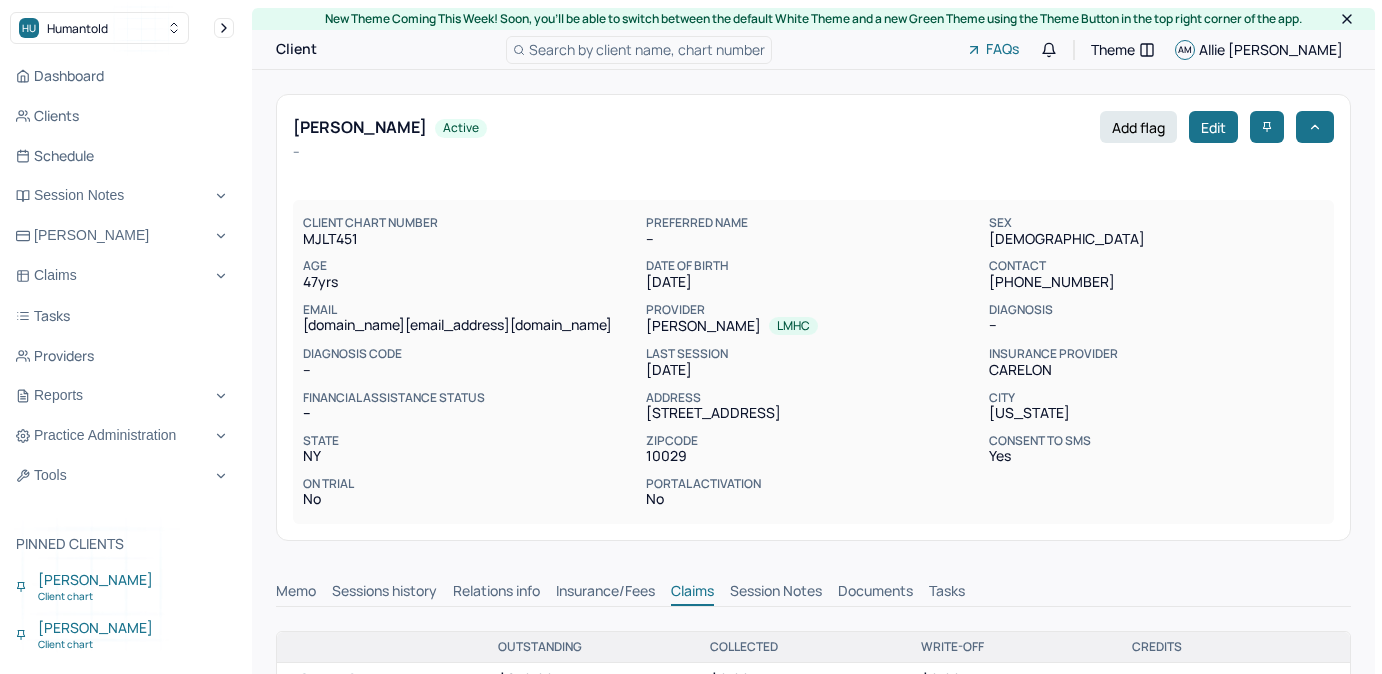 scroll, scrollTop: 8, scrollLeft: 0, axis: vertical 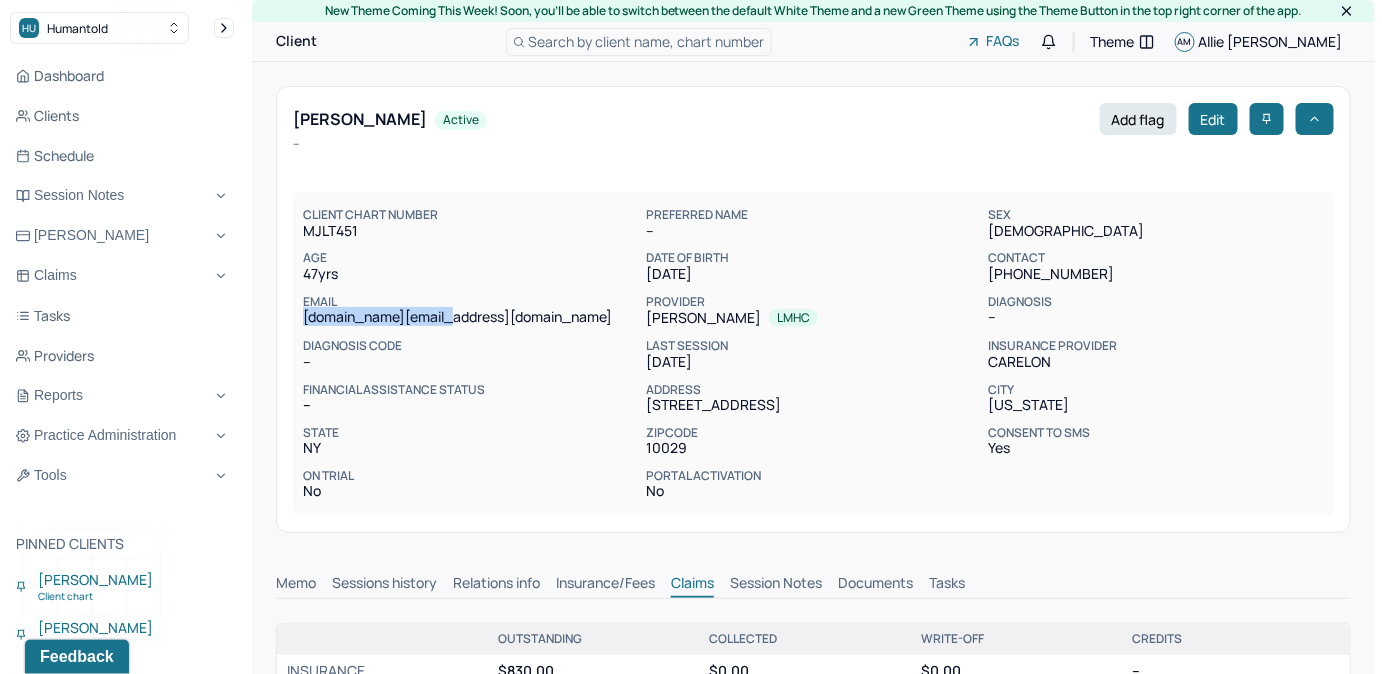 drag, startPoint x: 297, startPoint y: 318, endPoint x: 482, endPoint y: 321, distance: 185.02432 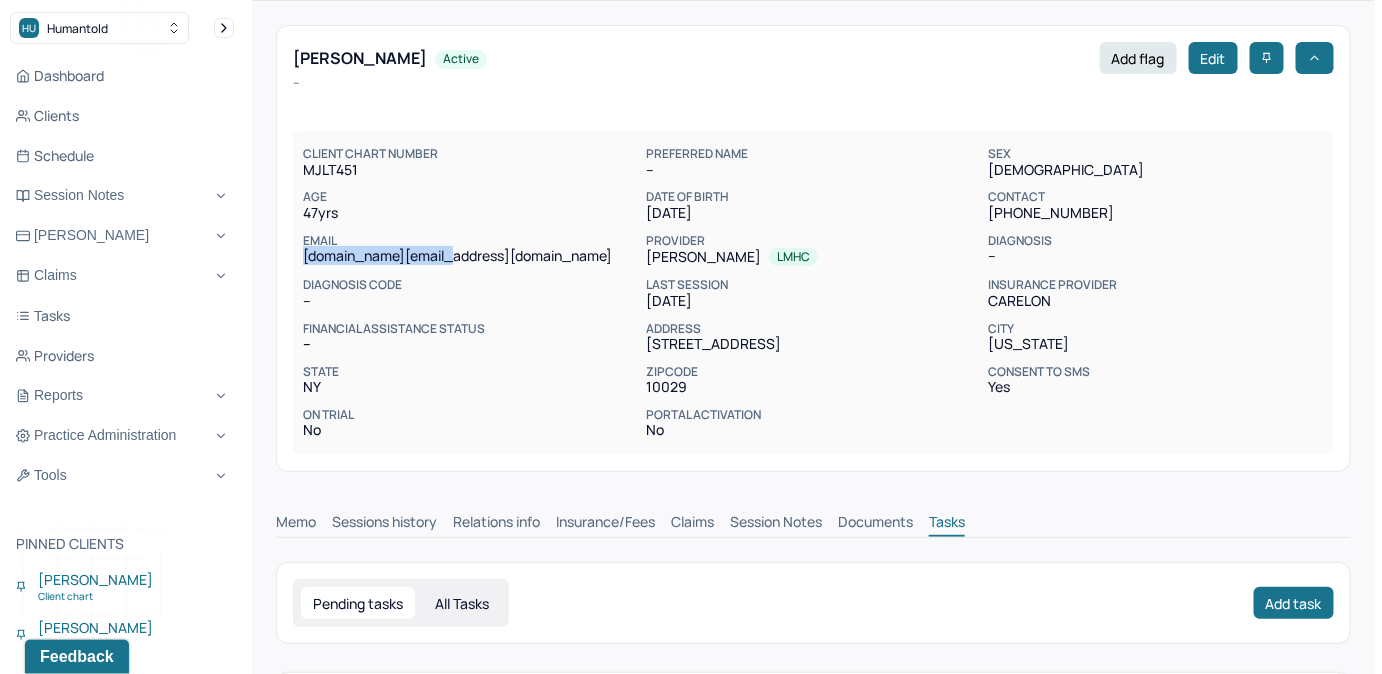 scroll, scrollTop: 331, scrollLeft: 0, axis: vertical 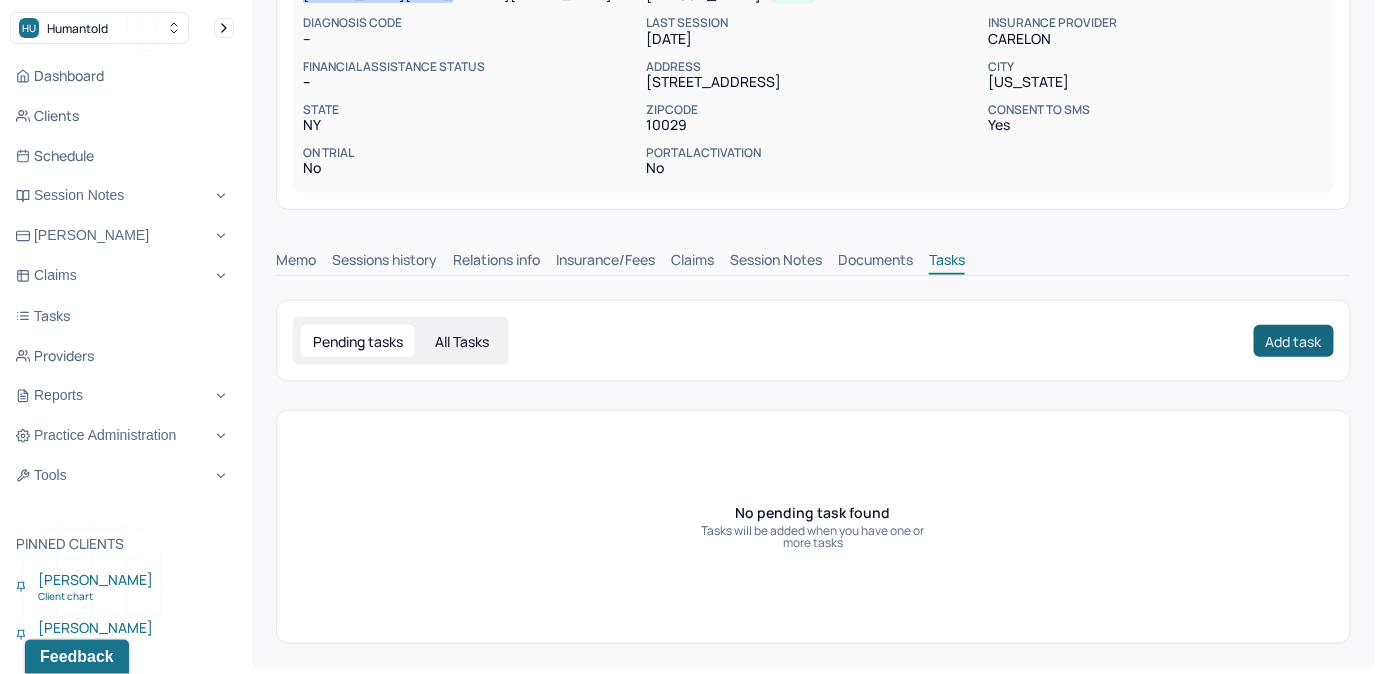 click on "Add task" at bounding box center (1294, 341) 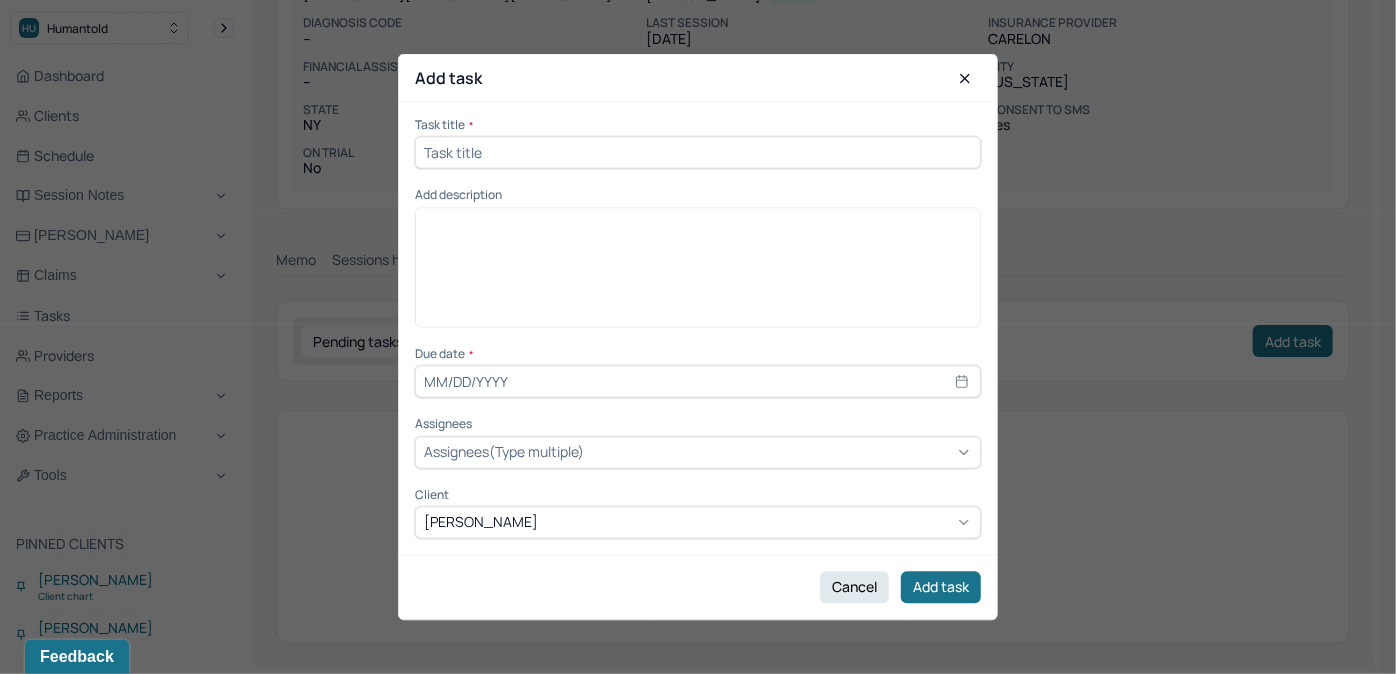 click at bounding box center [698, 153] 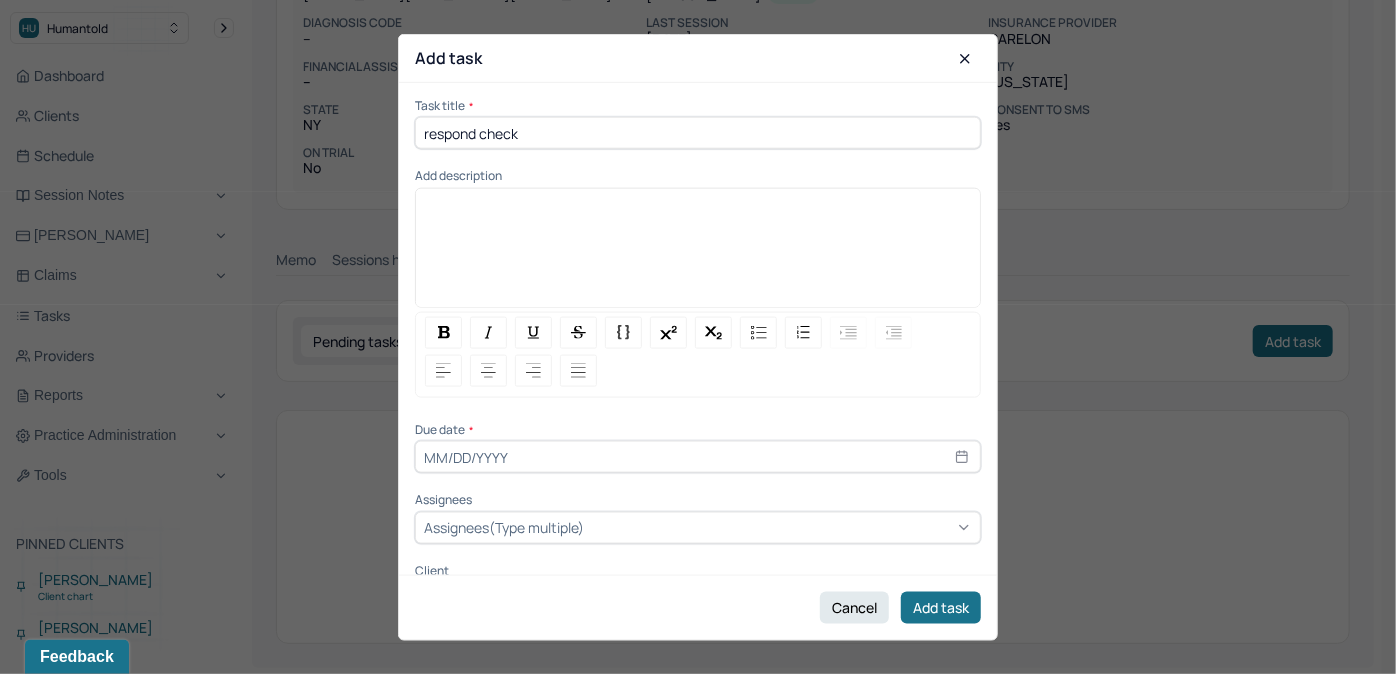 click at bounding box center (698, 254) 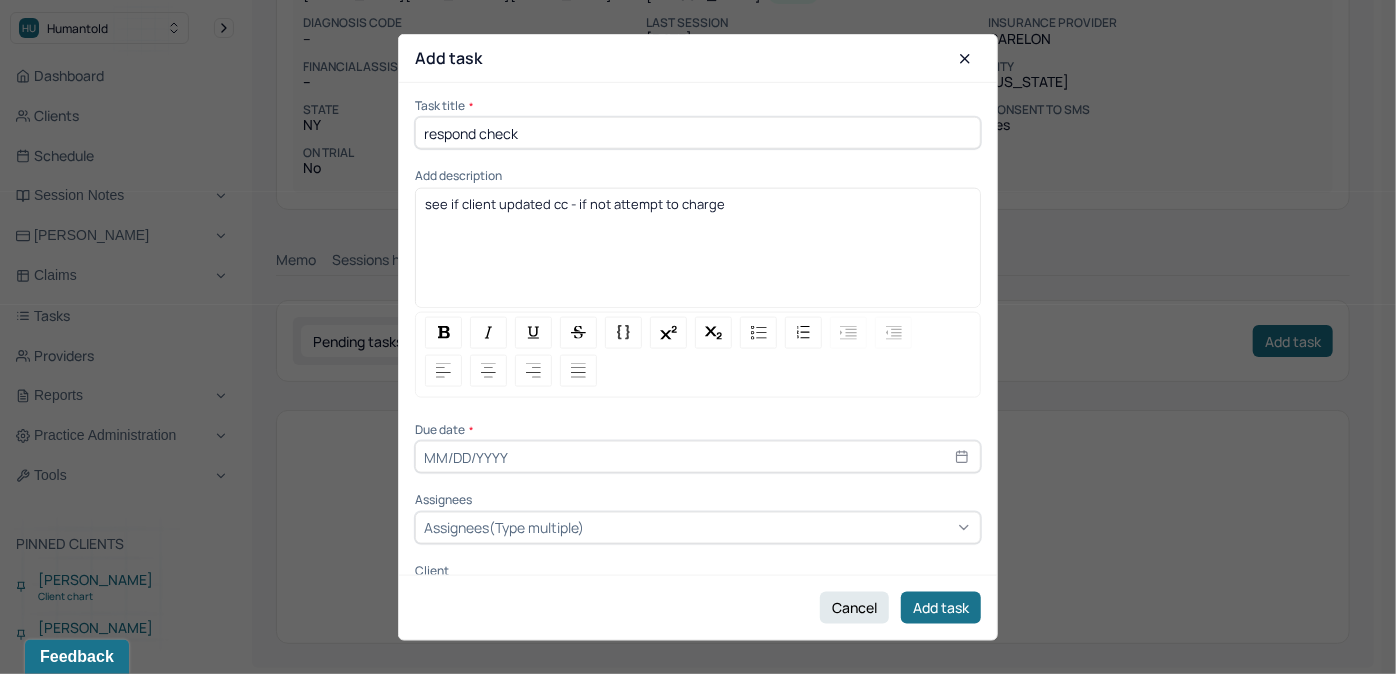 select on "6" 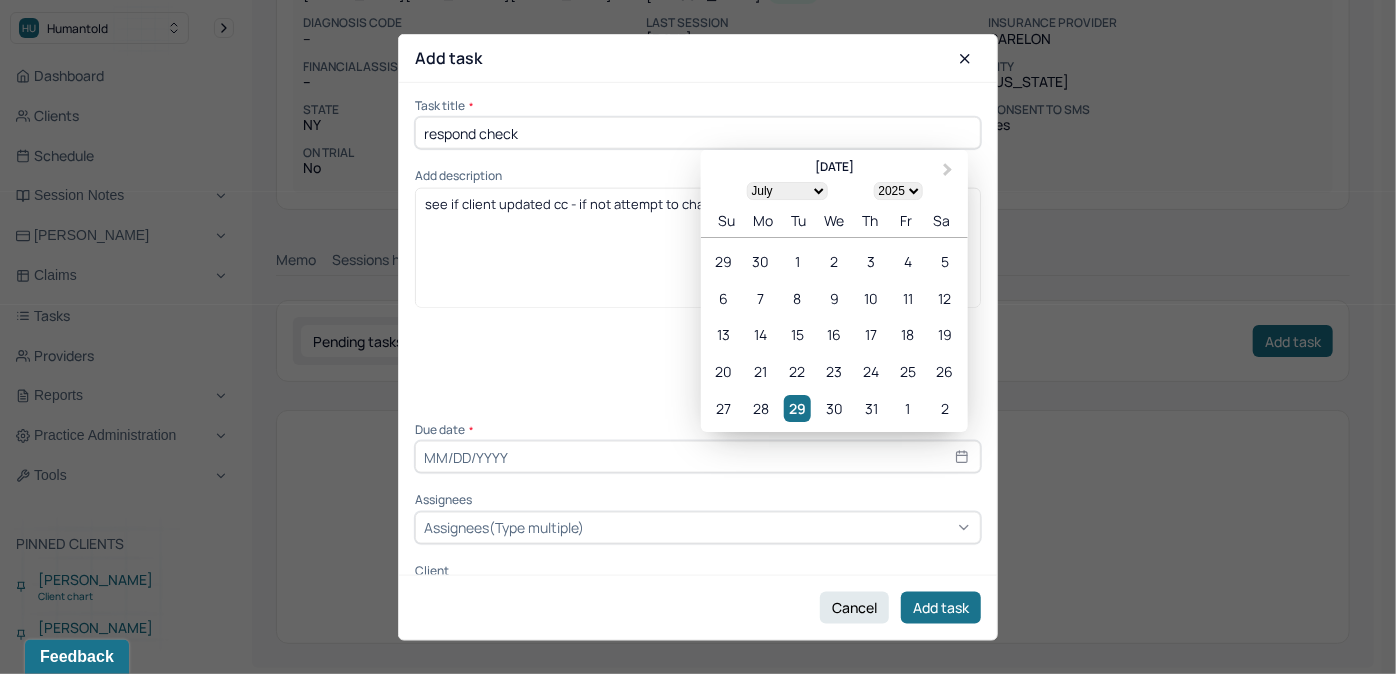 click at bounding box center [698, 457] 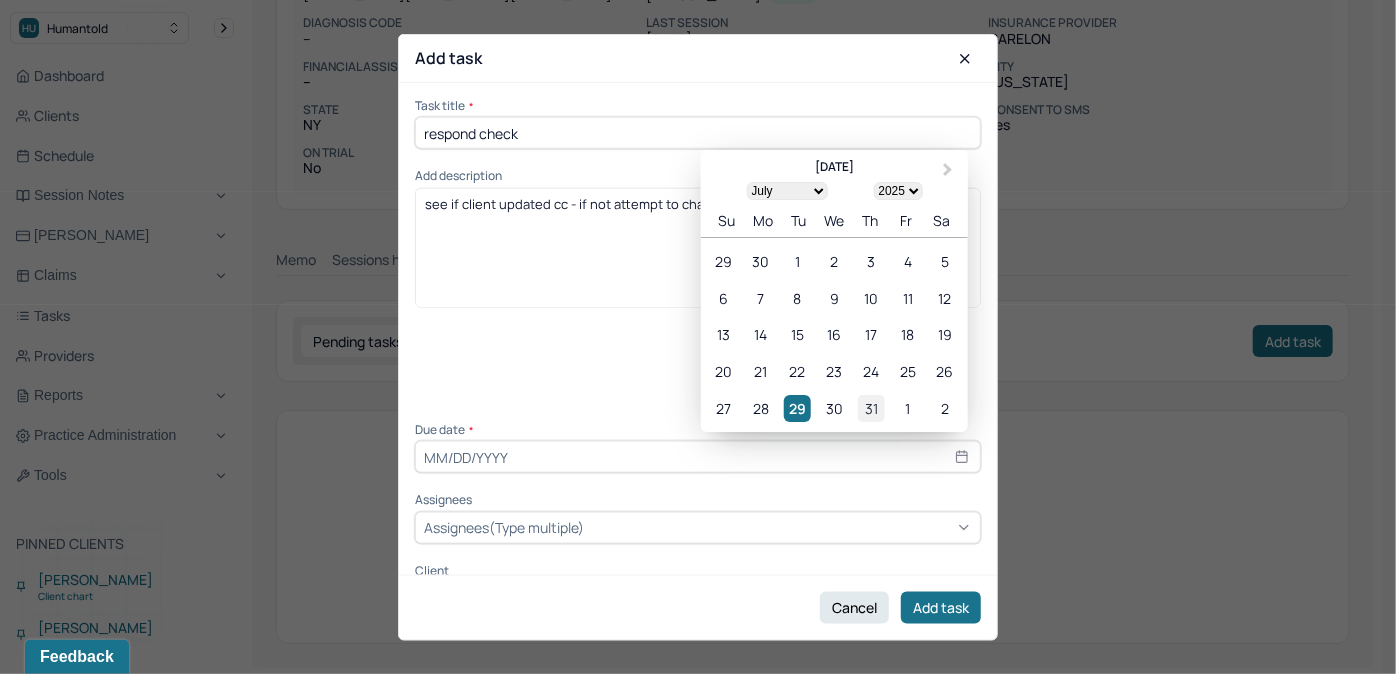 click on "31" at bounding box center (871, 408) 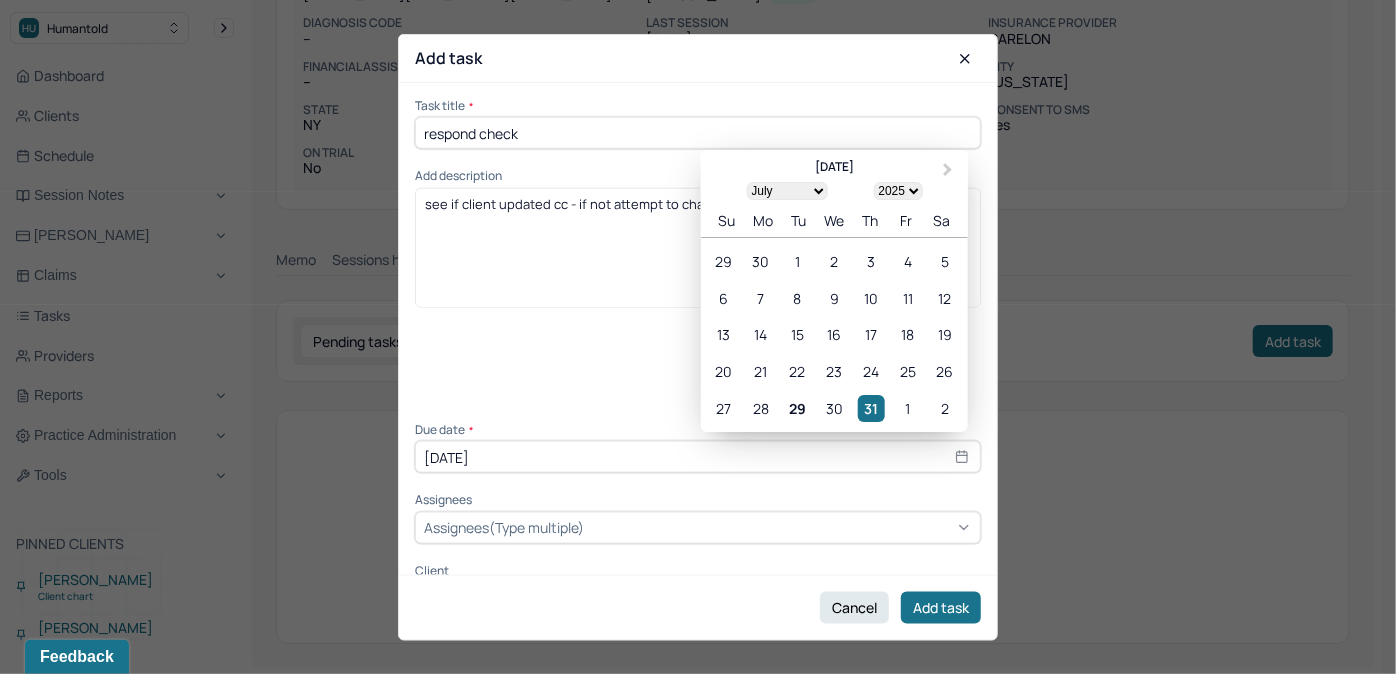 click at bounding box center (780, 527) 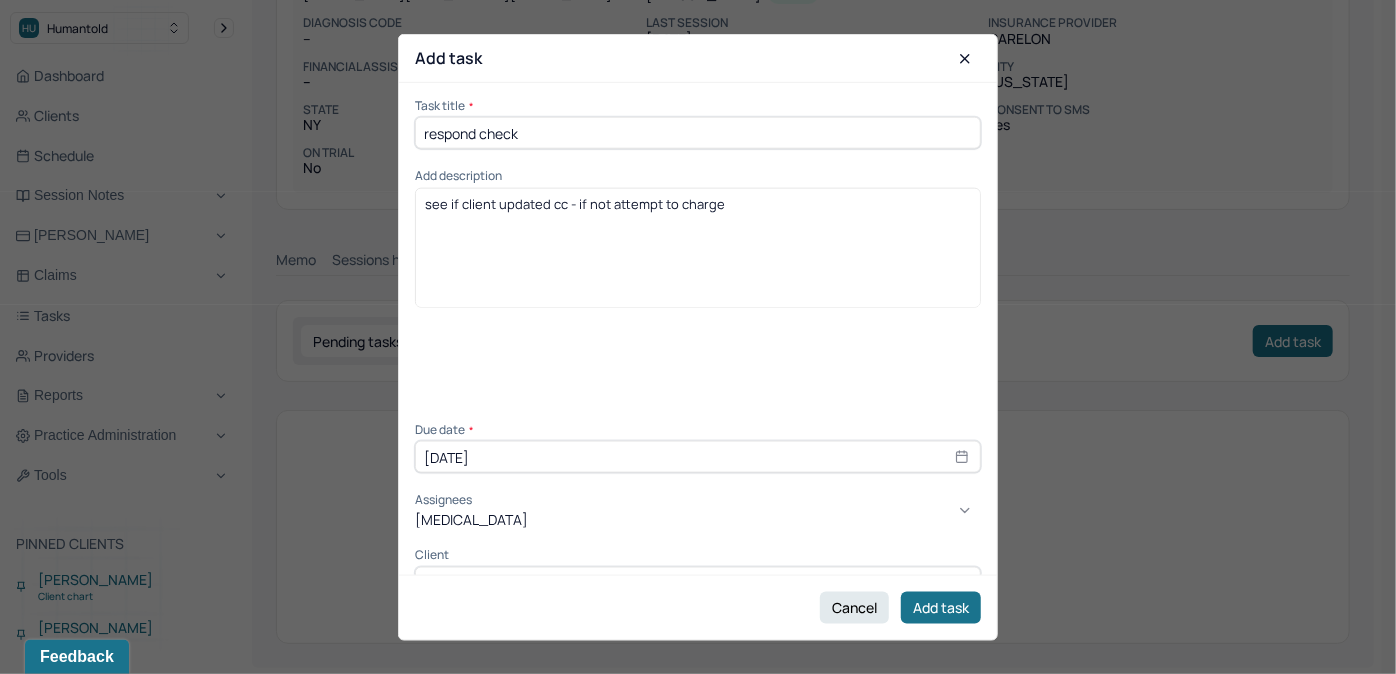 type on "allie" 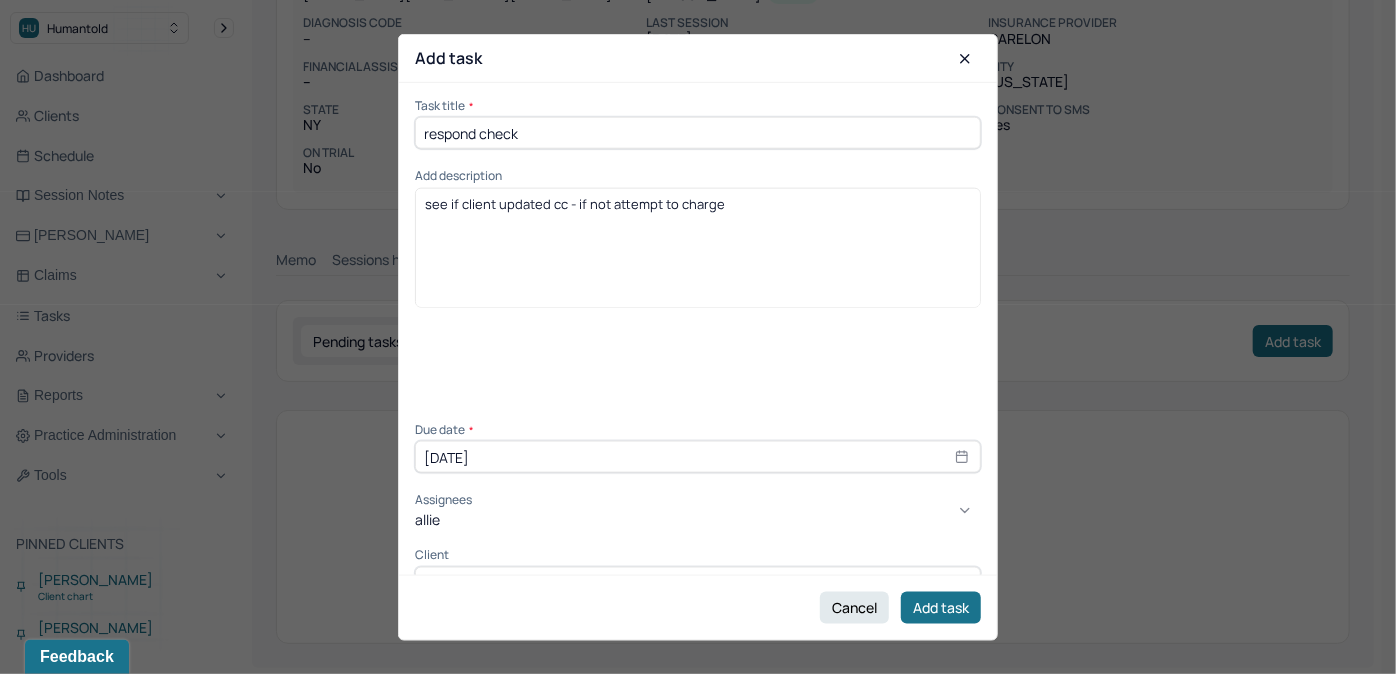 click on "[PERSON_NAME]" at bounding box center [691, 701] 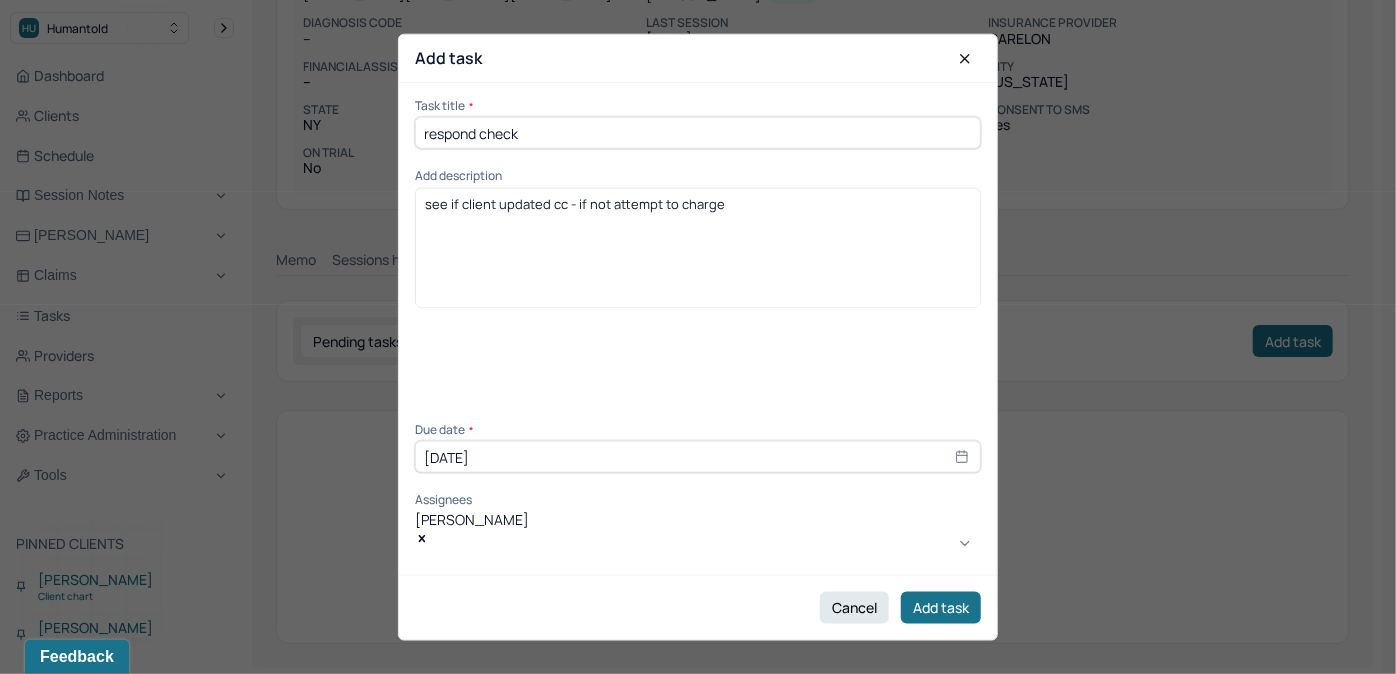 click on "[DATE]" at bounding box center (698, 457) 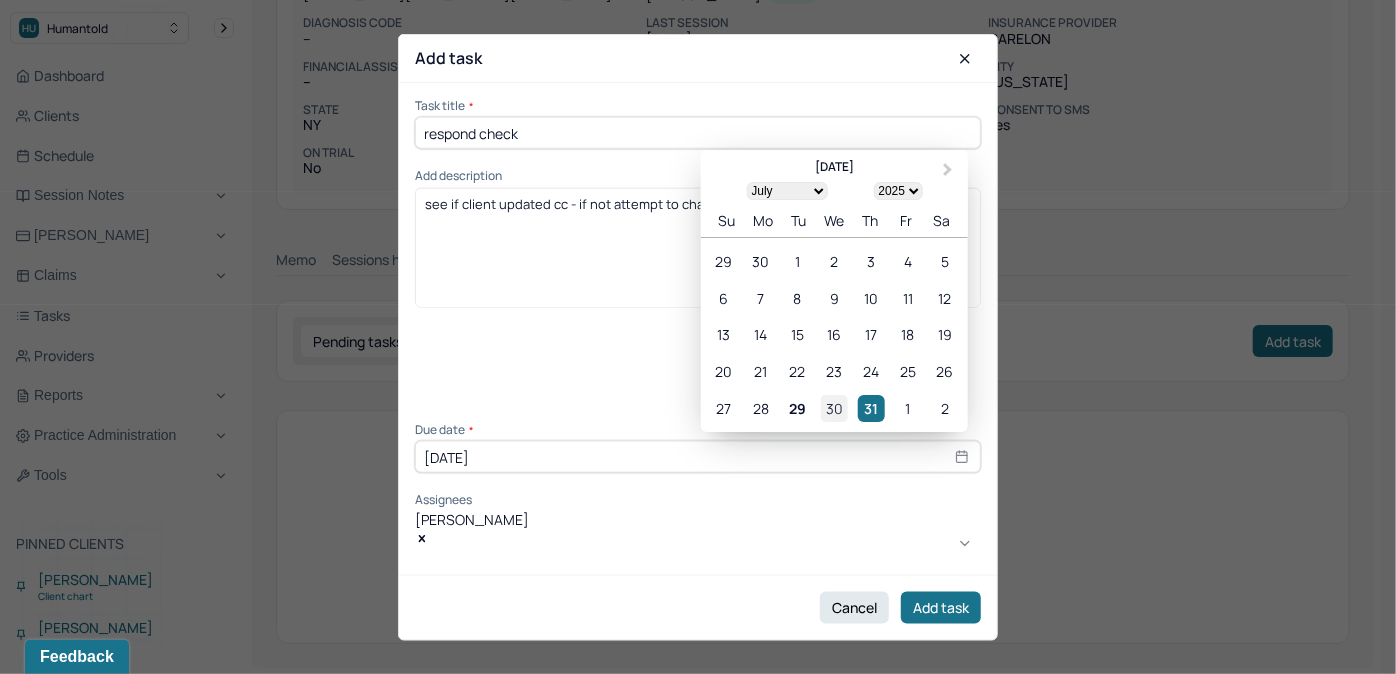 click on "30" at bounding box center (834, 408) 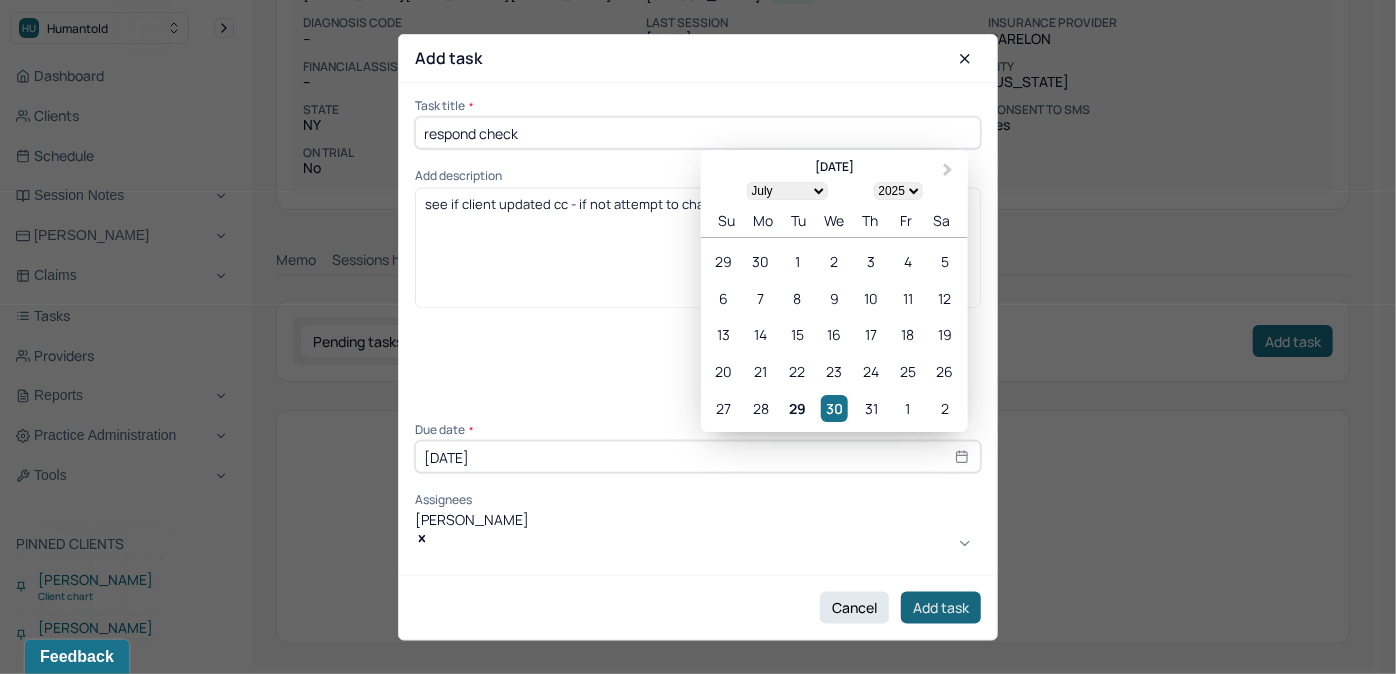 click on "Add task" at bounding box center (941, 607) 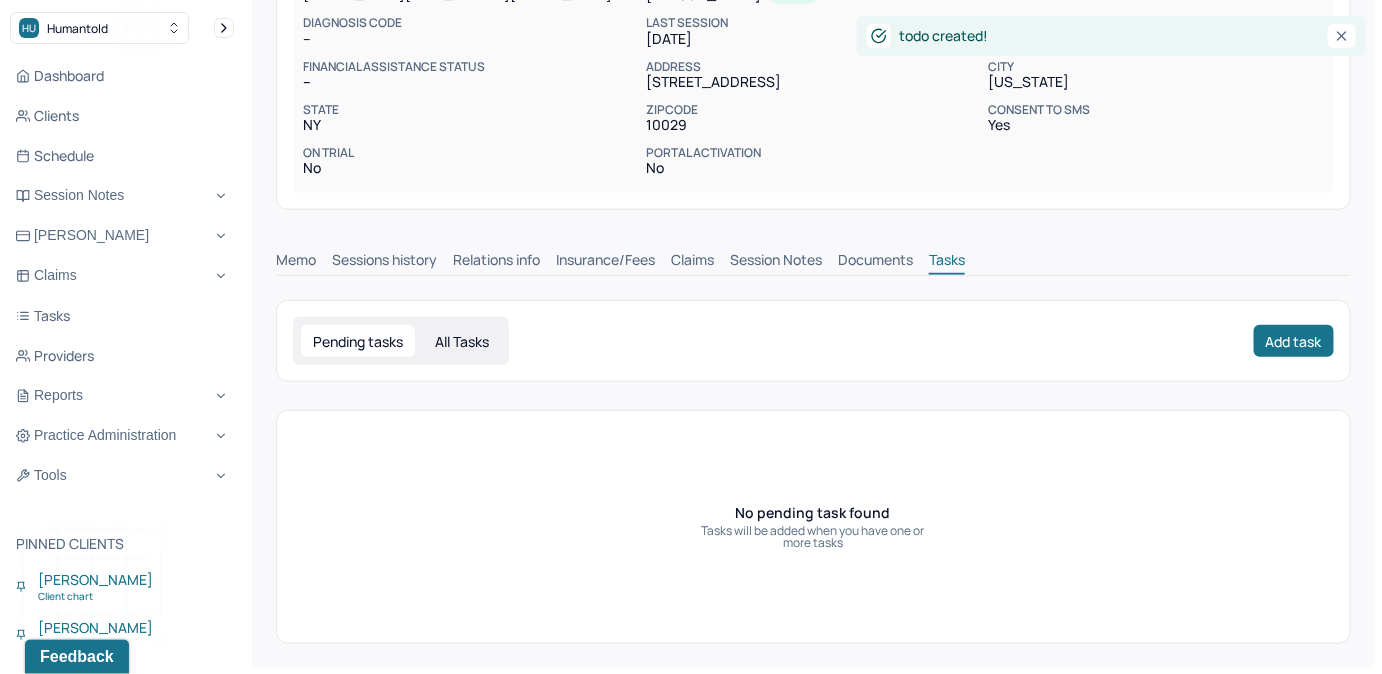 scroll, scrollTop: 232, scrollLeft: 0, axis: vertical 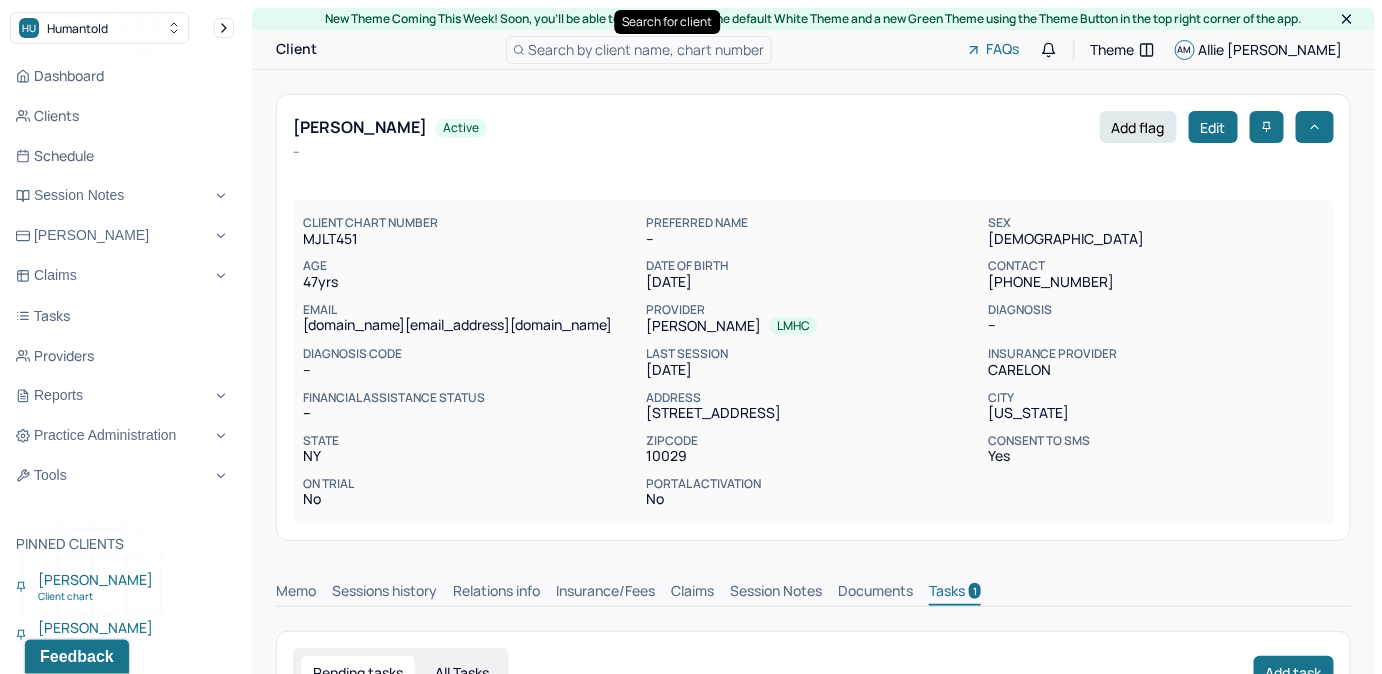 type 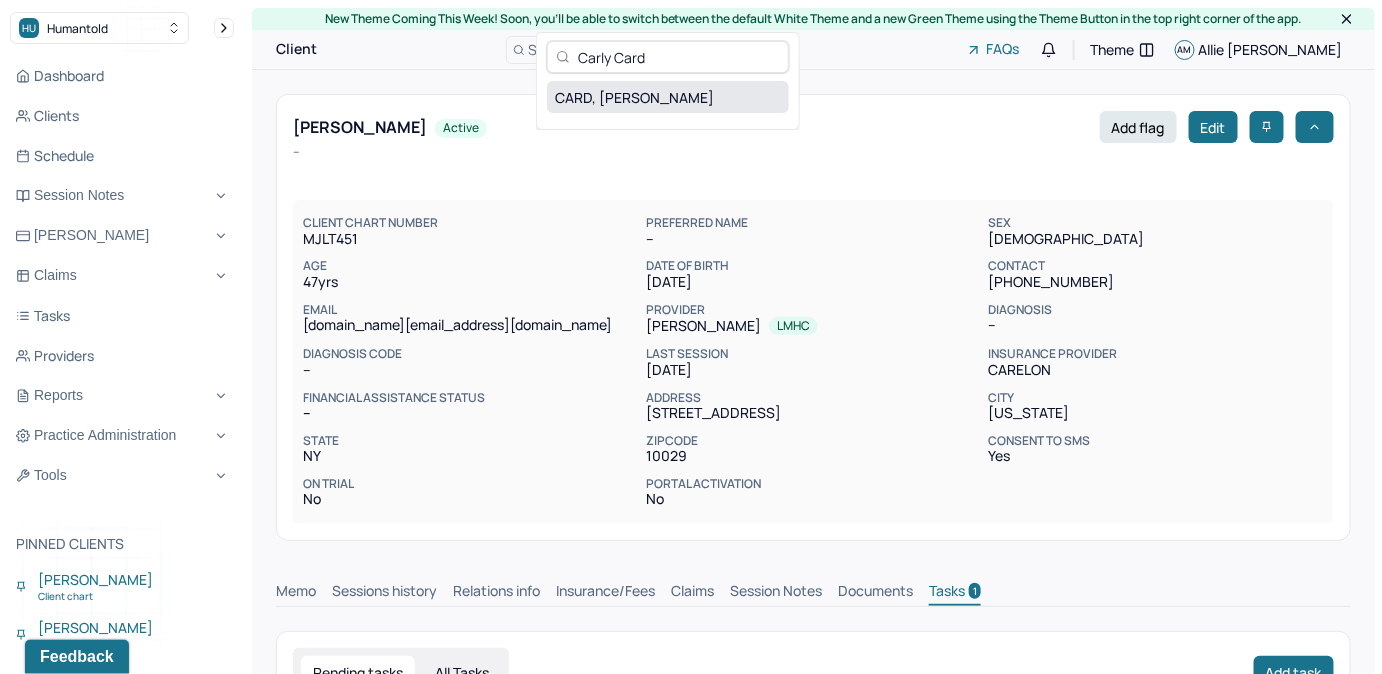 type on "Carly Card" 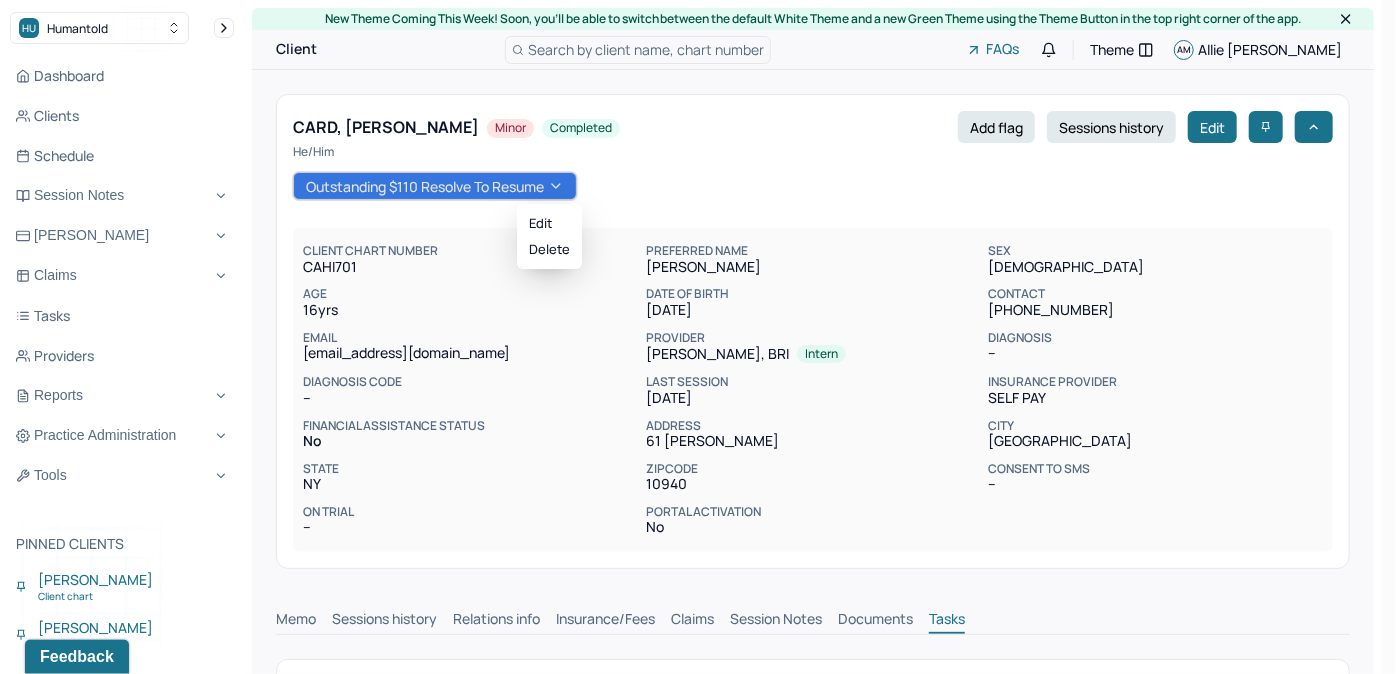 click on "Outstanding $110 resolve to resume" at bounding box center [435, 186] 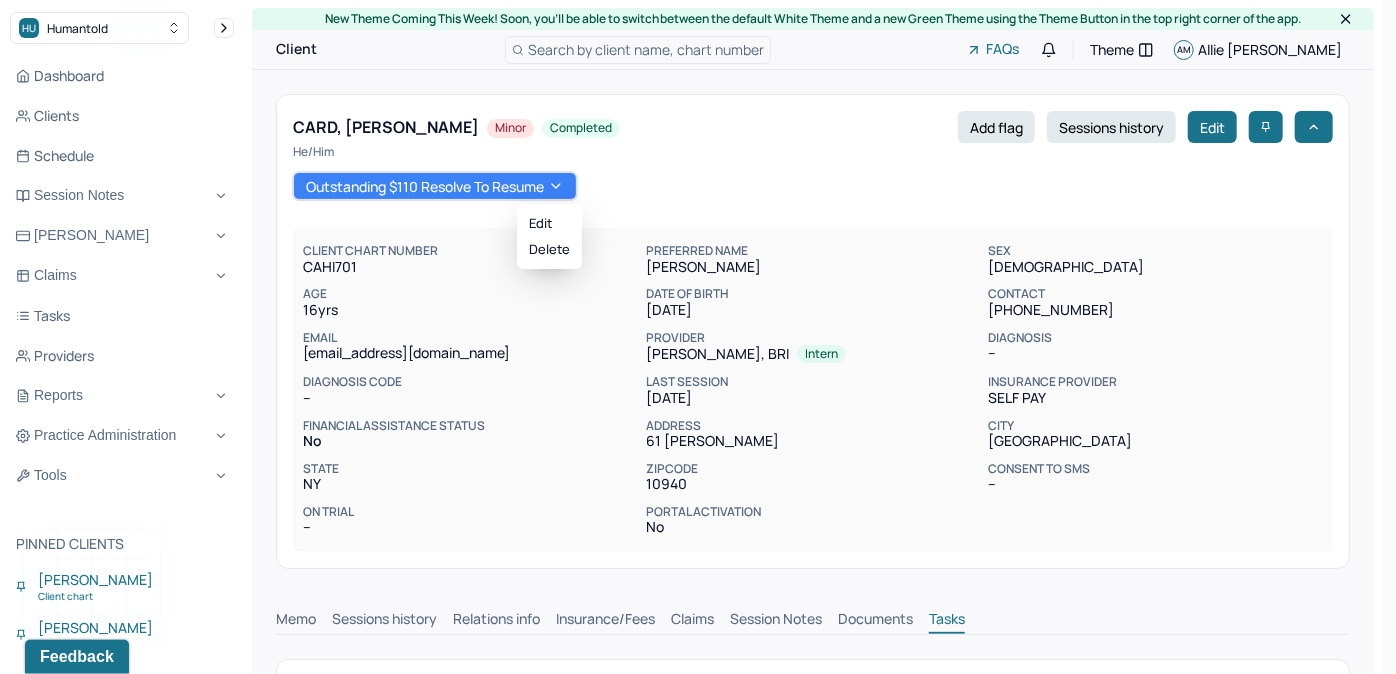 click on "FINANCIAL ASSISTANCE STATUS no" at bounding box center (470, 434) 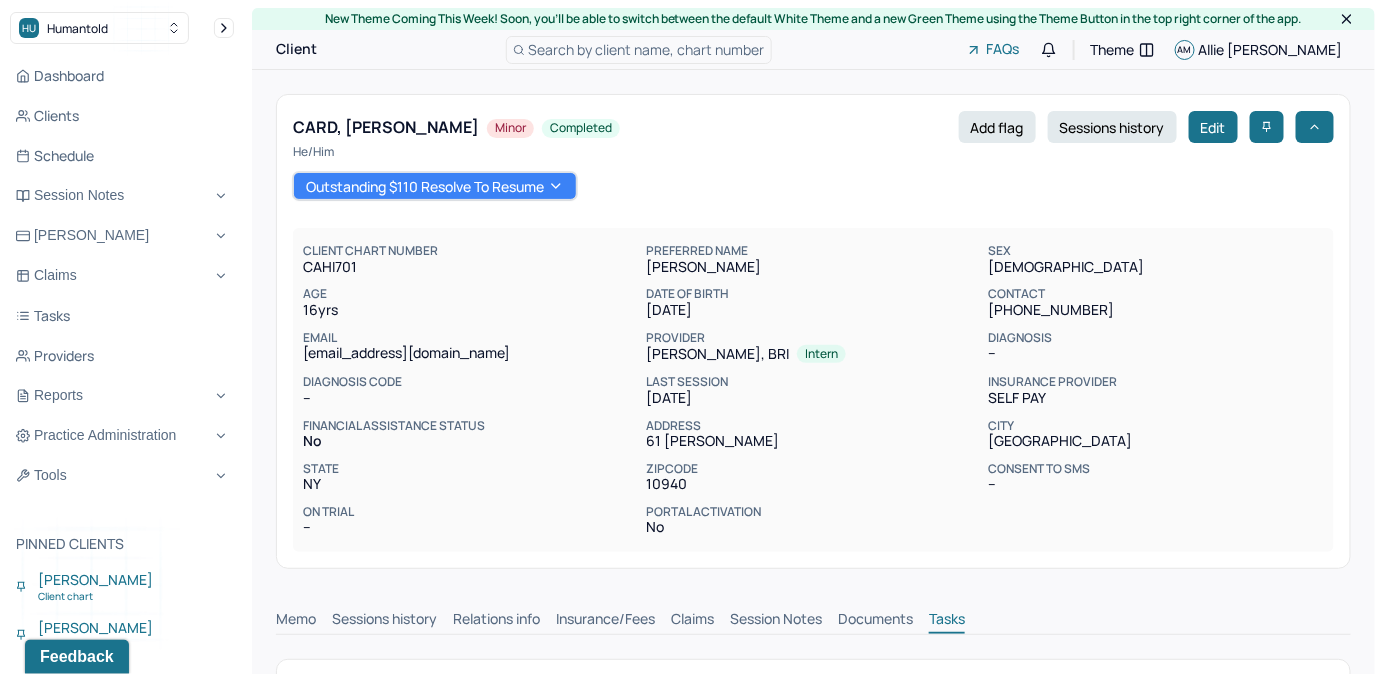 click on "Search by client name, chart number" at bounding box center (639, 50) 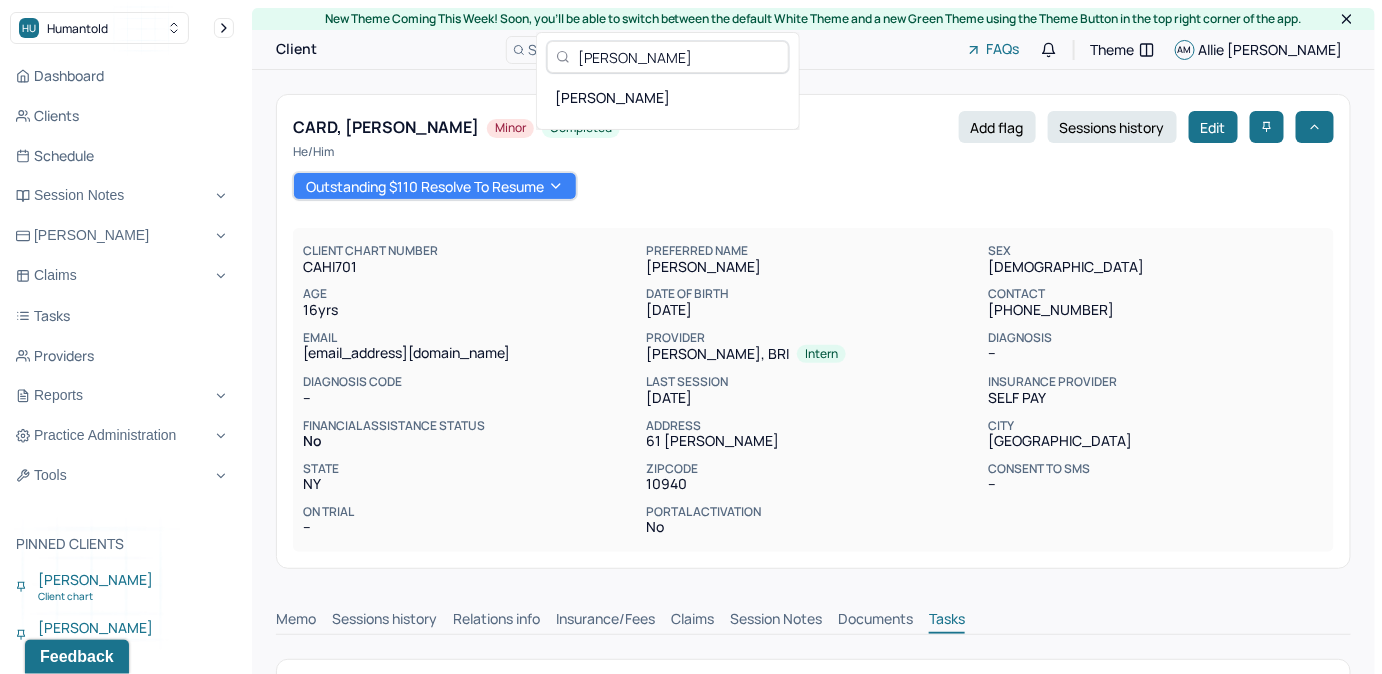 type on "[PERSON_NAME]" 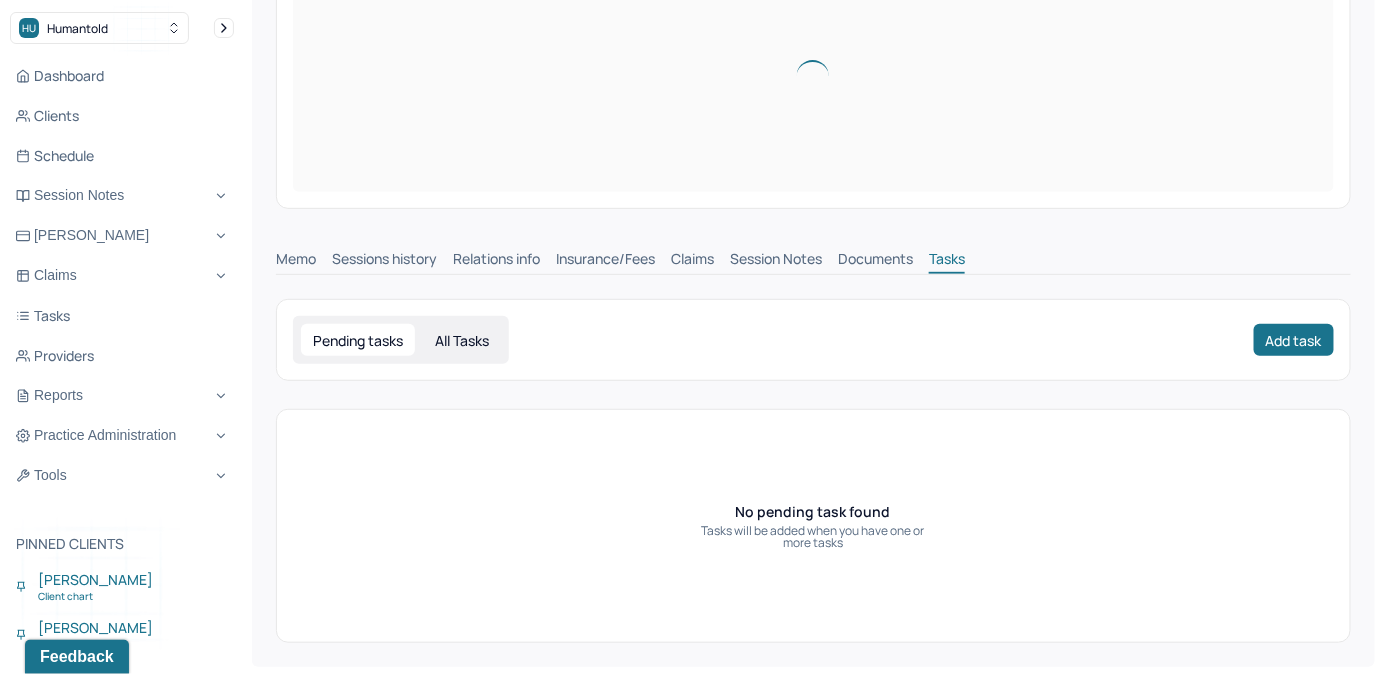 scroll, scrollTop: 240, scrollLeft: 0, axis: vertical 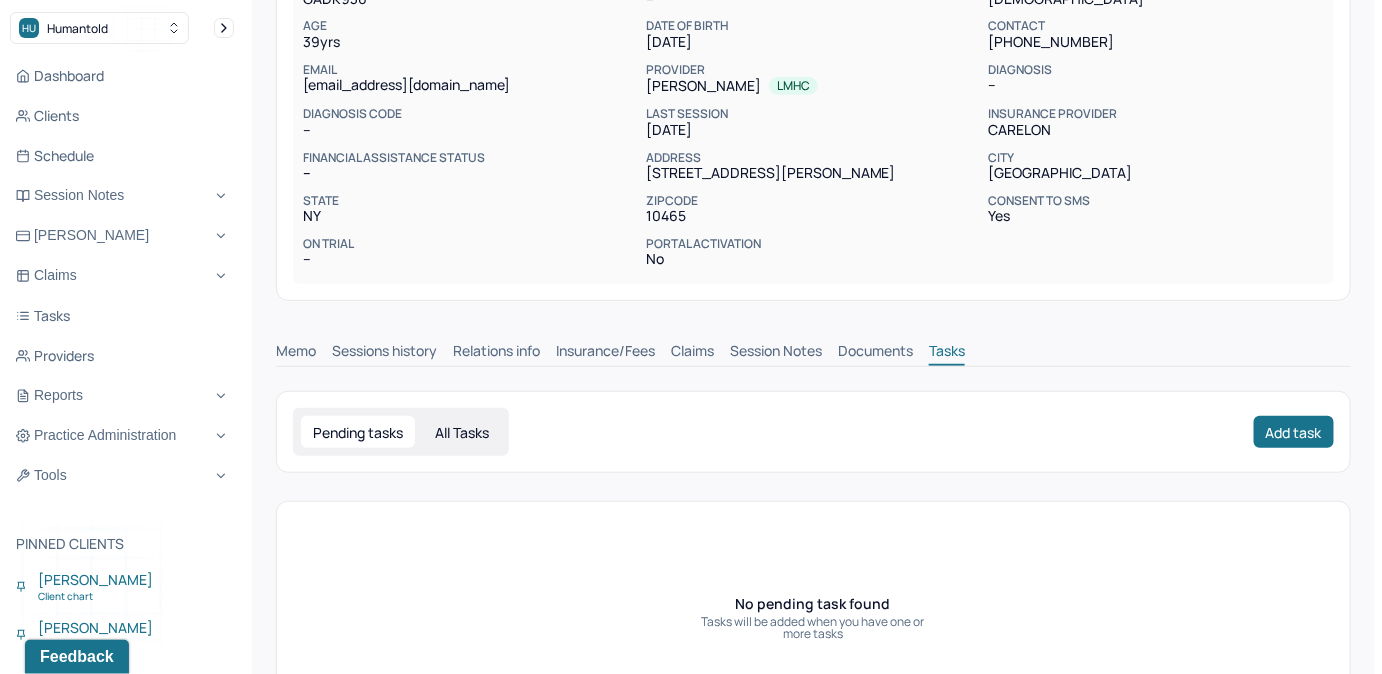 click on "Memo" at bounding box center [296, 353] 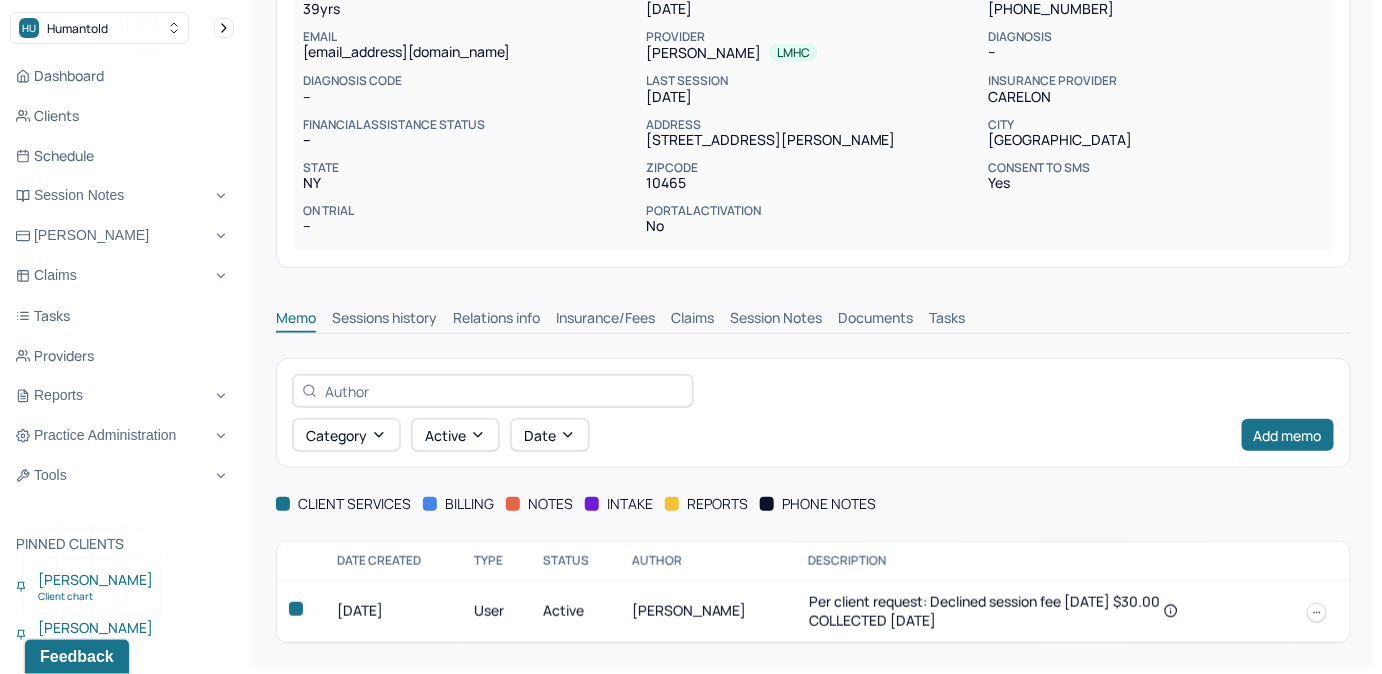 scroll, scrollTop: 274, scrollLeft: 0, axis: vertical 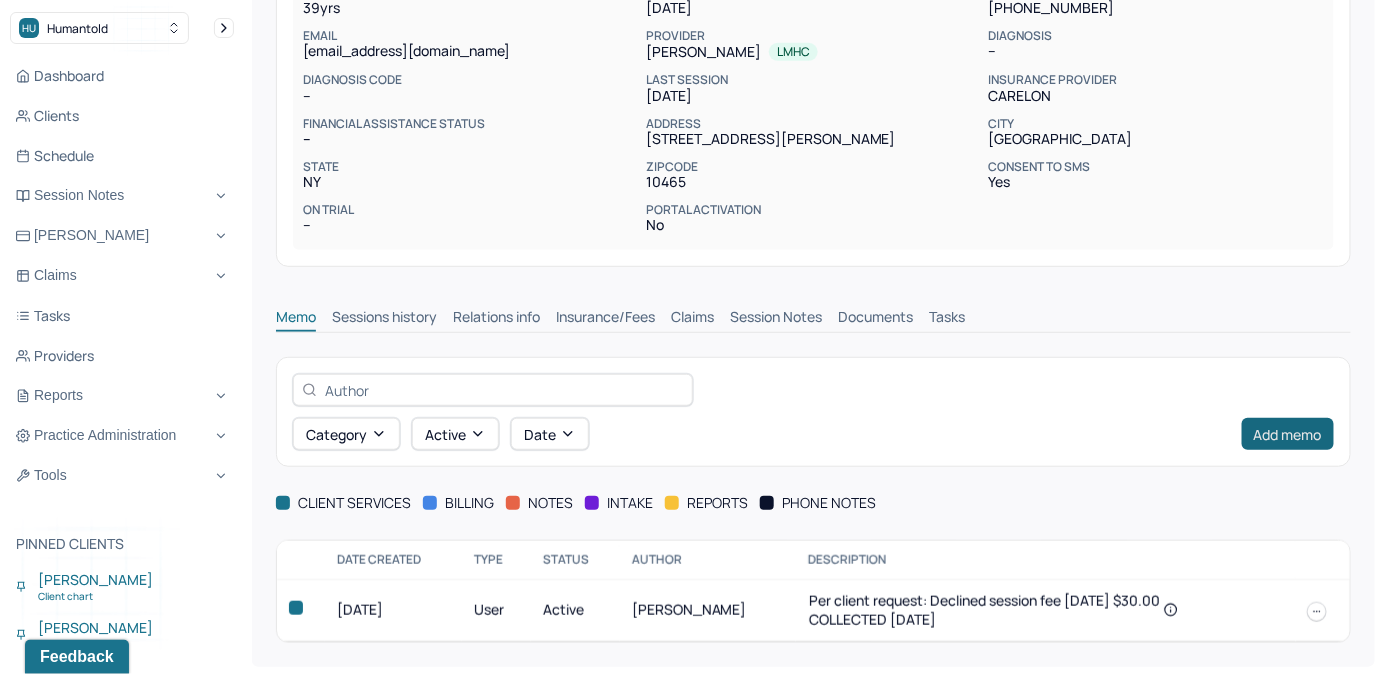 click on "Add memo" at bounding box center [1288, 434] 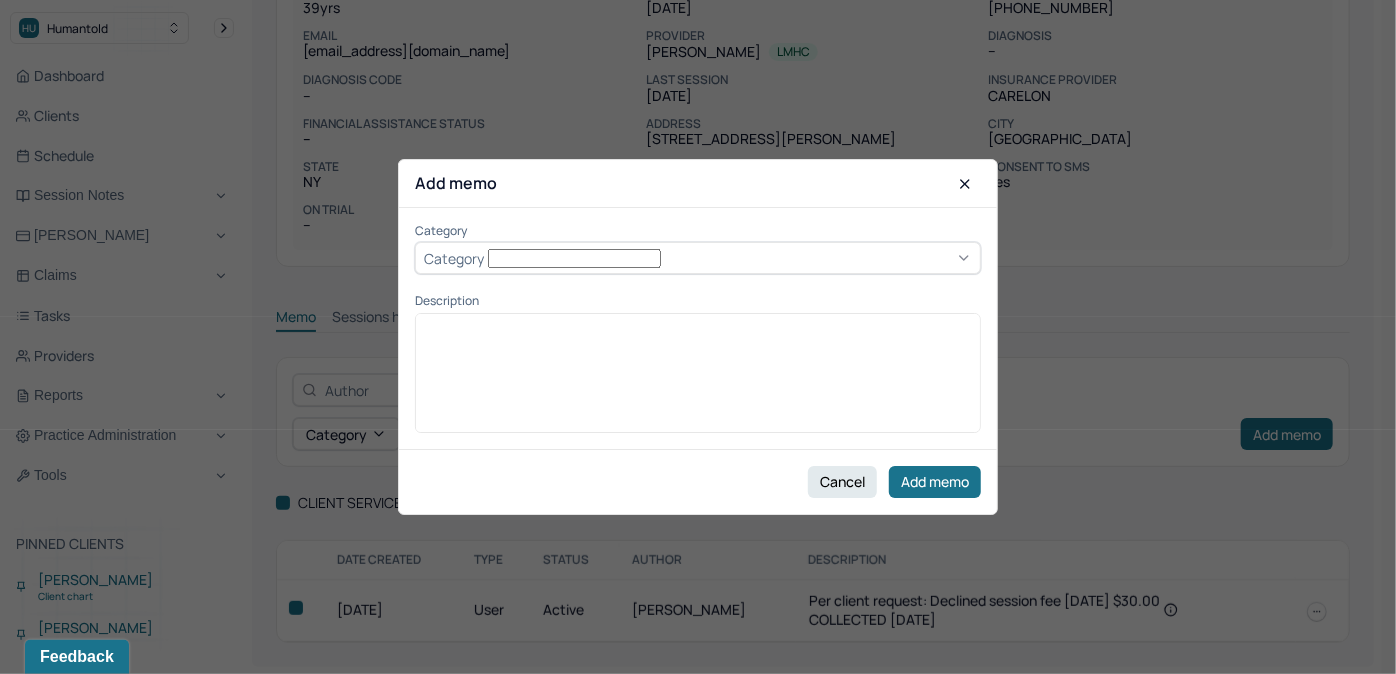 click on "Category" at bounding box center [698, 259] 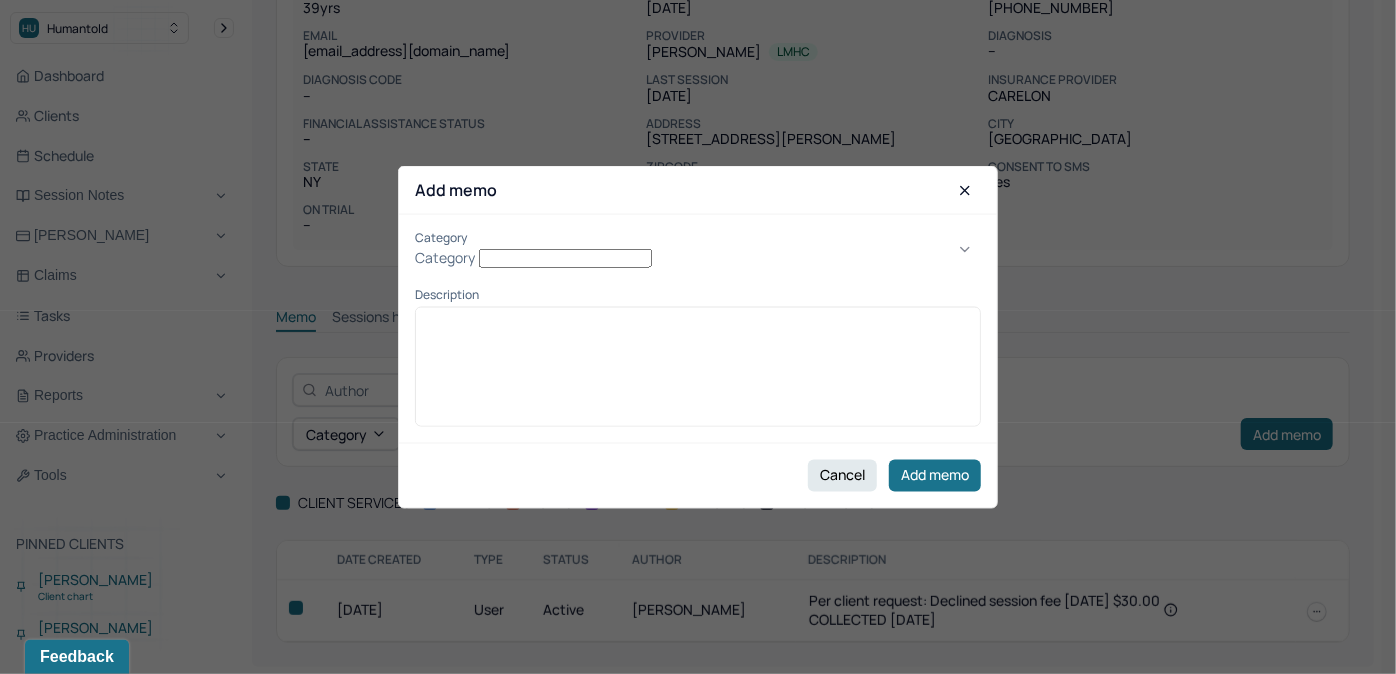click on "billing" at bounding box center (691, 700) 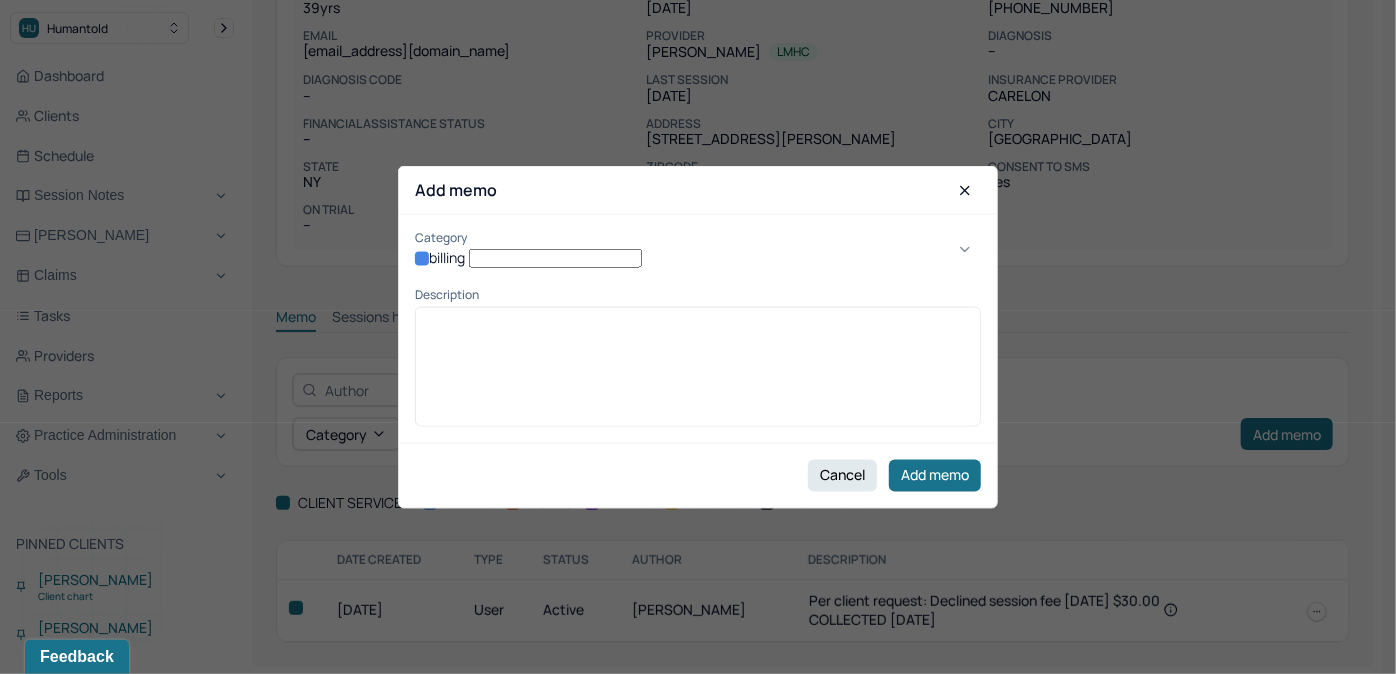 click on "billing" at bounding box center (698, 258) 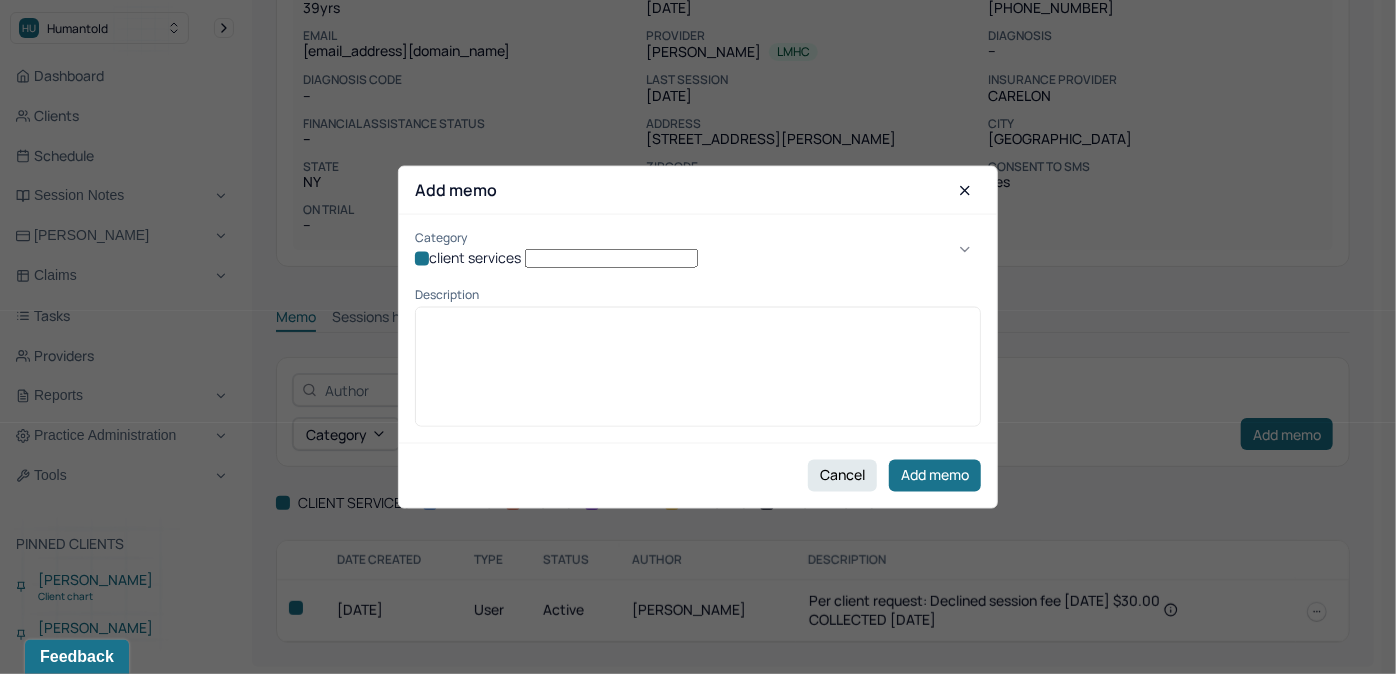 click at bounding box center (698, 322) 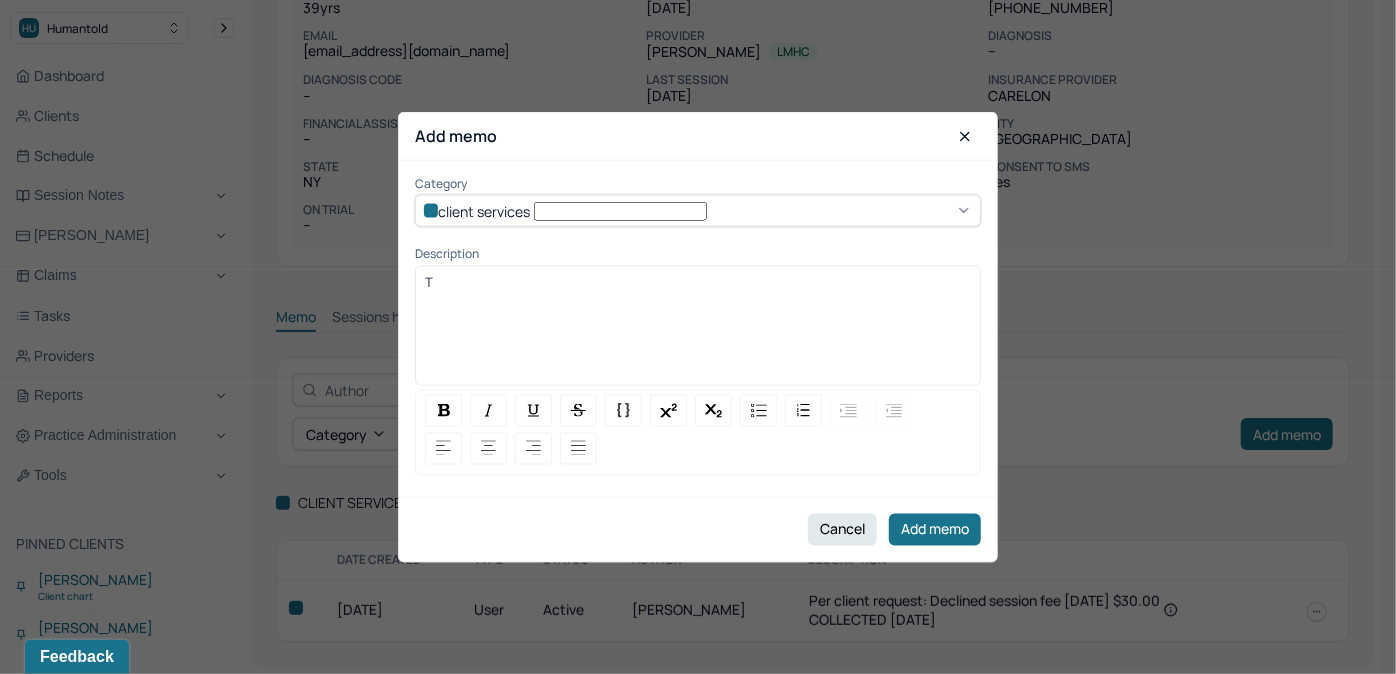 type 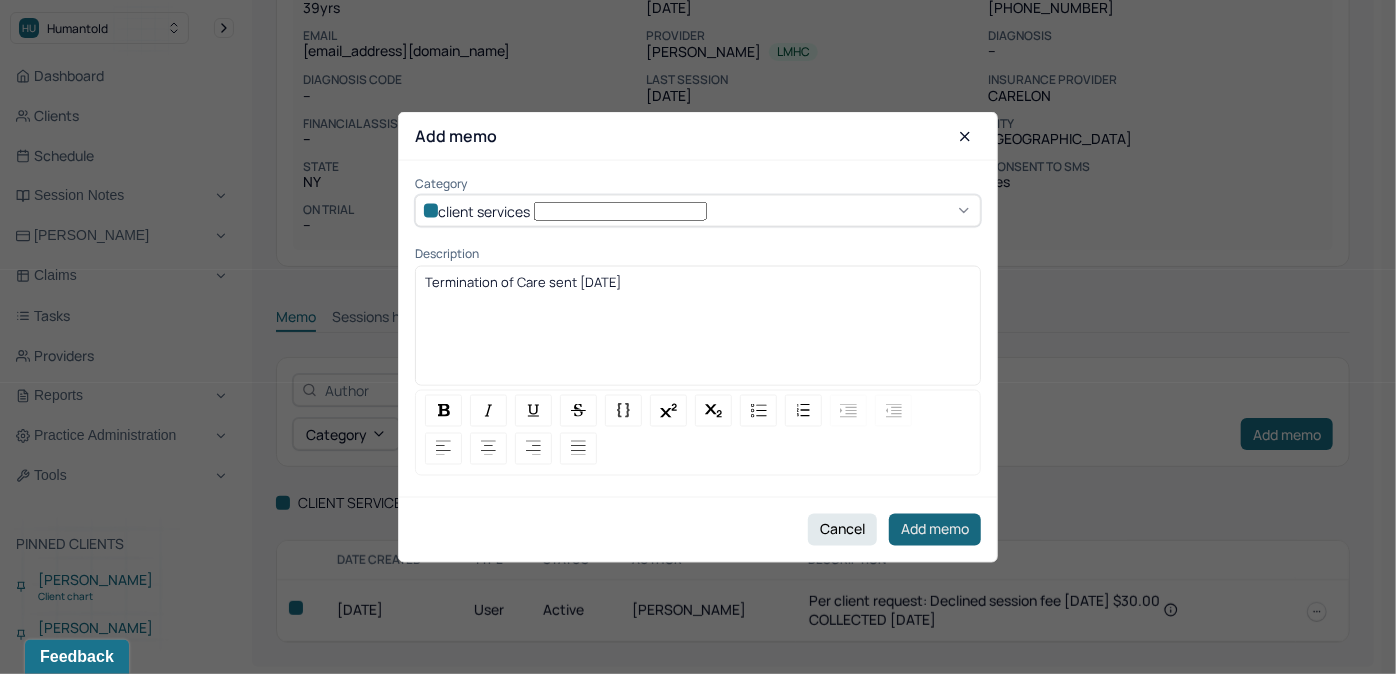 click on "Add memo" at bounding box center [935, 529] 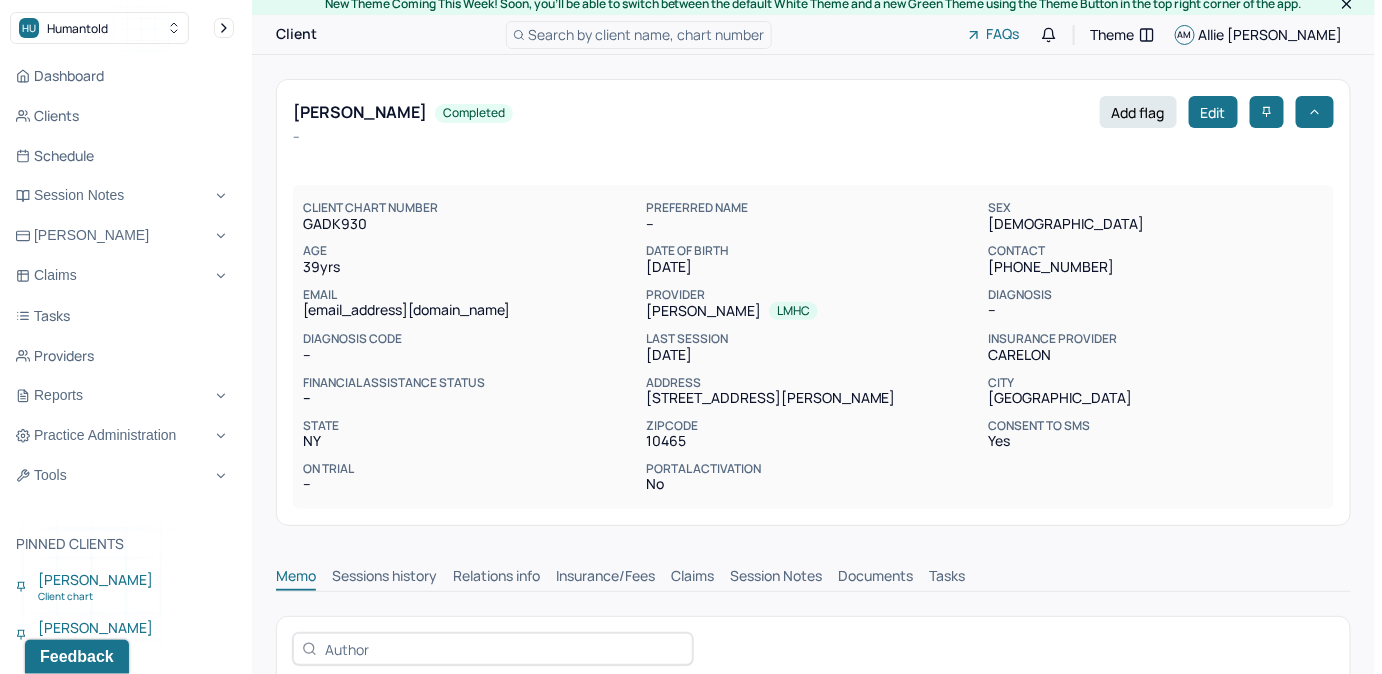 scroll, scrollTop: 0, scrollLeft: 0, axis: both 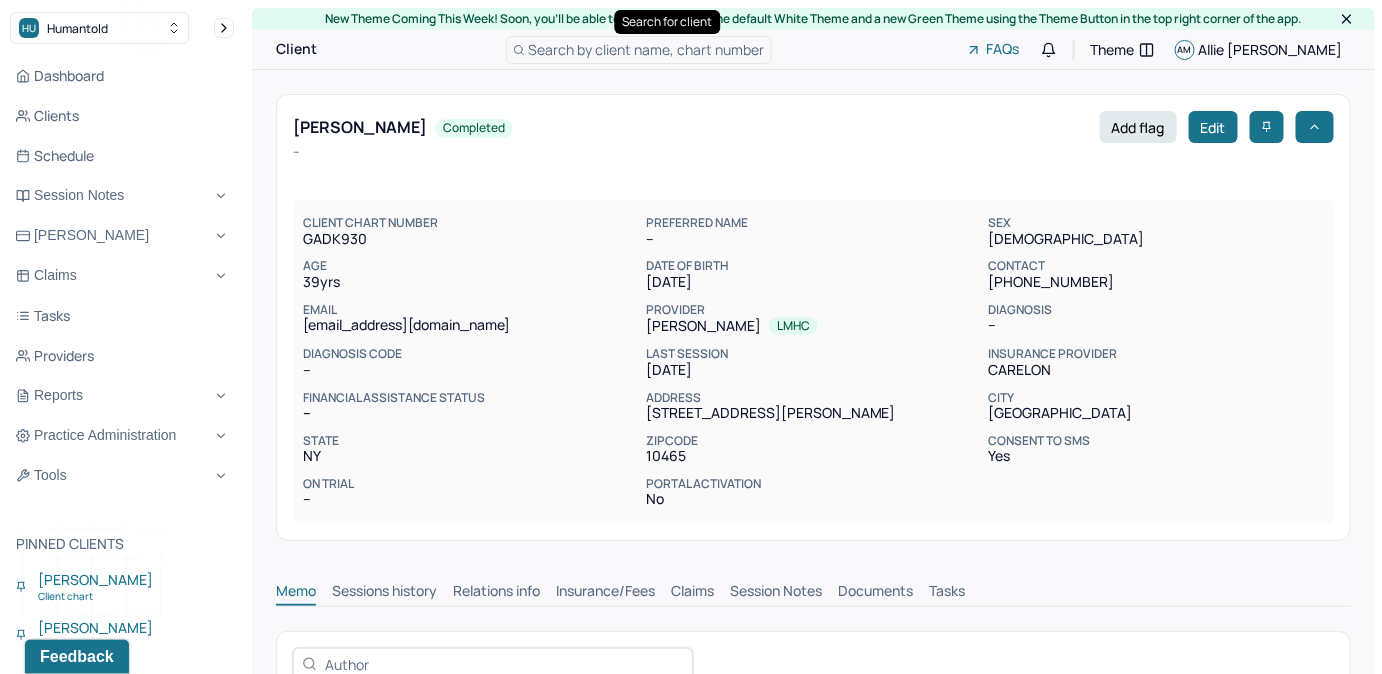 click on "Search by client name, chart number" at bounding box center (647, 49) 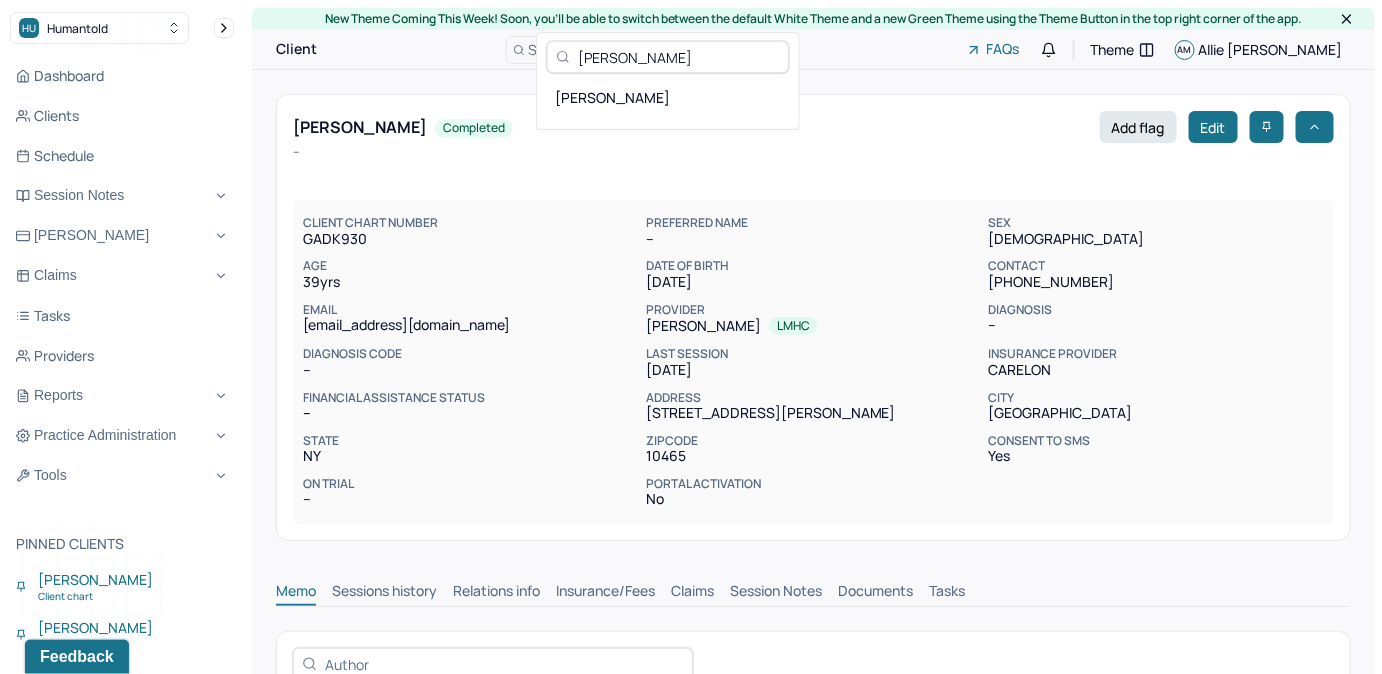 click 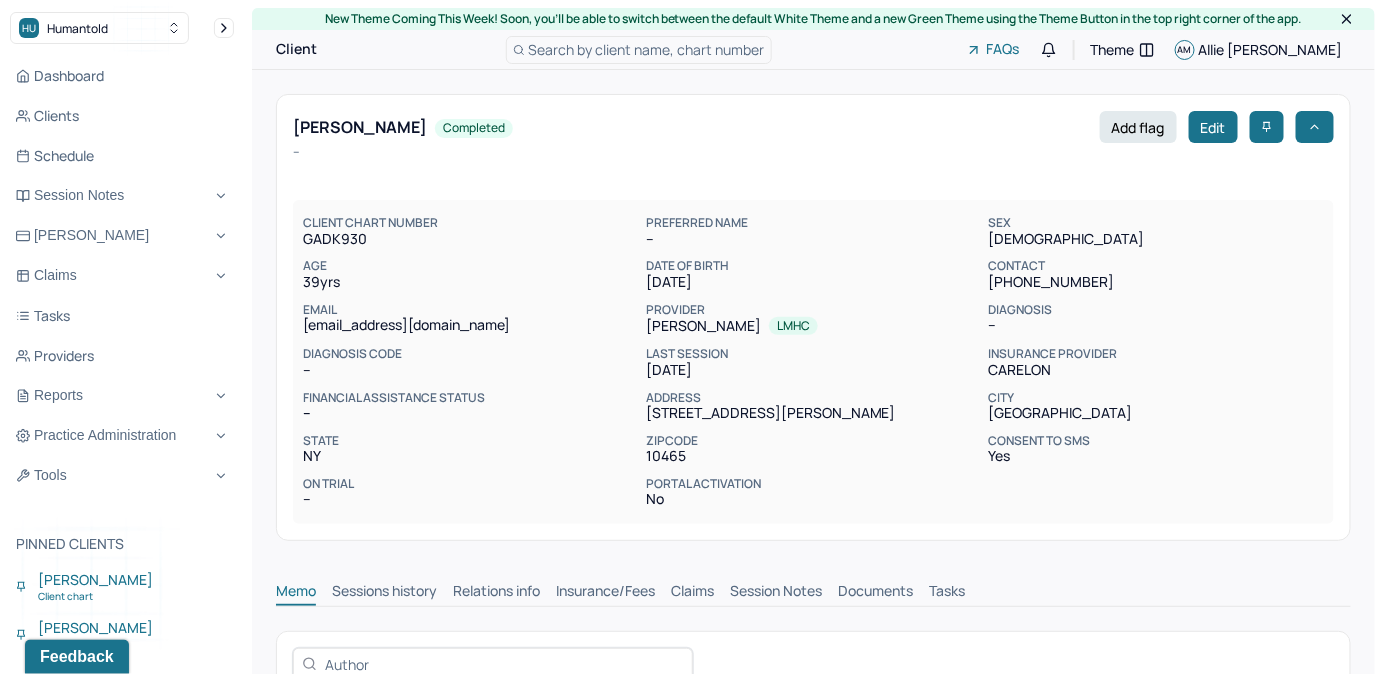 click on "Search by client name, chart number" at bounding box center [647, 49] 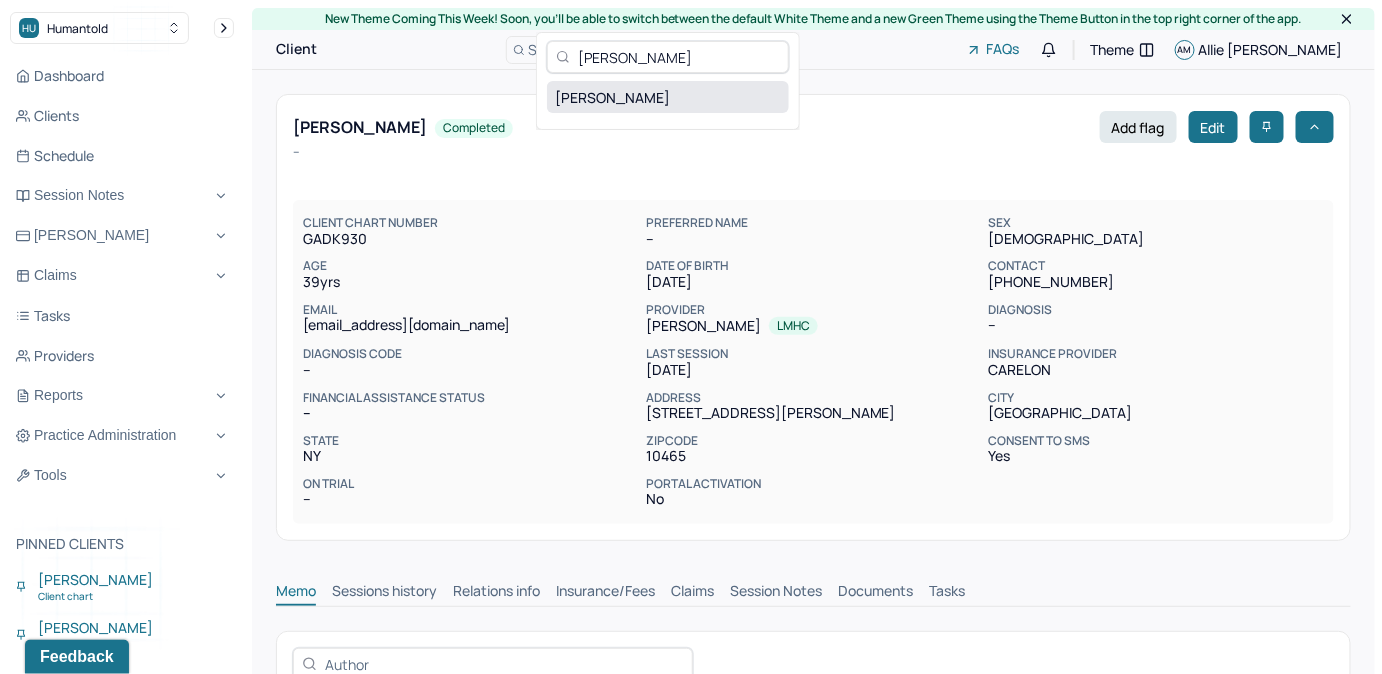 click on "[PERSON_NAME]" at bounding box center (668, 97) 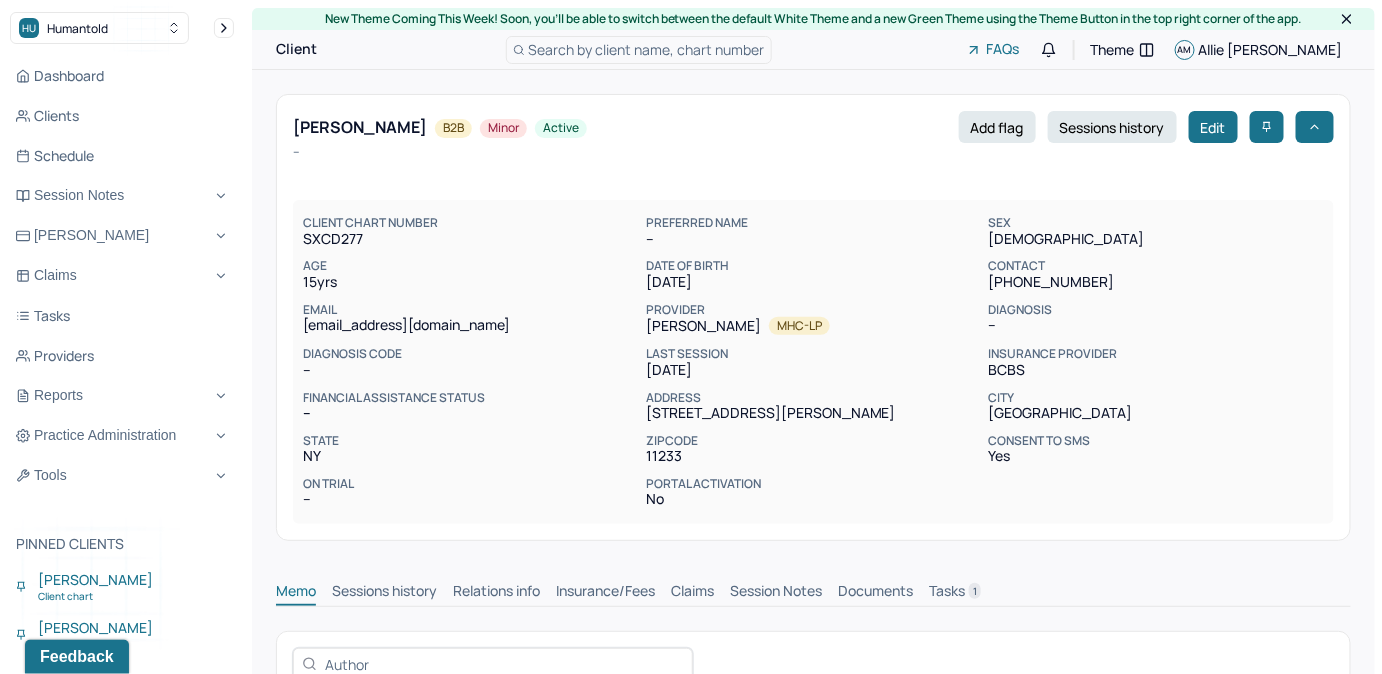 scroll, scrollTop: 1, scrollLeft: 0, axis: vertical 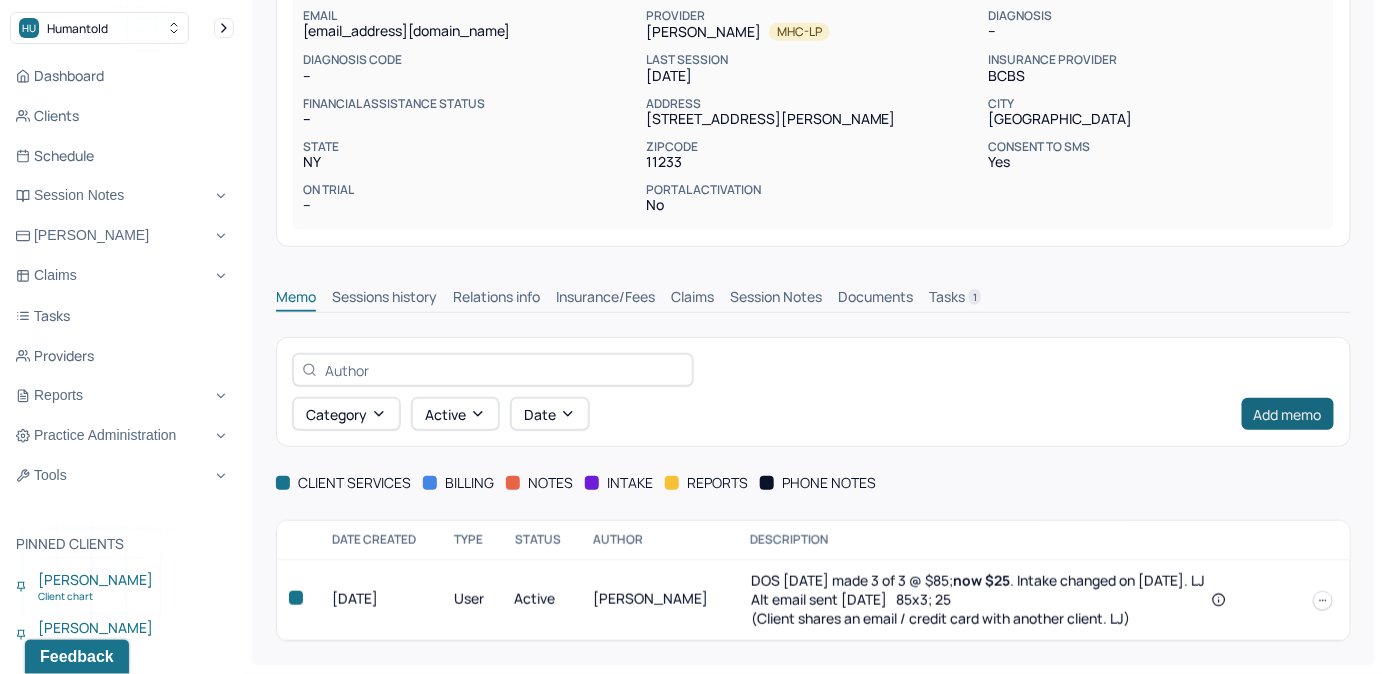 click on "Add memo" at bounding box center (1288, 414) 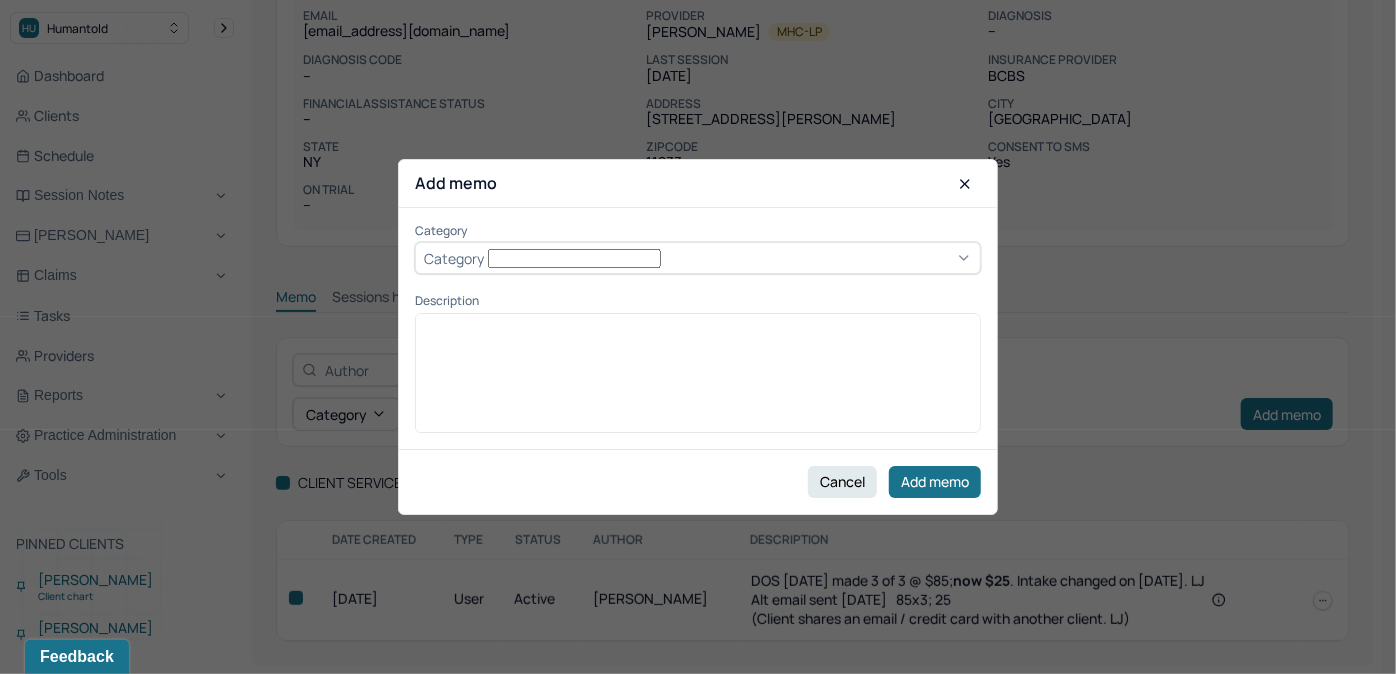 click on "Category" at bounding box center [698, 259] 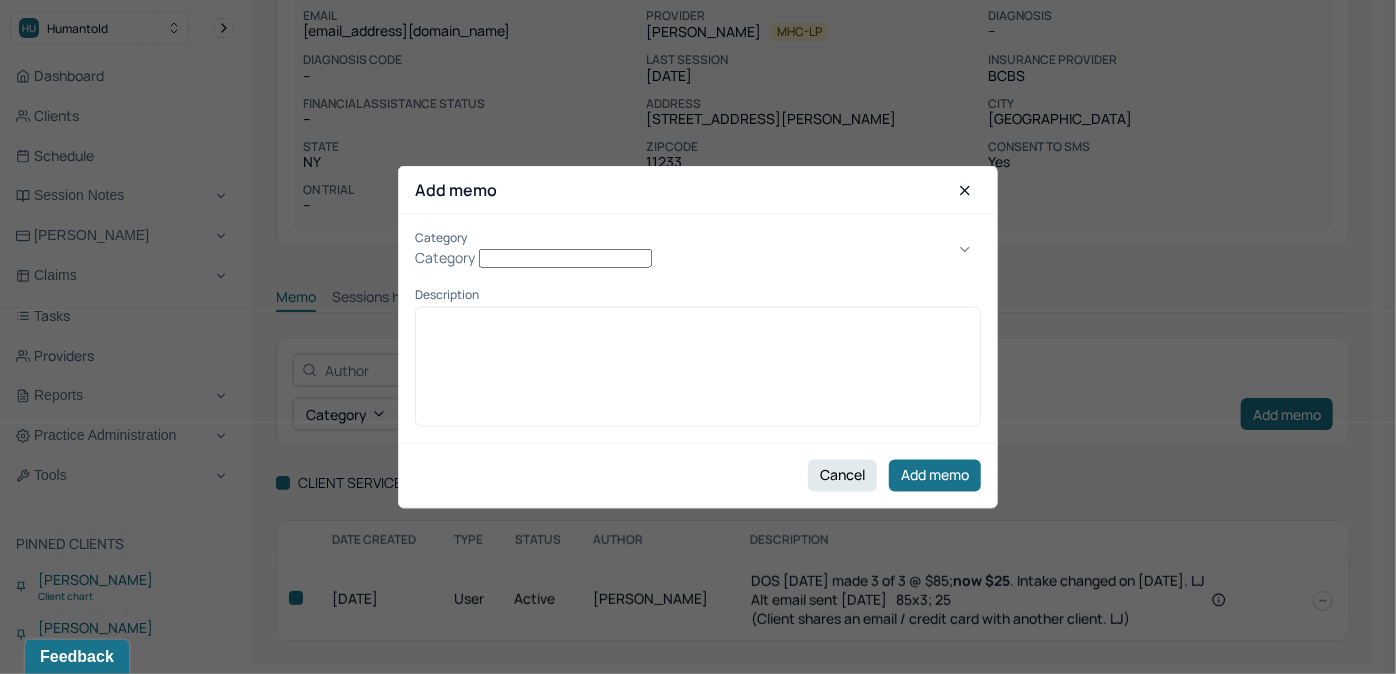 click on "client services billing notes intake reports phone notes" at bounding box center (691, 724) 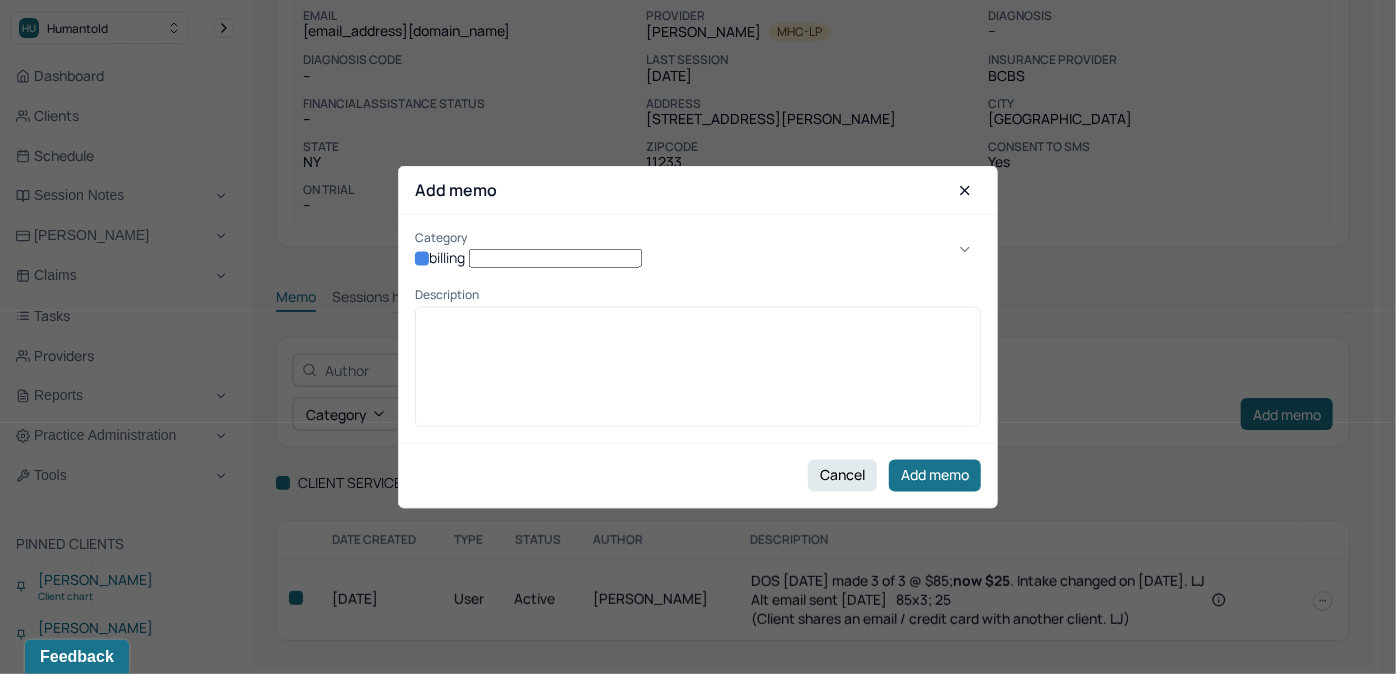 click on "billing" at bounding box center [698, 258] 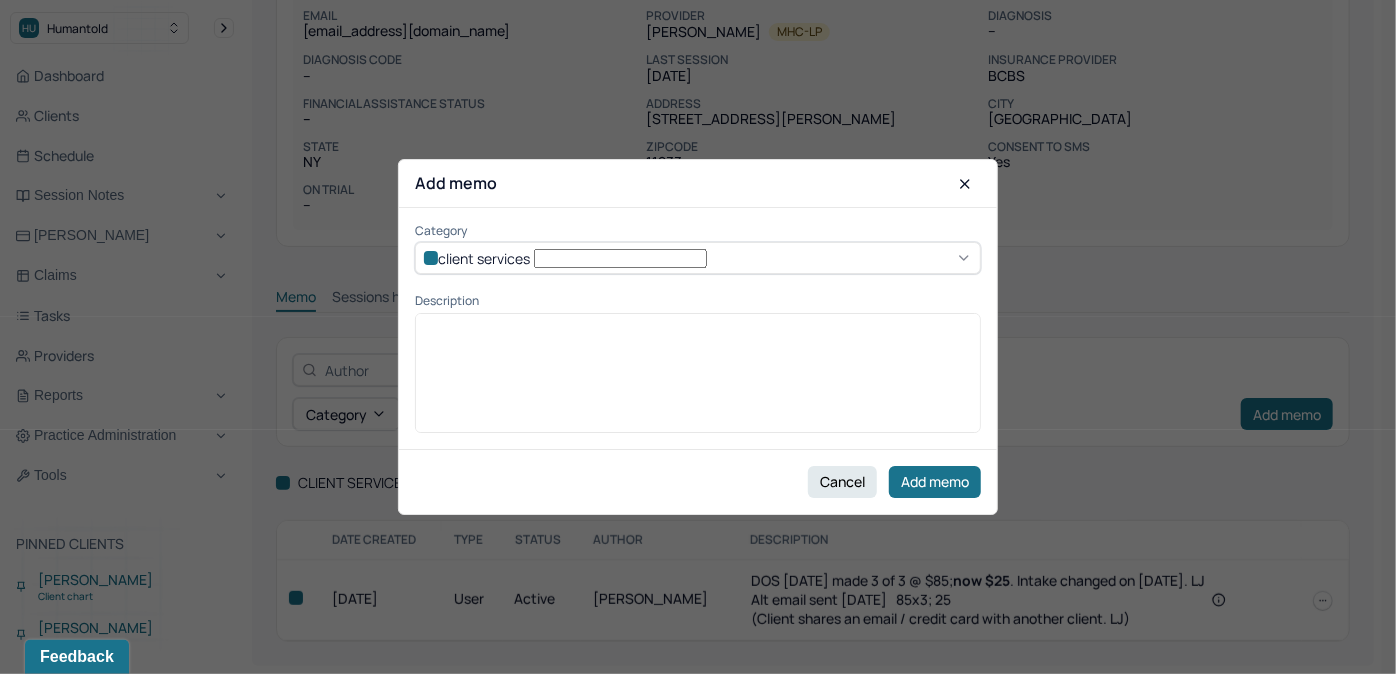 click at bounding box center (698, 329) 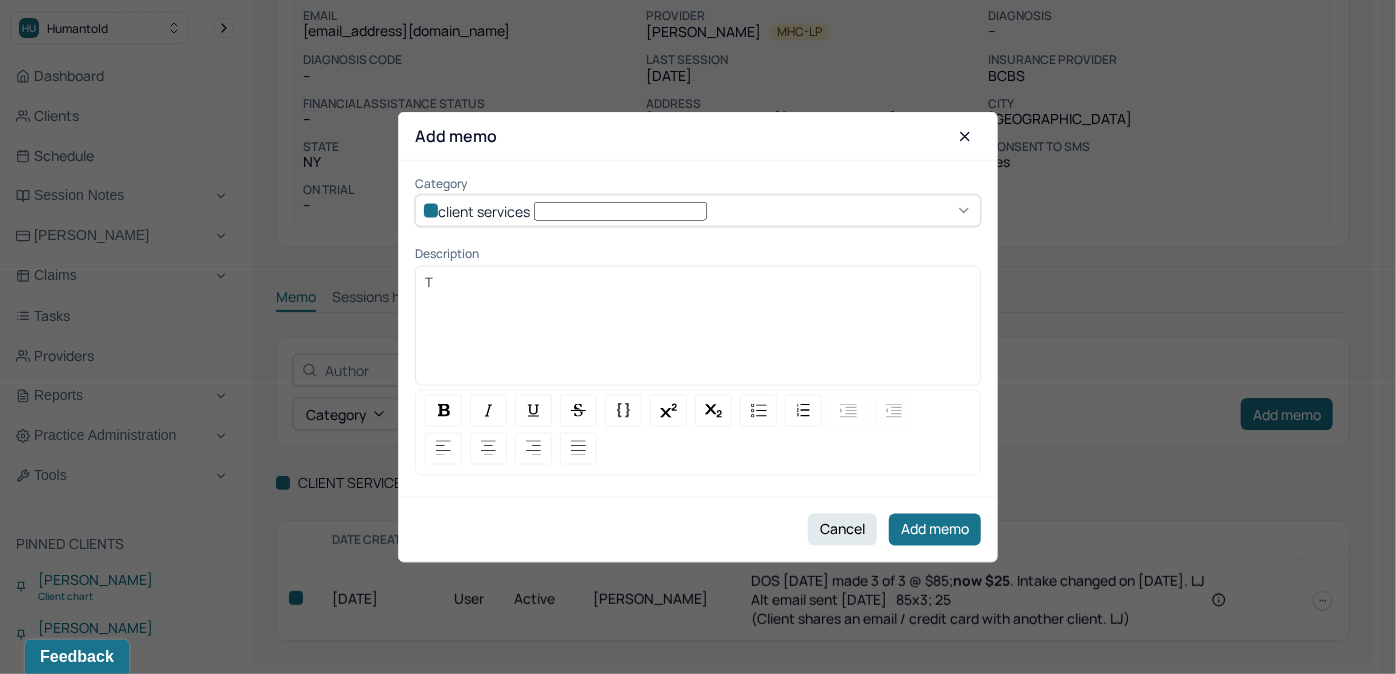 type 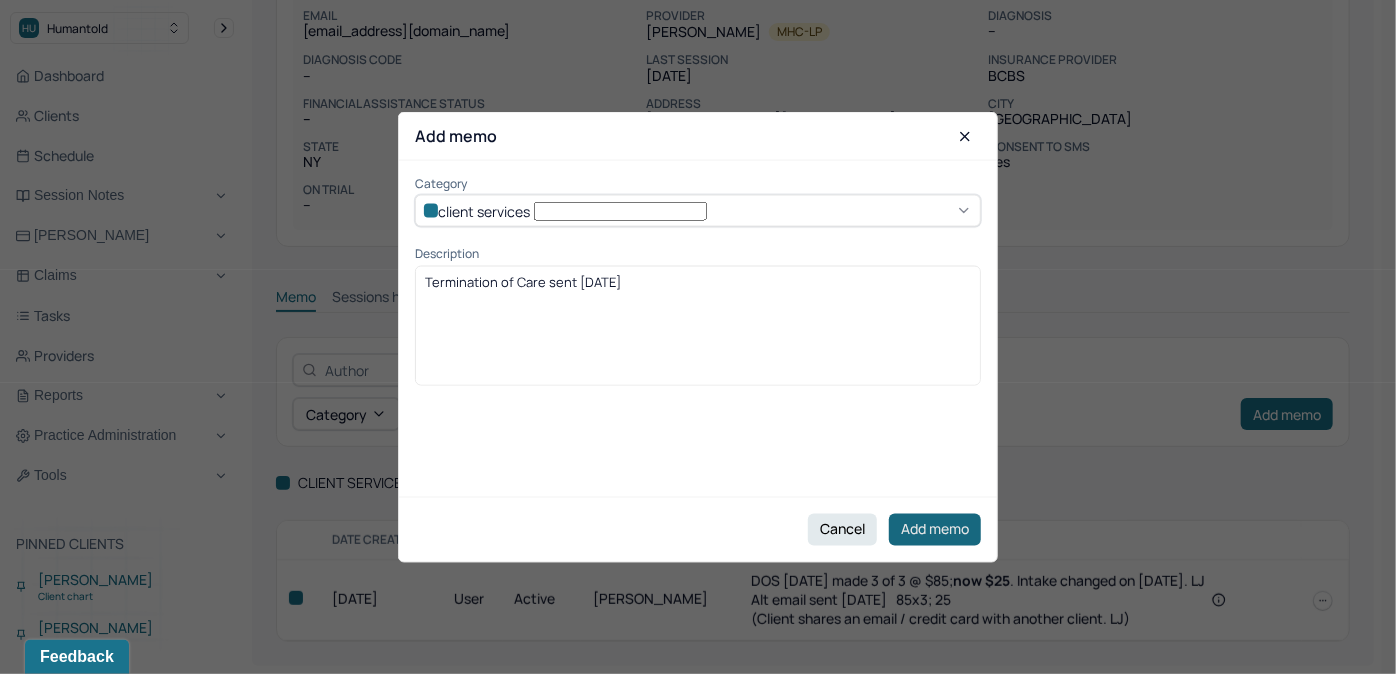 click on "Add memo" at bounding box center [935, 529] 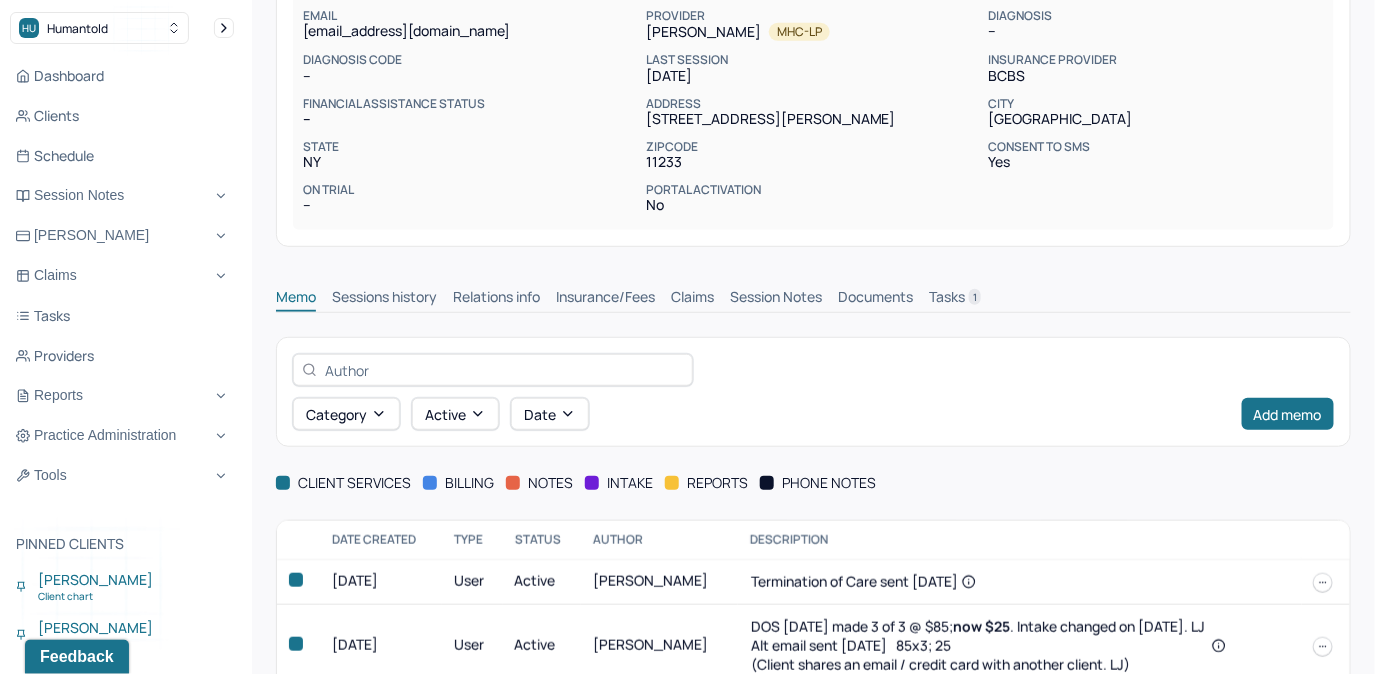 scroll, scrollTop: 0, scrollLeft: 0, axis: both 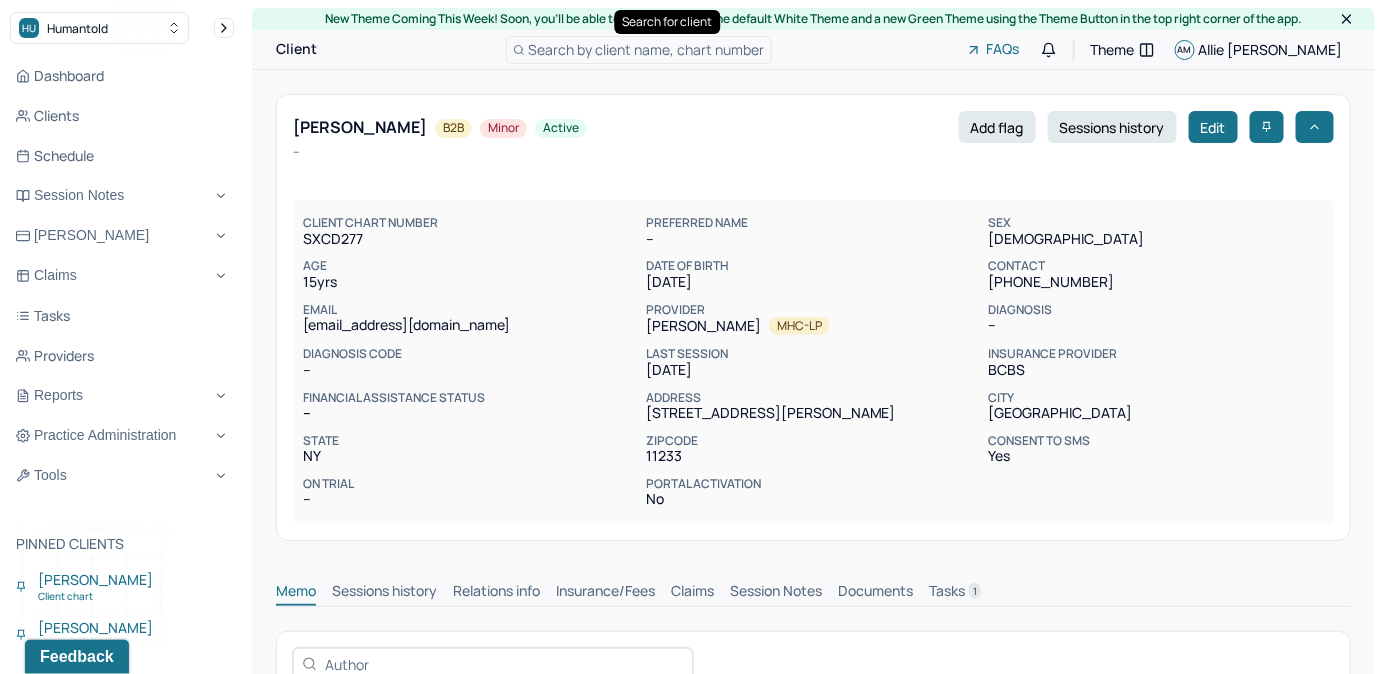click on "Search by client name, chart number" at bounding box center [639, 50] 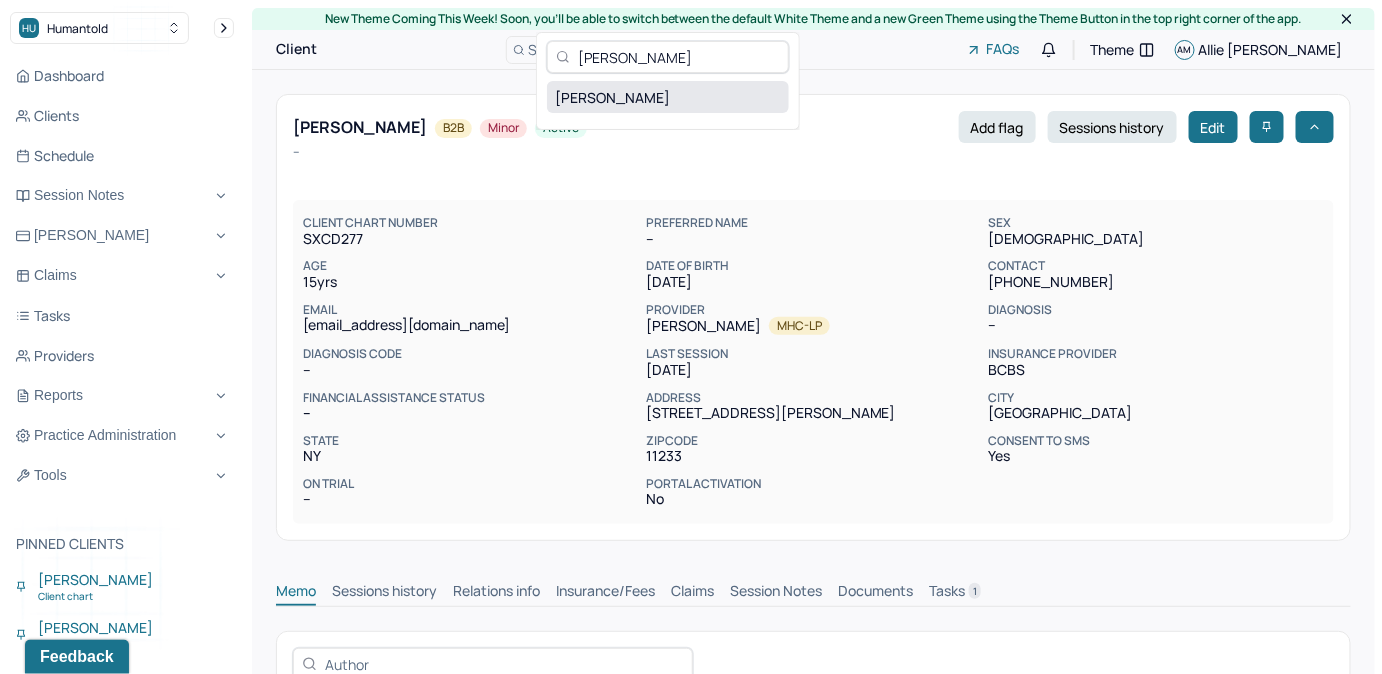 type on "[PERSON_NAME]" 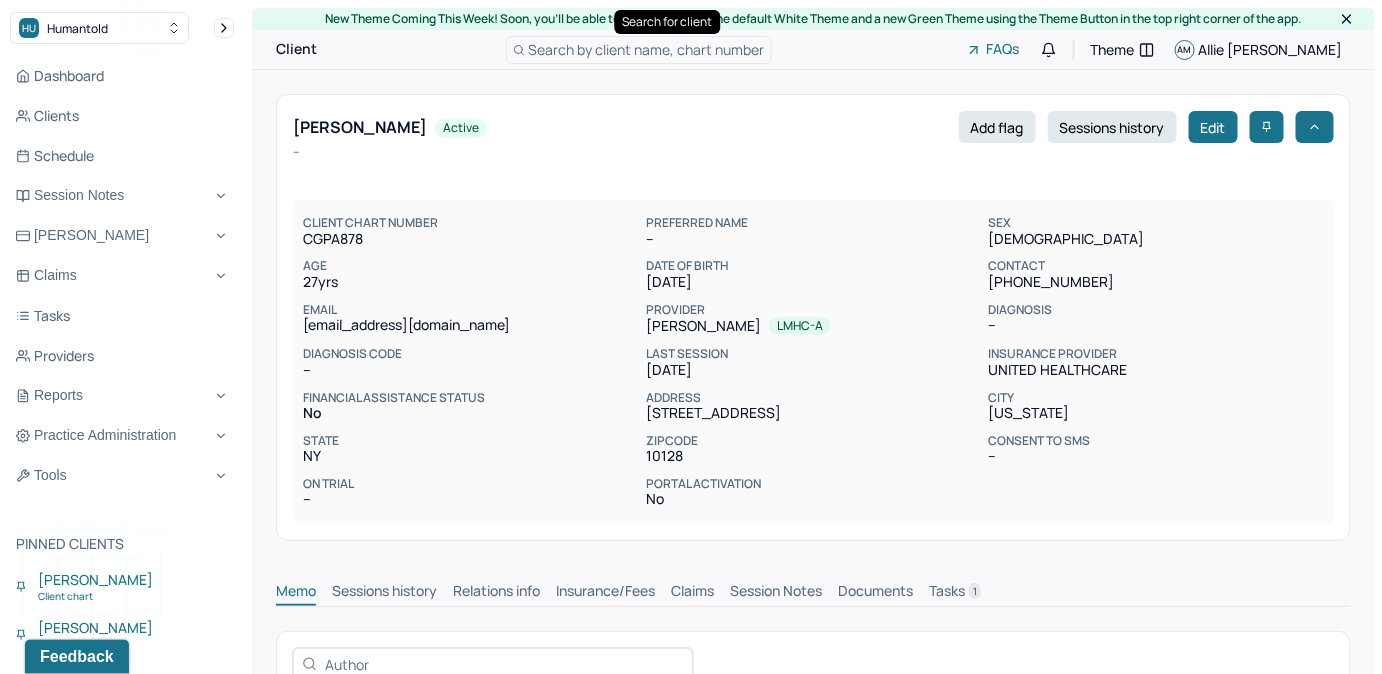 scroll, scrollTop: 1, scrollLeft: 0, axis: vertical 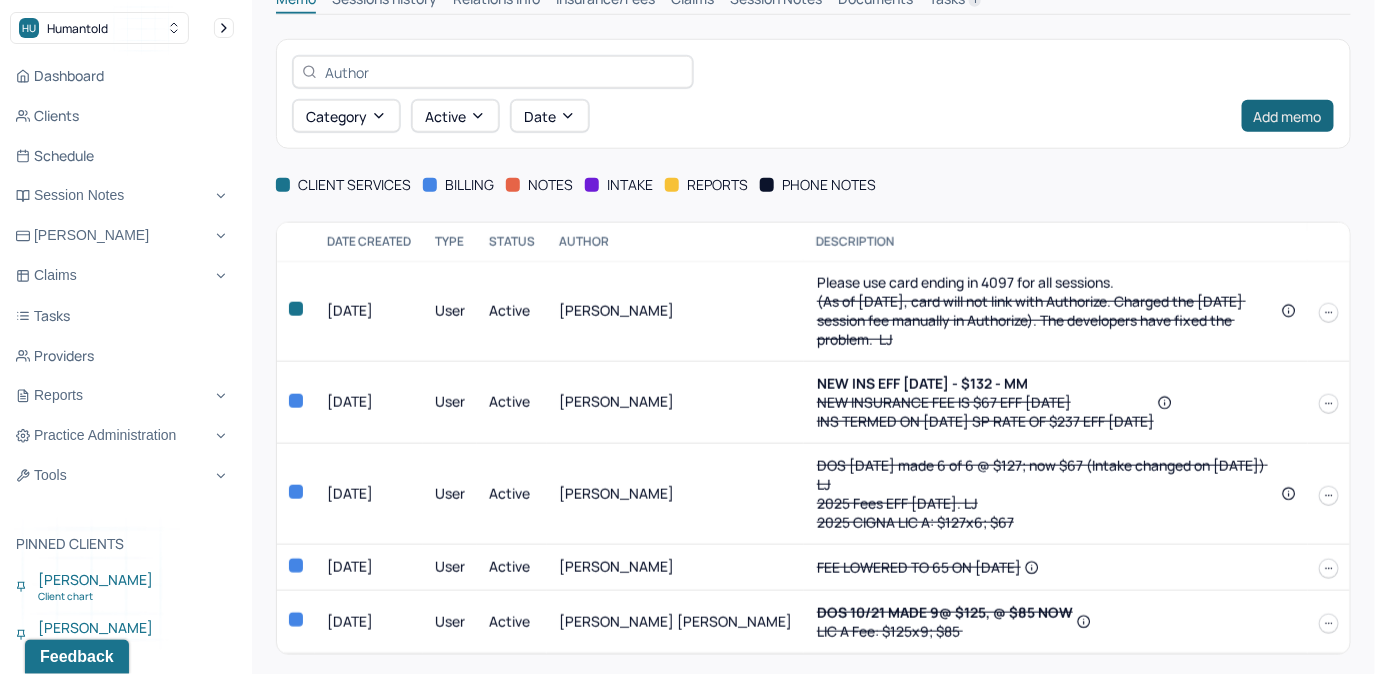 click on "Add memo" at bounding box center [1288, 116] 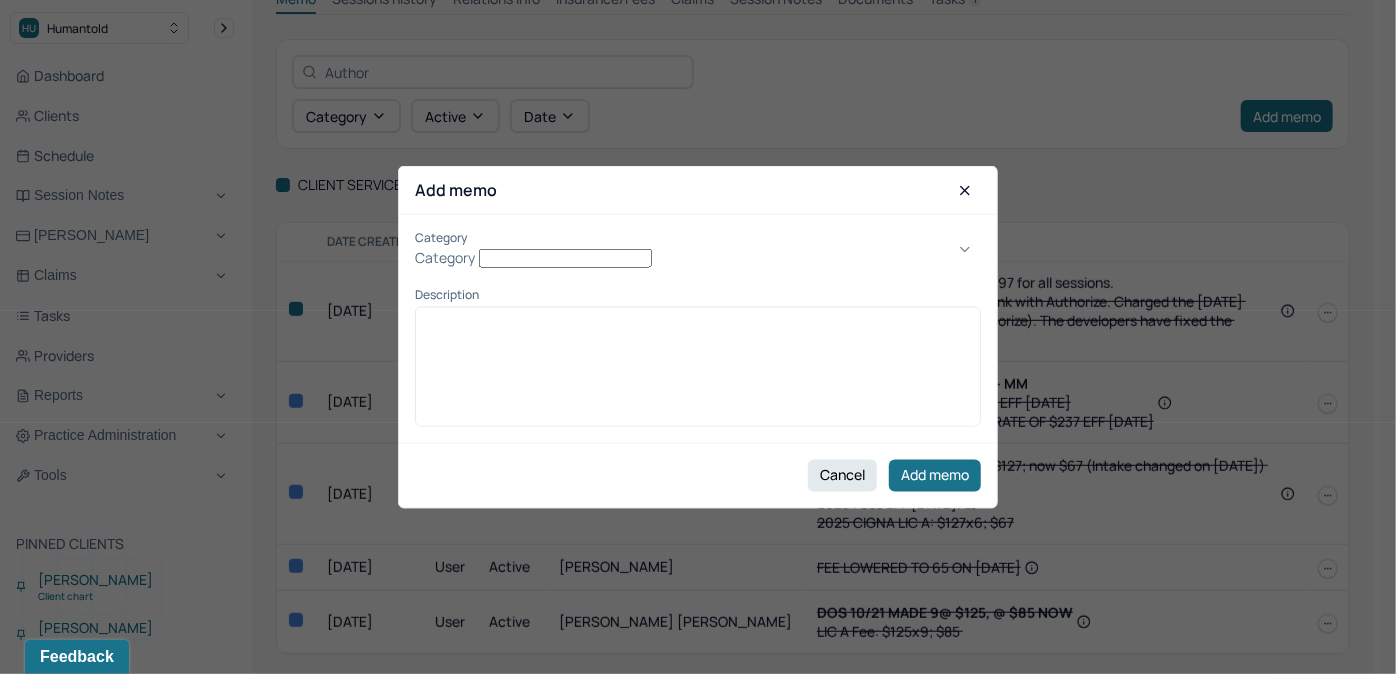 click on "Category" at bounding box center (698, 258) 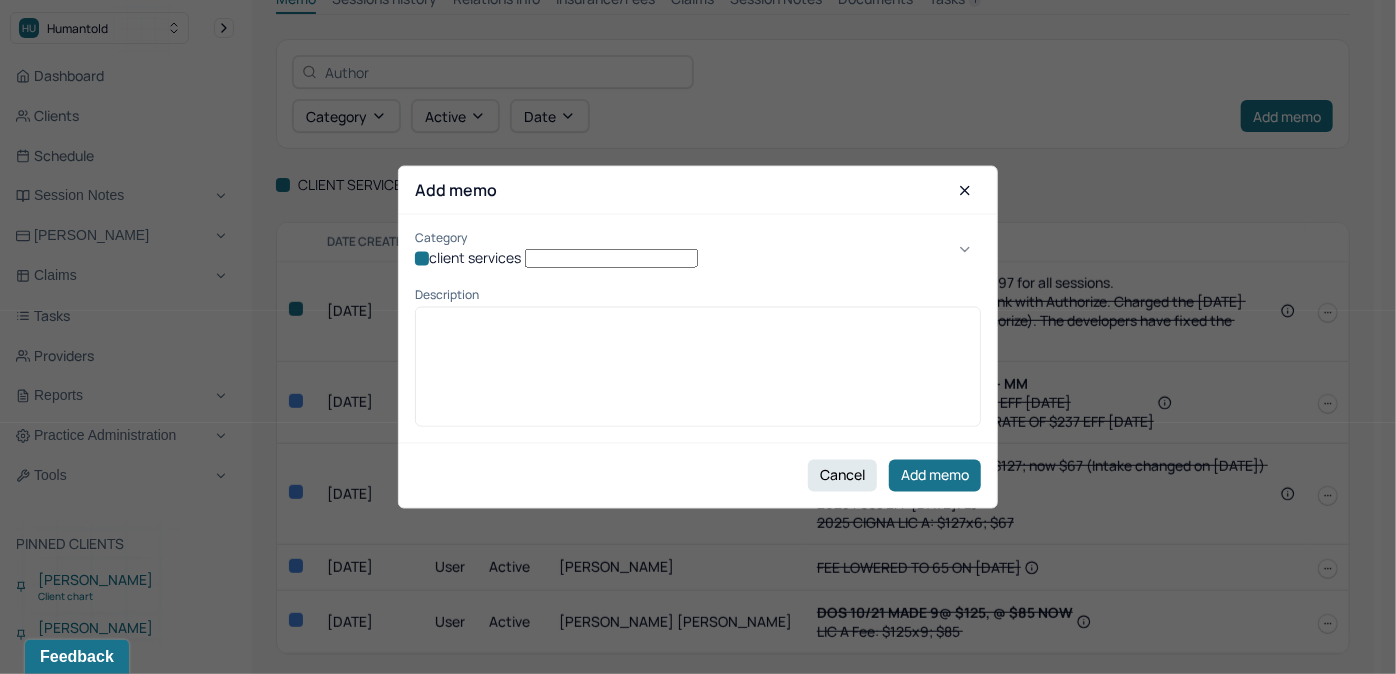 click at bounding box center (698, 373) 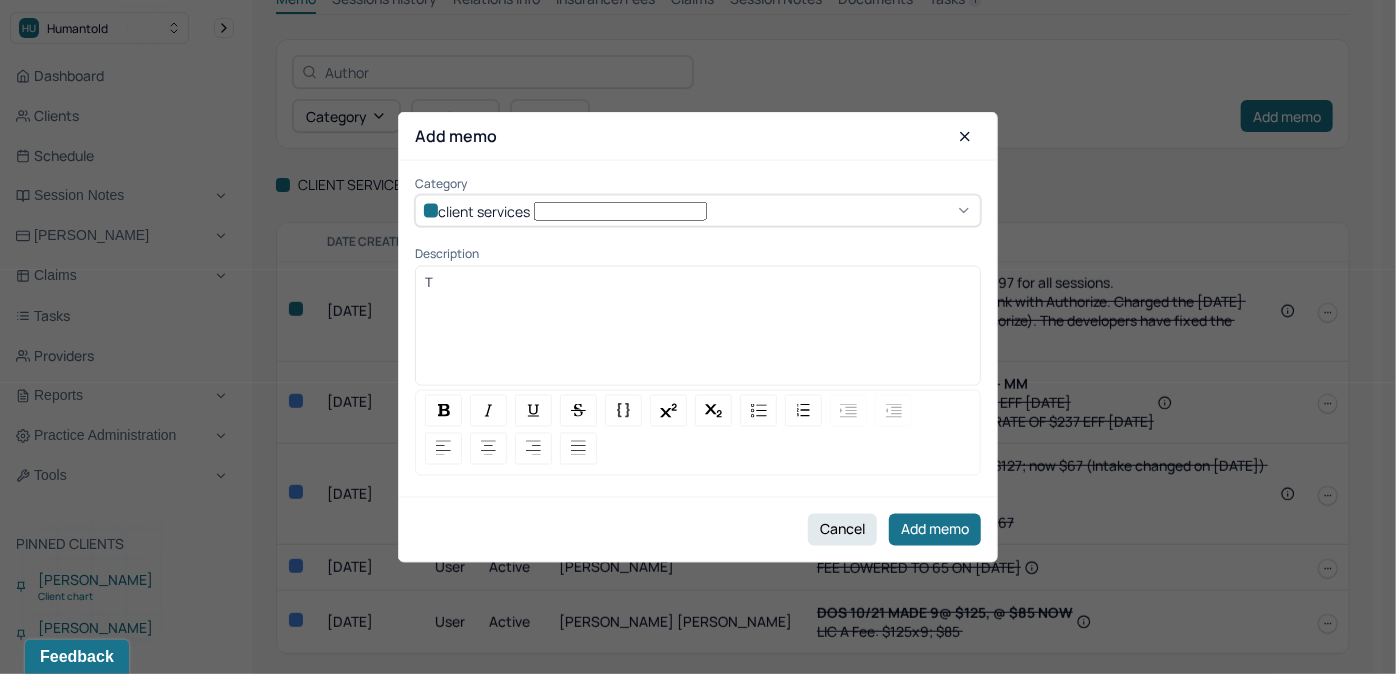 type 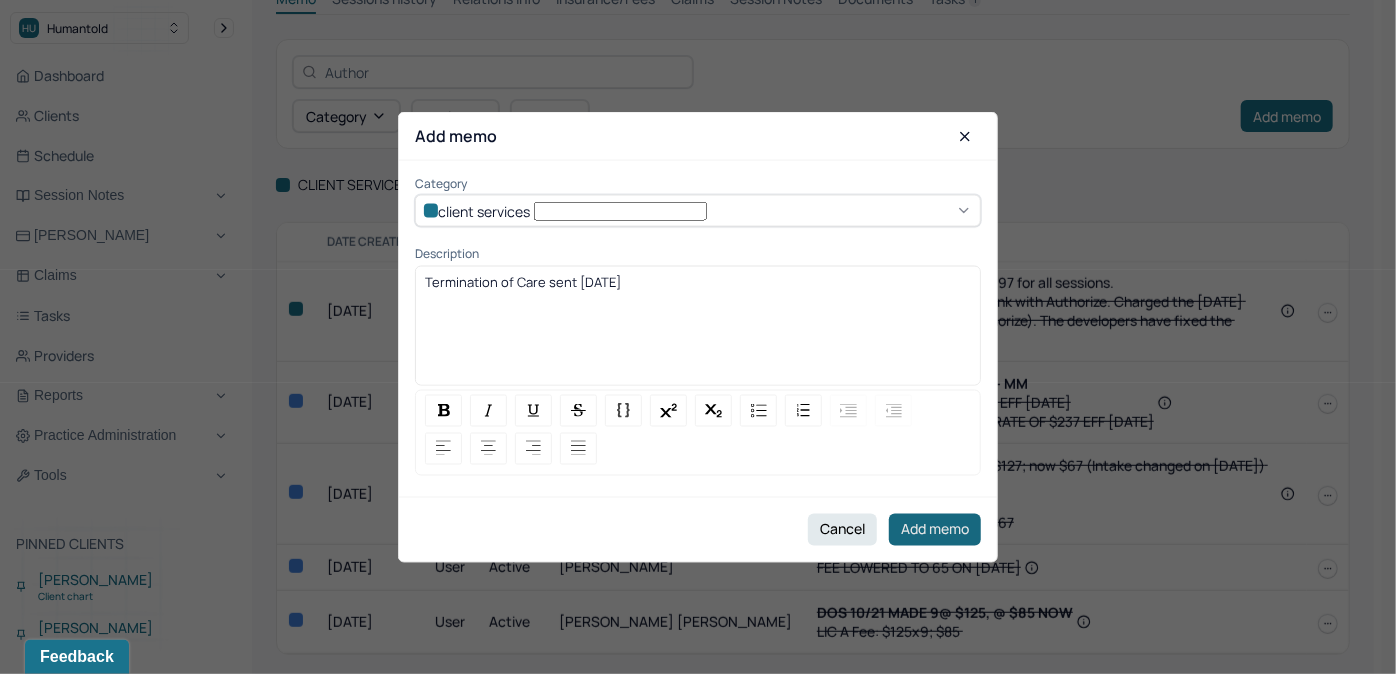 click on "Add memo" at bounding box center [935, 529] 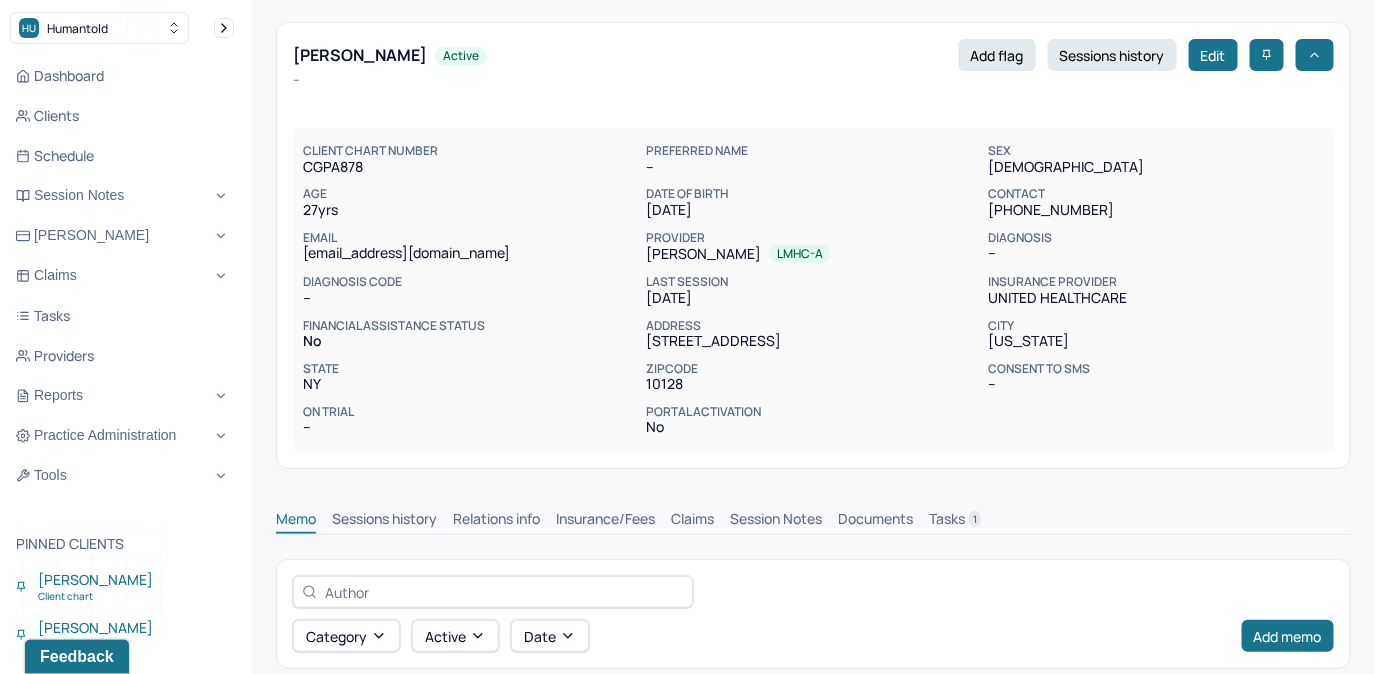 scroll, scrollTop: 26, scrollLeft: 0, axis: vertical 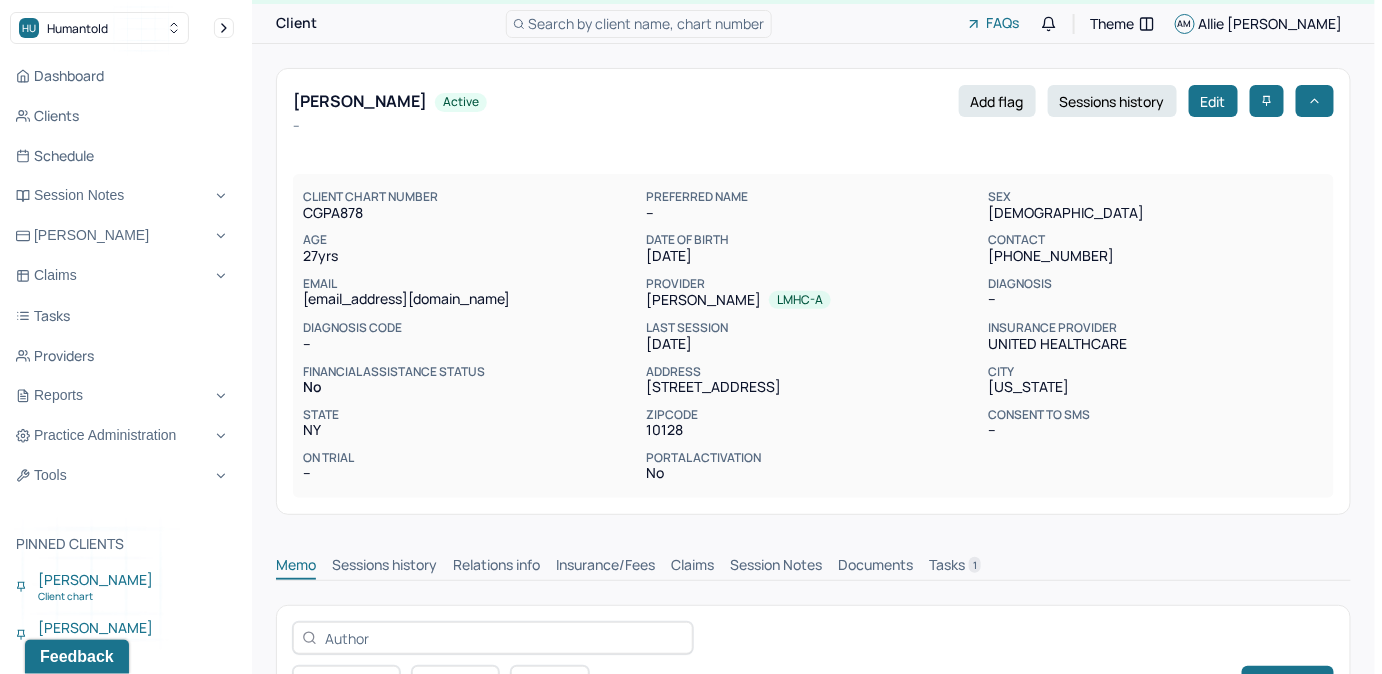 click on "Search by client name, chart number" at bounding box center (647, 23) 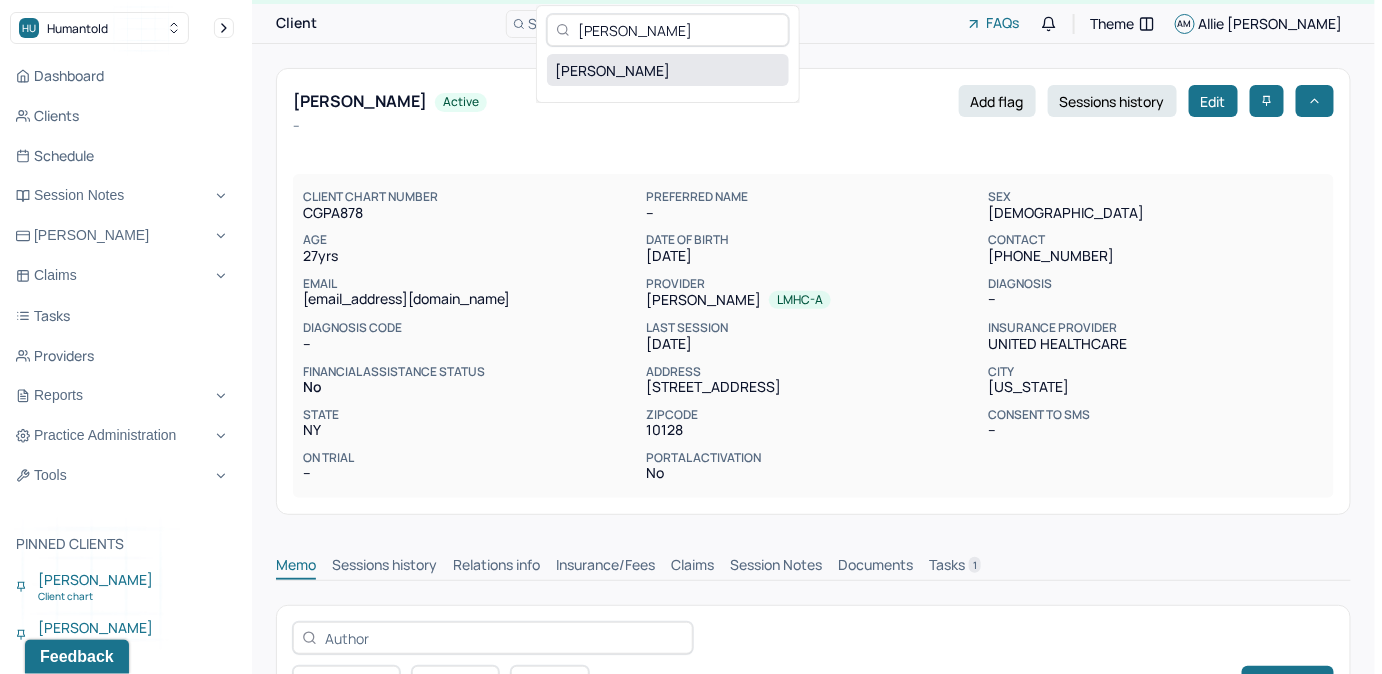 type on "[PERSON_NAME]" 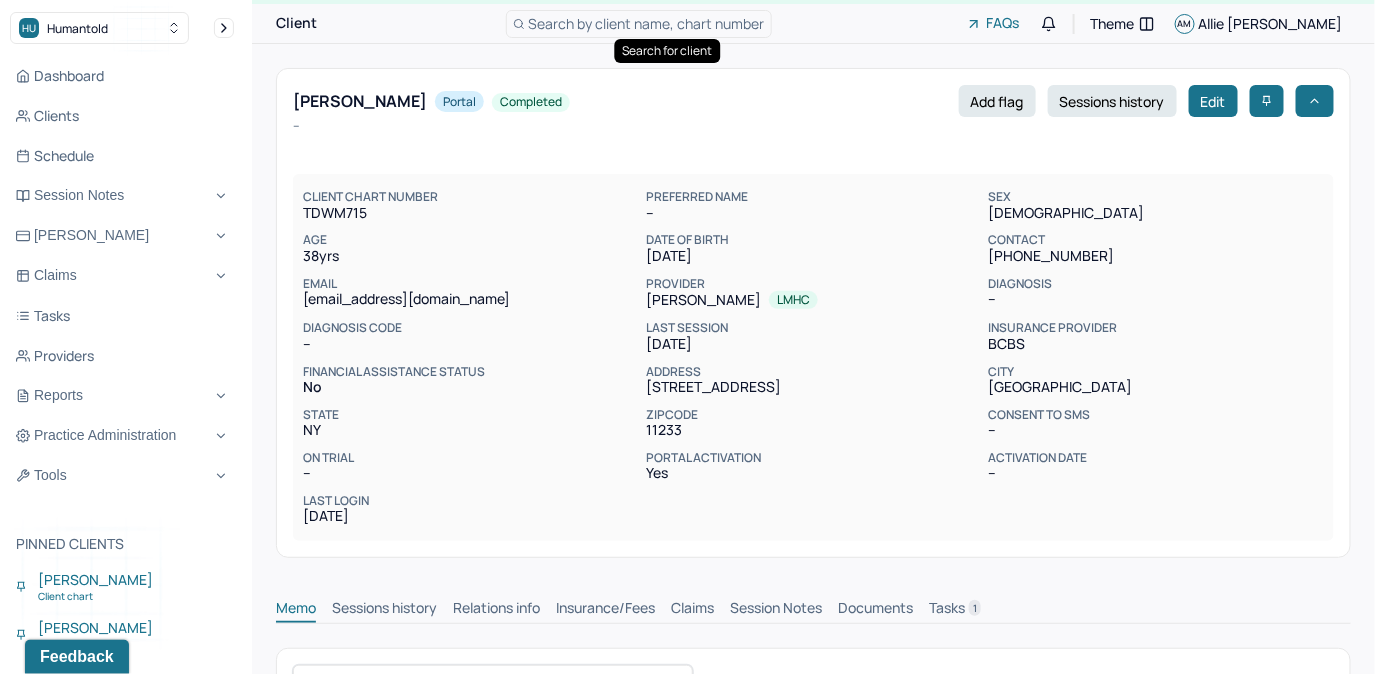 scroll, scrollTop: 1, scrollLeft: 0, axis: vertical 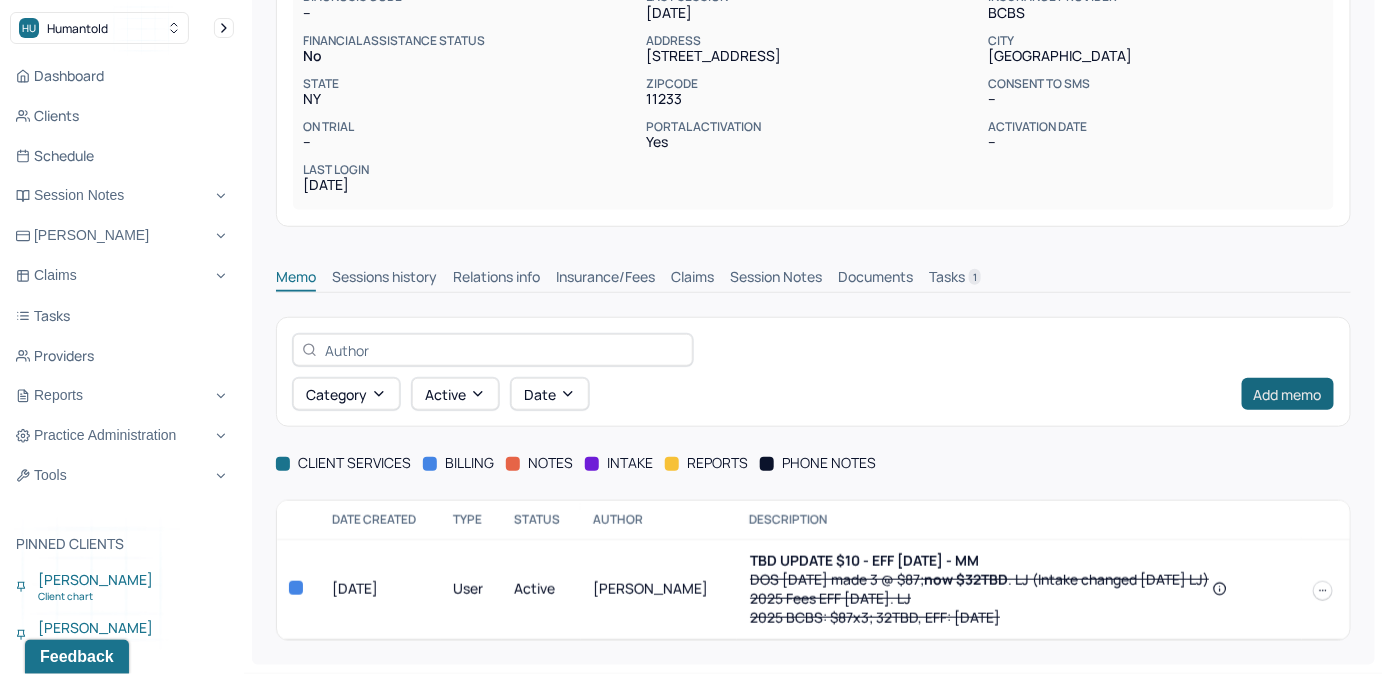 click on "Add memo" at bounding box center [1288, 394] 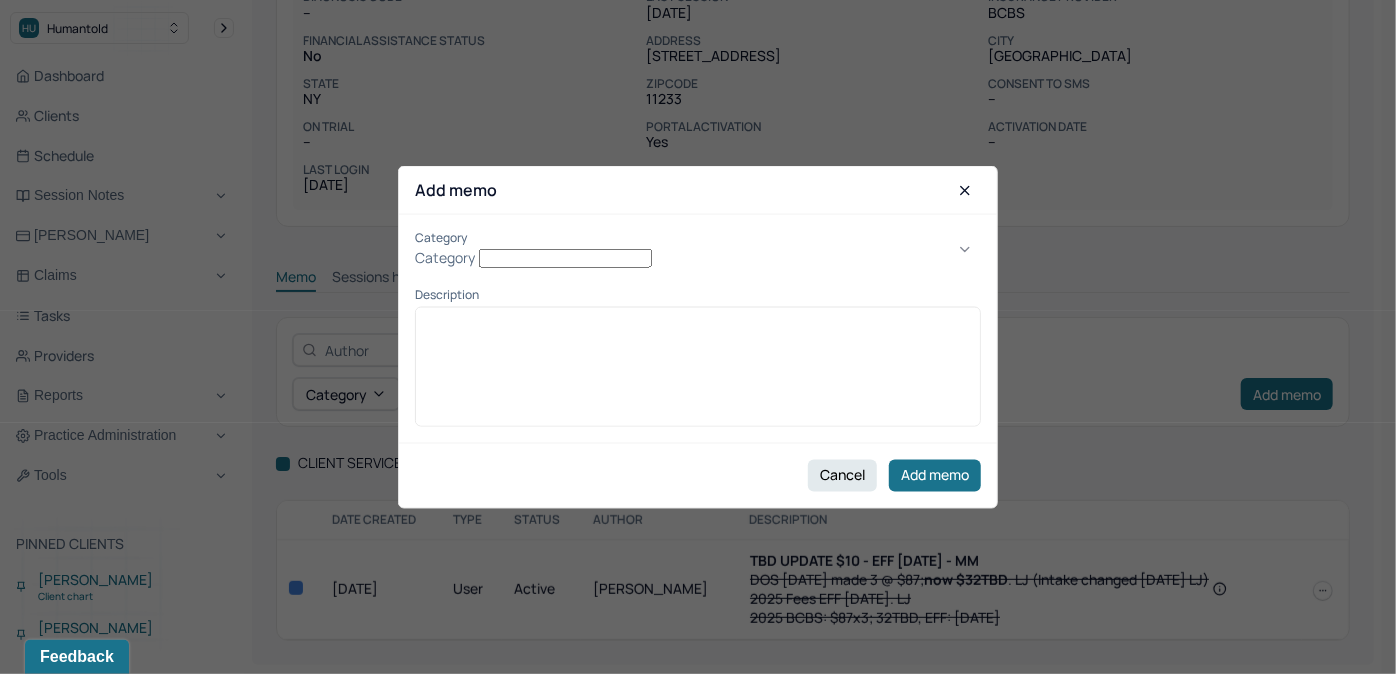 click on "Category" at bounding box center [698, 258] 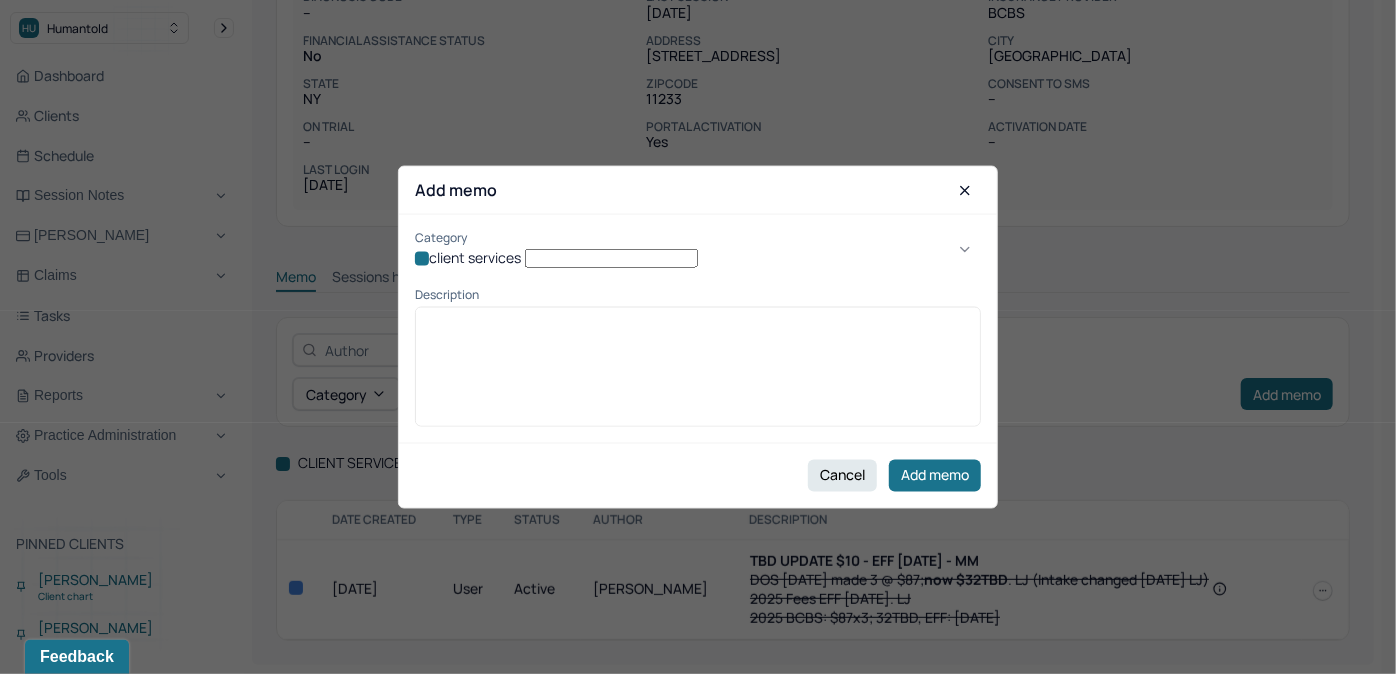 click at bounding box center [698, 373] 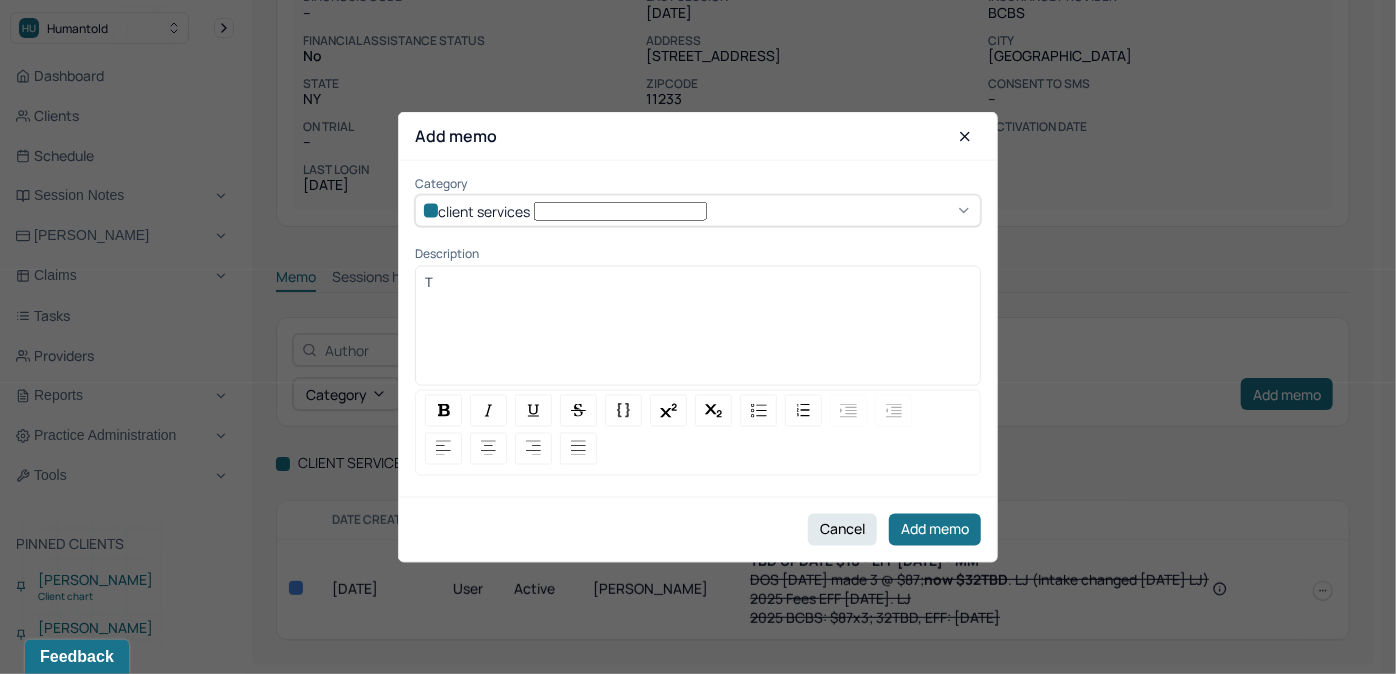 type 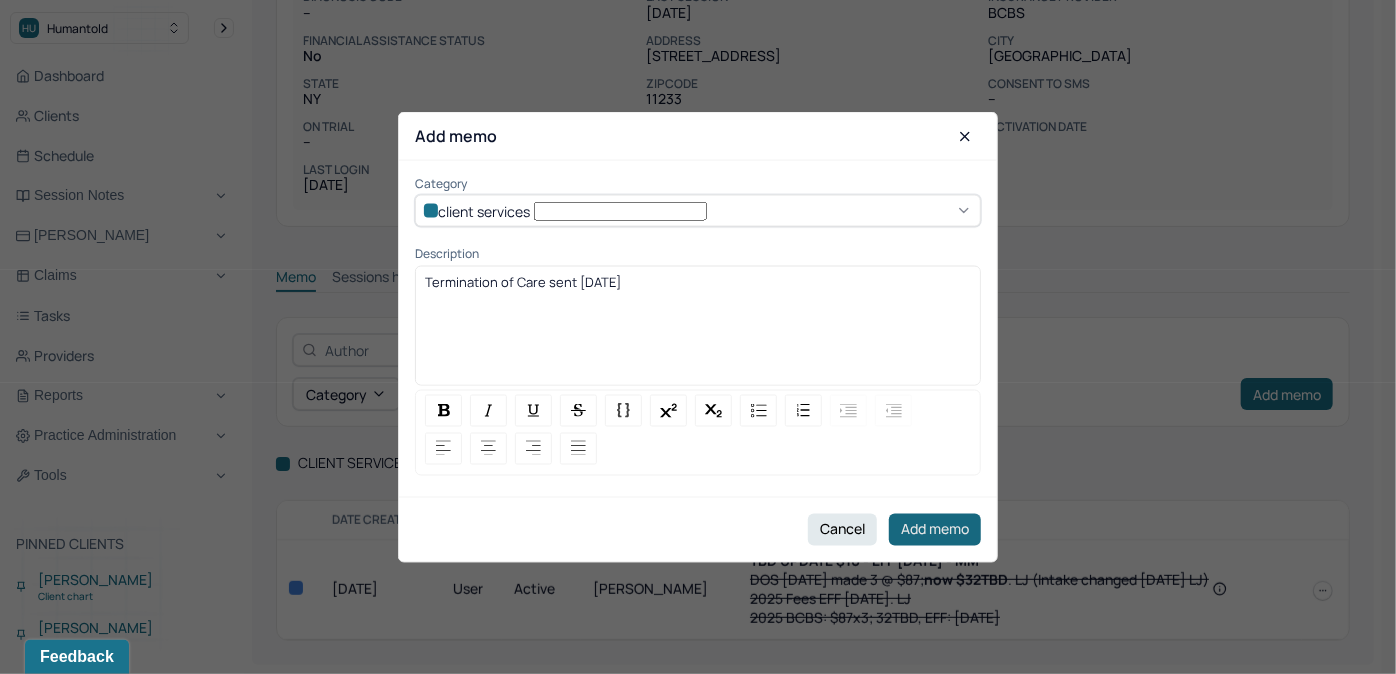 click on "Add memo" at bounding box center (935, 529) 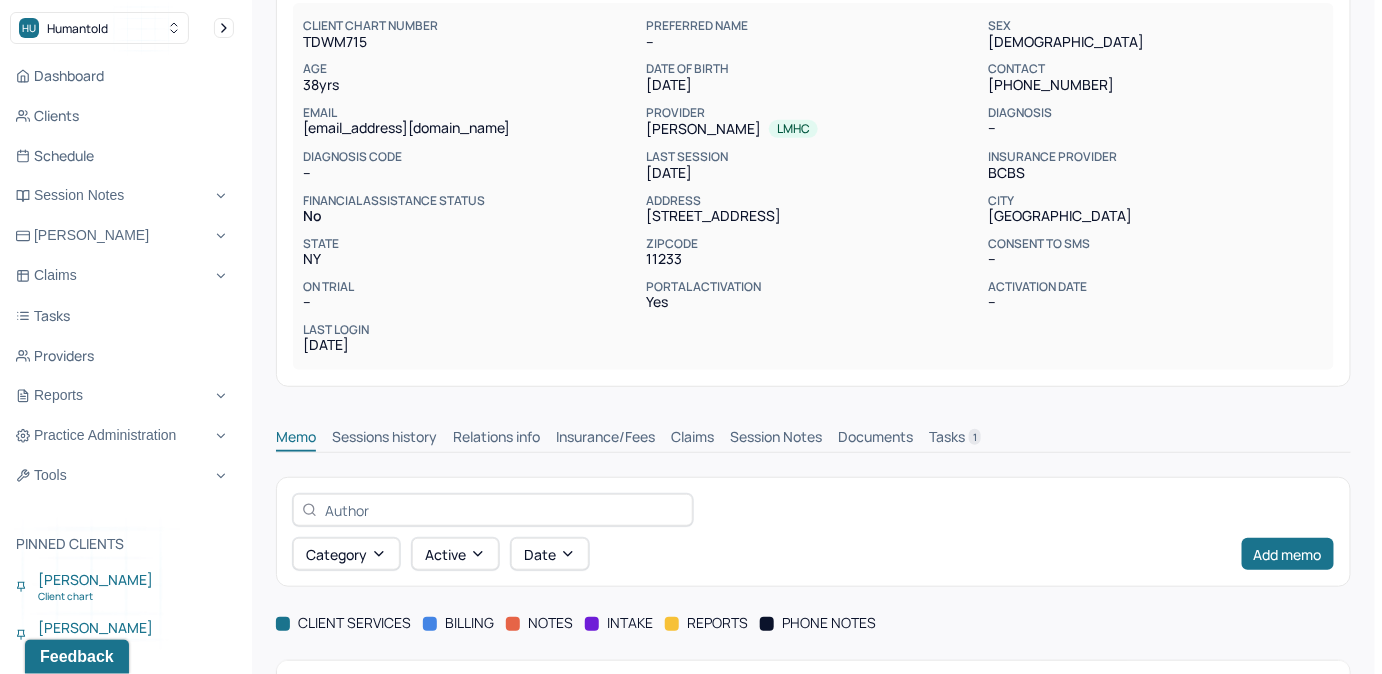 scroll, scrollTop: 0, scrollLeft: 0, axis: both 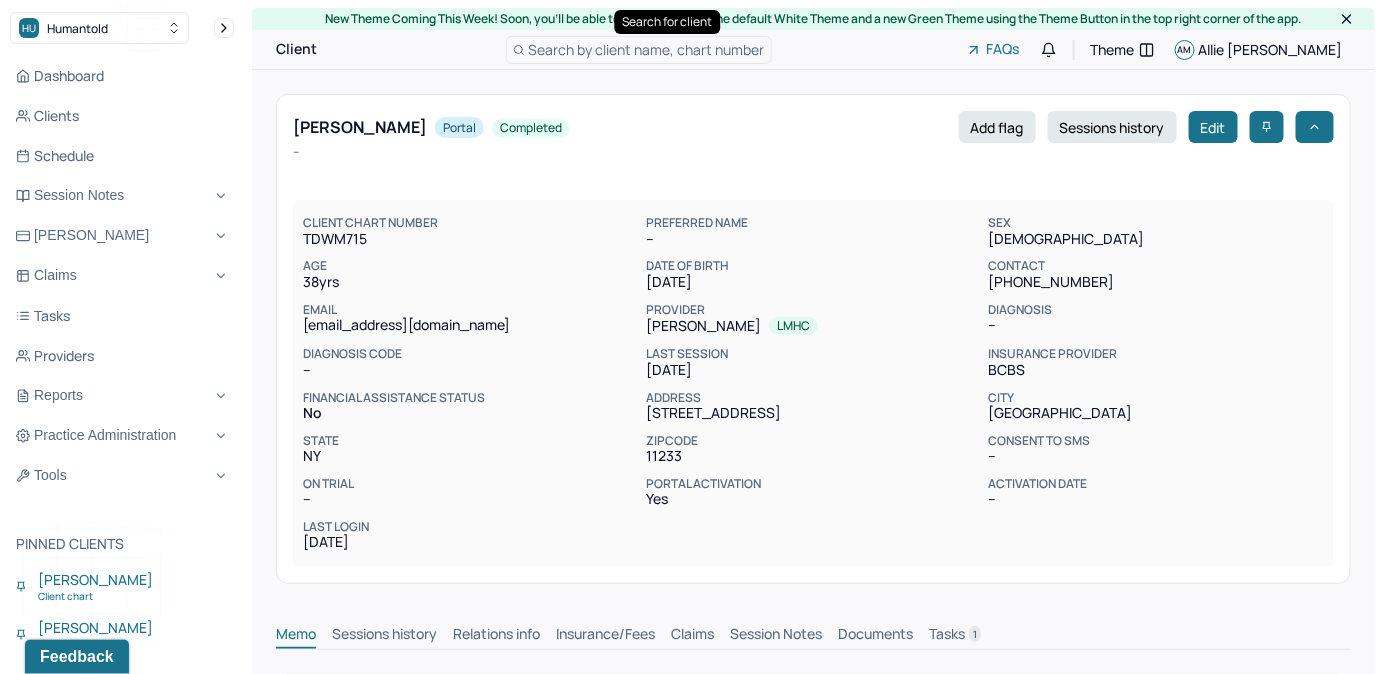 click on "Search by client name, chart number" at bounding box center [647, 49] 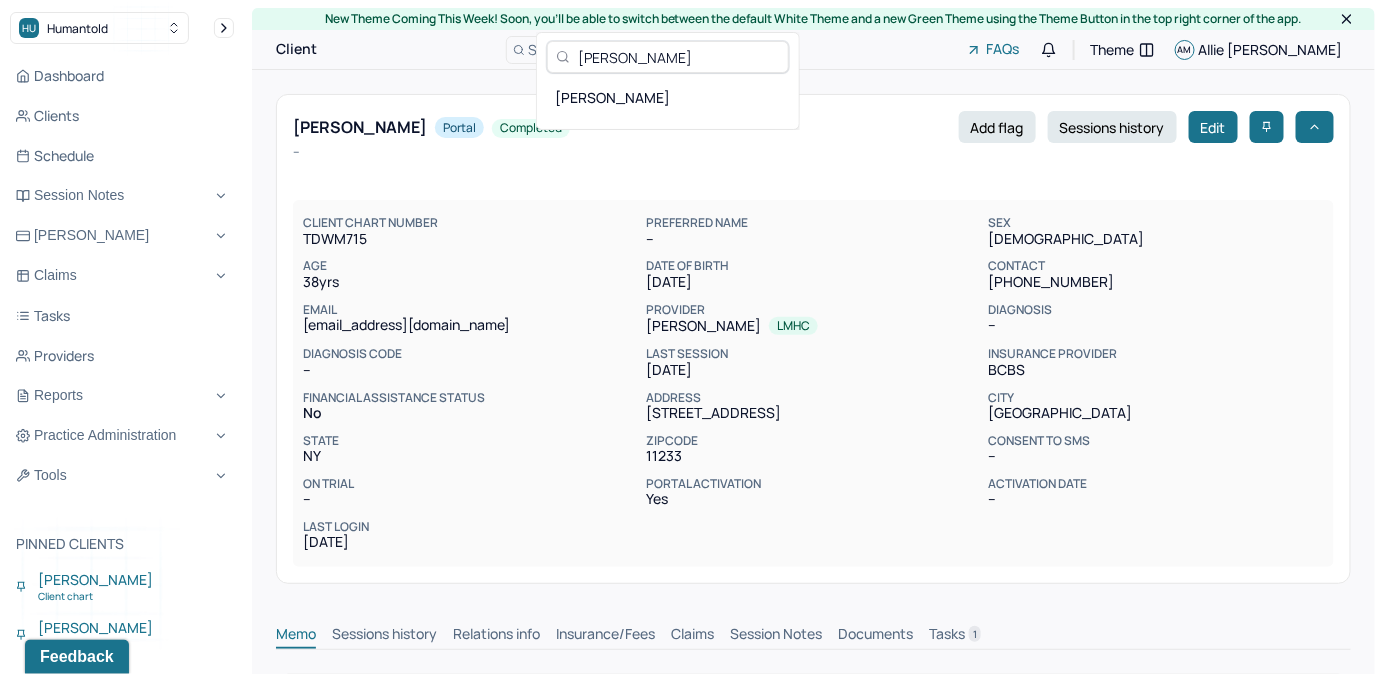 type on "[PERSON_NAME]" 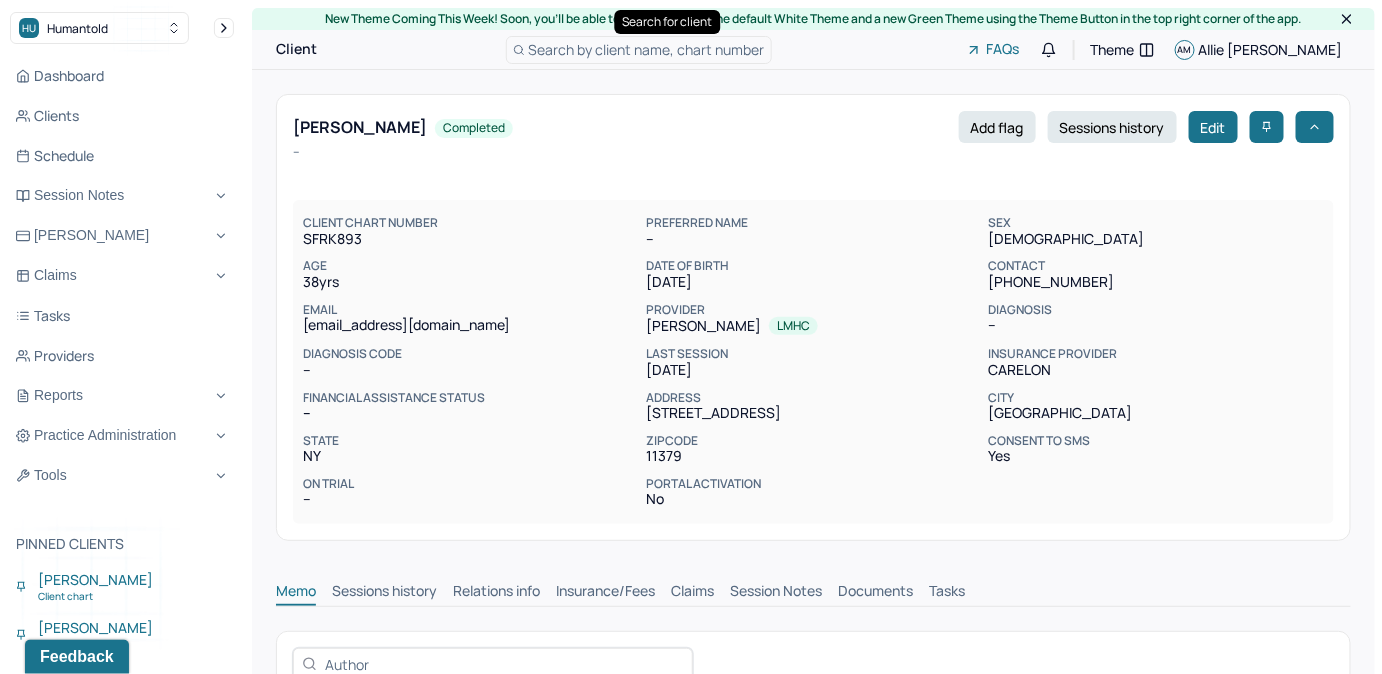 scroll, scrollTop: 1, scrollLeft: 0, axis: vertical 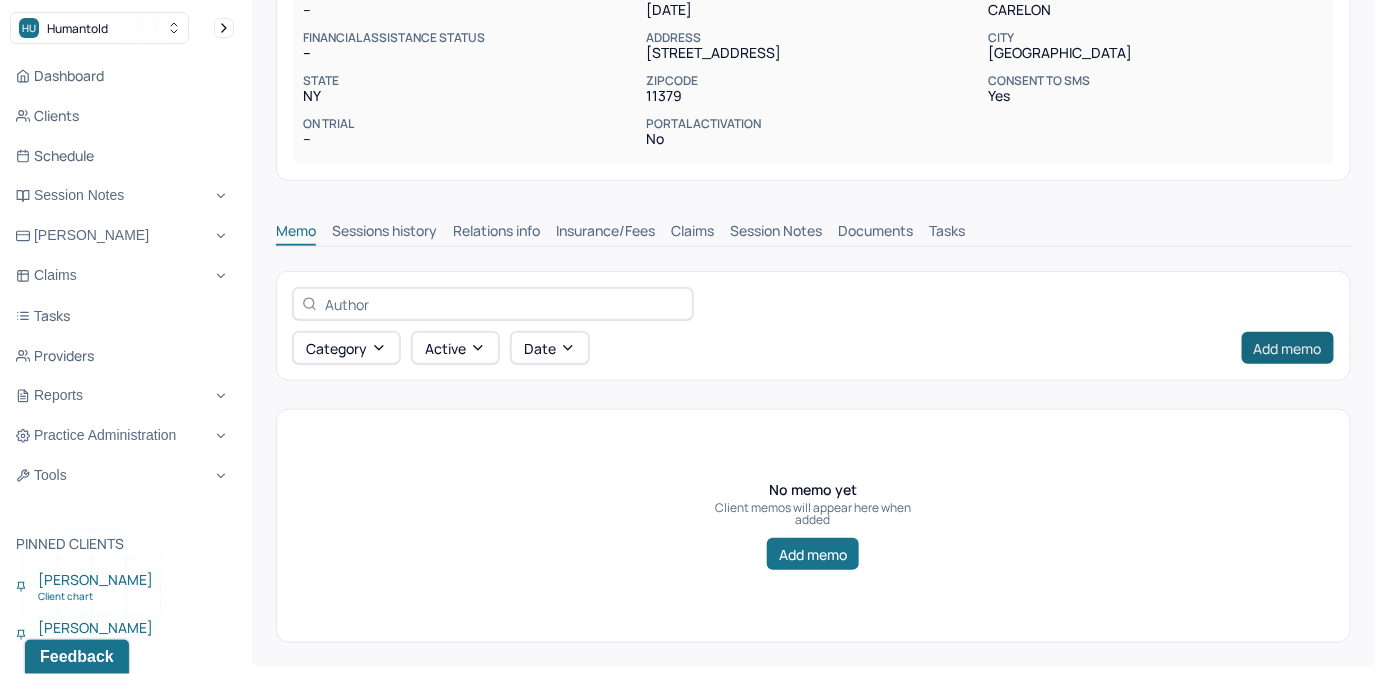 click on "Add memo" at bounding box center [1288, 348] 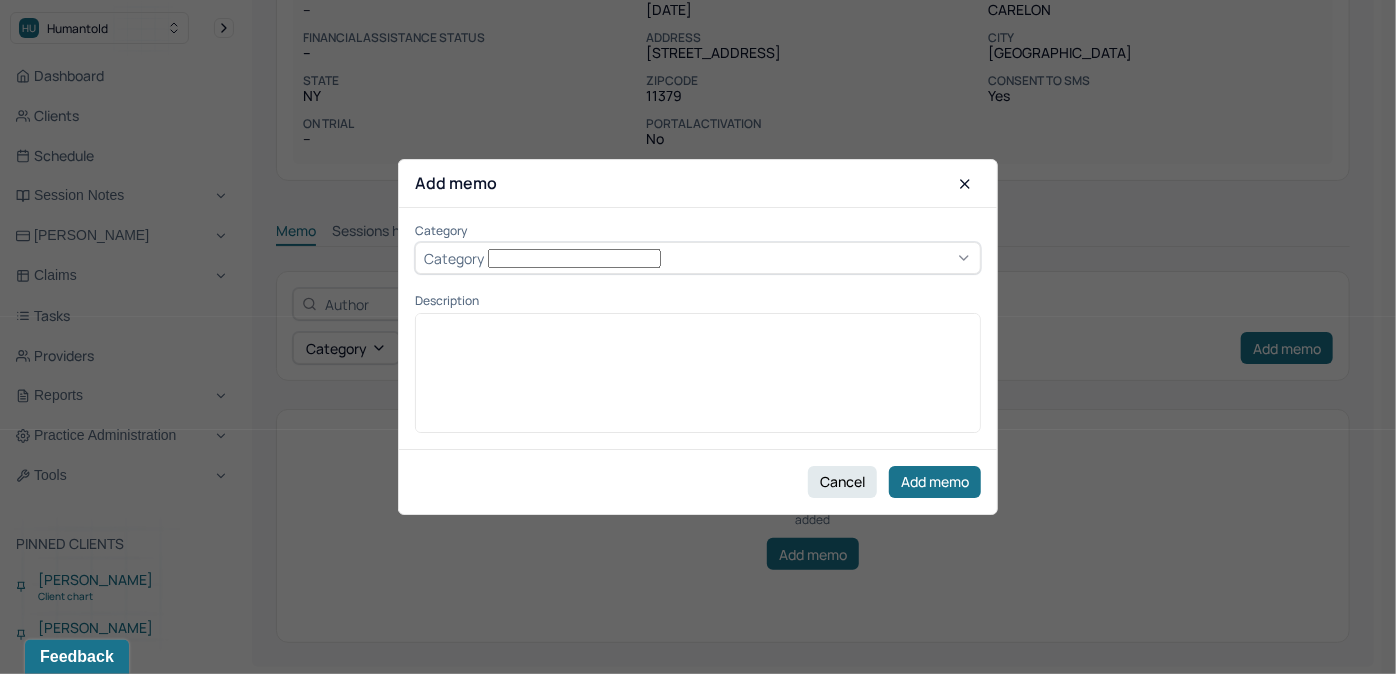 click on "Category" at bounding box center [698, 259] 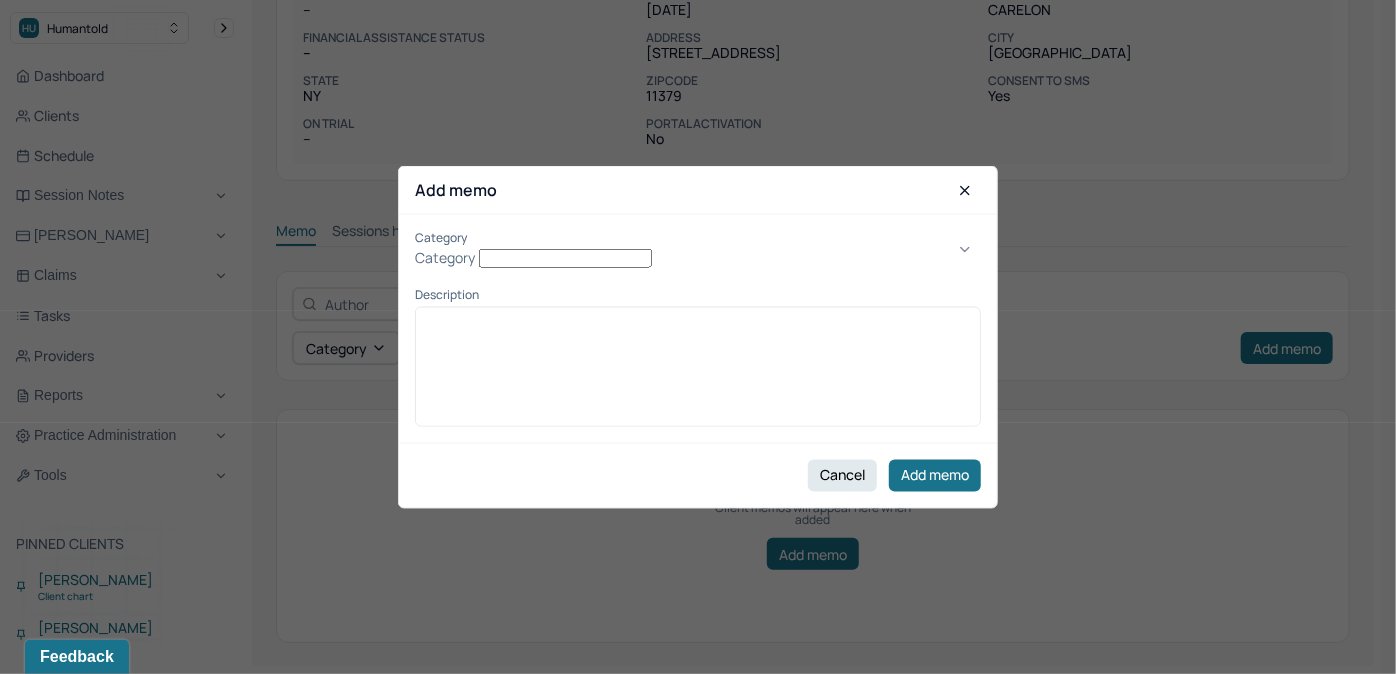 click on "client services" at bounding box center (60, 683) 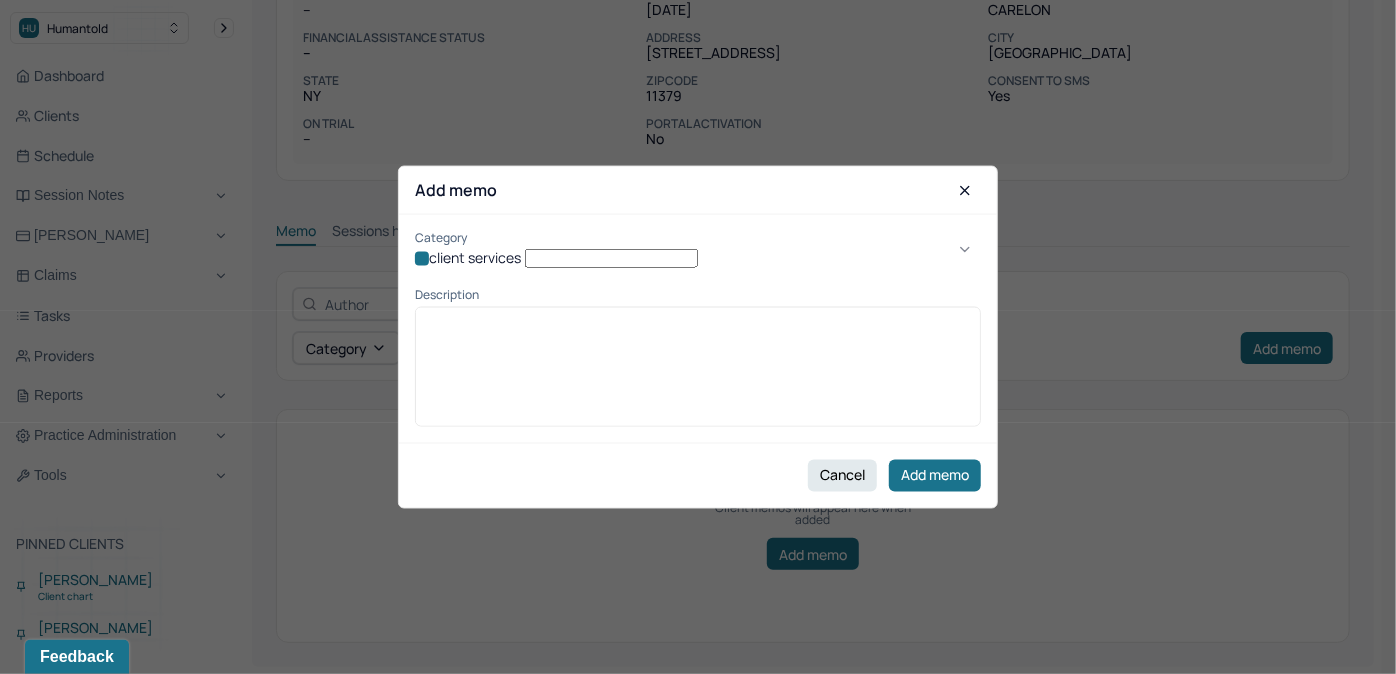 click at bounding box center (698, 322) 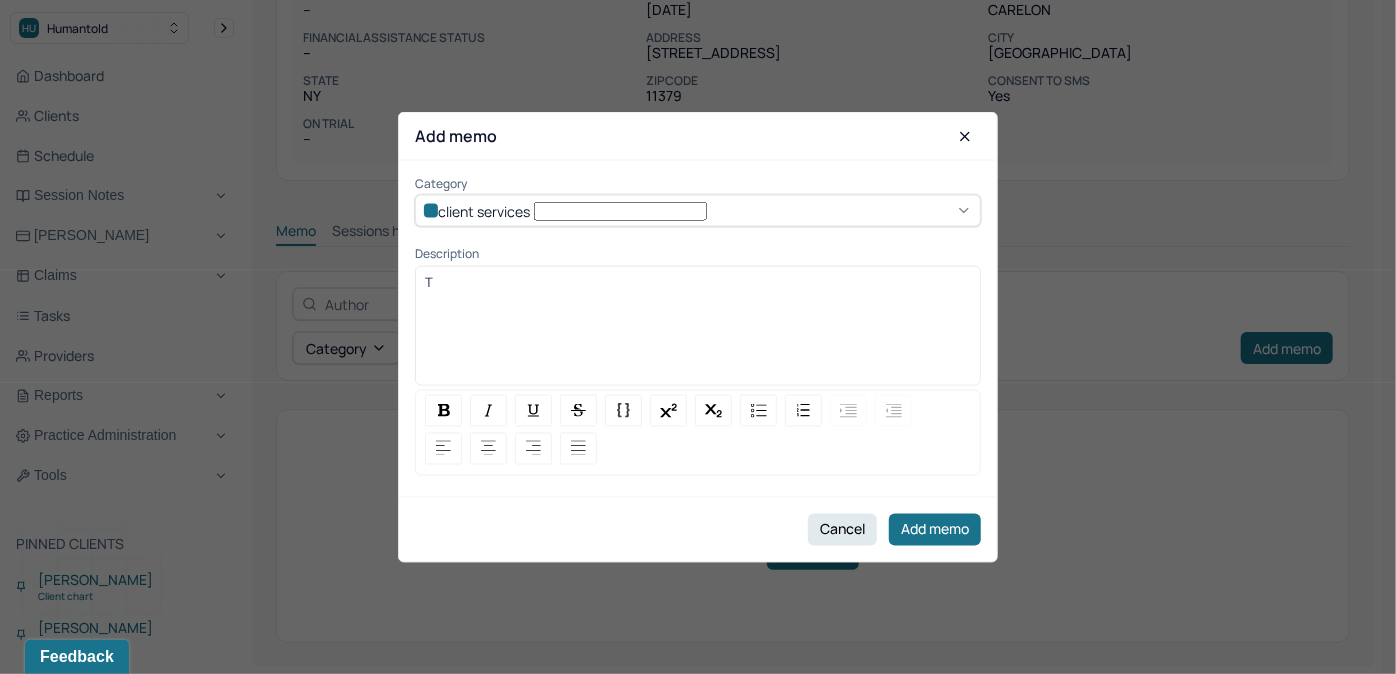 type 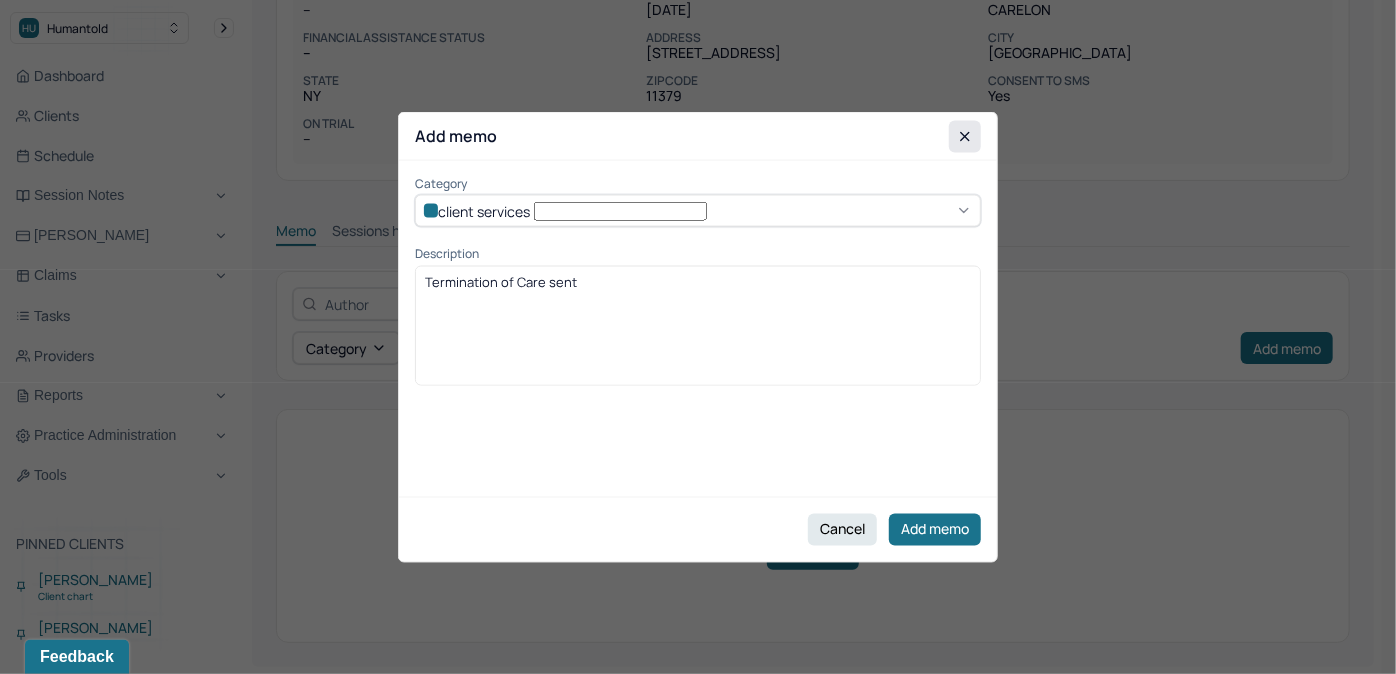 click 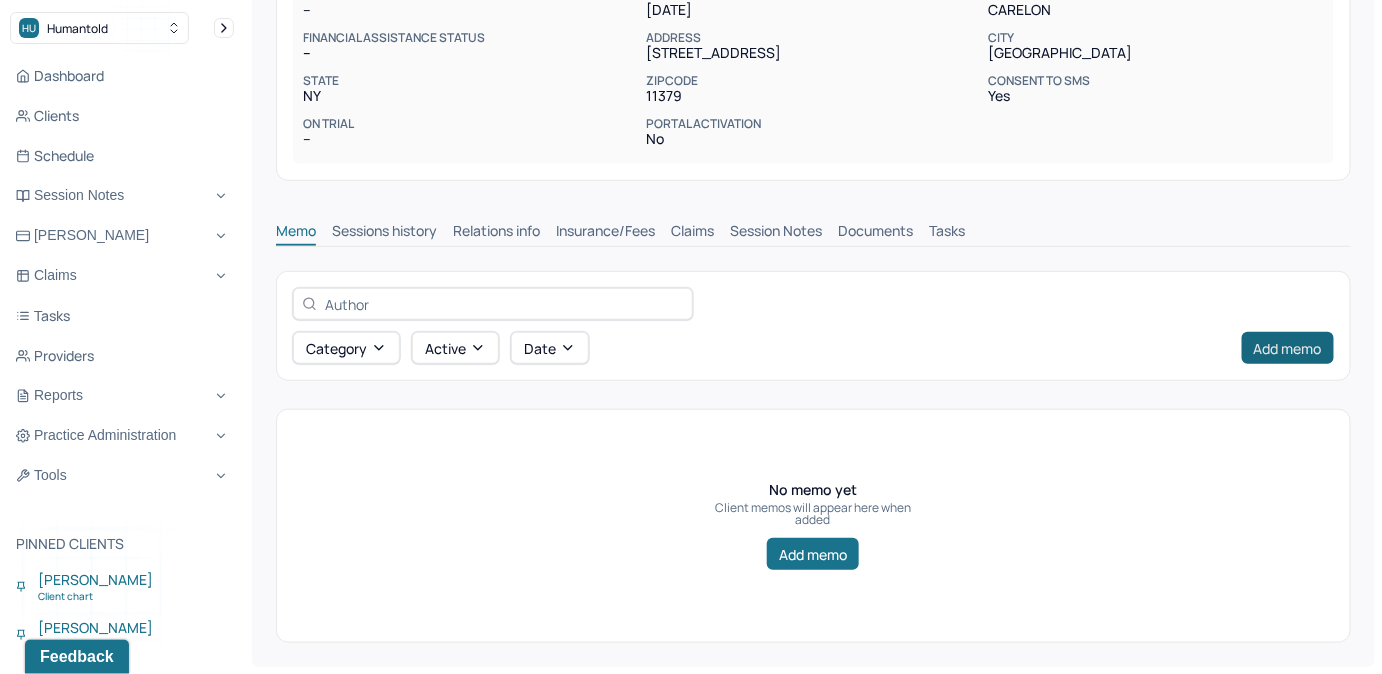 click on "Add memo" at bounding box center [1288, 348] 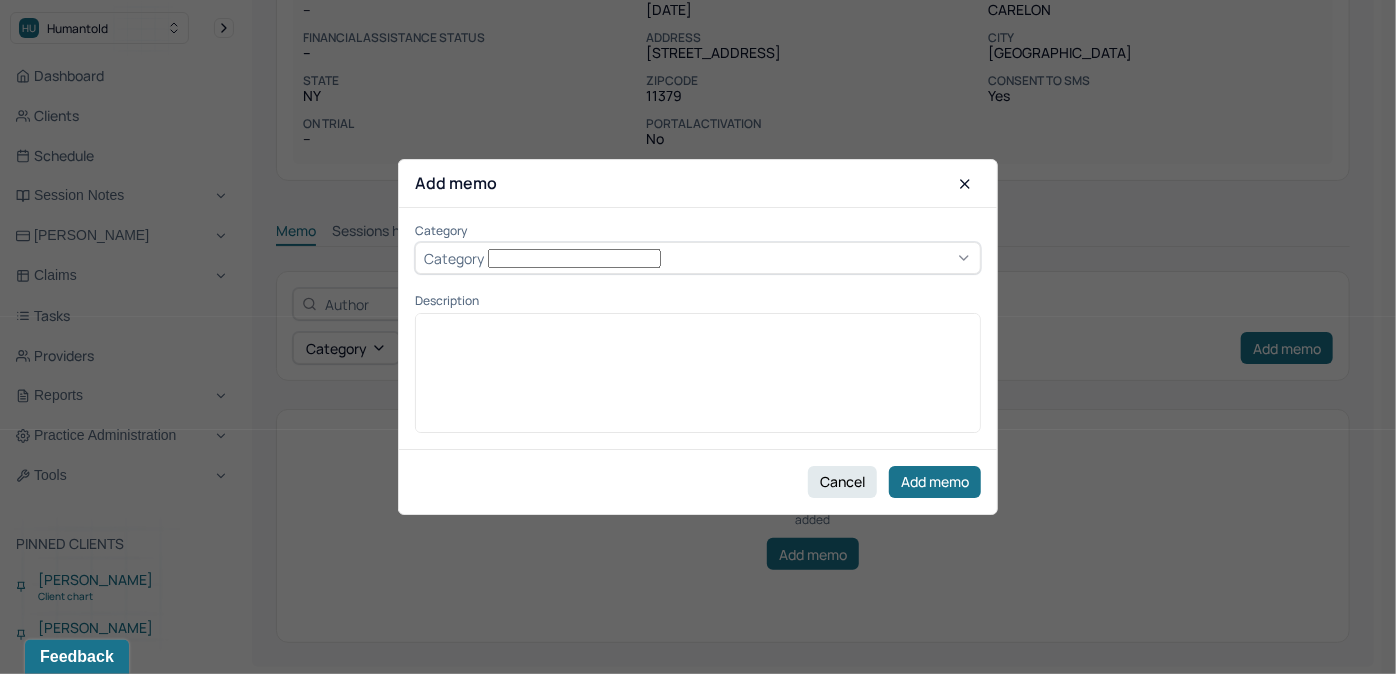 click on "Category" at bounding box center [698, 259] 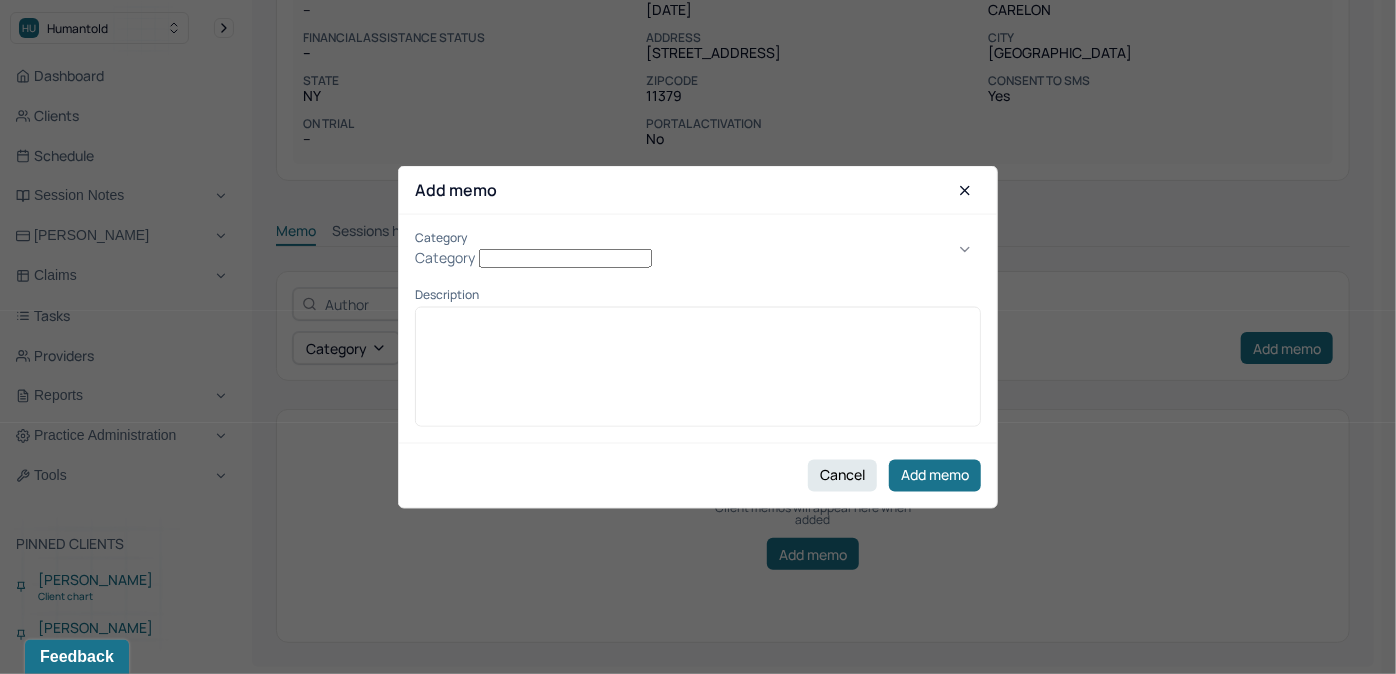click on "client services" at bounding box center (691, 683) 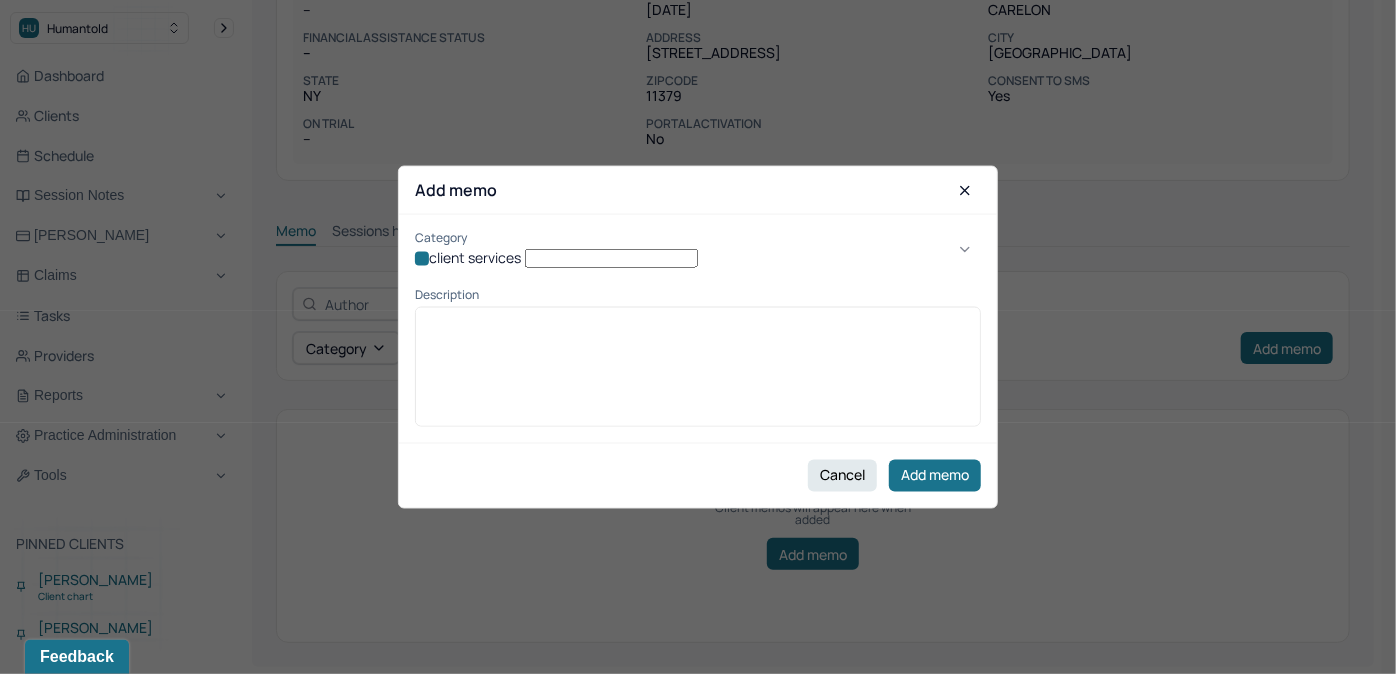 click on "Description" at bounding box center [698, 357] 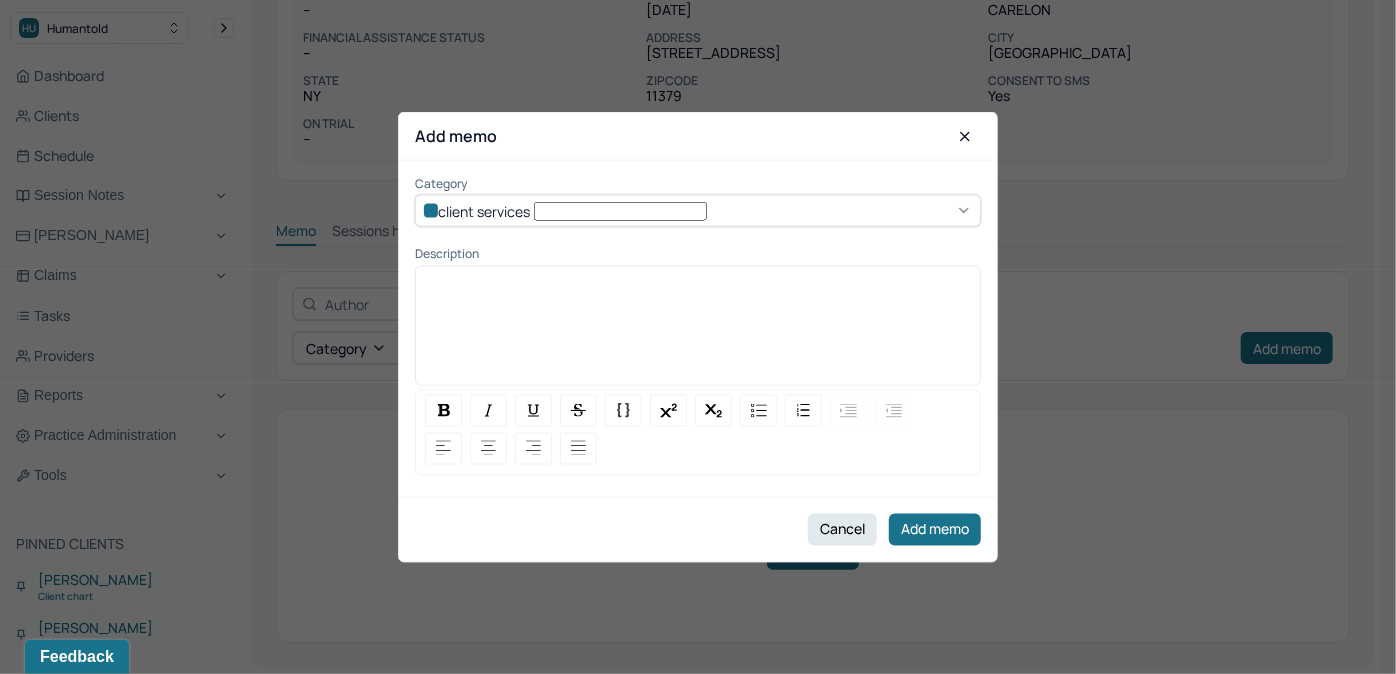 click at bounding box center (698, 332) 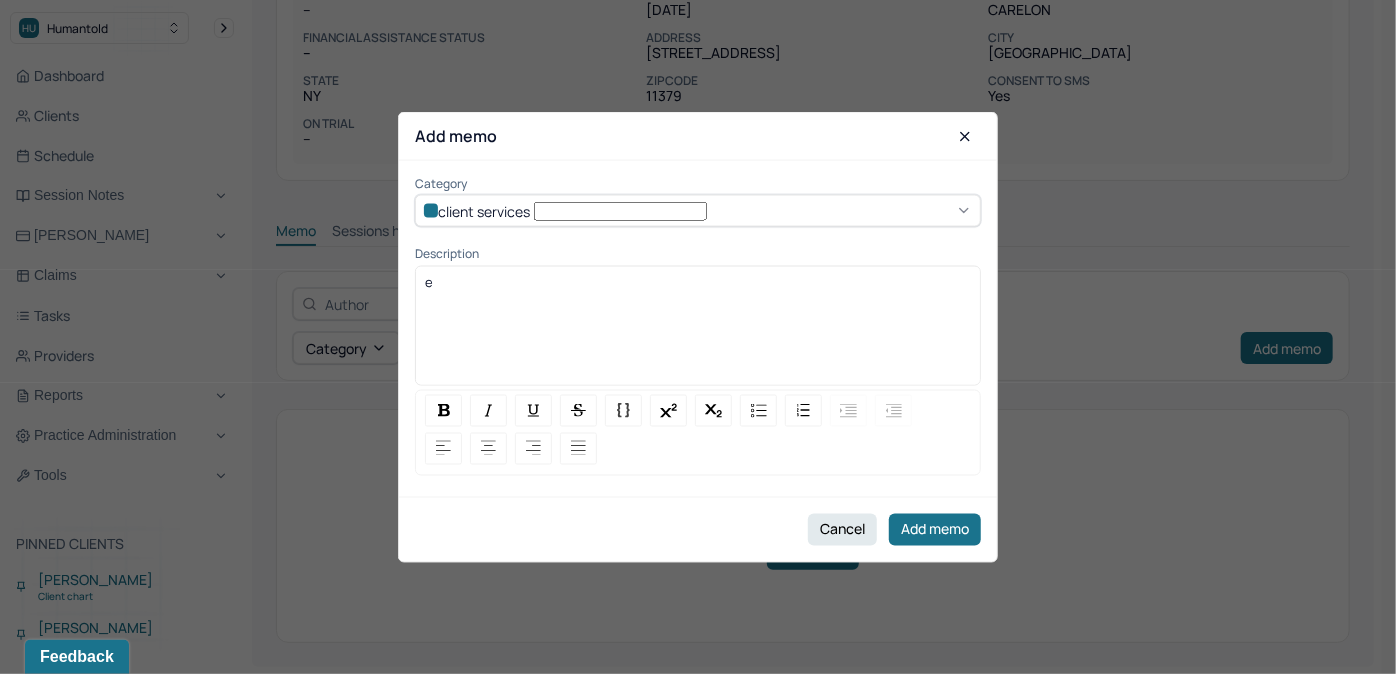 type 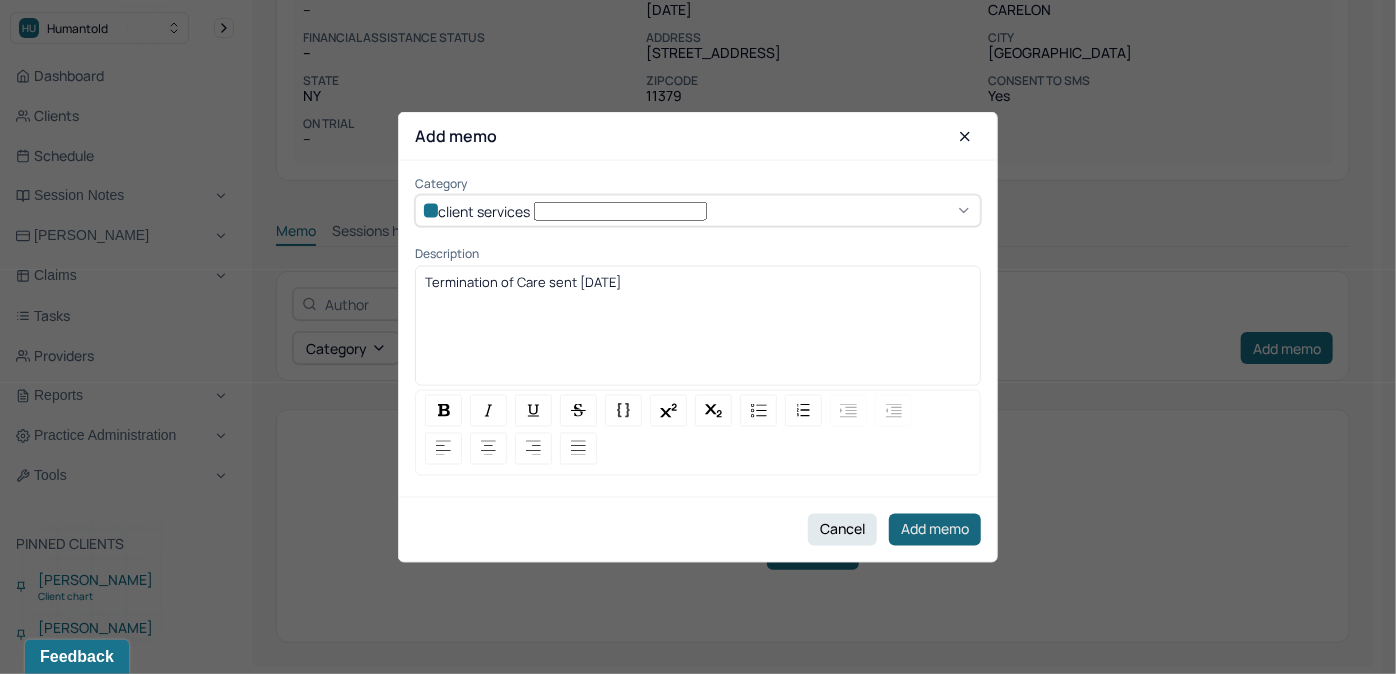 click on "Add memo" at bounding box center (935, 529) 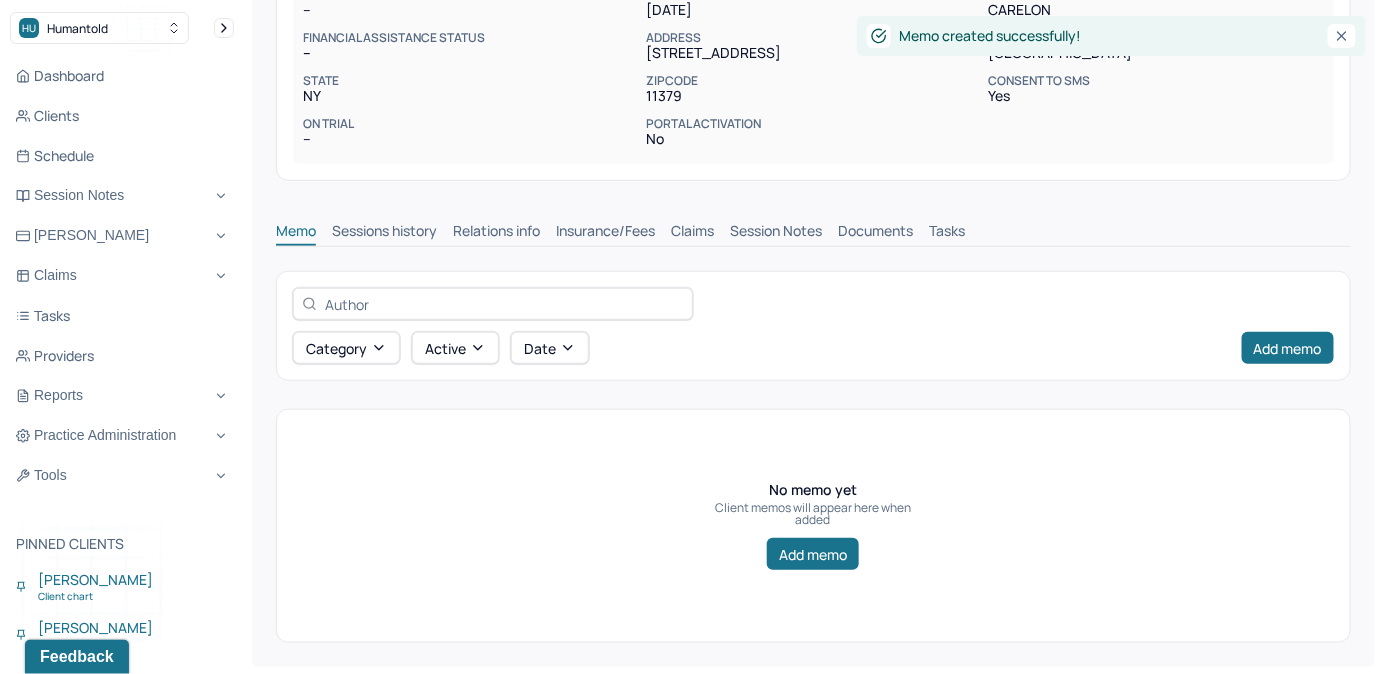 scroll, scrollTop: 257, scrollLeft: 0, axis: vertical 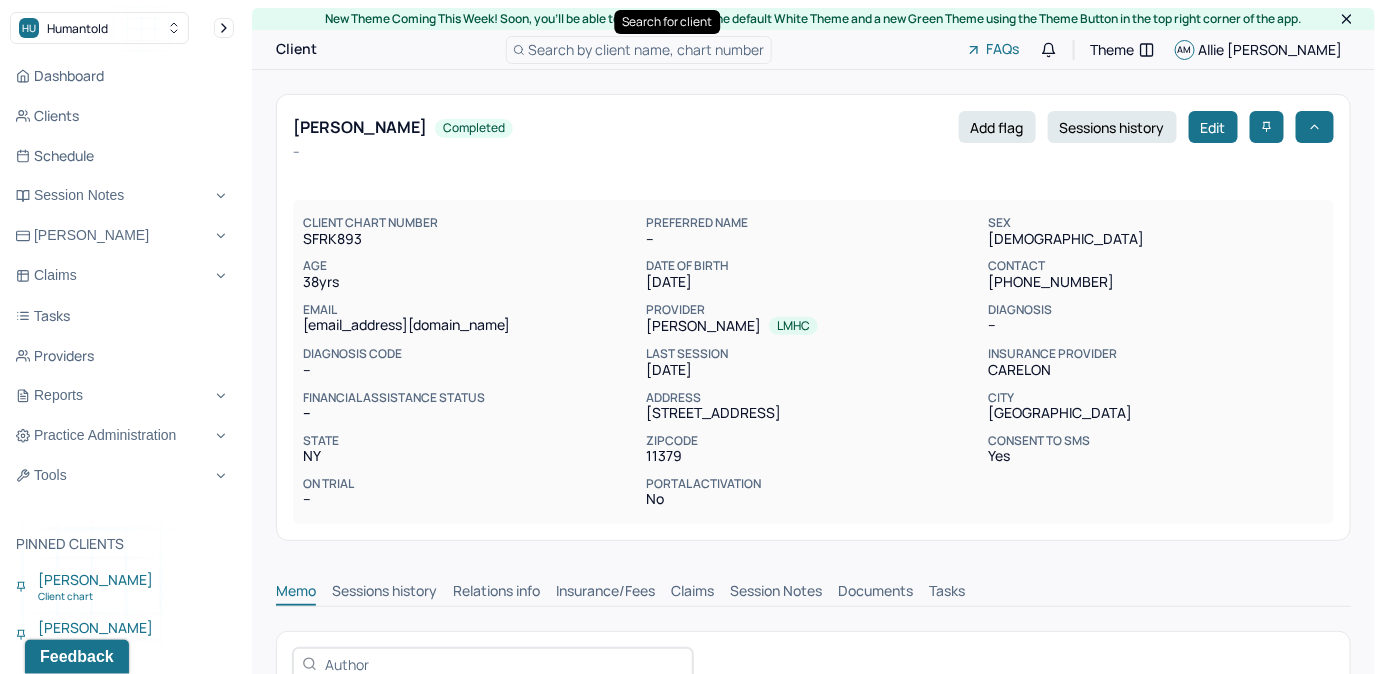 click on "Search by client name, chart number" at bounding box center [647, 49] 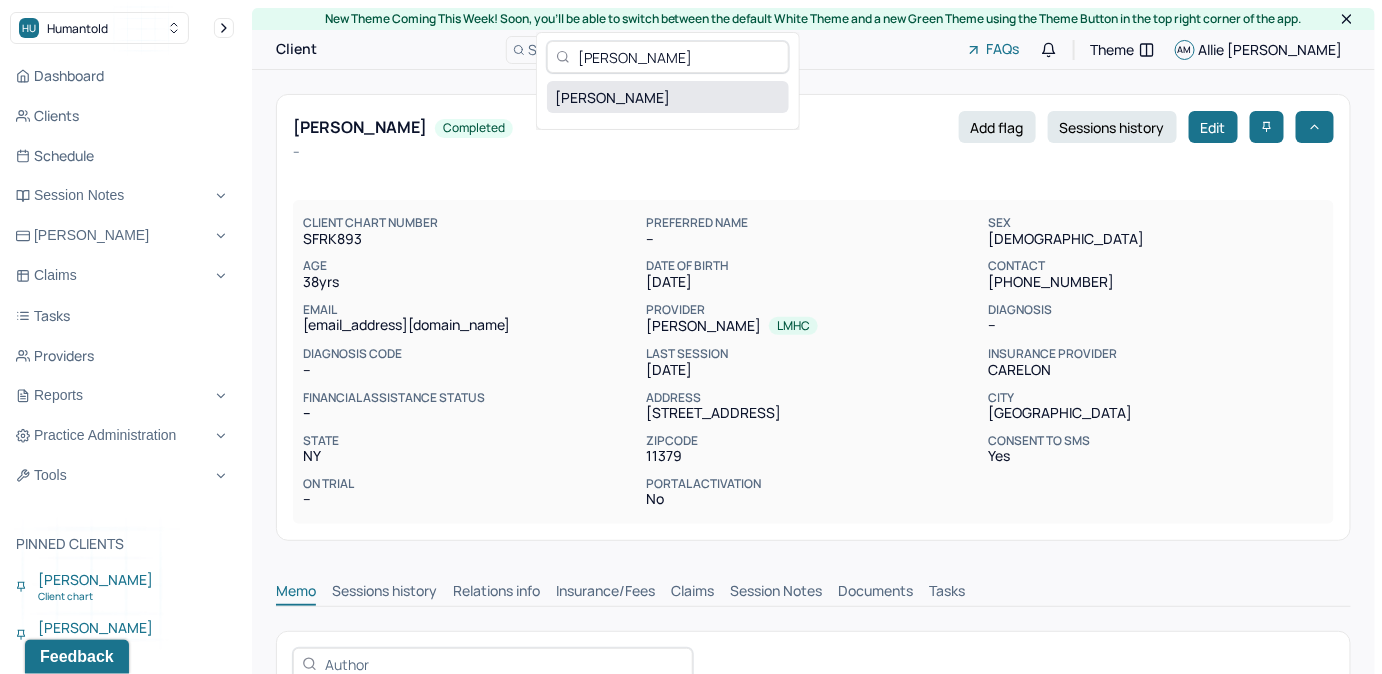 type on "[PERSON_NAME]" 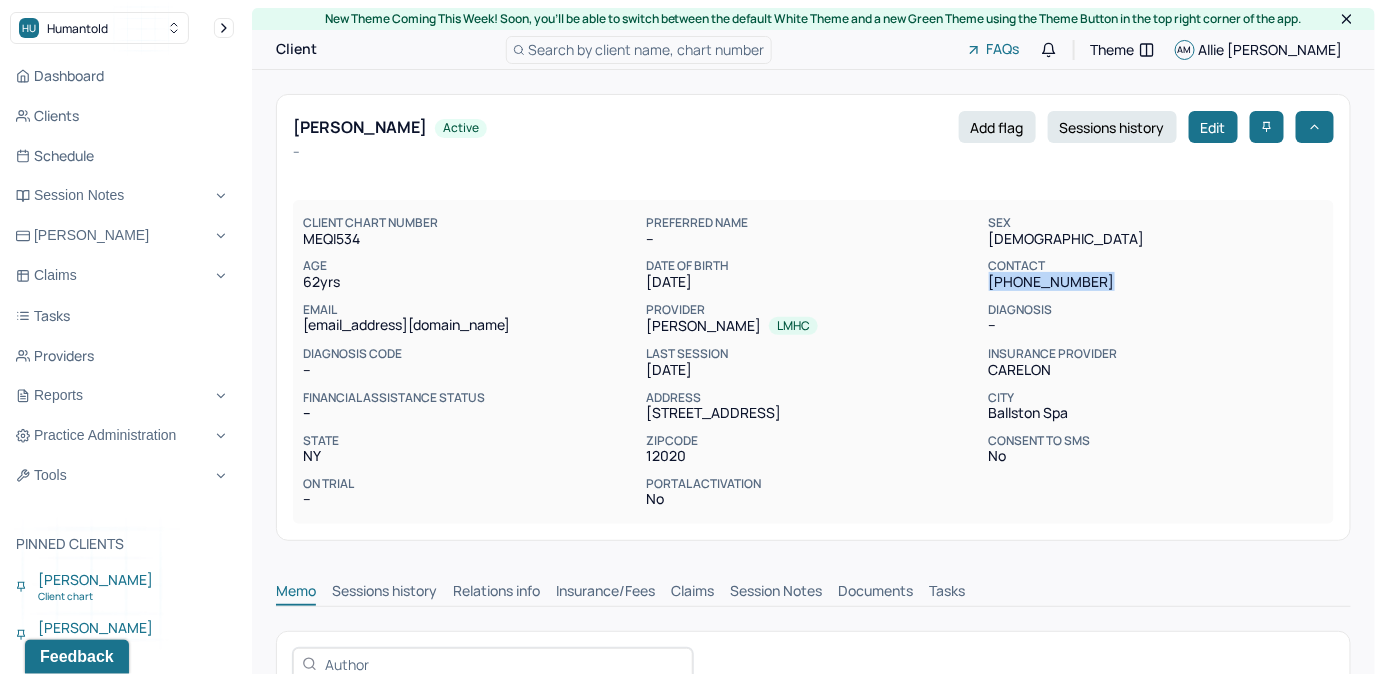drag, startPoint x: 986, startPoint y: 277, endPoint x: 1098, endPoint y: 275, distance: 112.01785 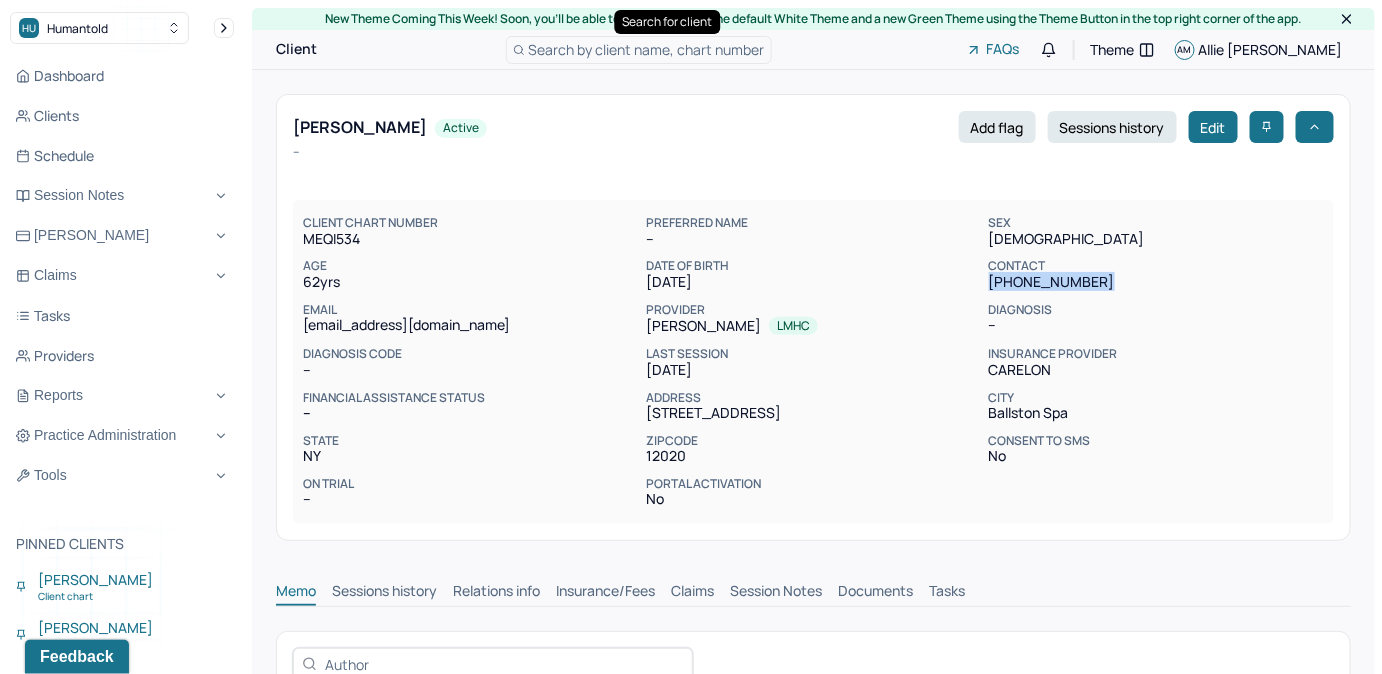 click on "Search by client name, chart number" at bounding box center [647, 49] 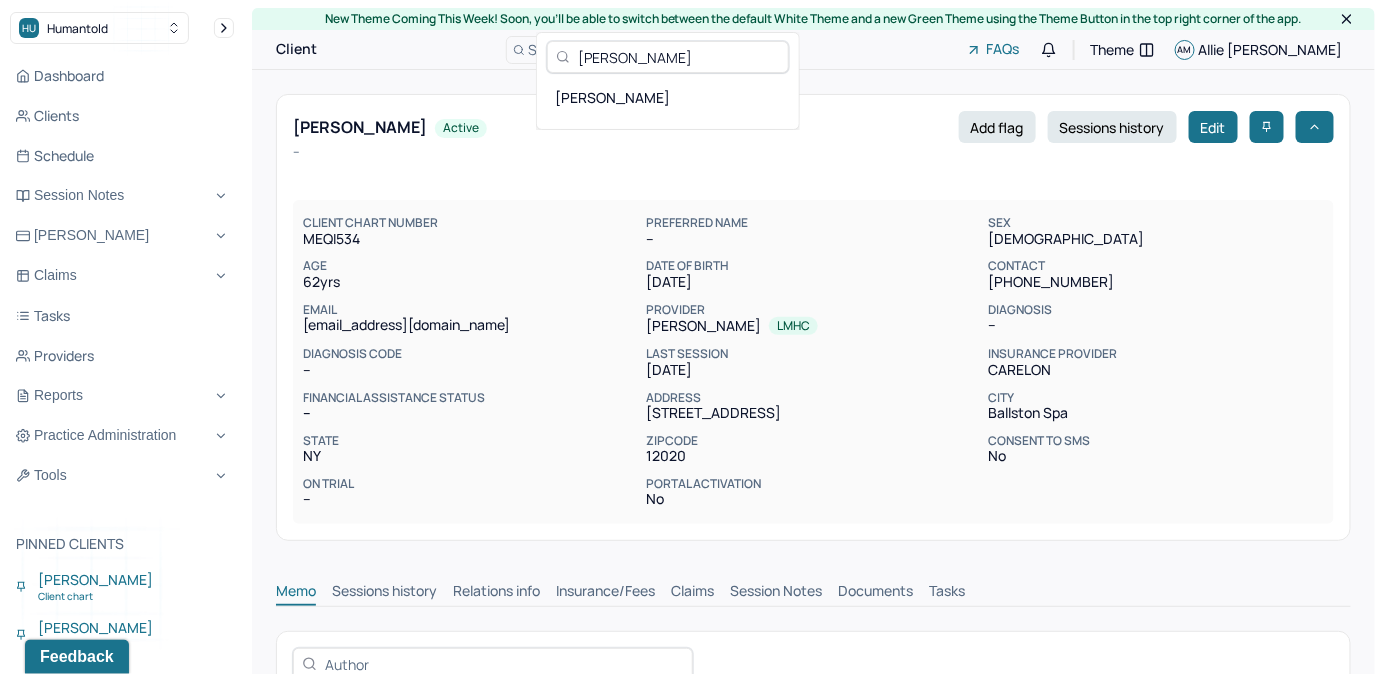 click on "[PERSON_NAME]" at bounding box center (679, 57) 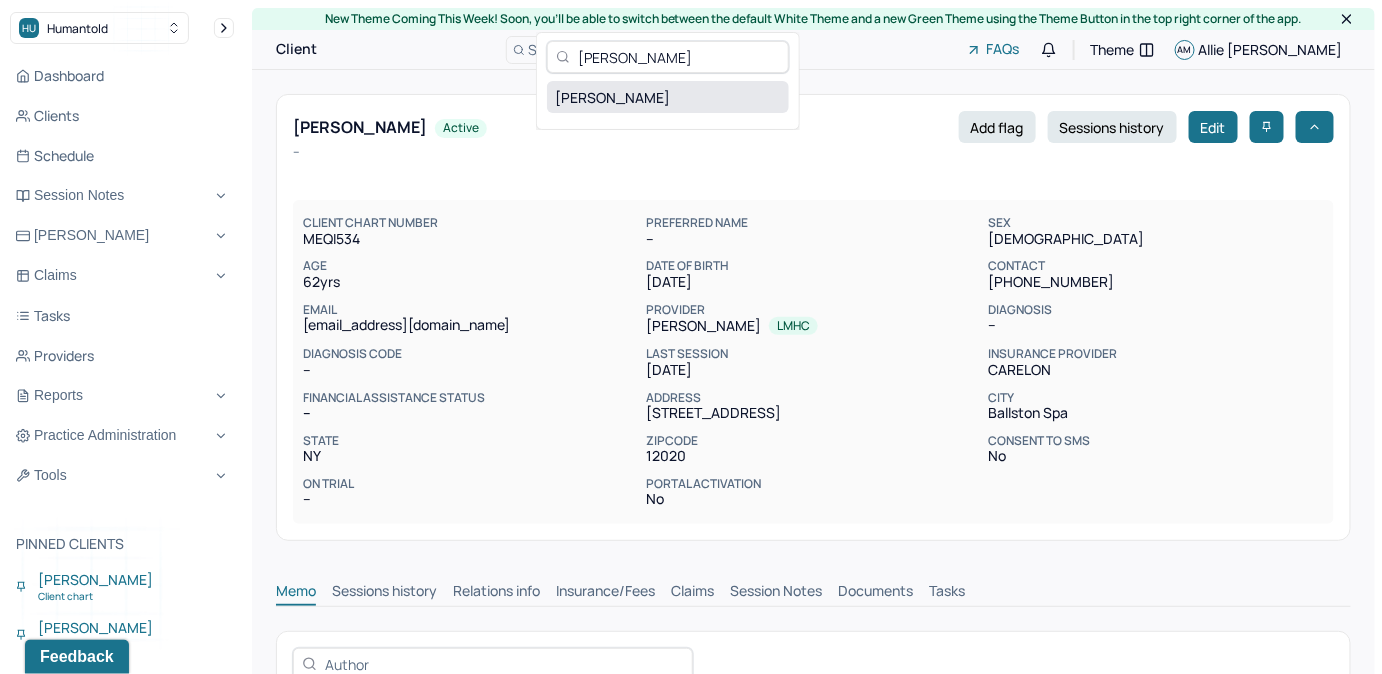 type on "[PERSON_NAME]" 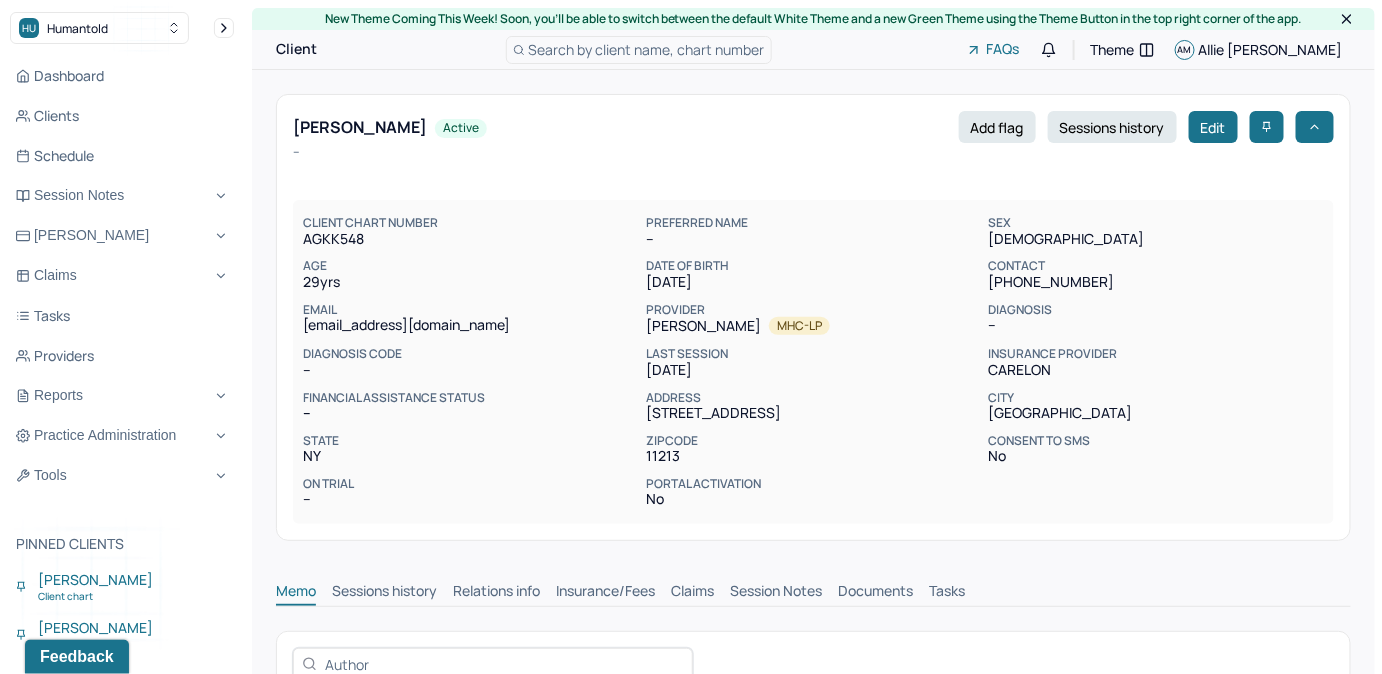 click on "Claims" at bounding box center (692, 593) 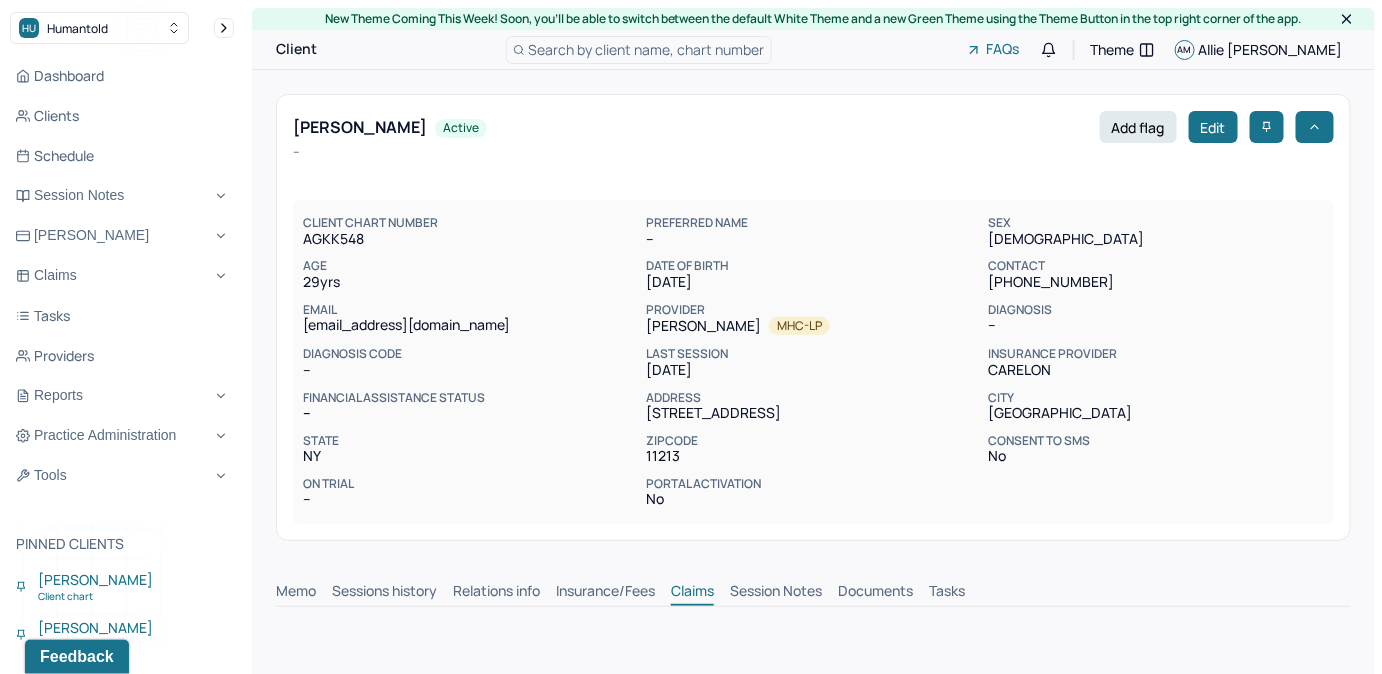 scroll, scrollTop: 1, scrollLeft: 0, axis: vertical 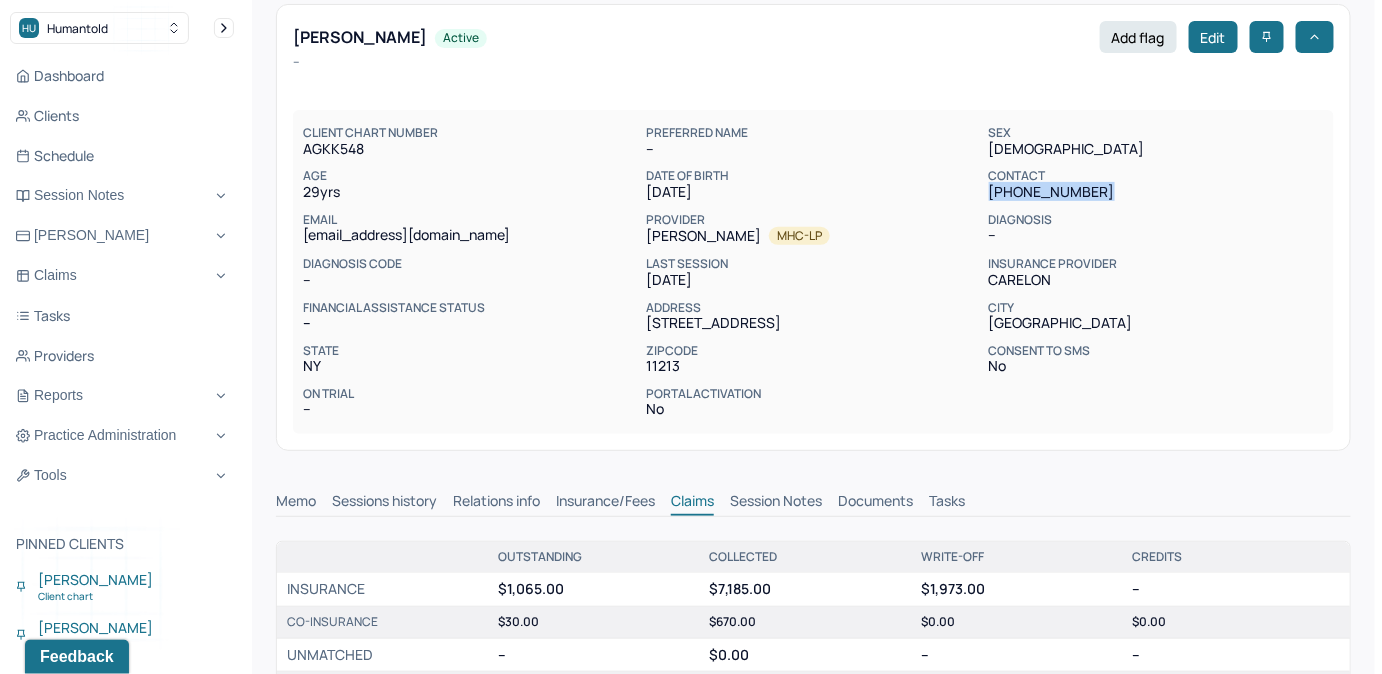 drag, startPoint x: 980, startPoint y: 195, endPoint x: 1094, endPoint y: 198, distance: 114.03947 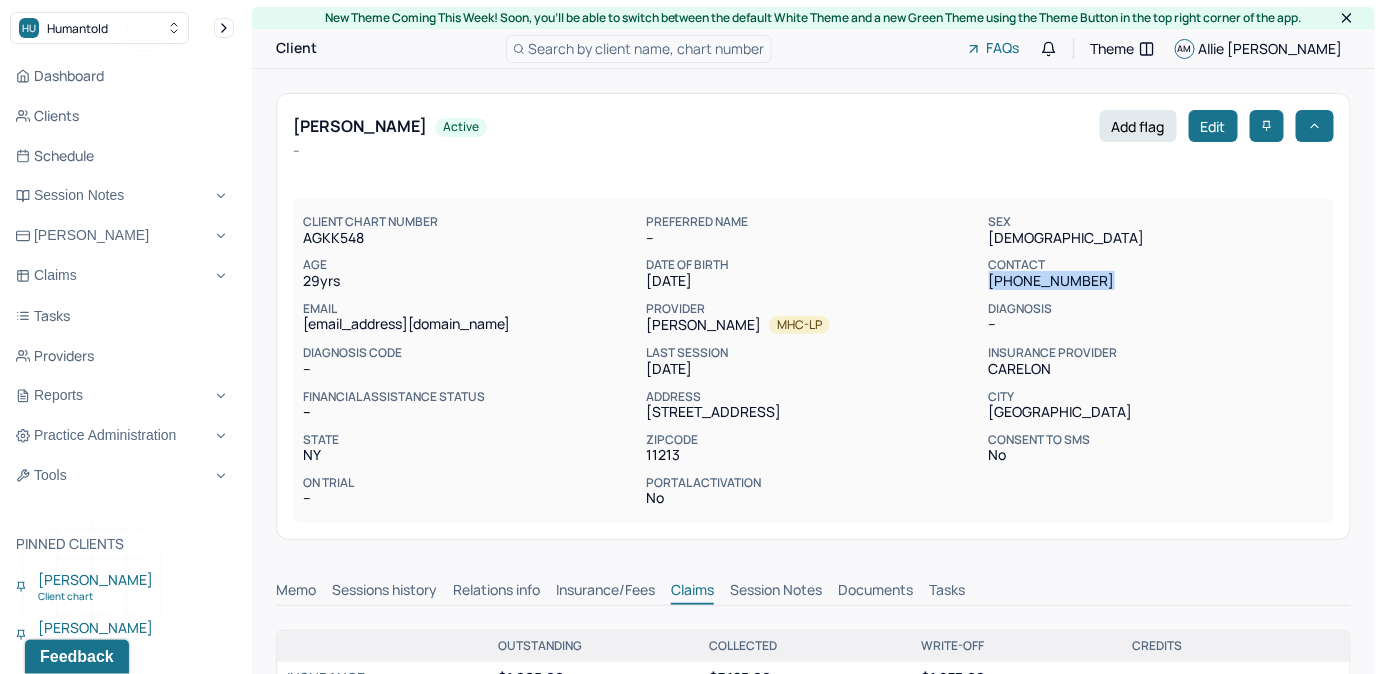 scroll, scrollTop: 0, scrollLeft: 0, axis: both 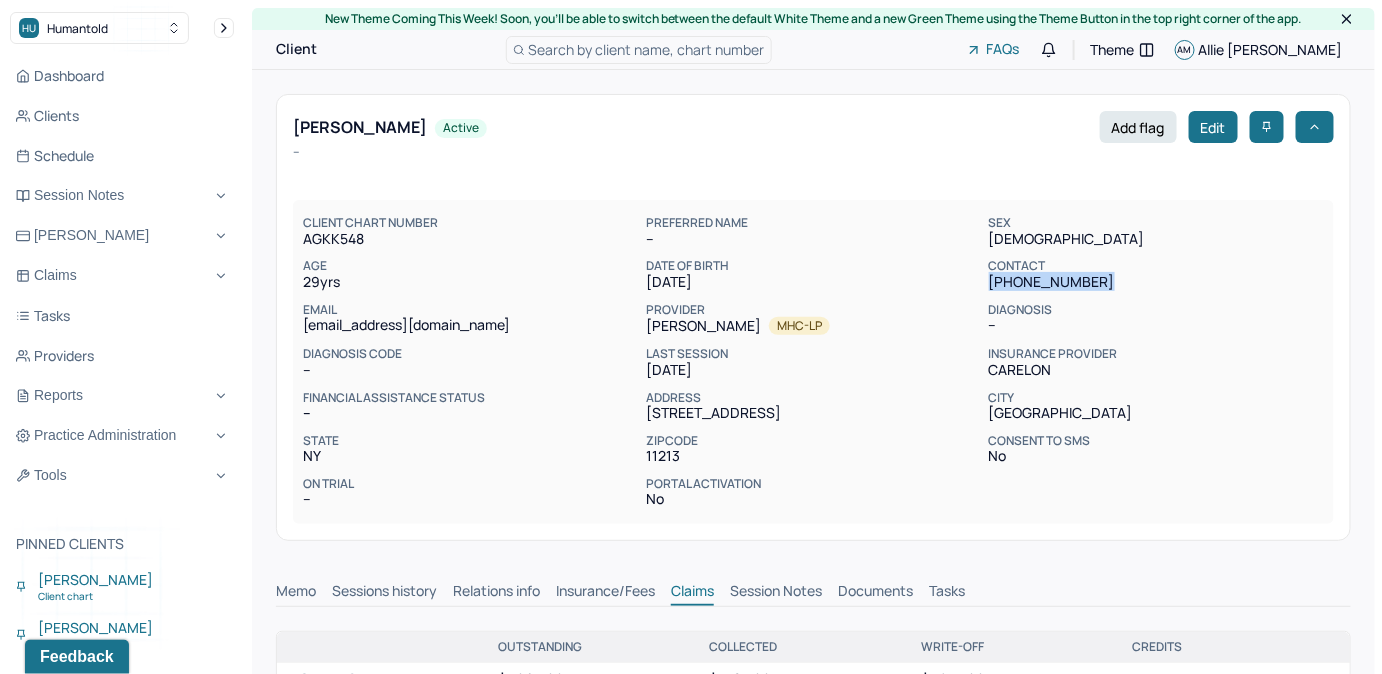 click on "Search by client name, chart number" at bounding box center (647, 49) 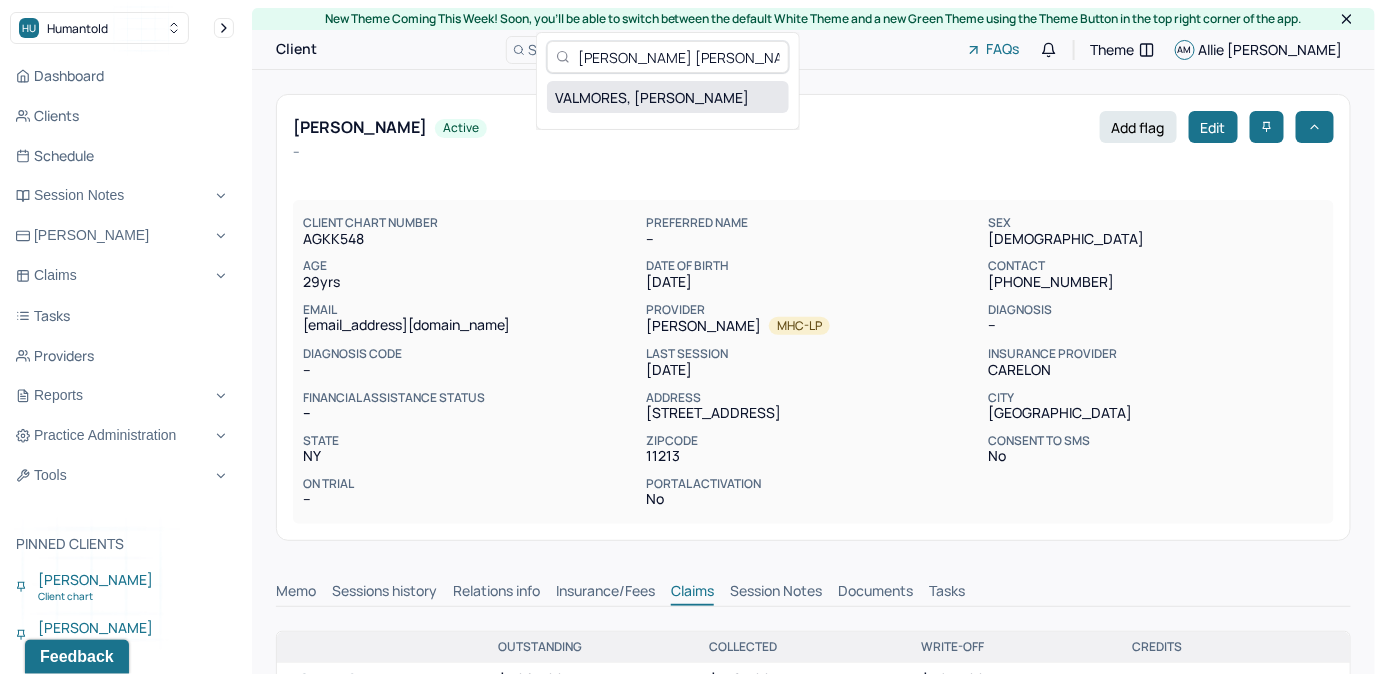 type on "[PERSON_NAME] [PERSON_NAME]" 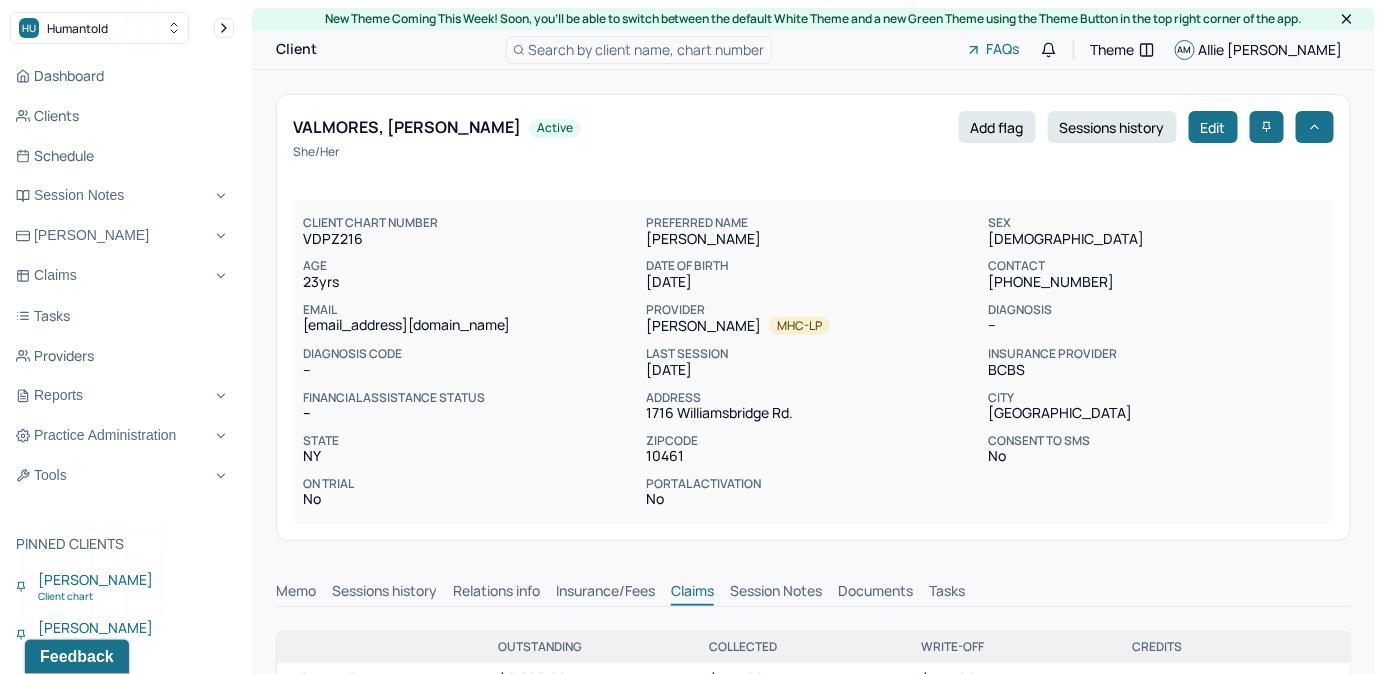 scroll, scrollTop: 1, scrollLeft: 0, axis: vertical 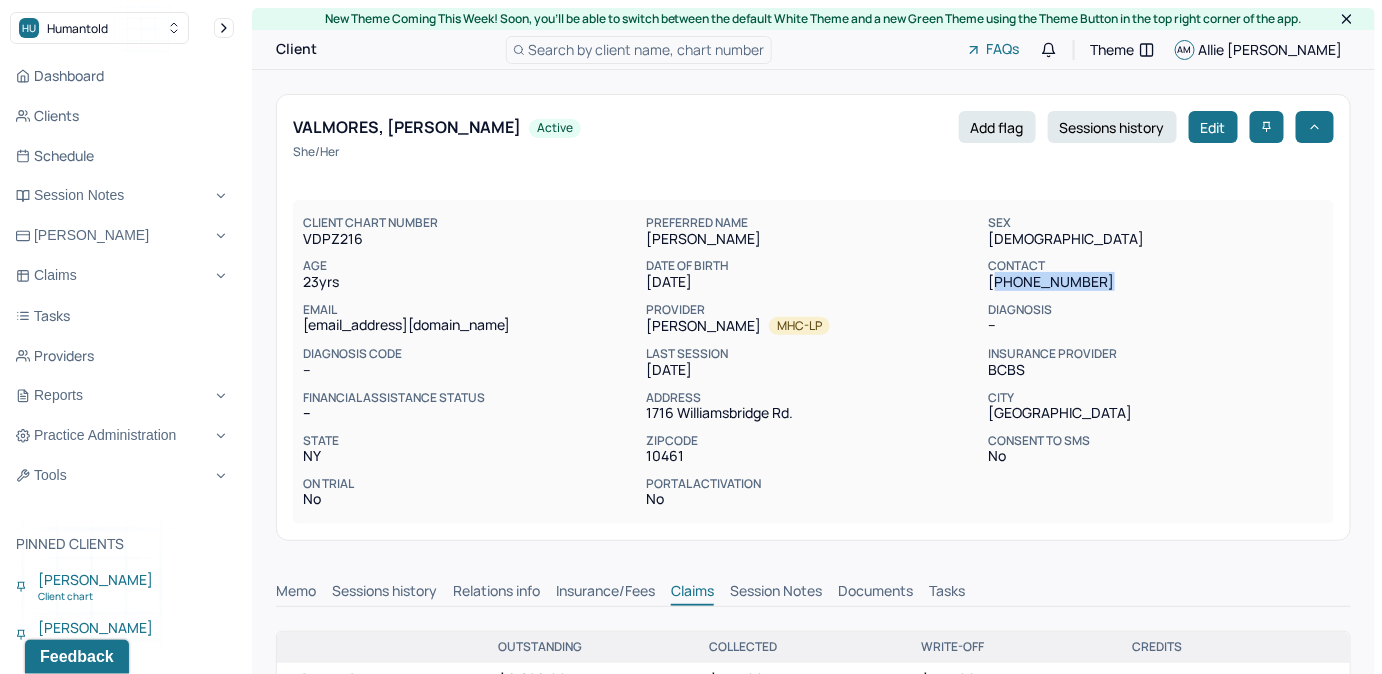 drag, startPoint x: 984, startPoint y: 278, endPoint x: 1101, endPoint y: 280, distance: 117.01709 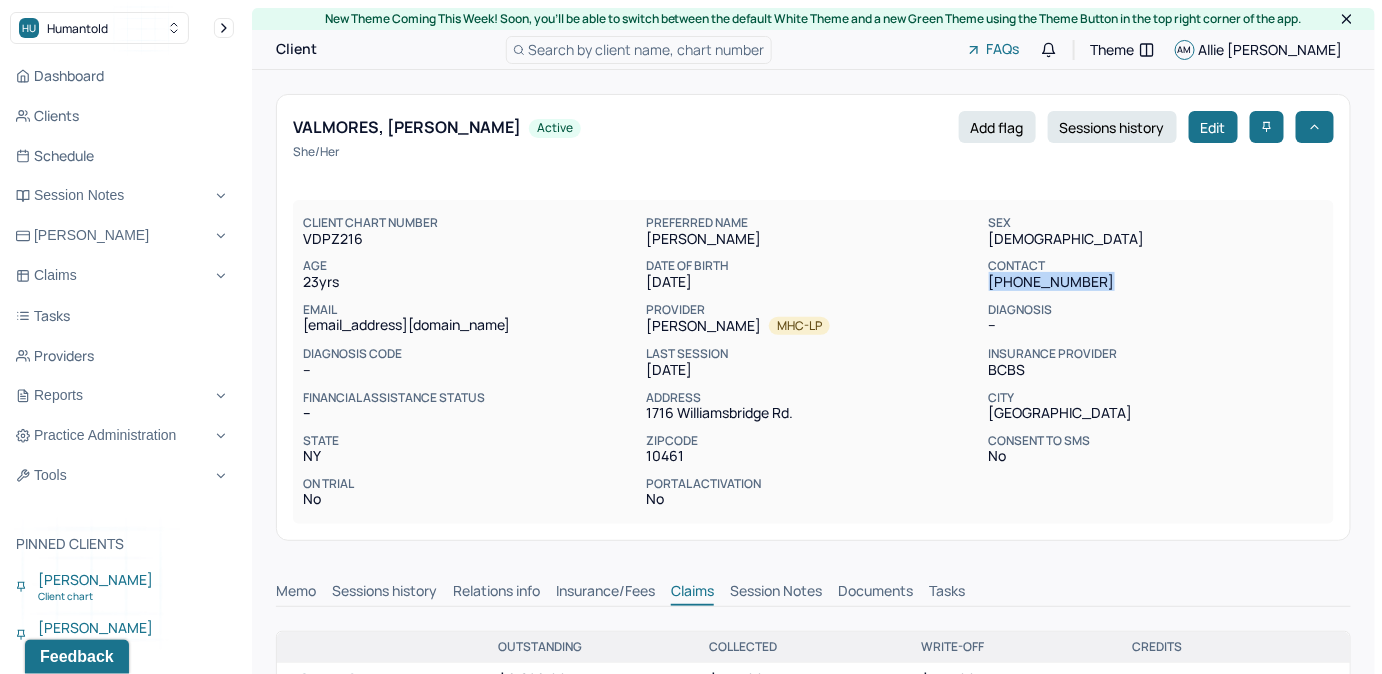 drag, startPoint x: 1101, startPoint y: 280, endPoint x: 1084, endPoint y: 283, distance: 17.262676 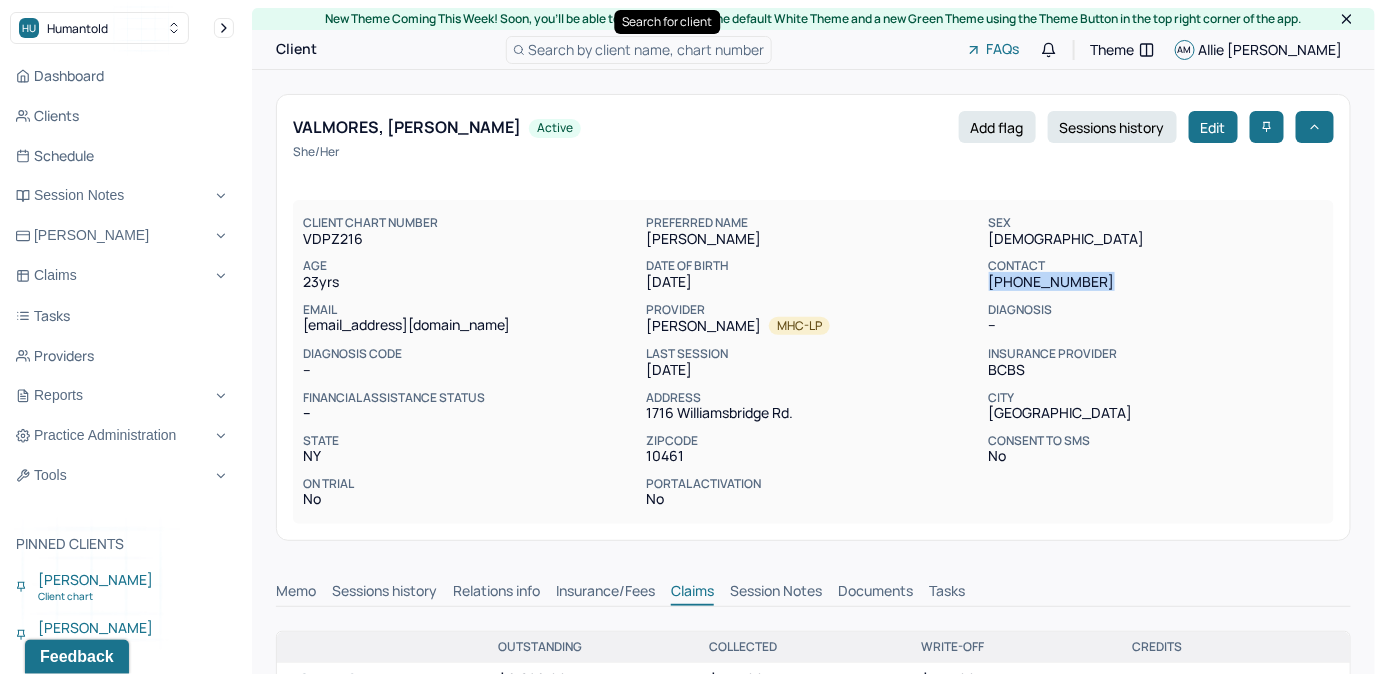 click on "Search by client name, chart number" at bounding box center [647, 49] 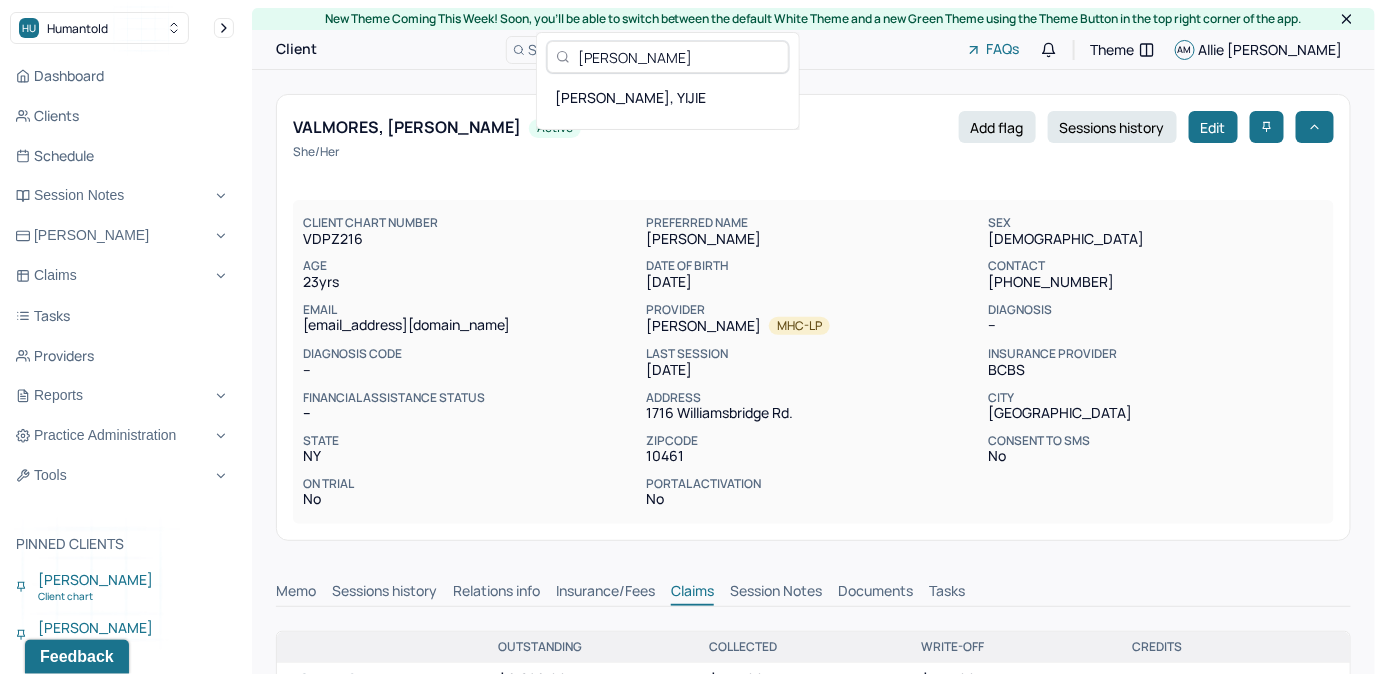 type on "[PERSON_NAME]" 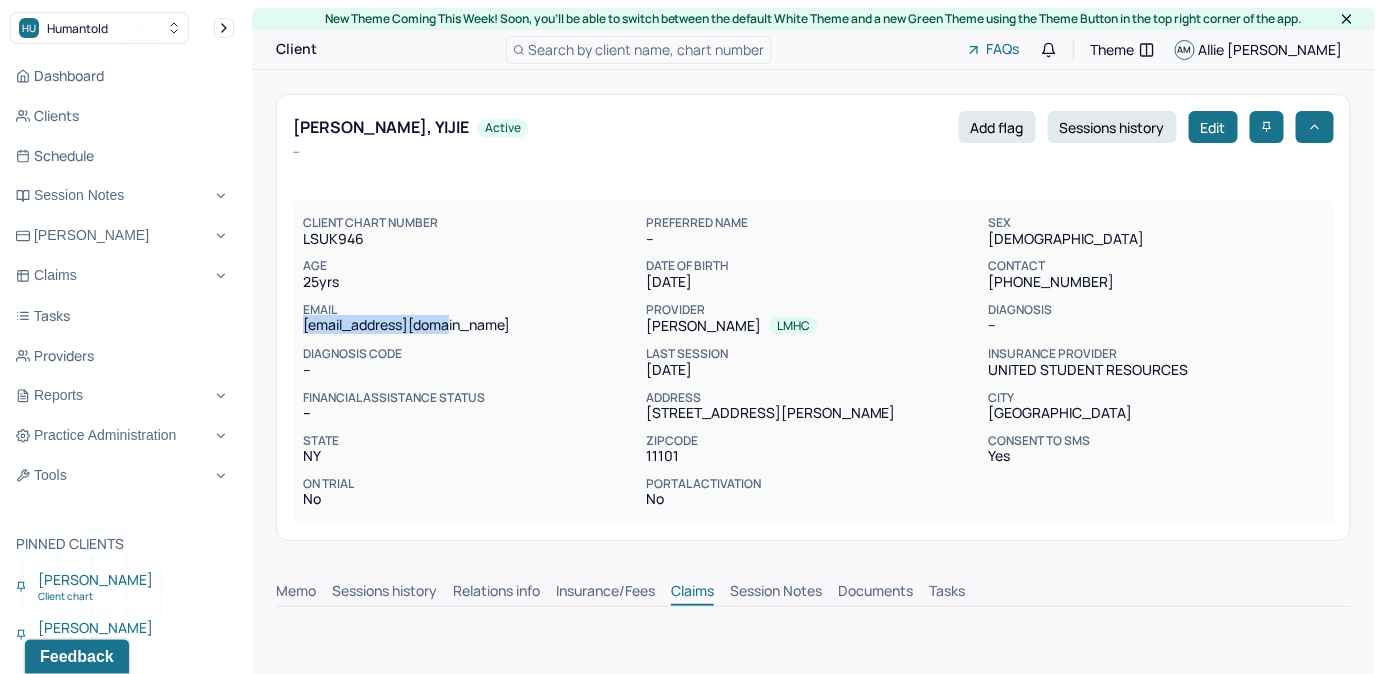 drag, startPoint x: 298, startPoint y: 326, endPoint x: 465, endPoint y: 326, distance: 167 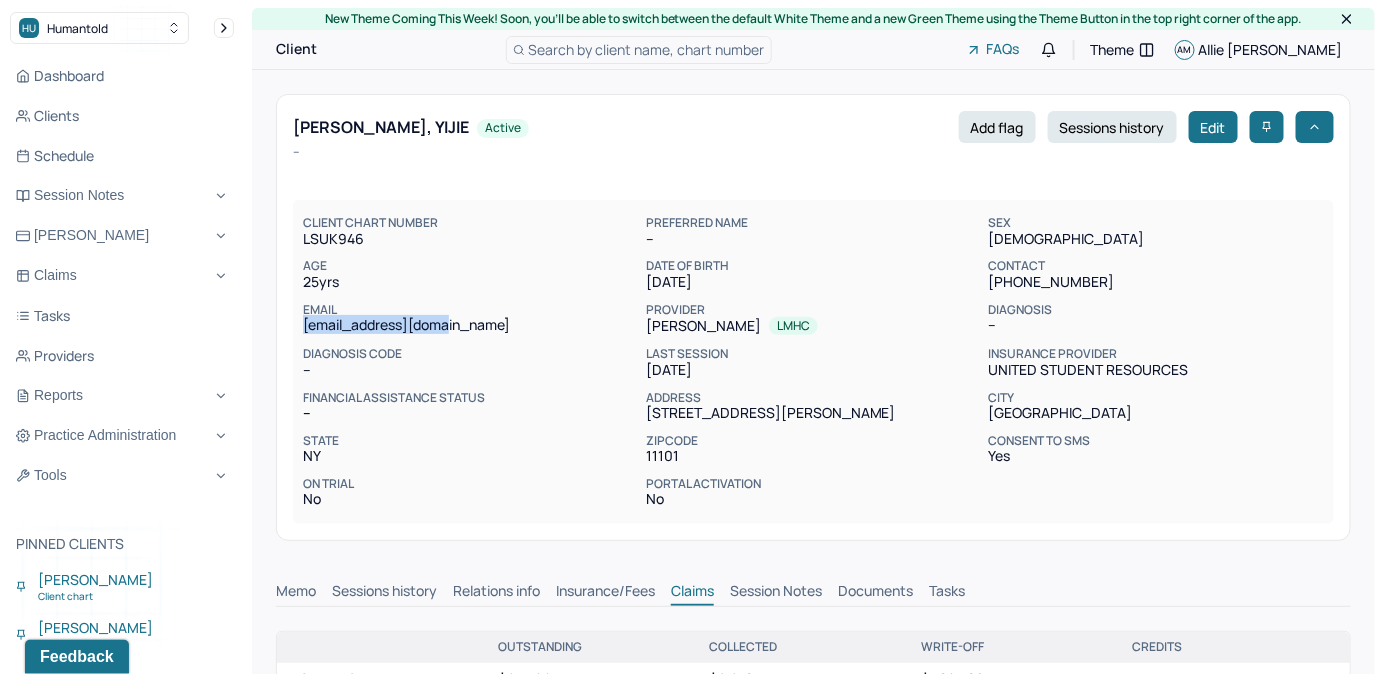 scroll, scrollTop: 1, scrollLeft: 0, axis: vertical 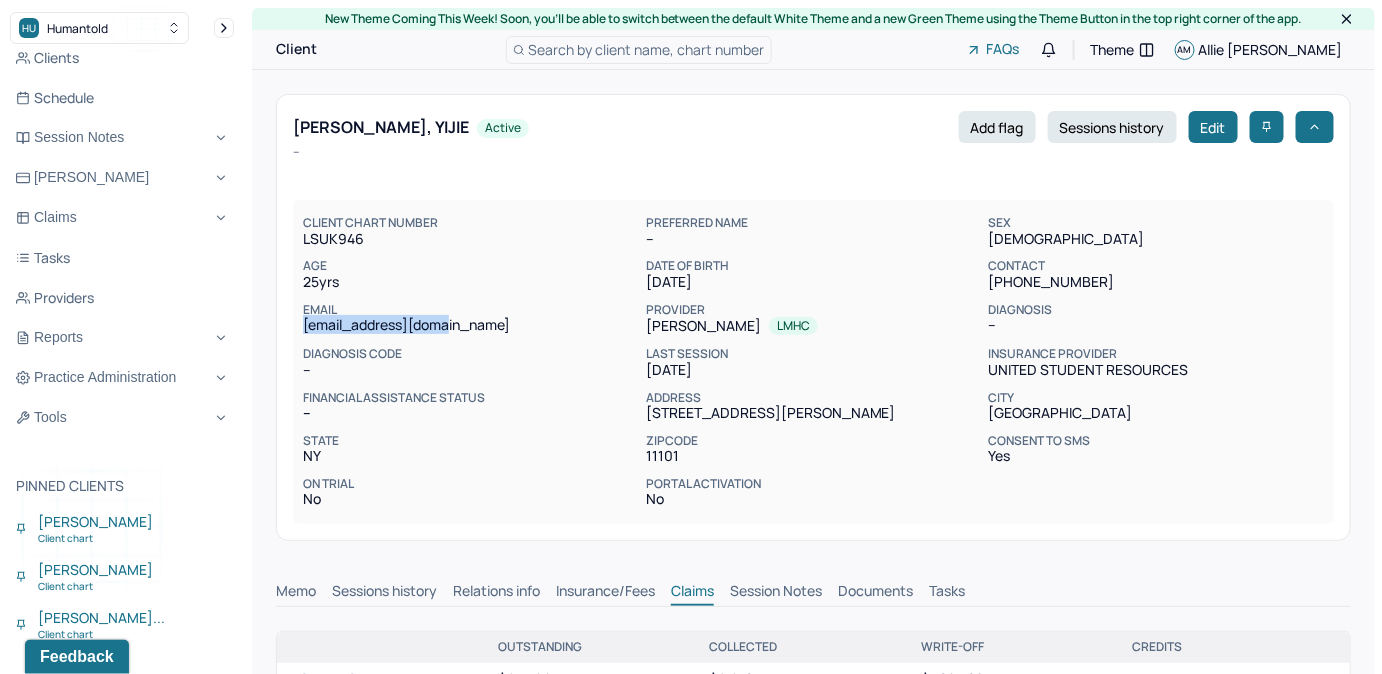 click on "Tasks" at bounding box center (947, 593) 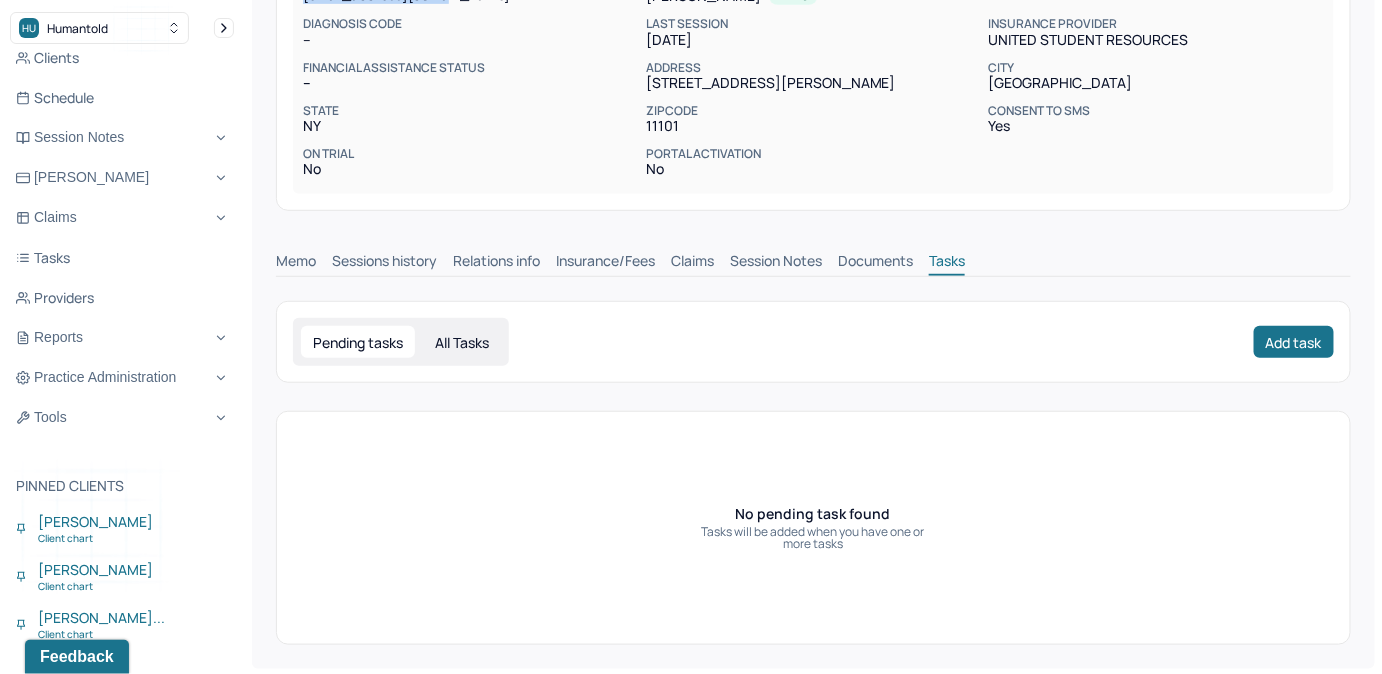scroll, scrollTop: 331, scrollLeft: 0, axis: vertical 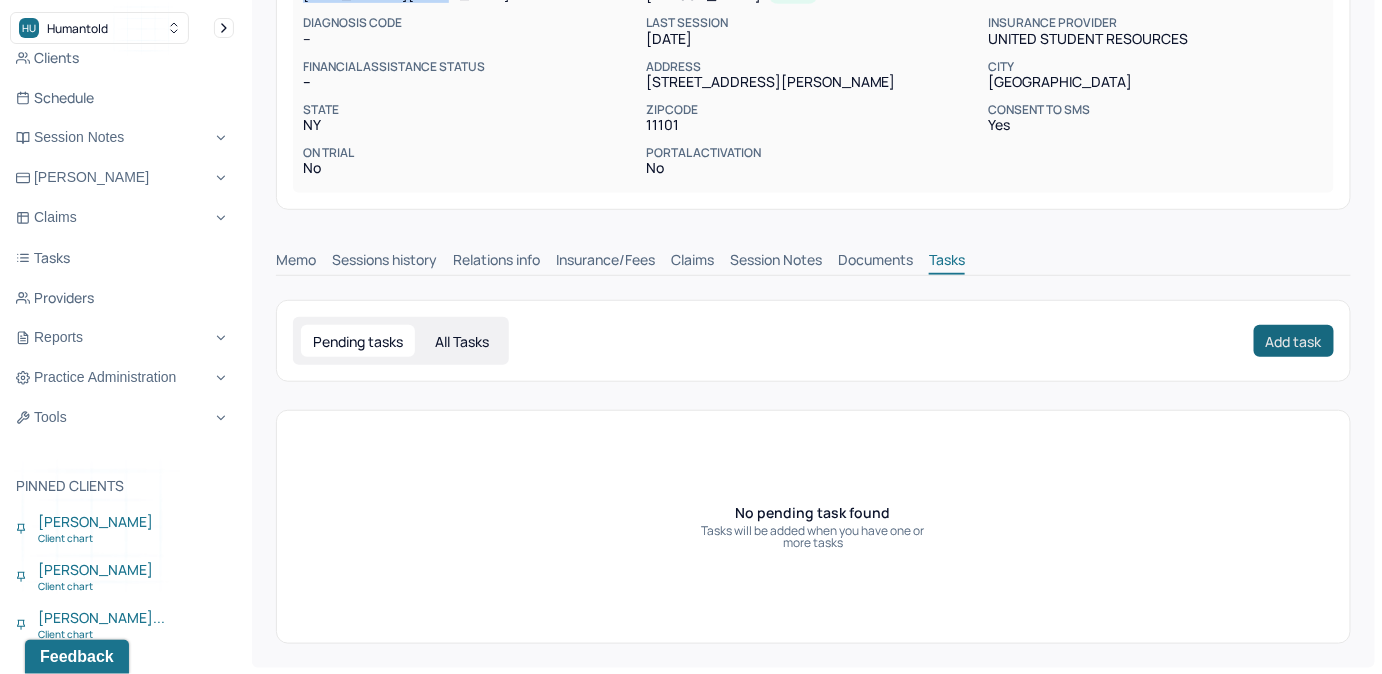 click on "Add task" at bounding box center [1294, 341] 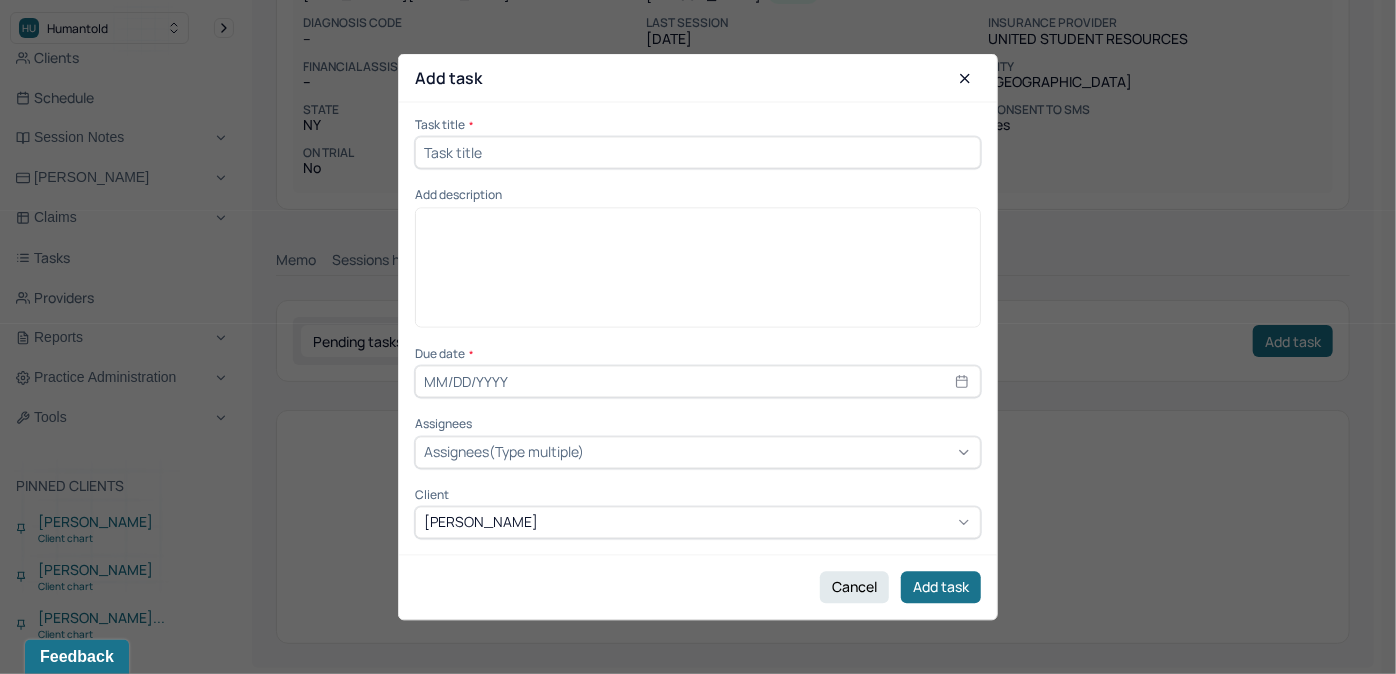 click at bounding box center [698, 153] 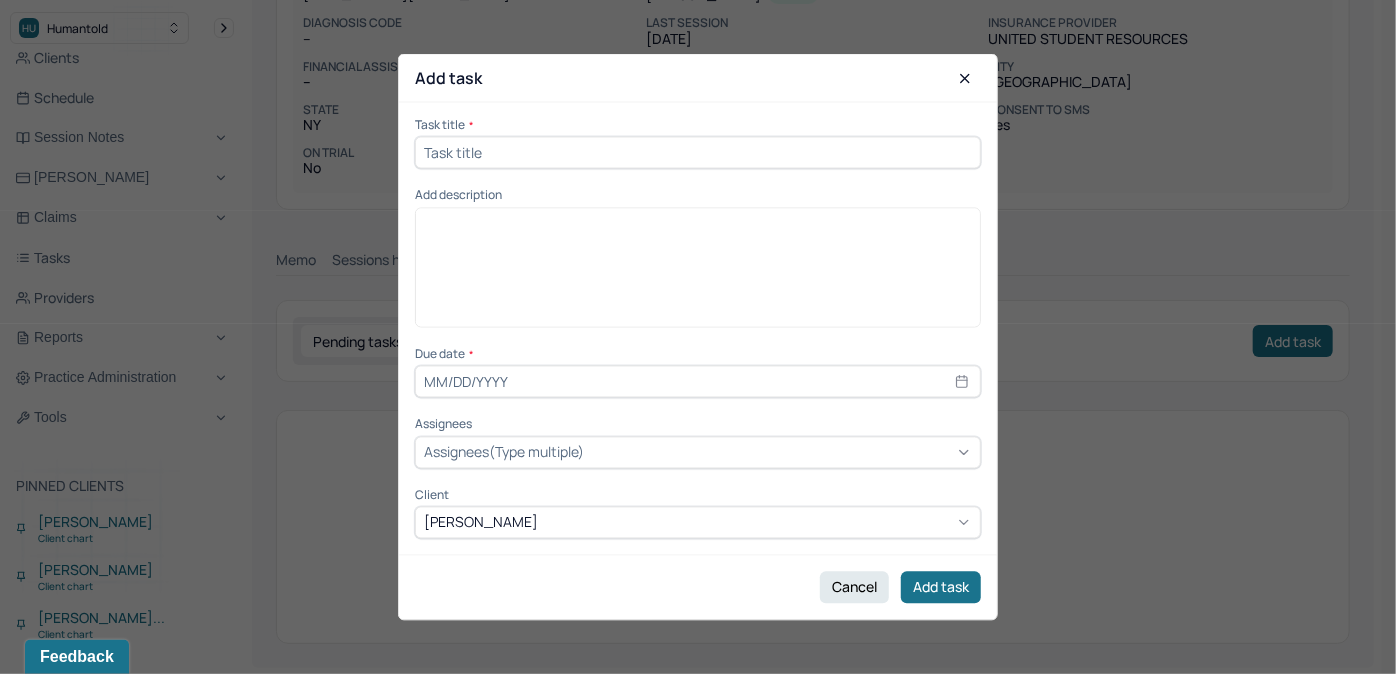 type on "respond check" 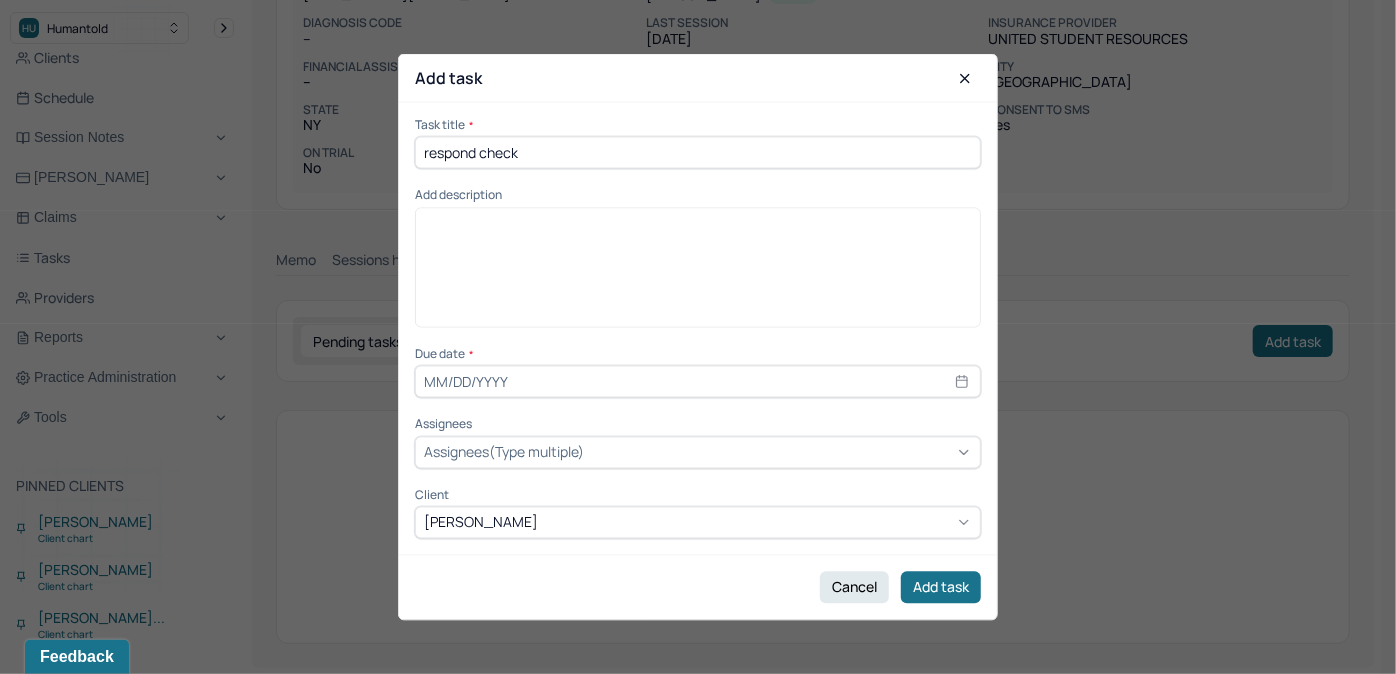 type on "[DATE]" 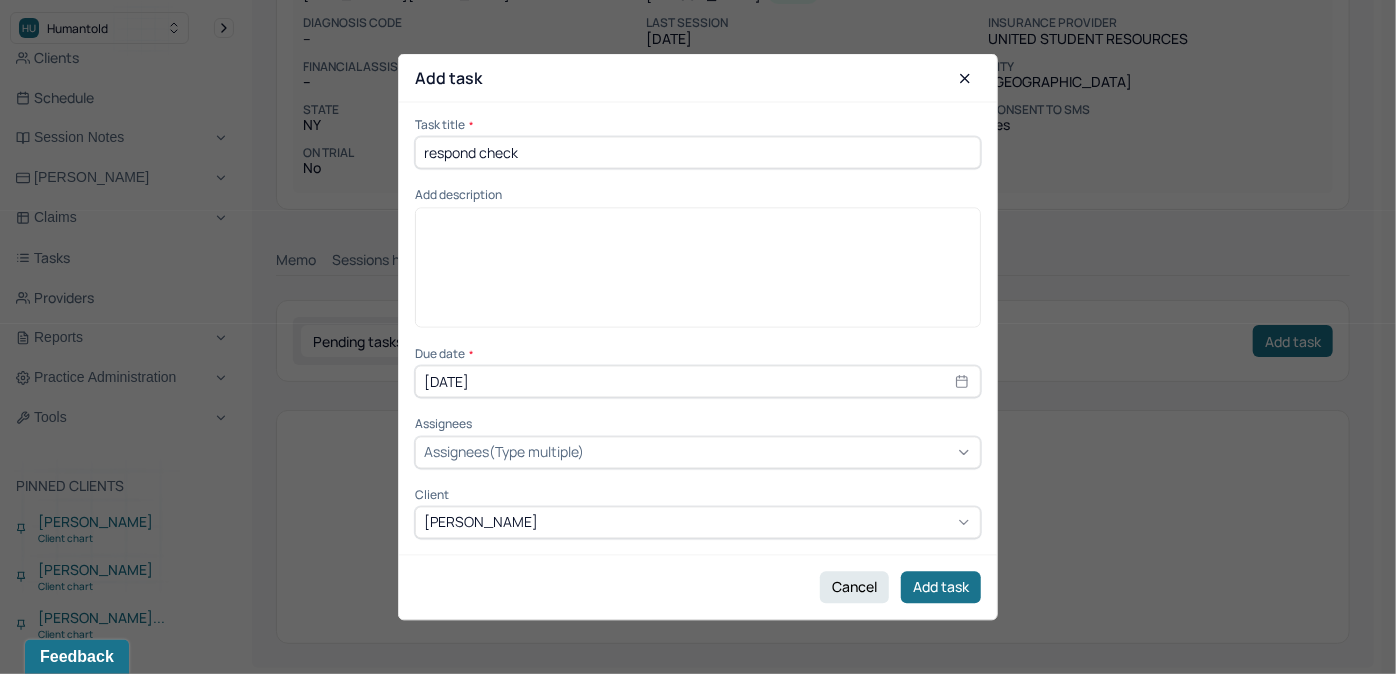 click at bounding box center [698, 274] 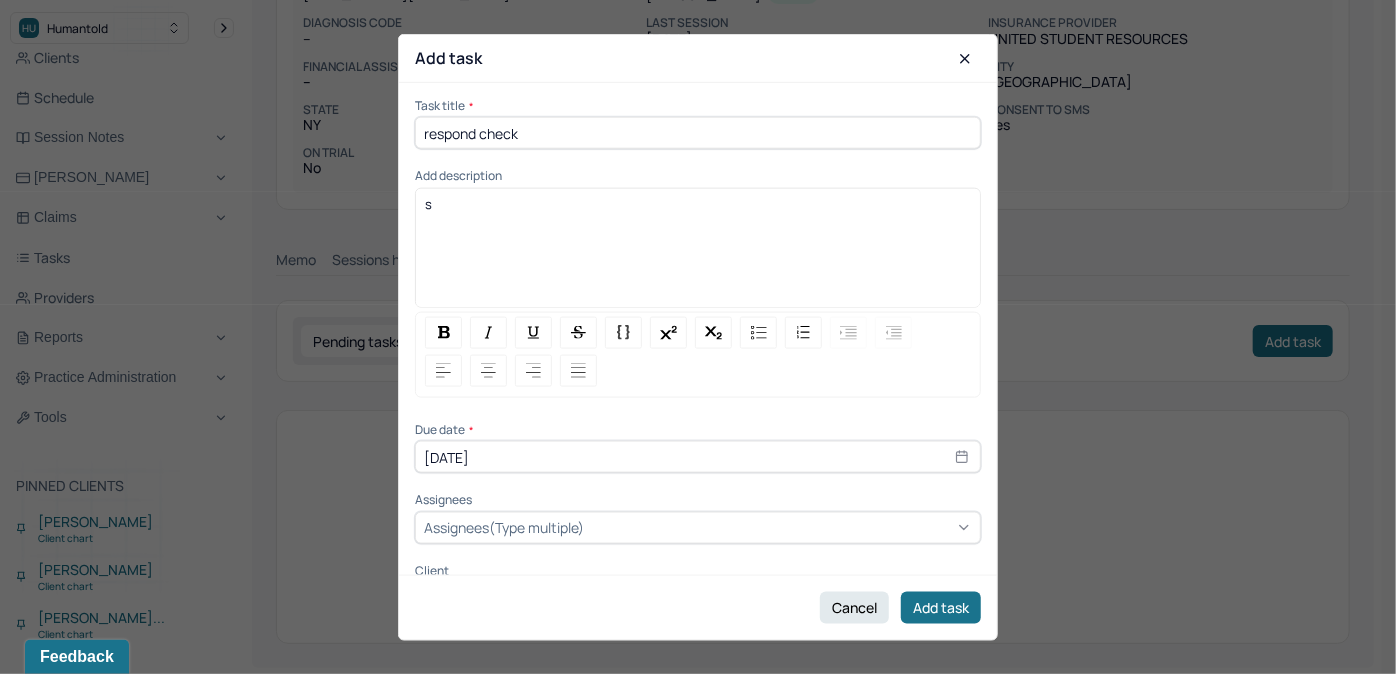 type 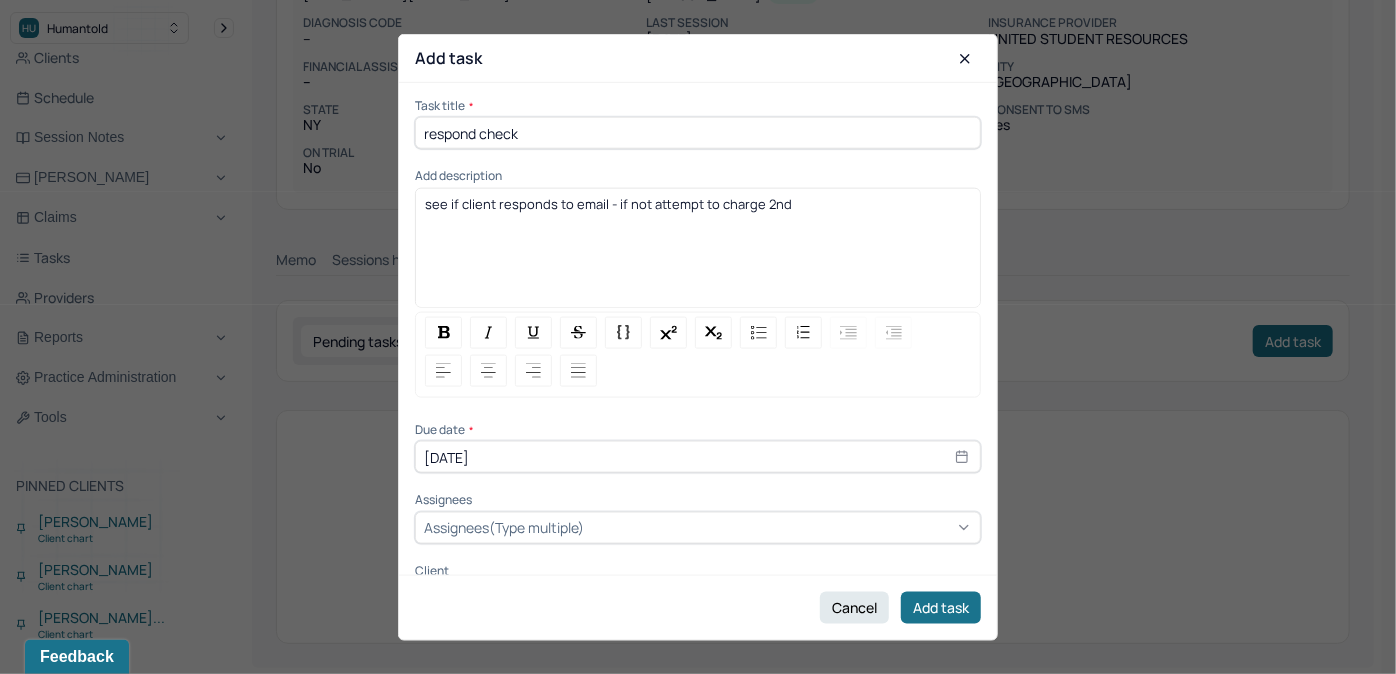 click on "[DATE]" at bounding box center [698, 457] 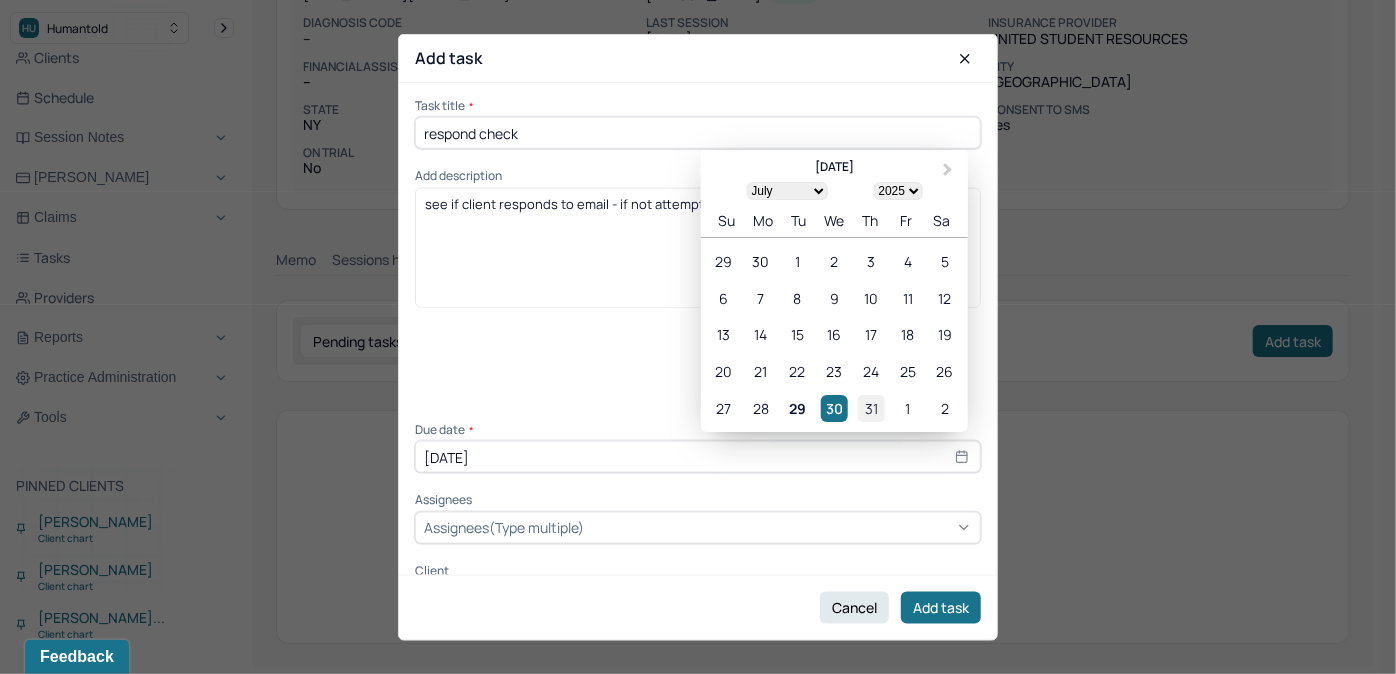 click on "31" at bounding box center (871, 408) 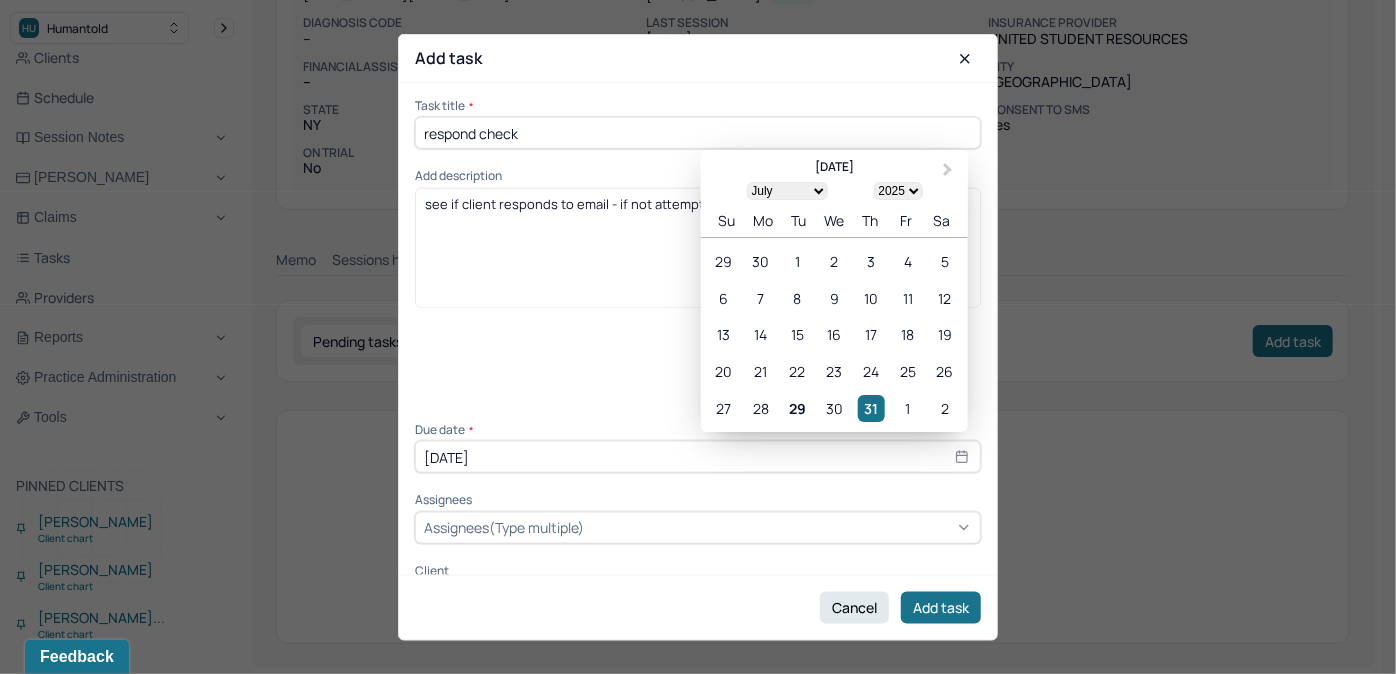 click on "Assignees(Type multiple)" at bounding box center (504, 527) 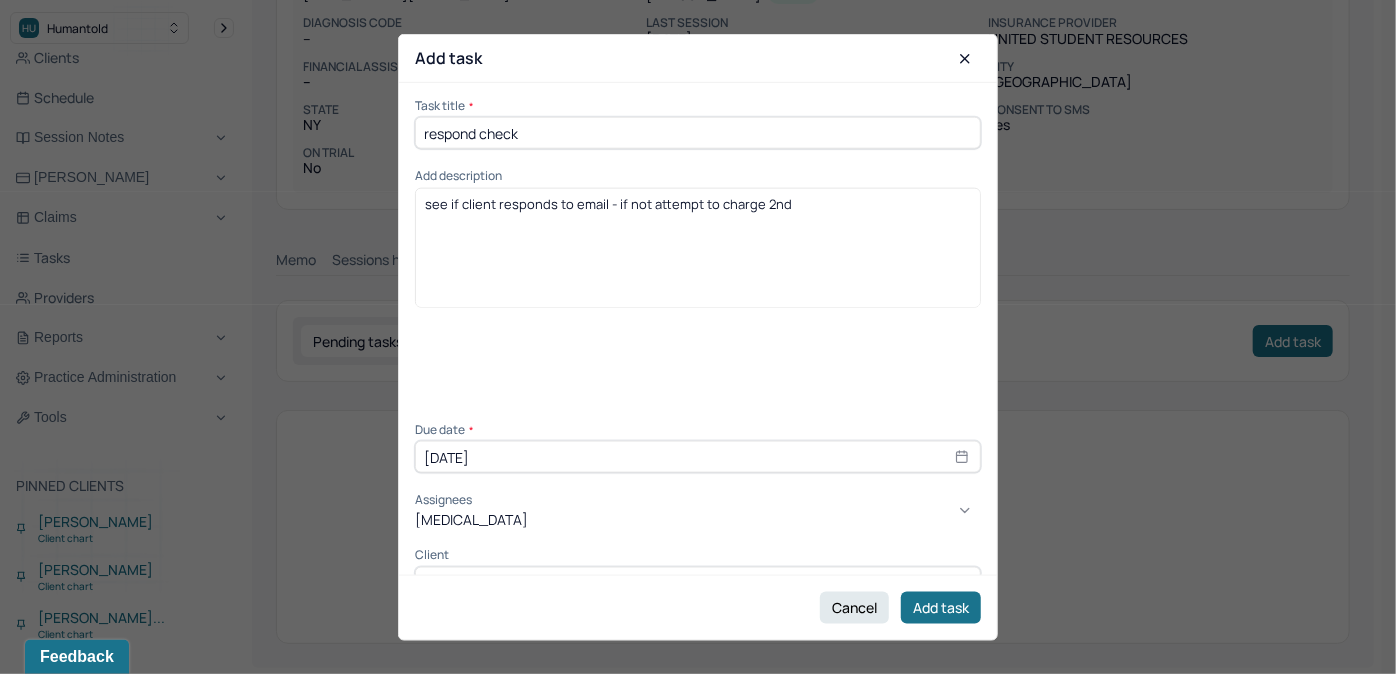 type on "allie" 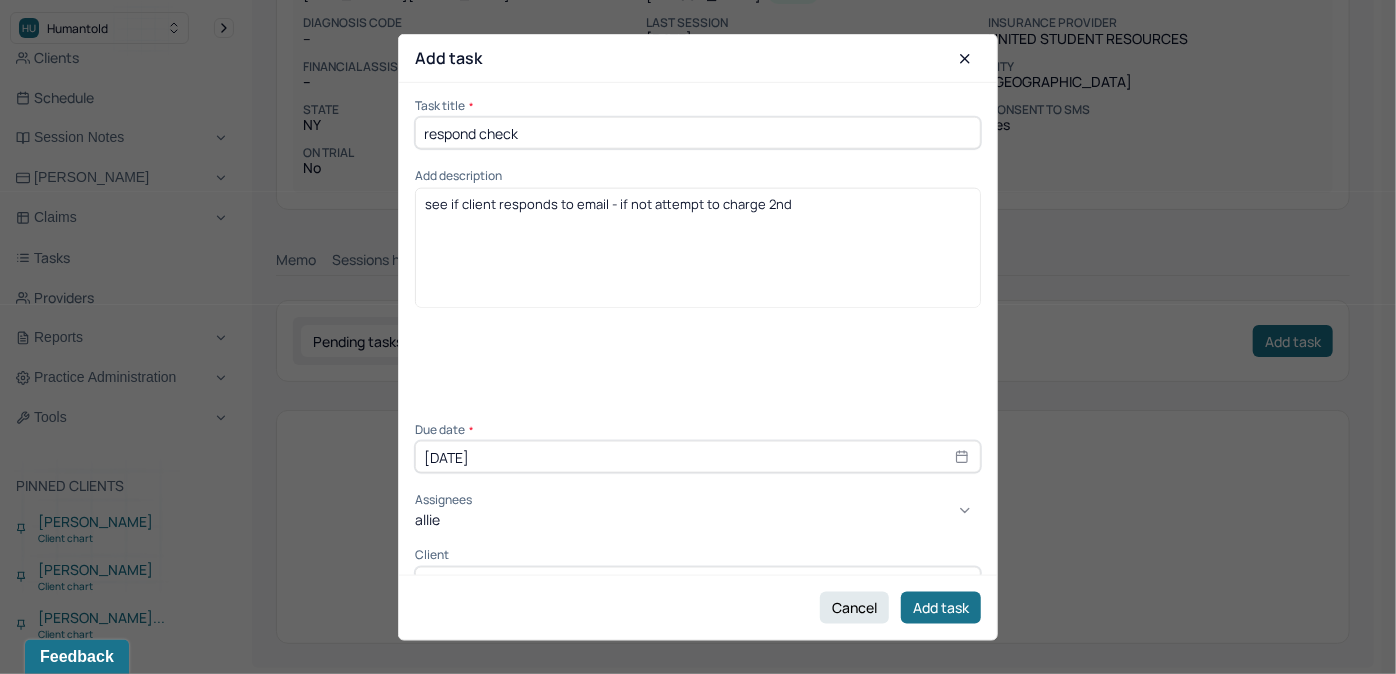 click on "[PERSON_NAME]" at bounding box center [691, 701] 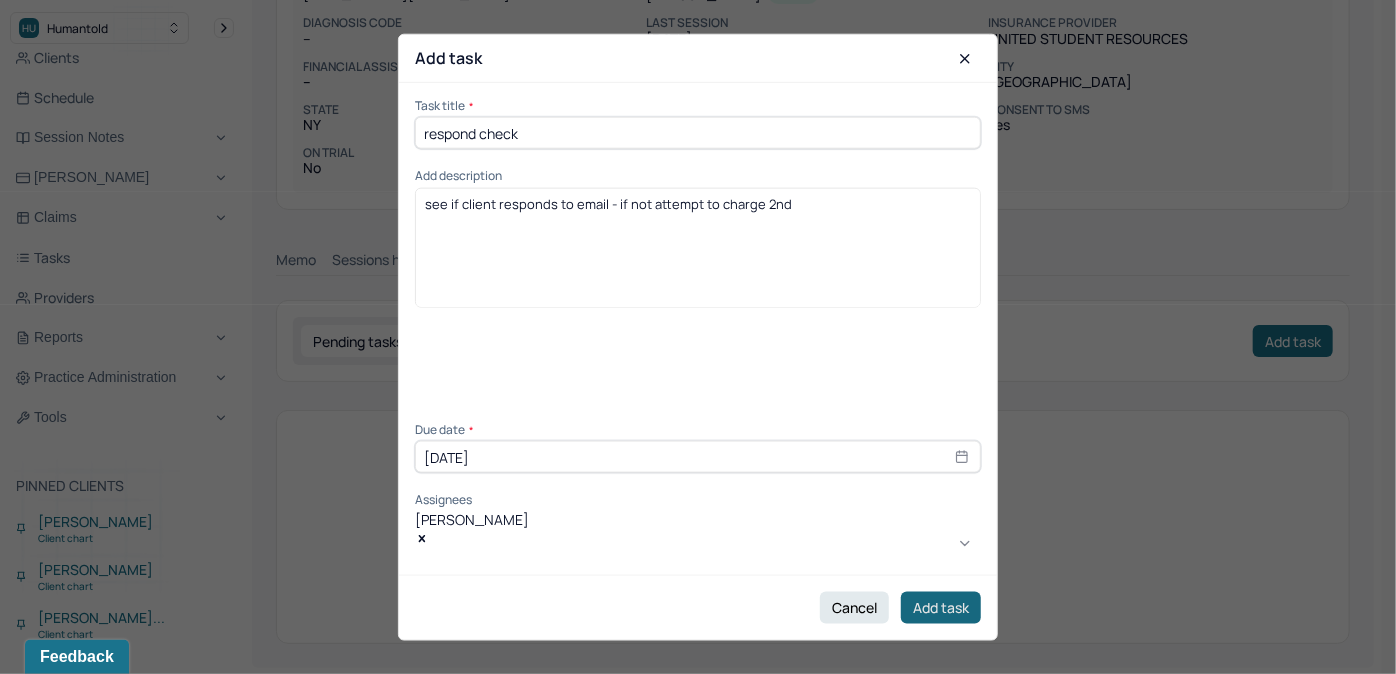 click on "Add task" at bounding box center (941, 607) 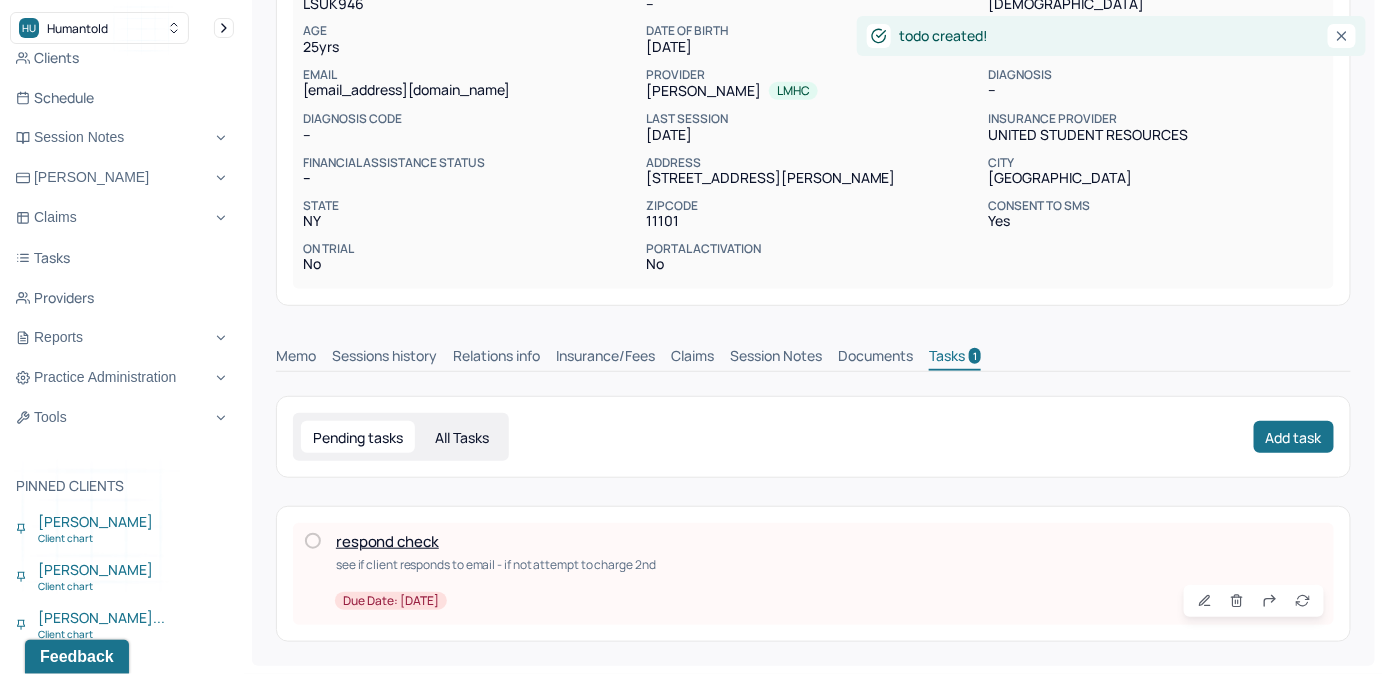 scroll, scrollTop: 232, scrollLeft: 0, axis: vertical 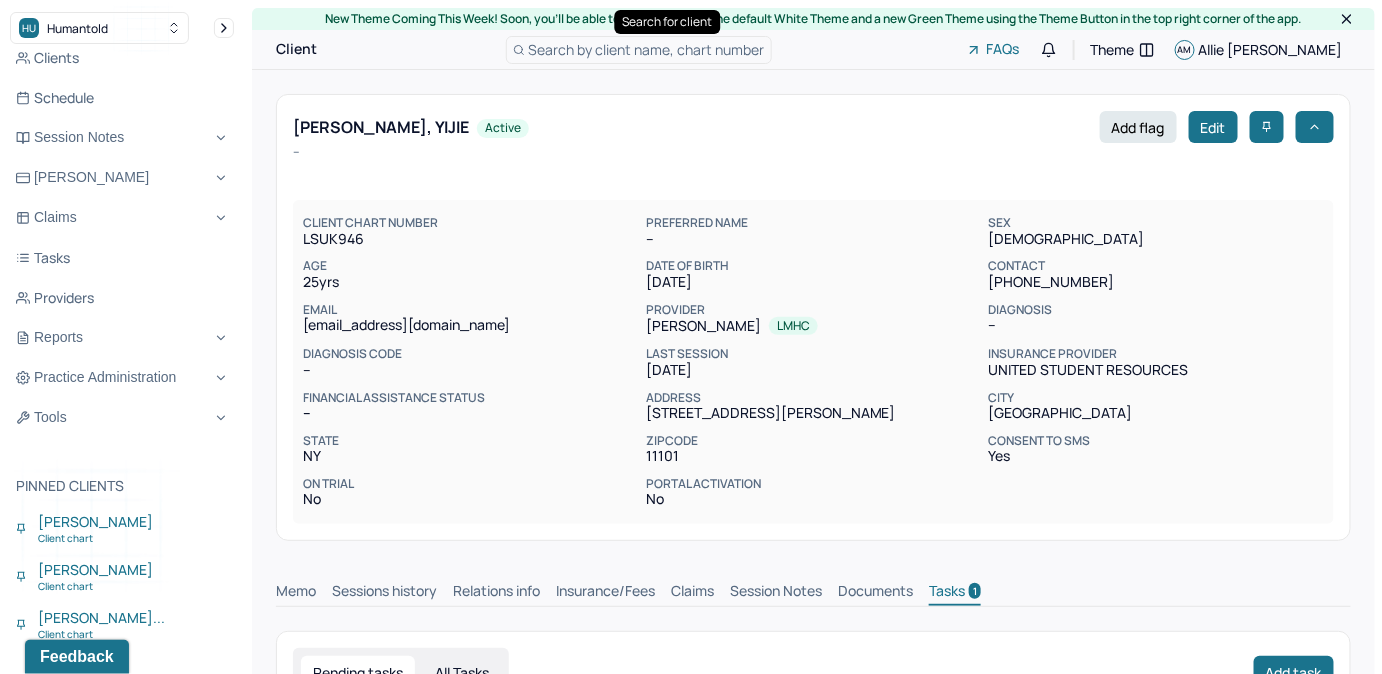 click on "Search by client name, chart number" at bounding box center [647, 49] 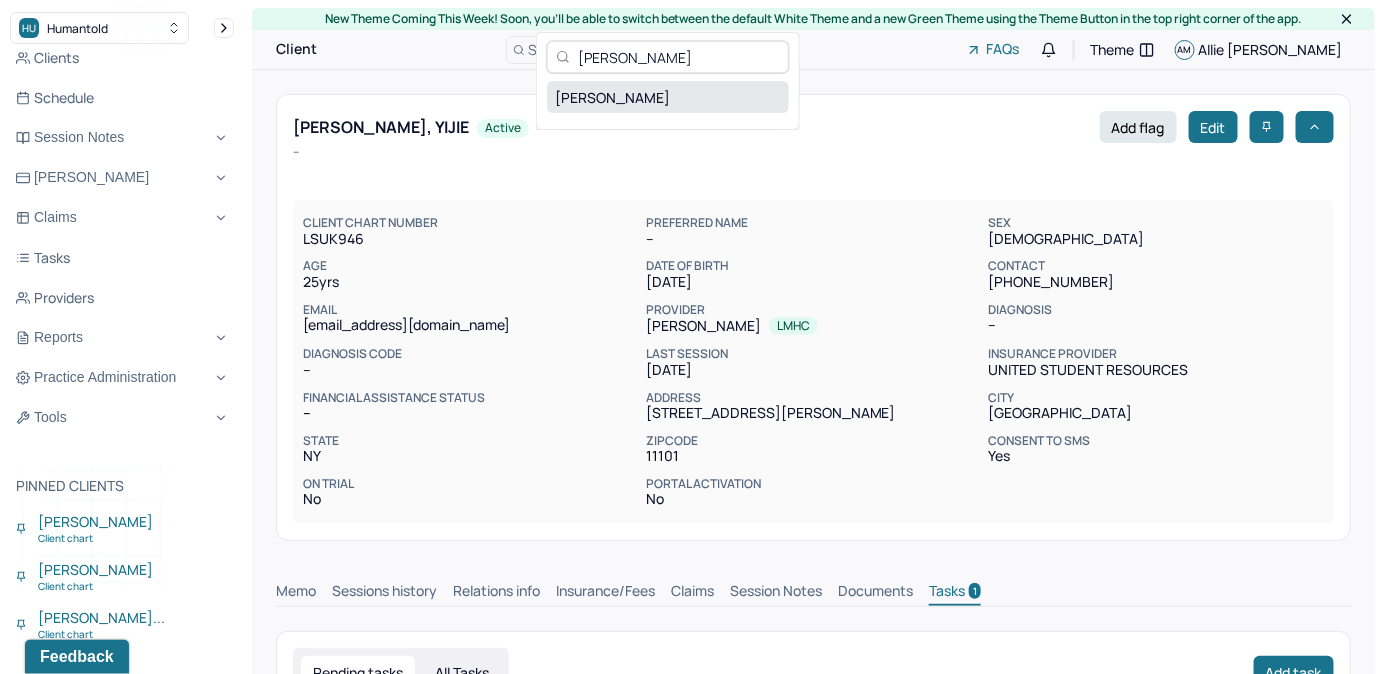 type on "[PERSON_NAME]" 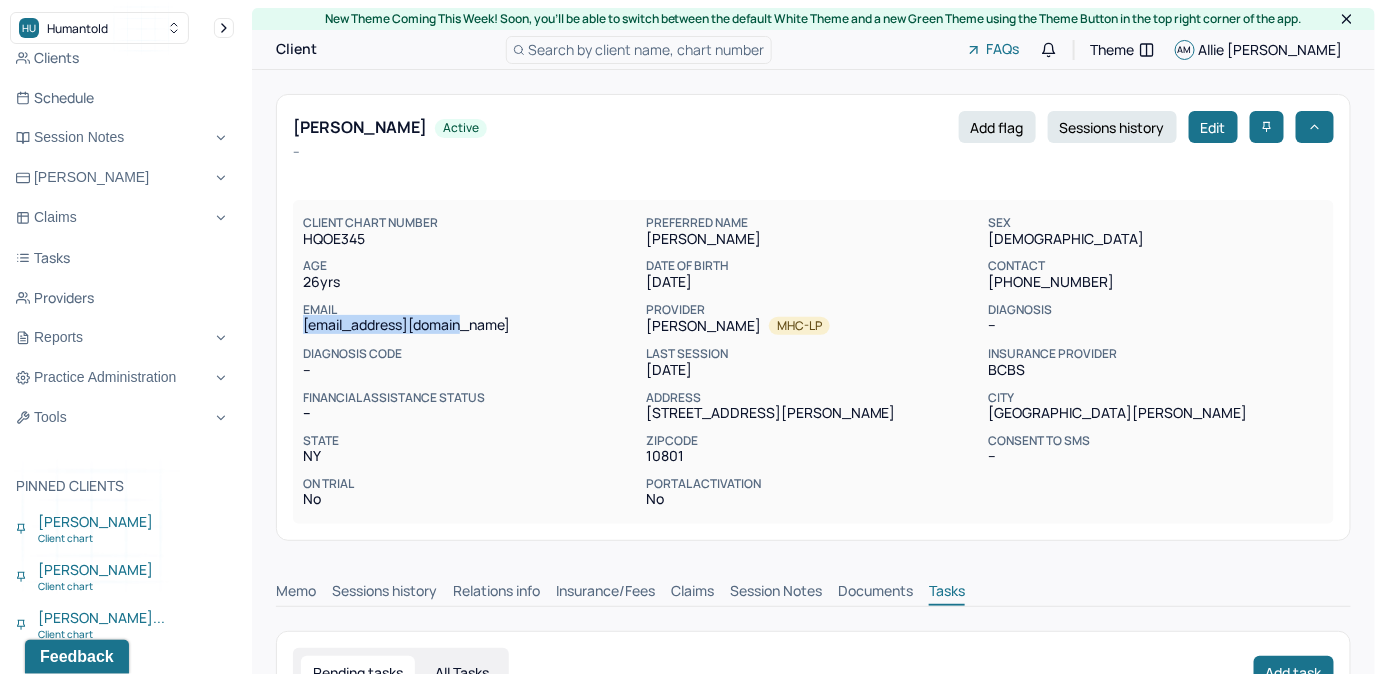 drag, startPoint x: 303, startPoint y: 330, endPoint x: 493, endPoint y: 335, distance: 190.06578 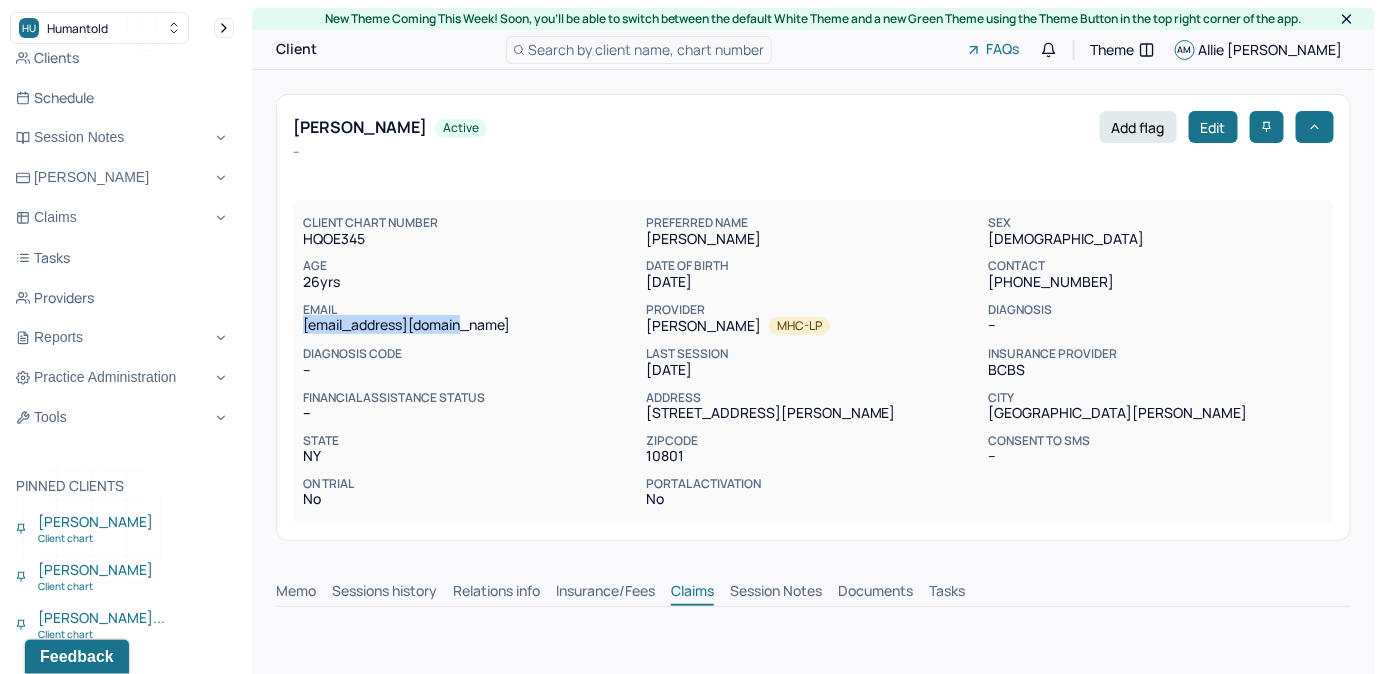scroll, scrollTop: 1, scrollLeft: 0, axis: vertical 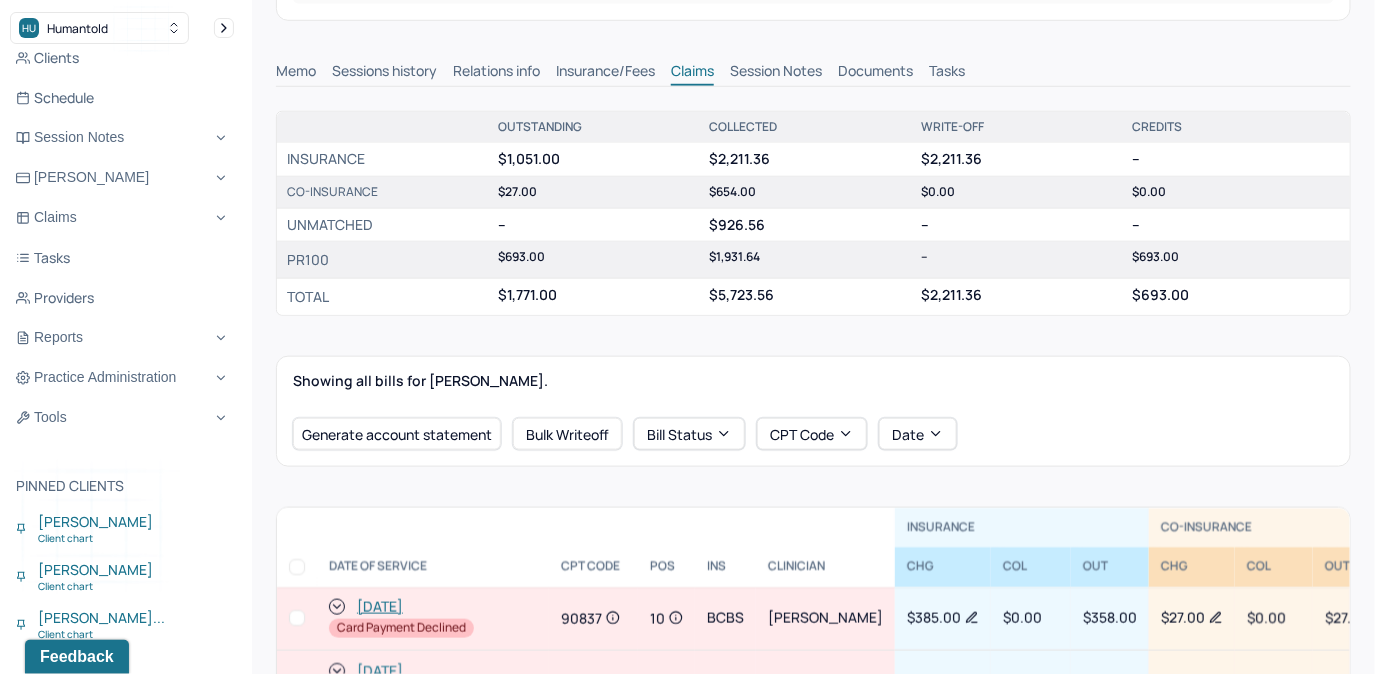 click on "Tasks" at bounding box center (947, 73) 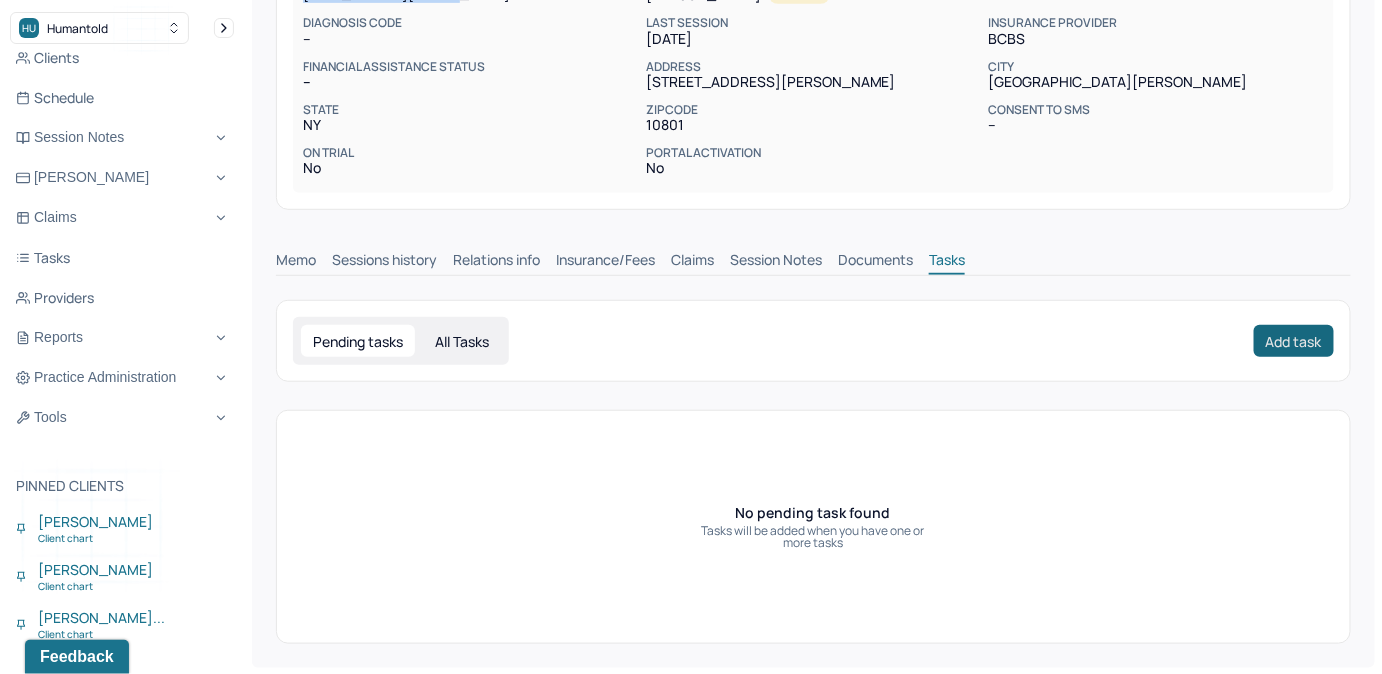 click on "Add task" at bounding box center [1294, 341] 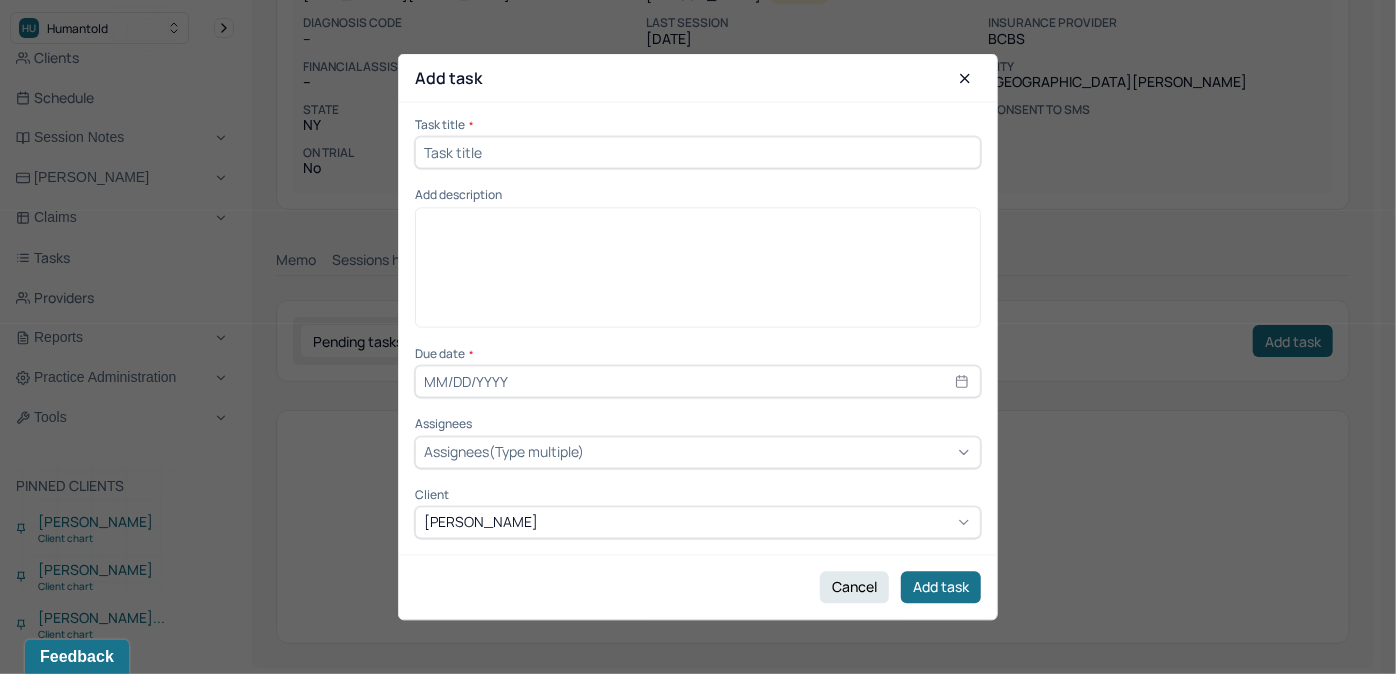 click at bounding box center (698, 153) 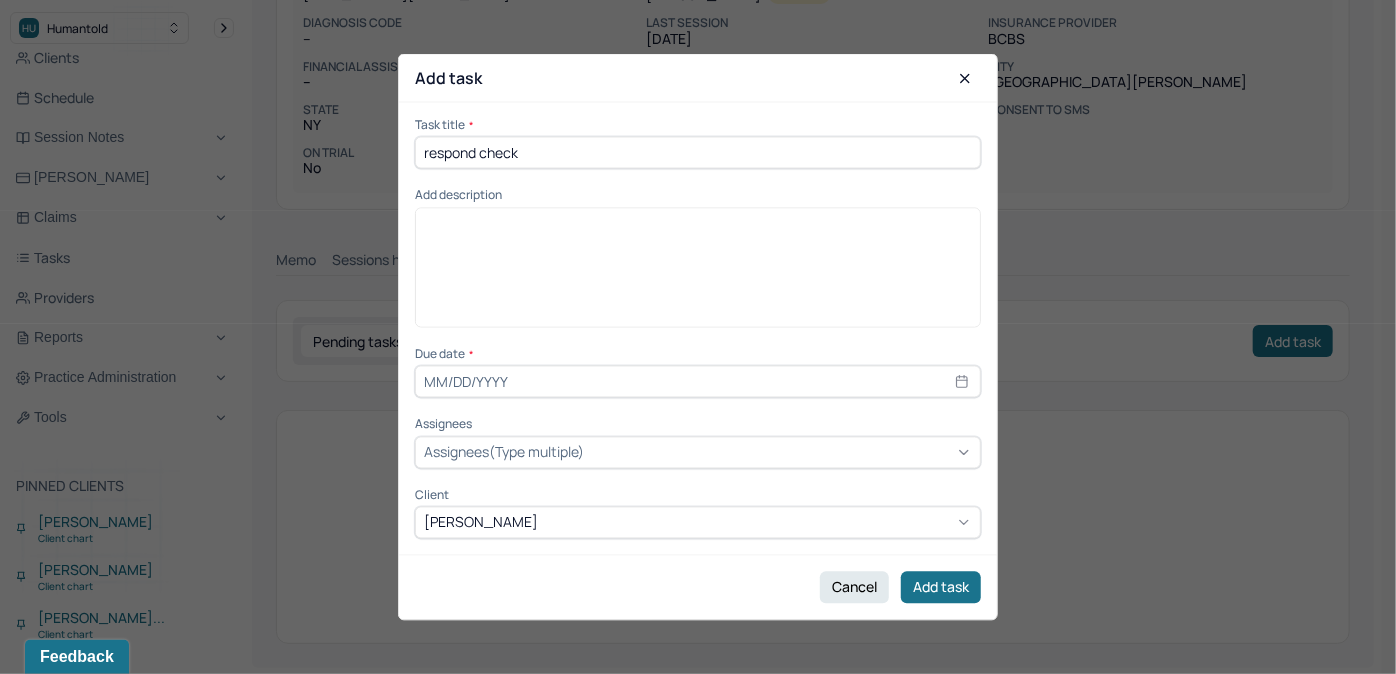 type on "[DATE]" 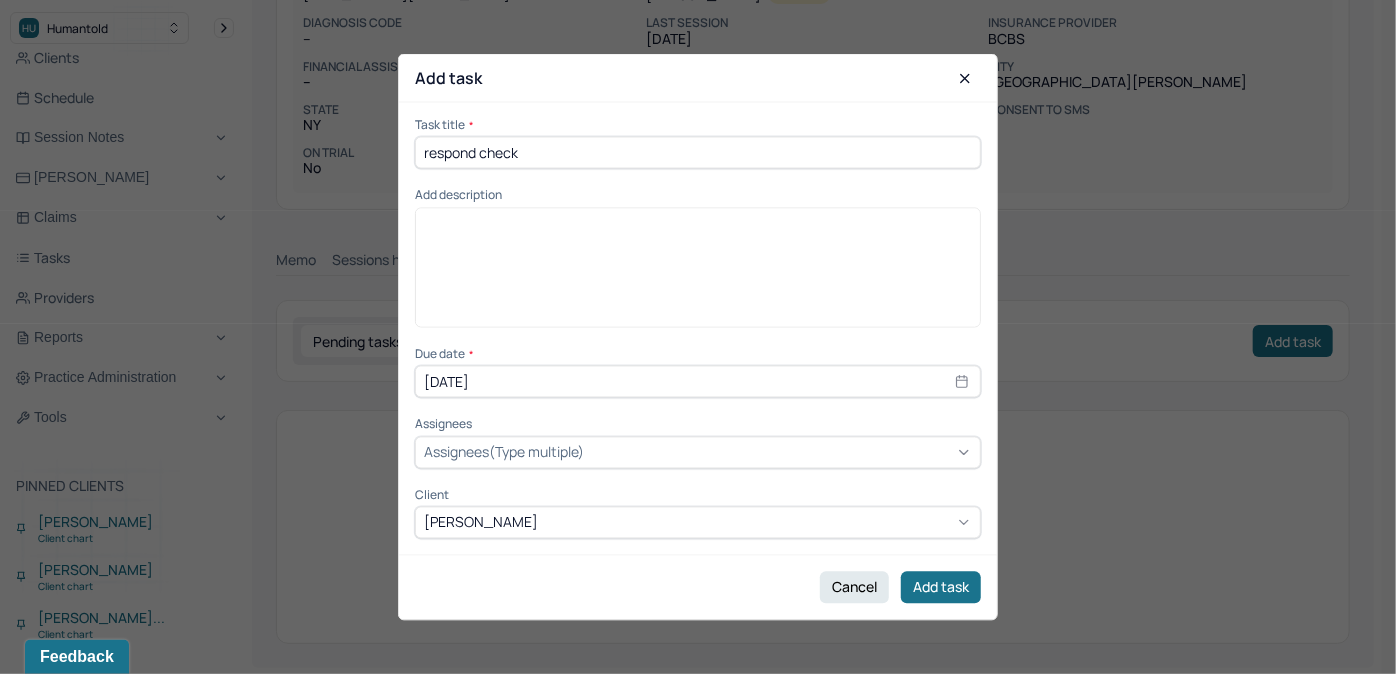 click at bounding box center (698, 274) 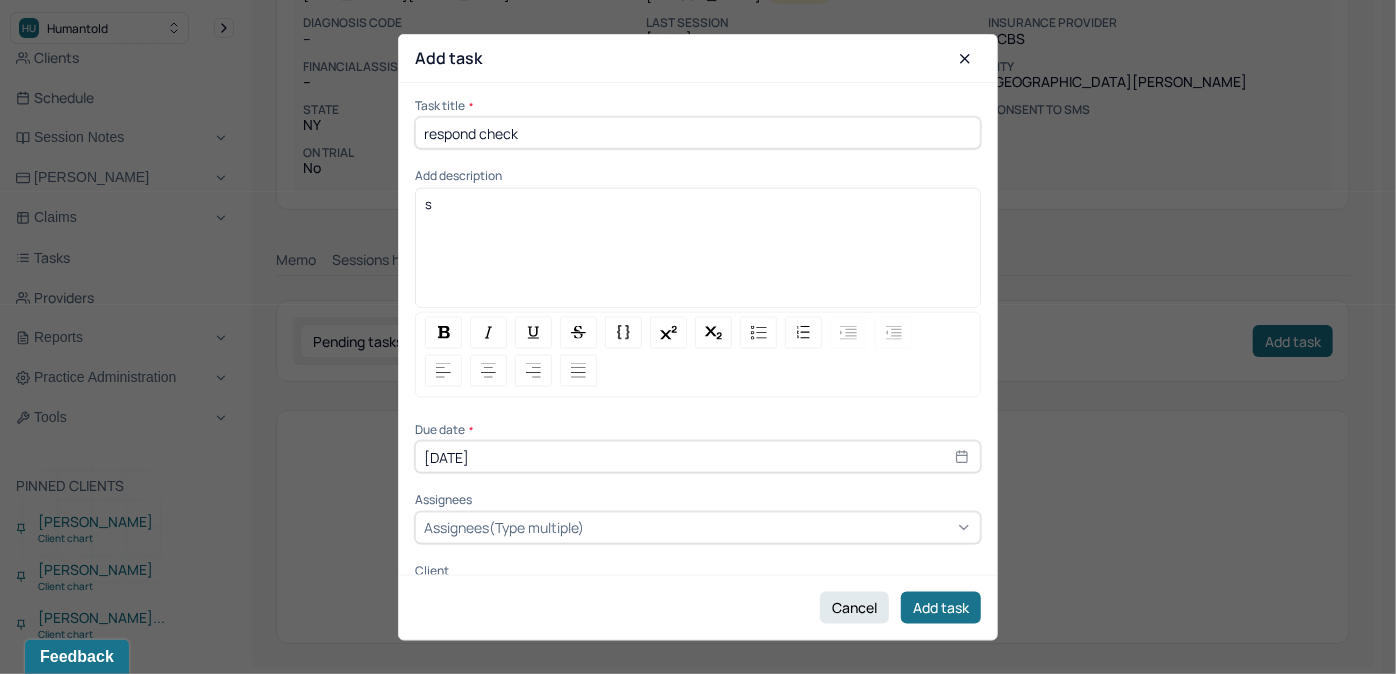 type 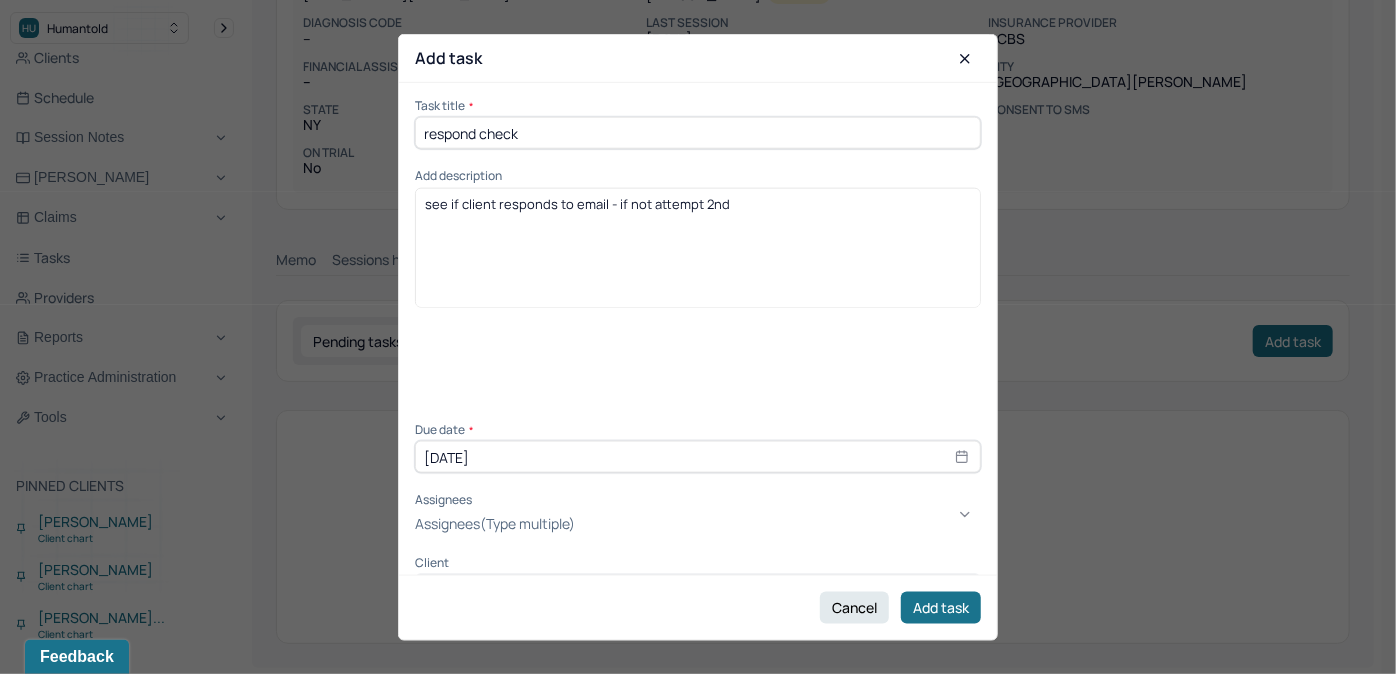 click on "Assignees(Type multiple)" at bounding box center [495, 523] 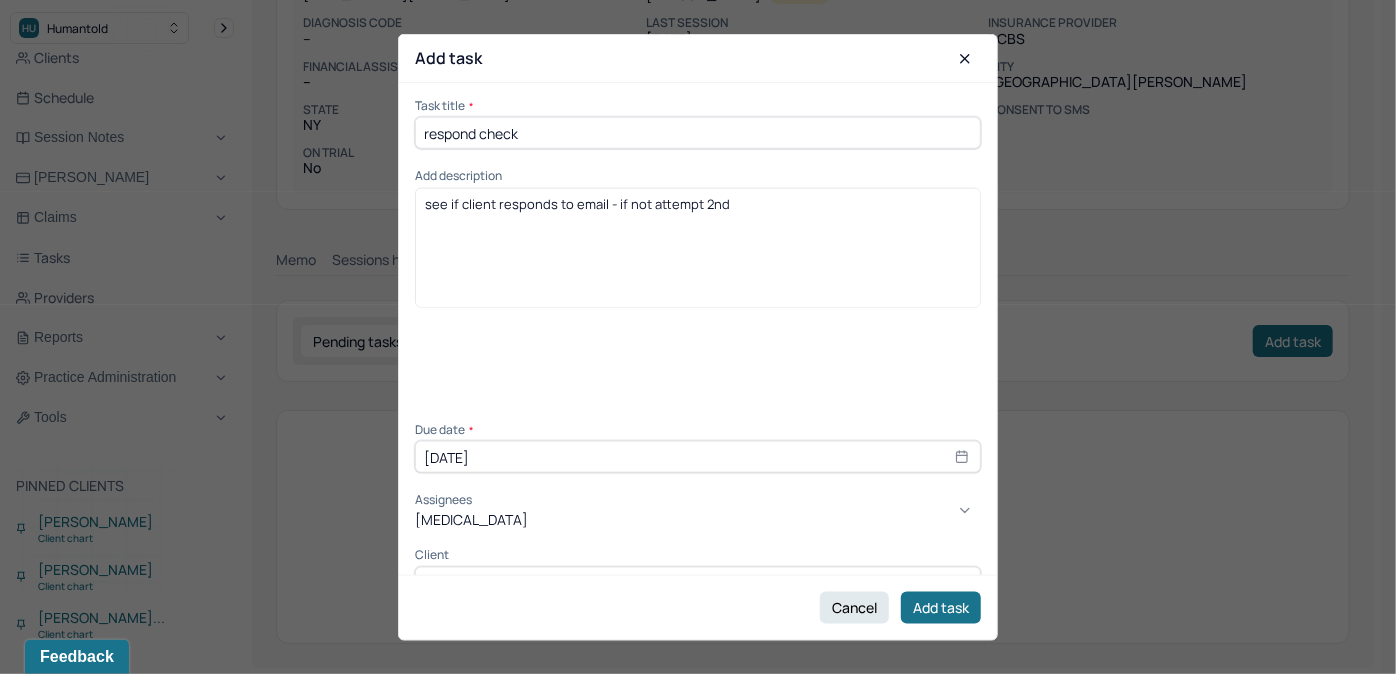 type on "allie" 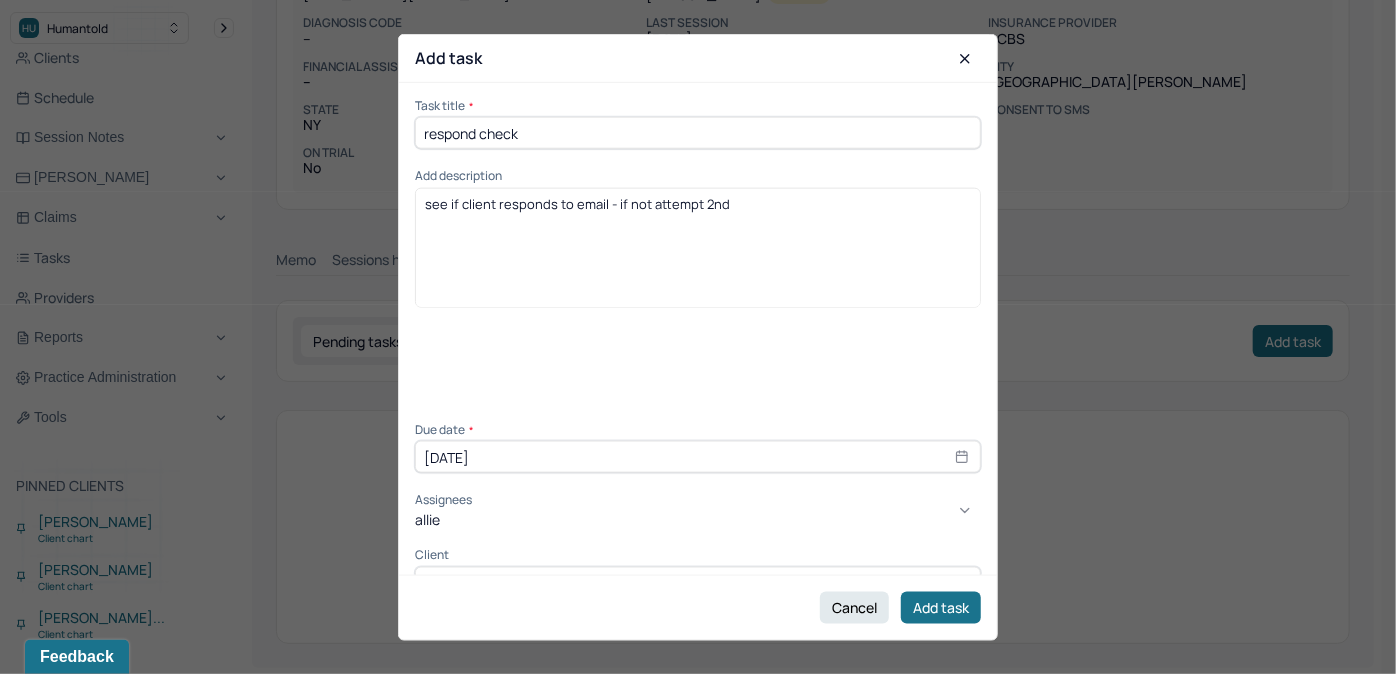 click on "[PERSON_NAME]" at bounding box center [691, 684] 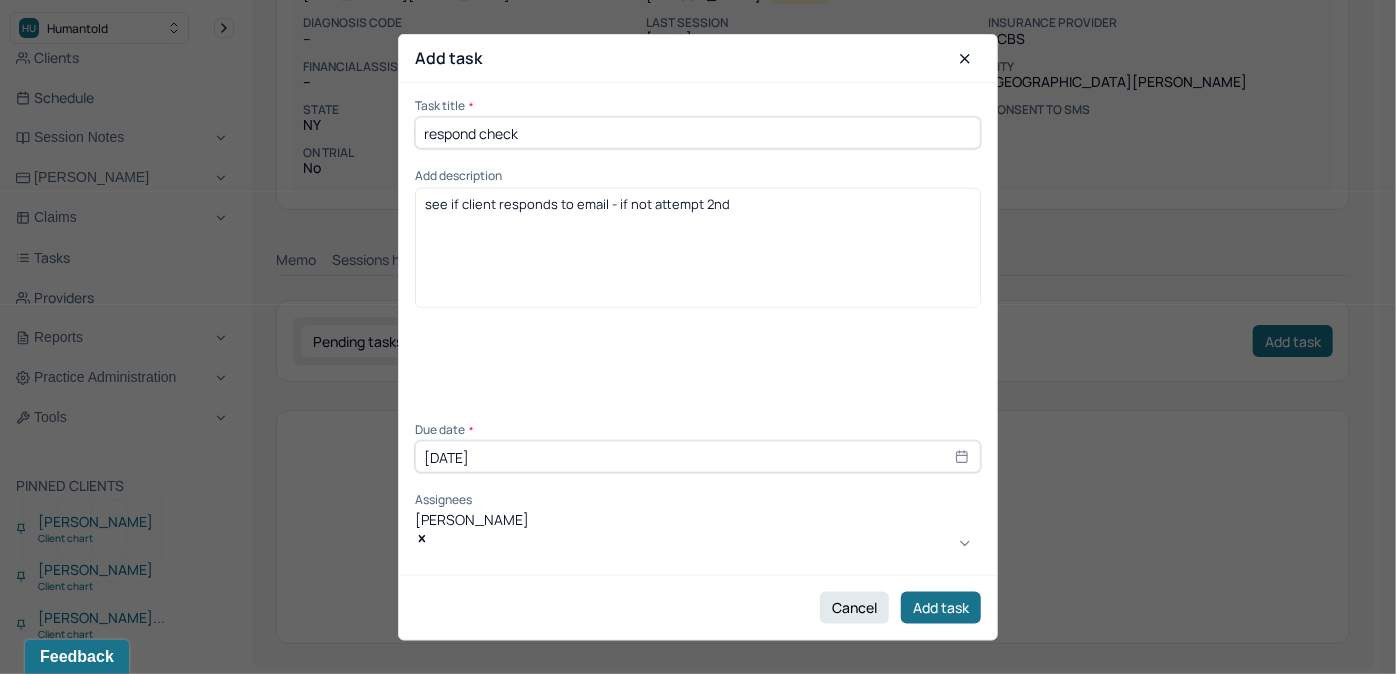 click 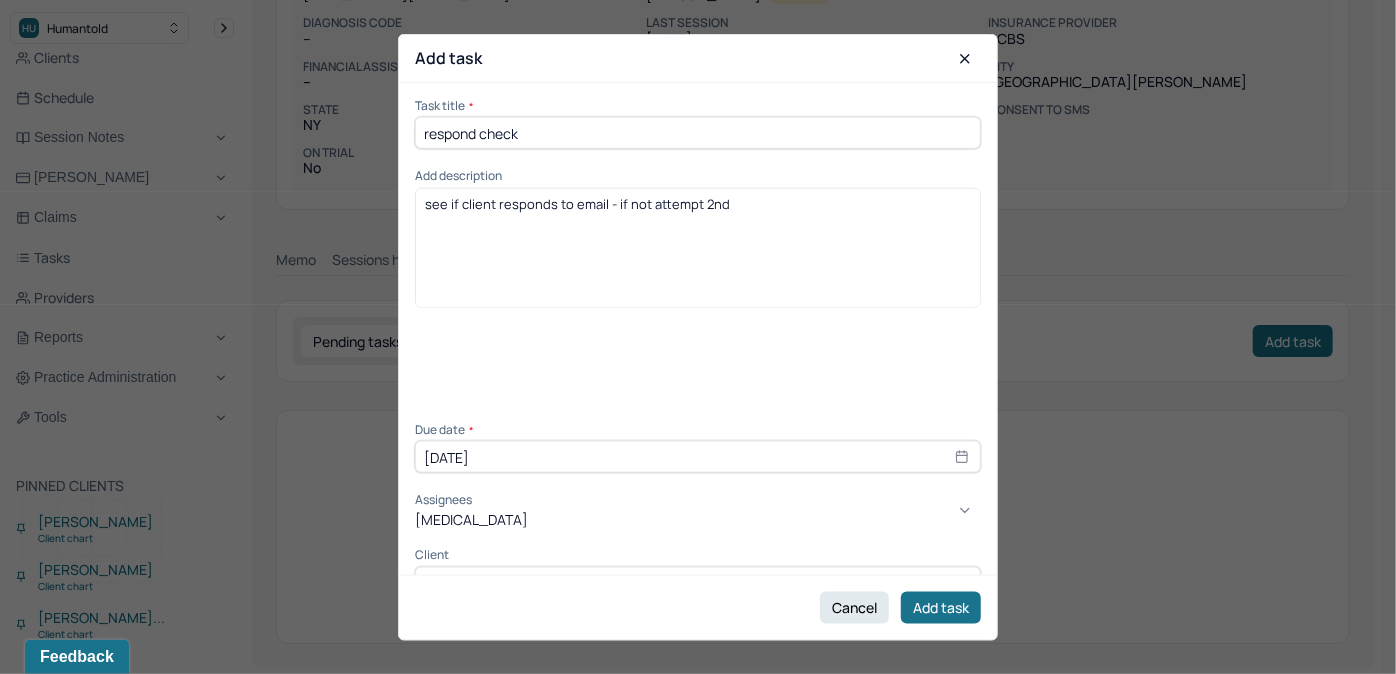 type on "allie" 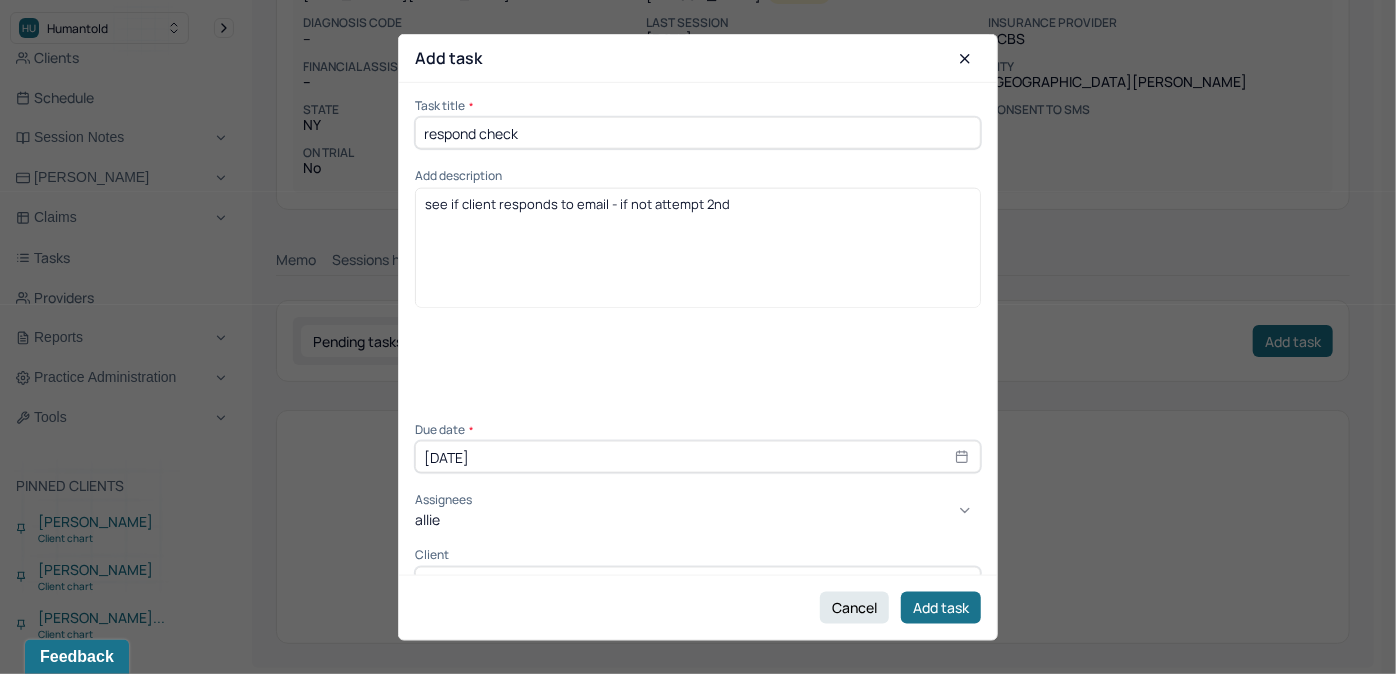 click on "[PERSON_NAME] [PERSON_NAME]" at bounding box center (691, 693) 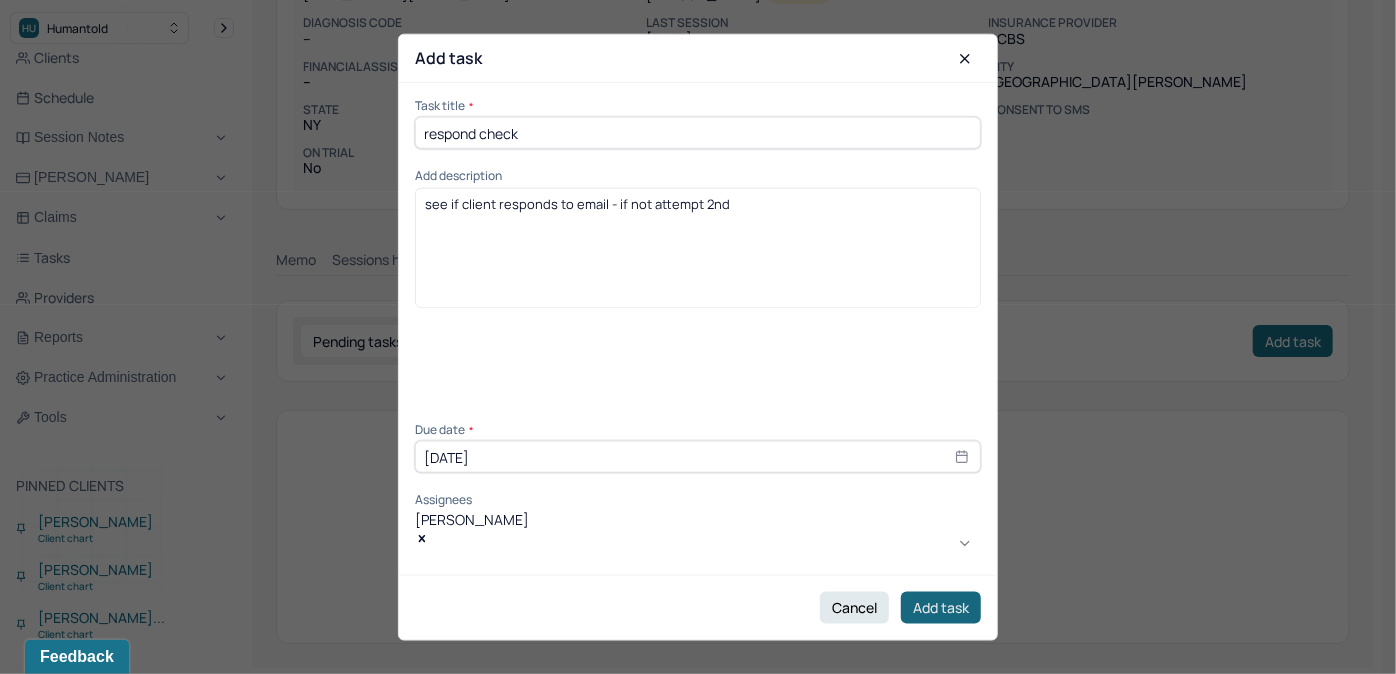 click on "Add task" at bounding box center [941, 607] 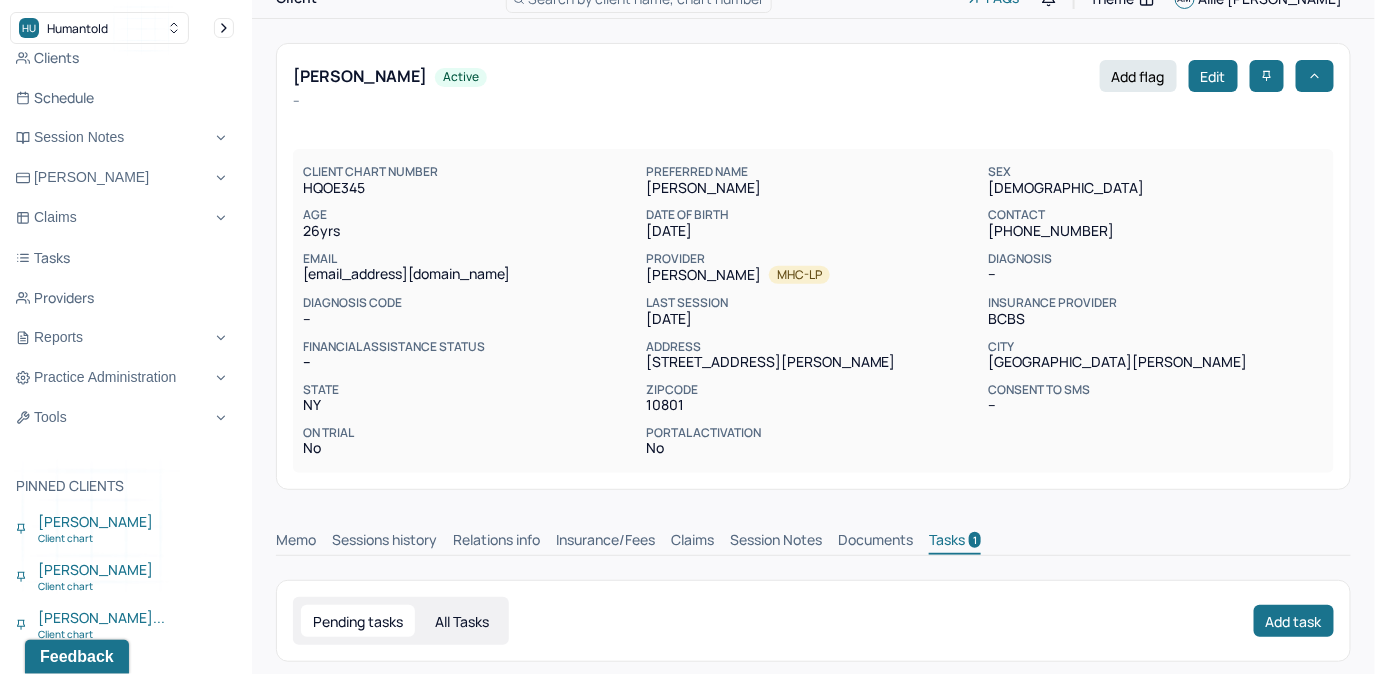 scroll, scrollTop: 0, scrollLeft: 0, axis: both 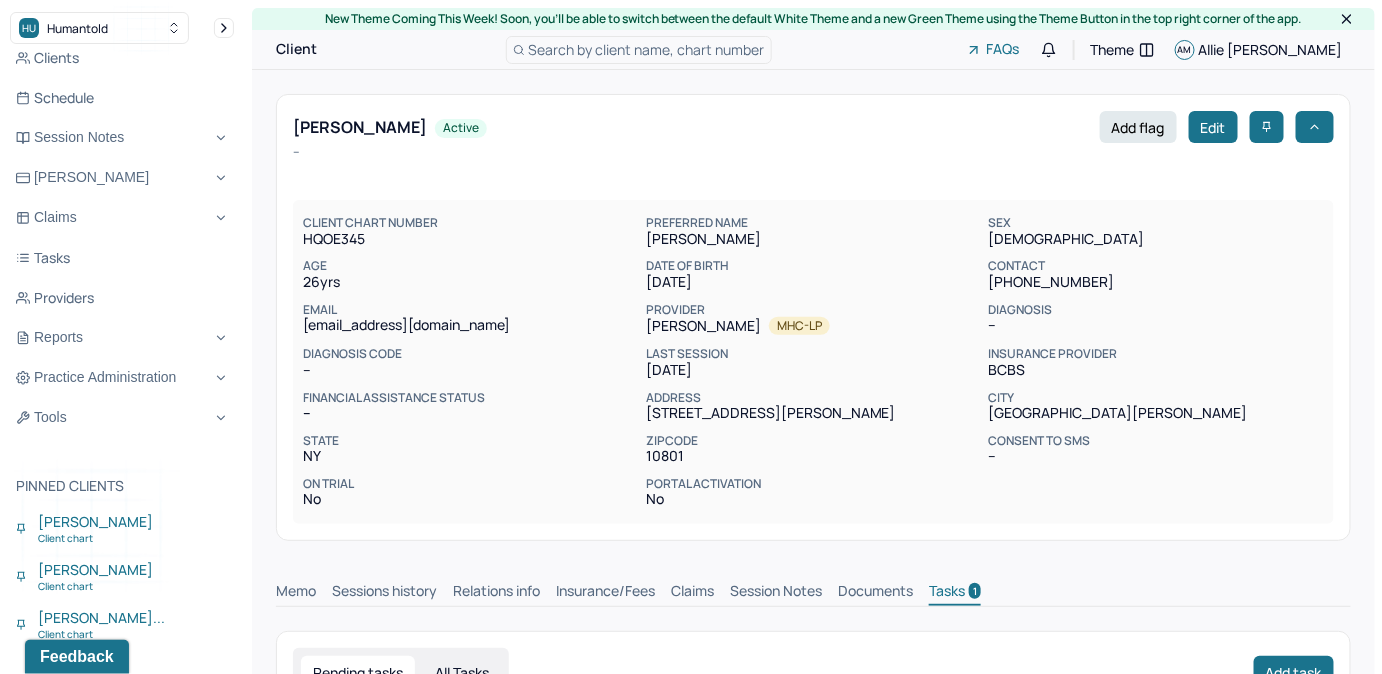 click 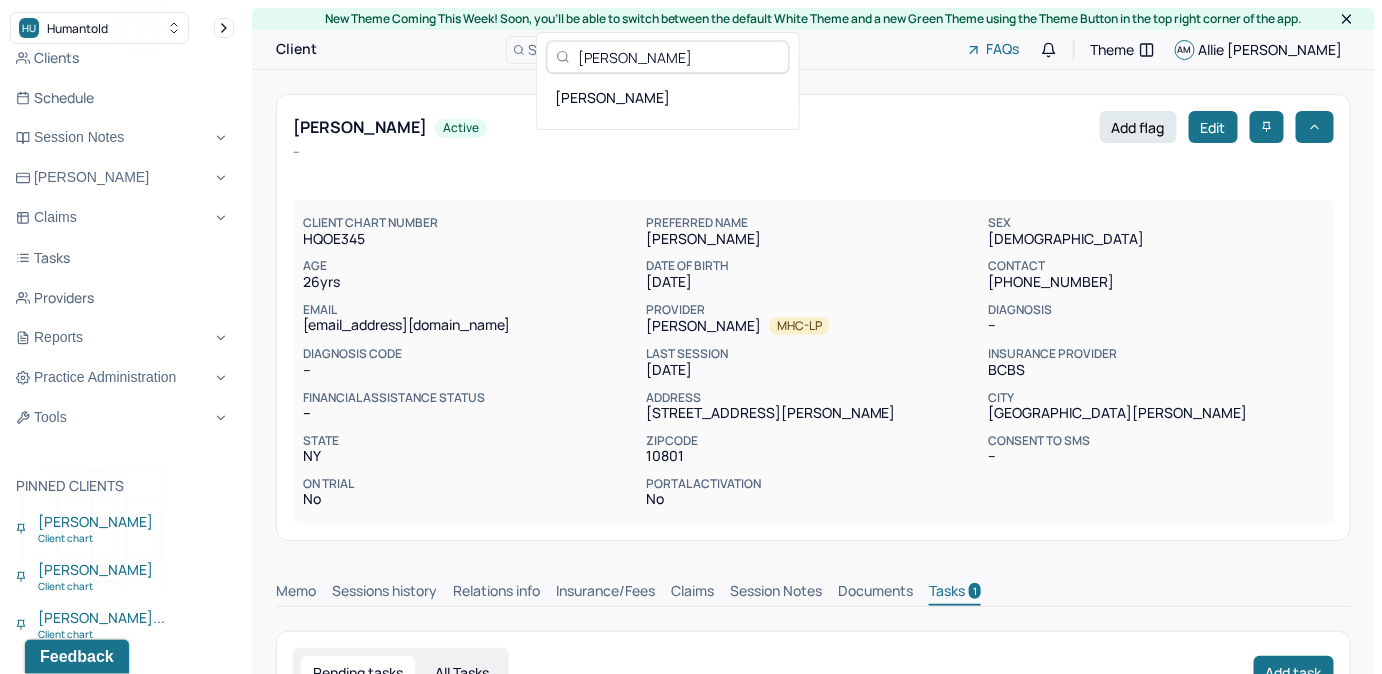 type on "[PERSON_NAME]" 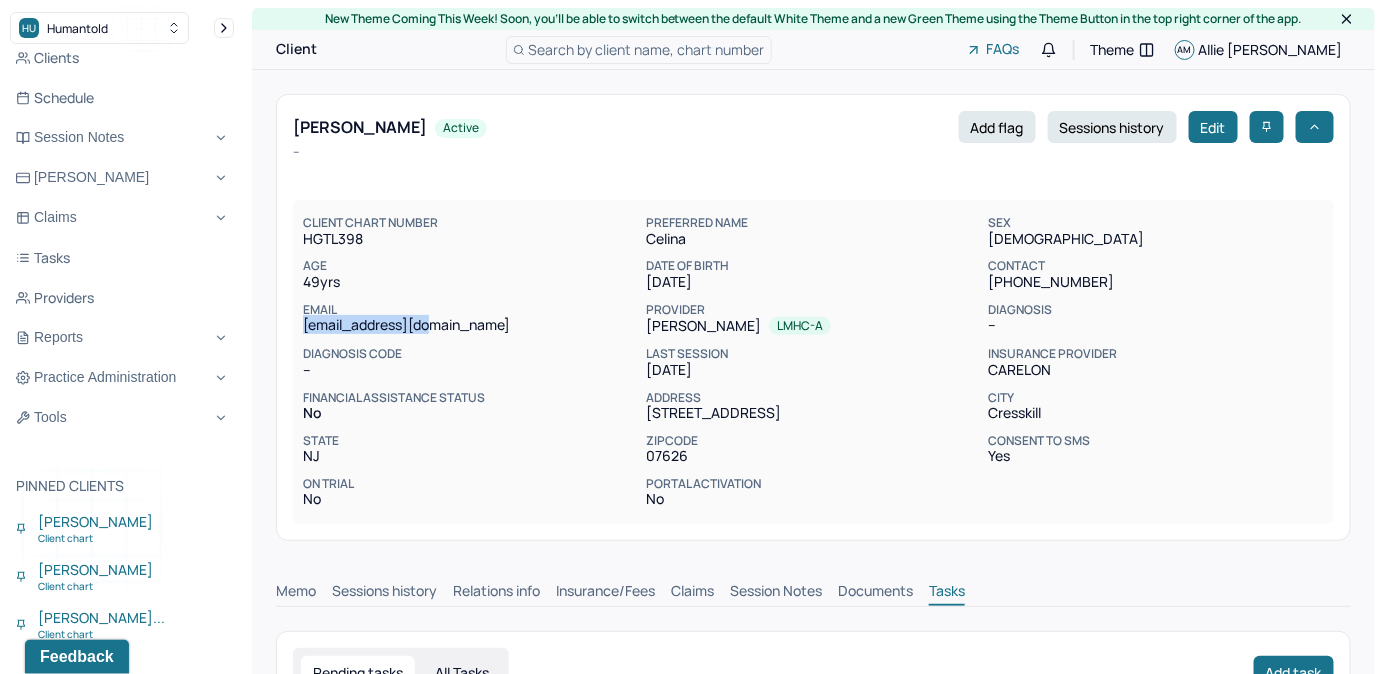 copy on "[EMAIL_ADDRESS][DOMAIN_NAME]" 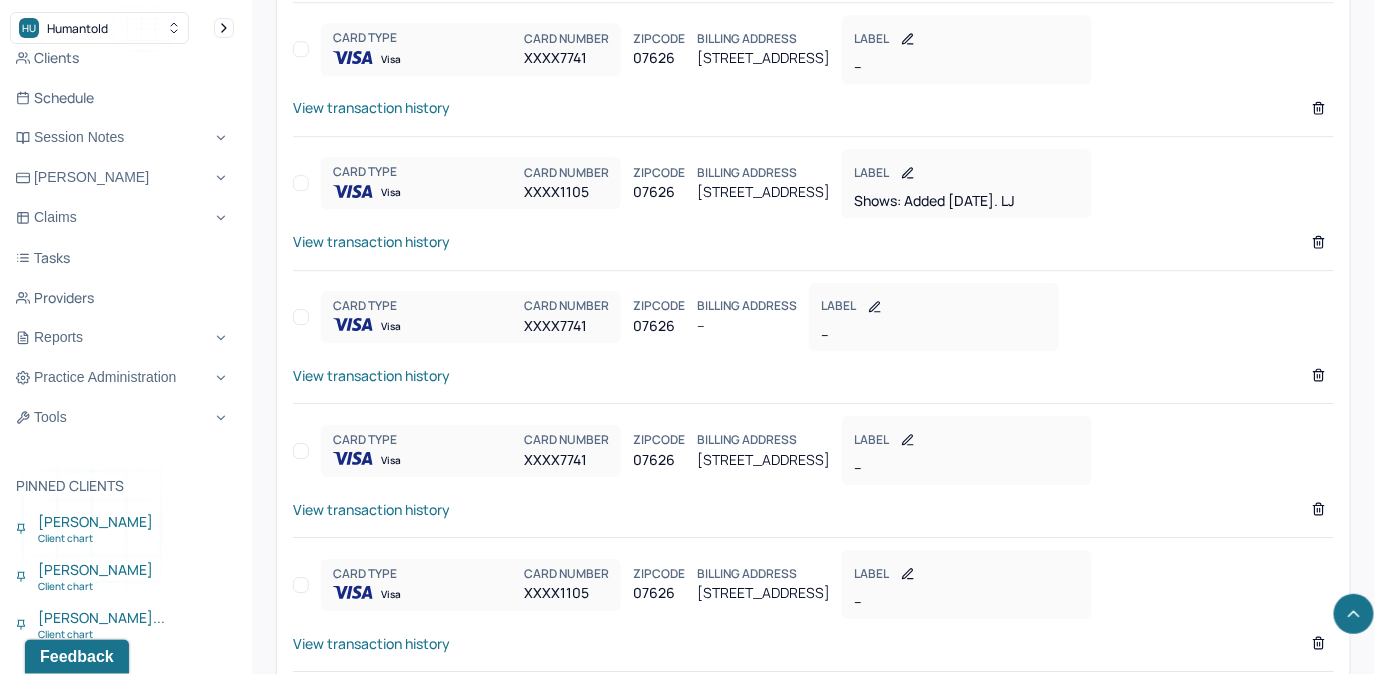 scroll, scrollTop: 2006, scrollLeft: 0, axis: vertical 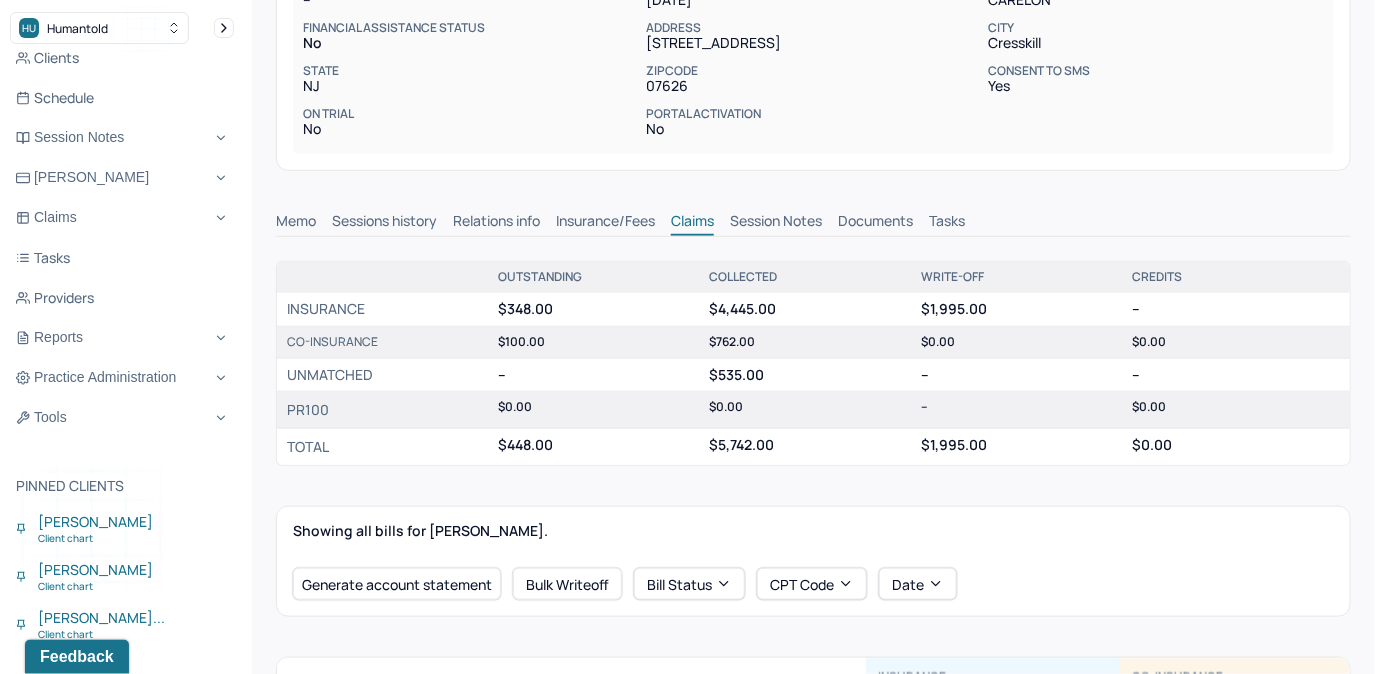 drag, startPoint x: 962, startPoint y: 221, endPoint x: 1066, endPoint y: 283, distance: 121.07848 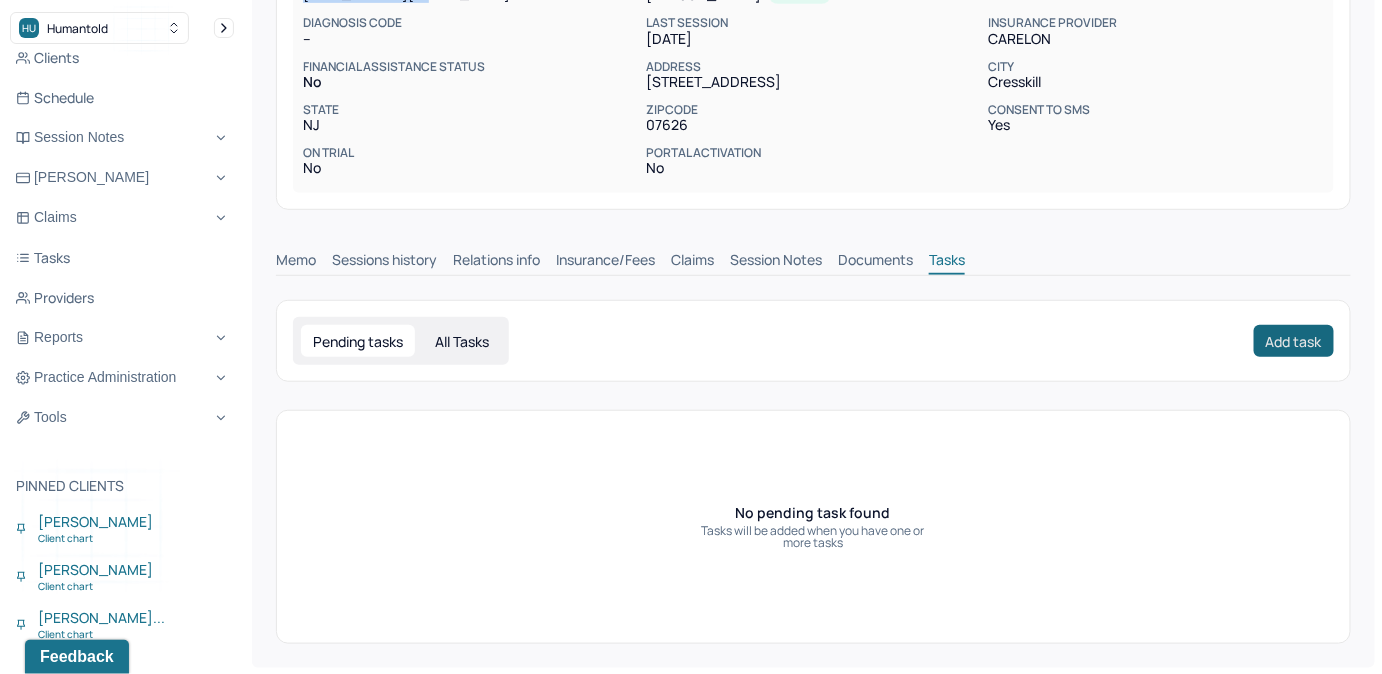 click on "Add task" at bounding box center (1294, 341) 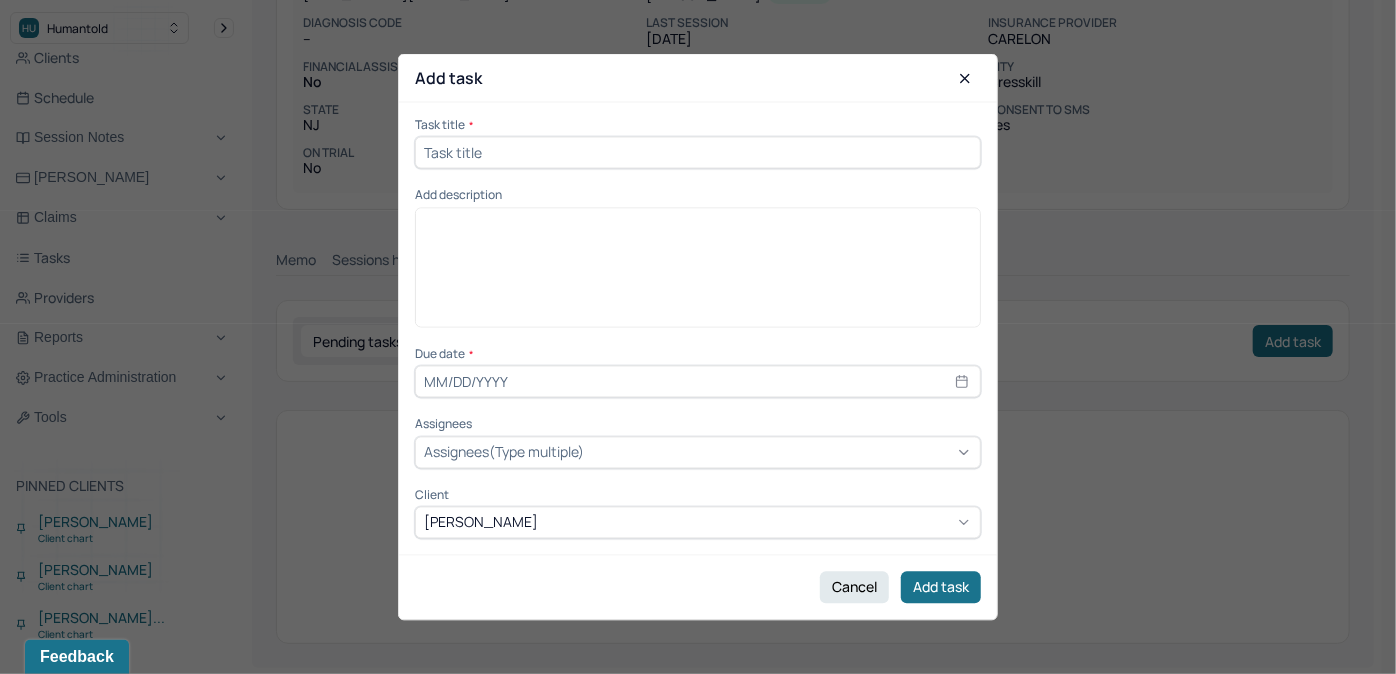 drag, startPoint x: 666, startPoint y: 168, endPoint x: 637, endPoint y: 160, distance: 30.083218 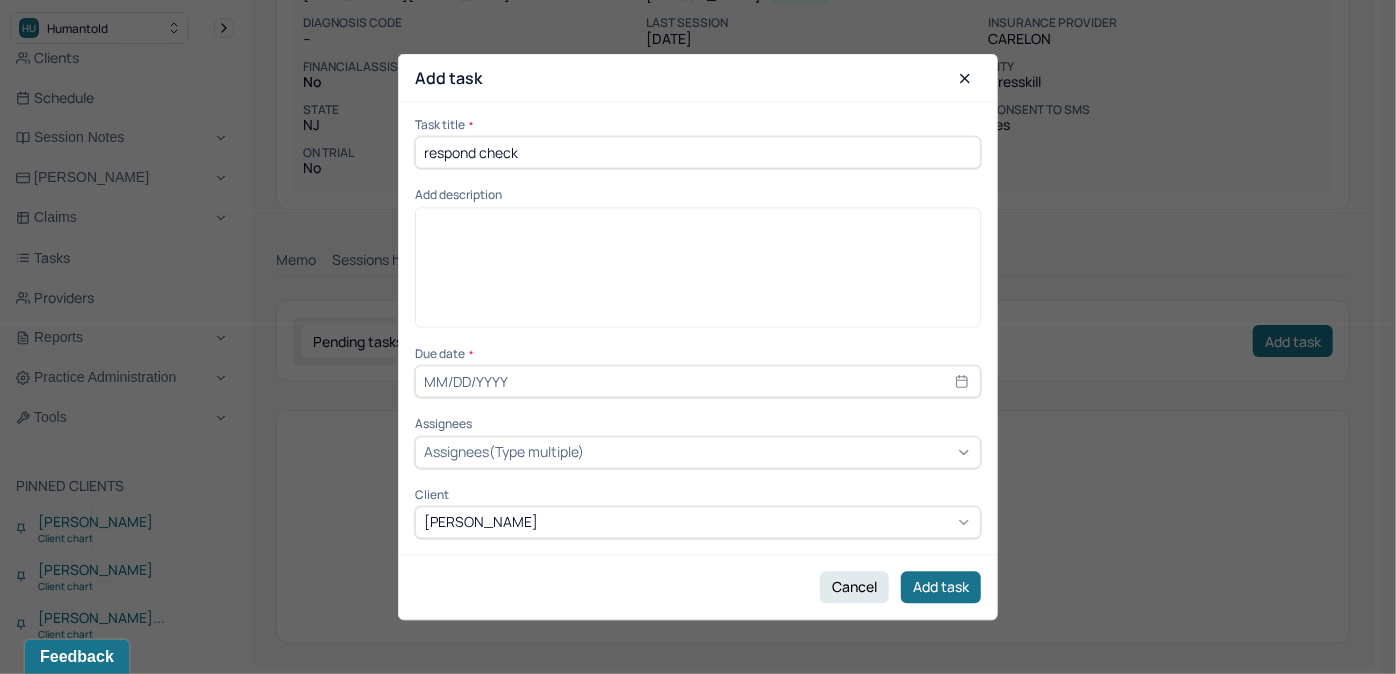 type on "[DATE]" 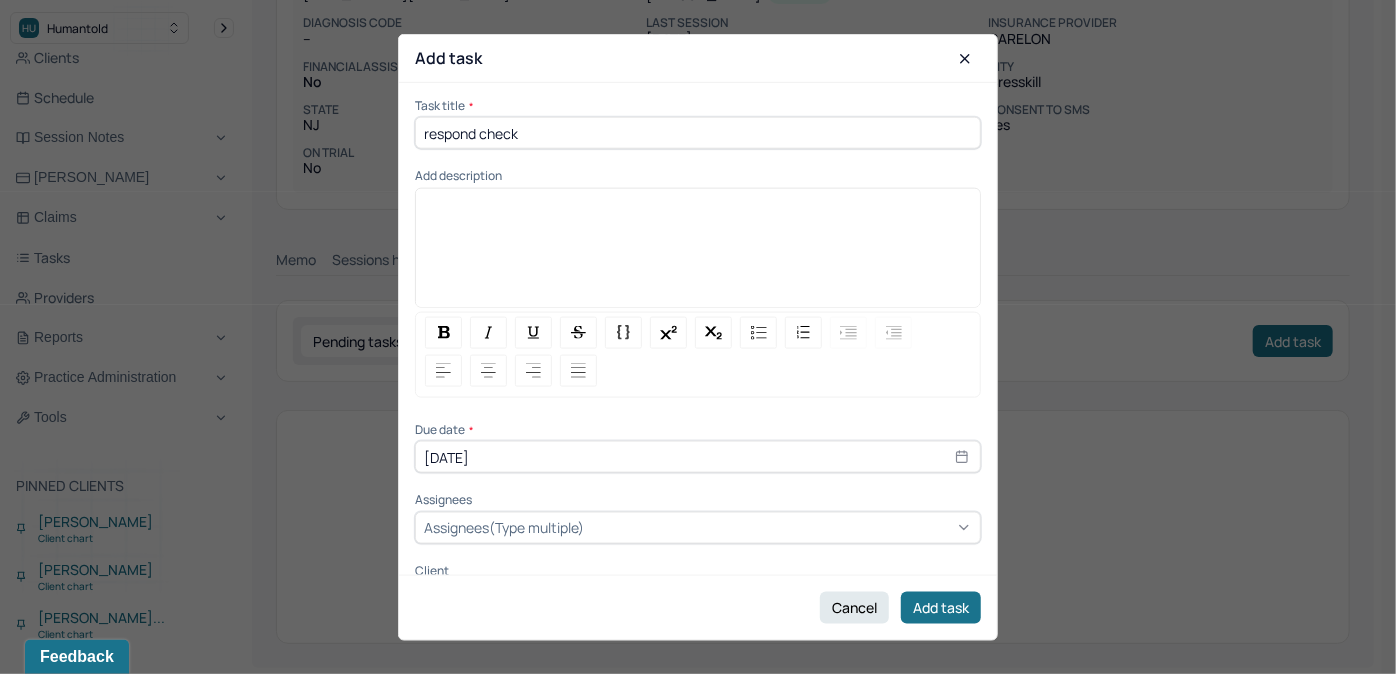 click at bounding box center [698, 254] 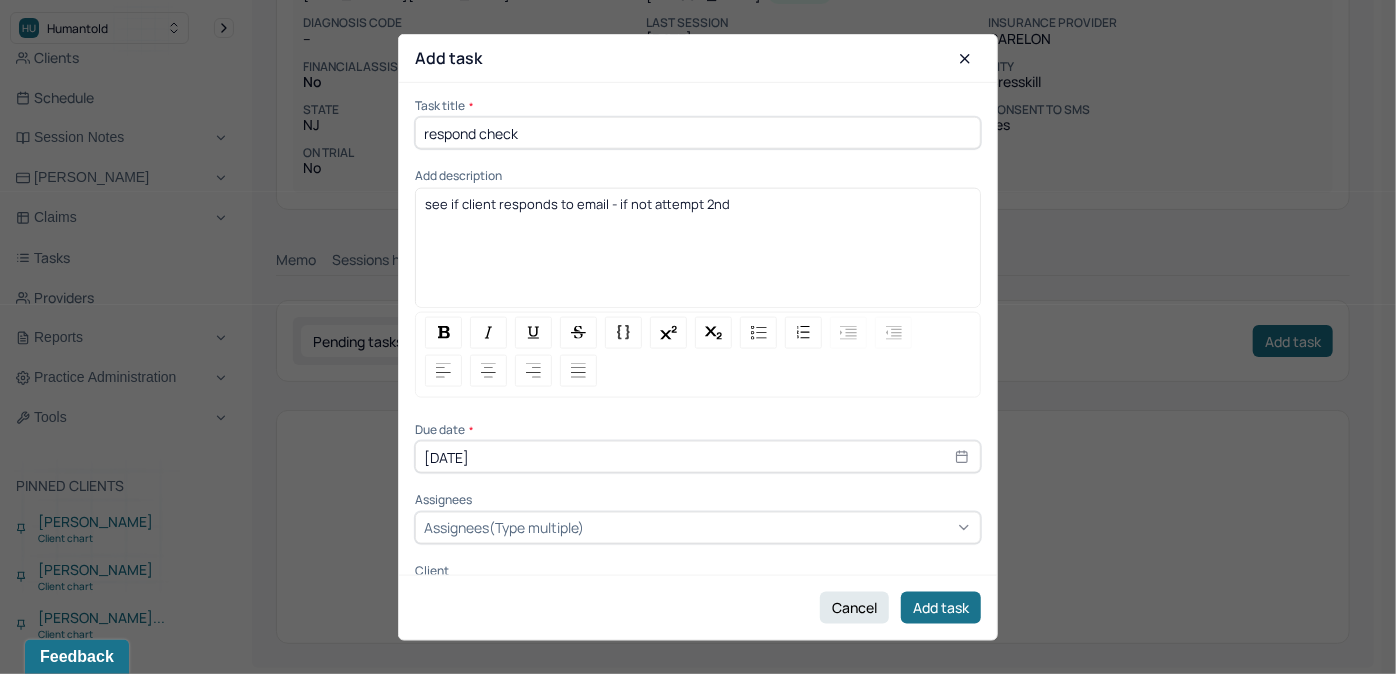 click on "Assignees(Type multiple)" at bounding box center [698, 527] 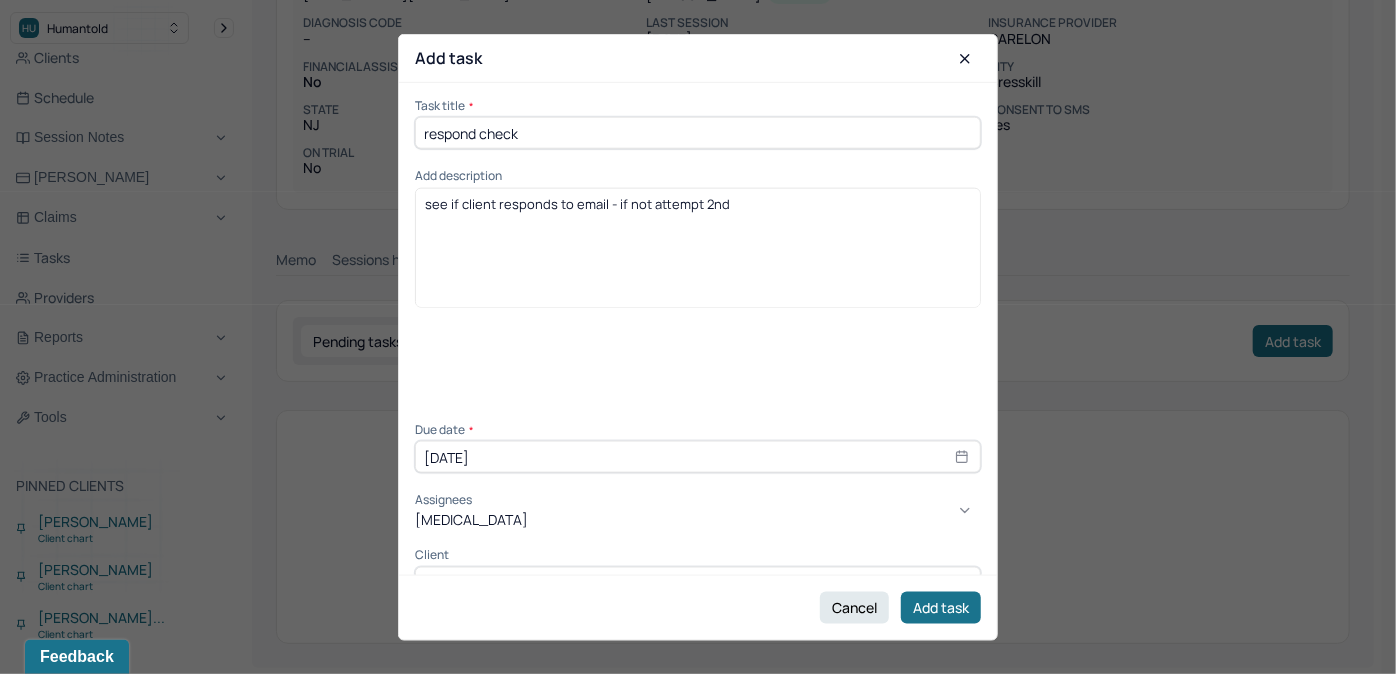 type on "allie" 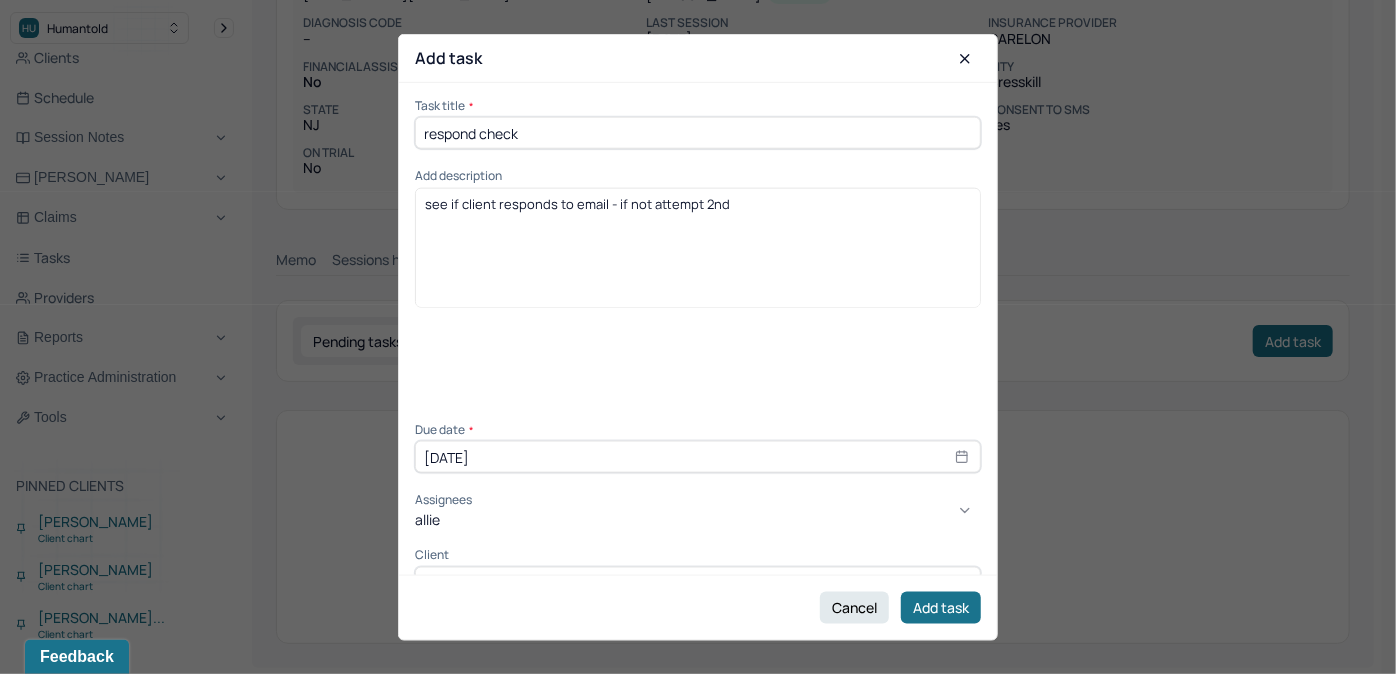 click on "[PERSON_NAME]" at bounding box center (691, 701) 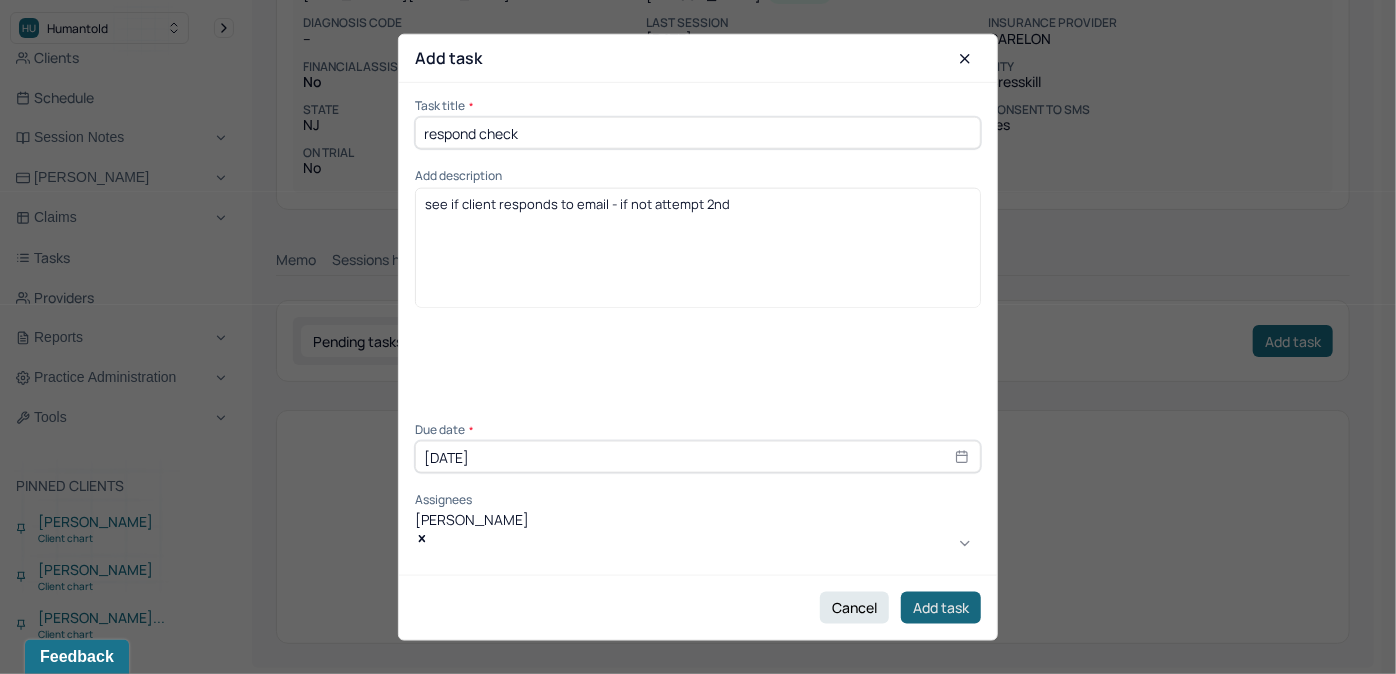 click on "Add task" at bounding box center [941, 607] 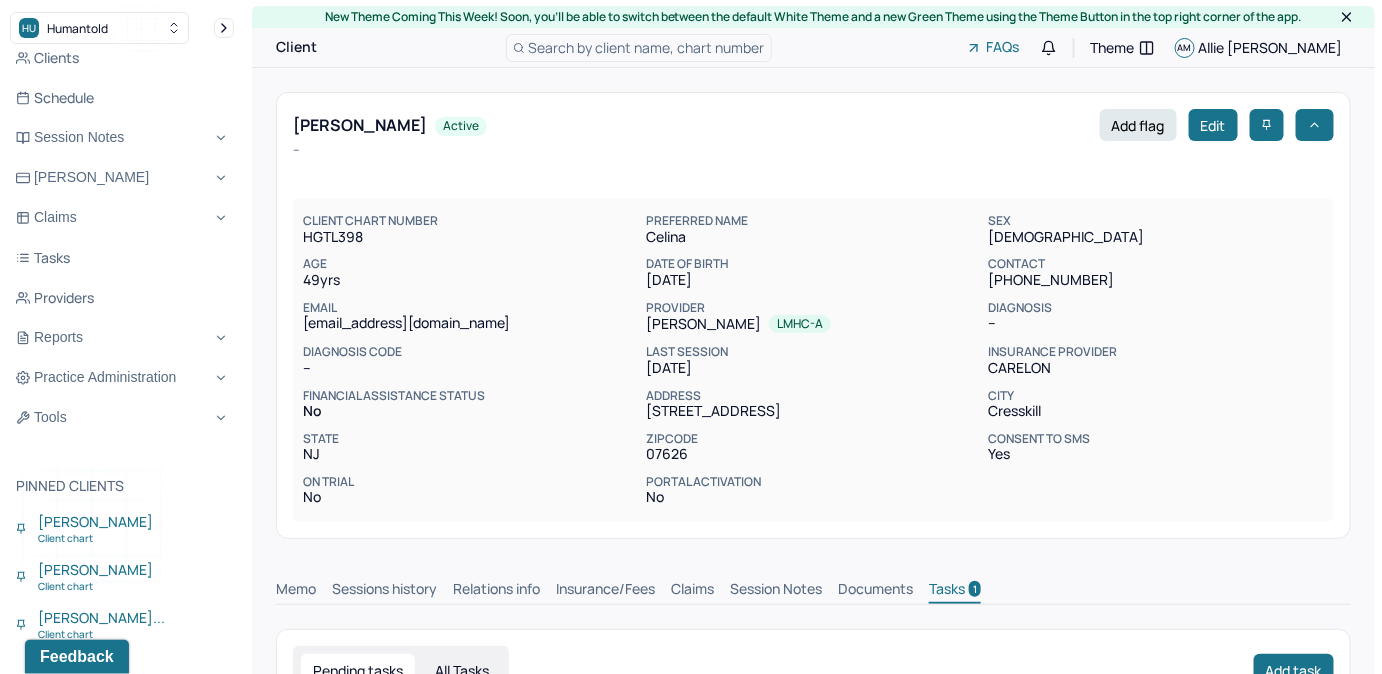 scroll, scrollTop: 0, scrollLeft: 0, axis: both 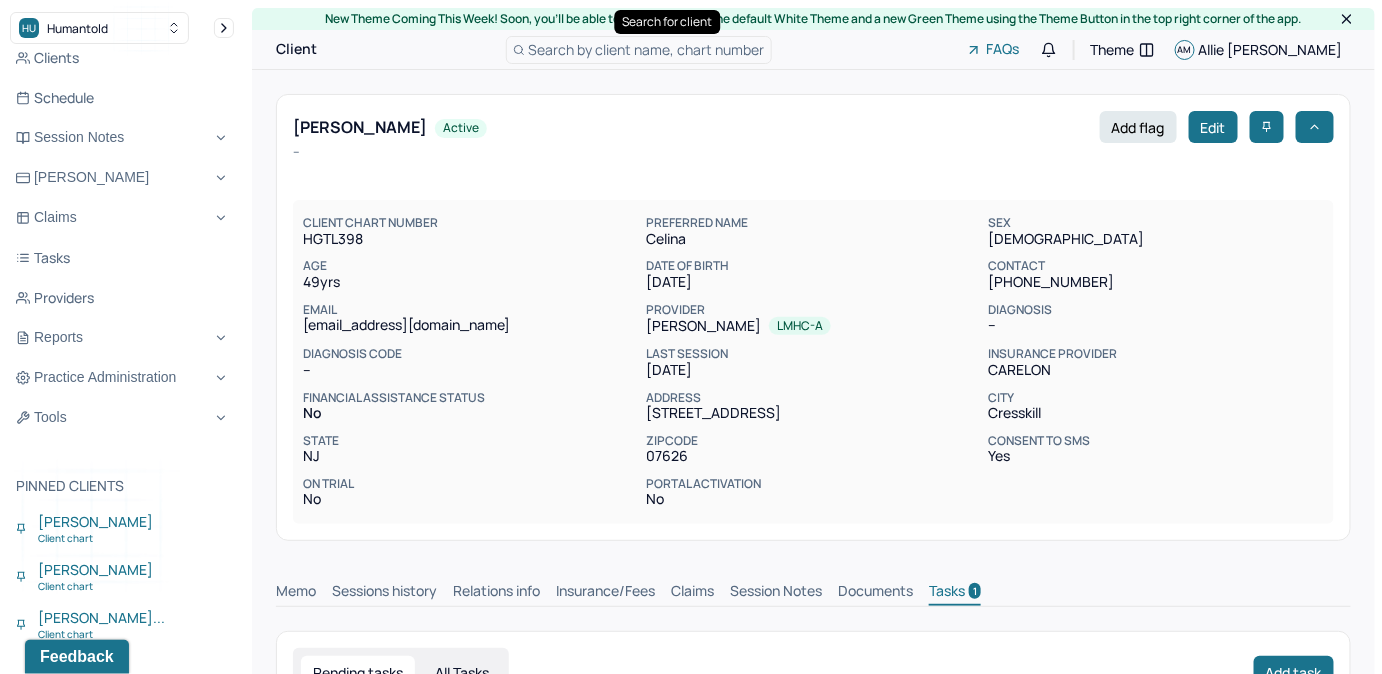 click on "Search by client name, chart number" at bounding box center (647, 49) 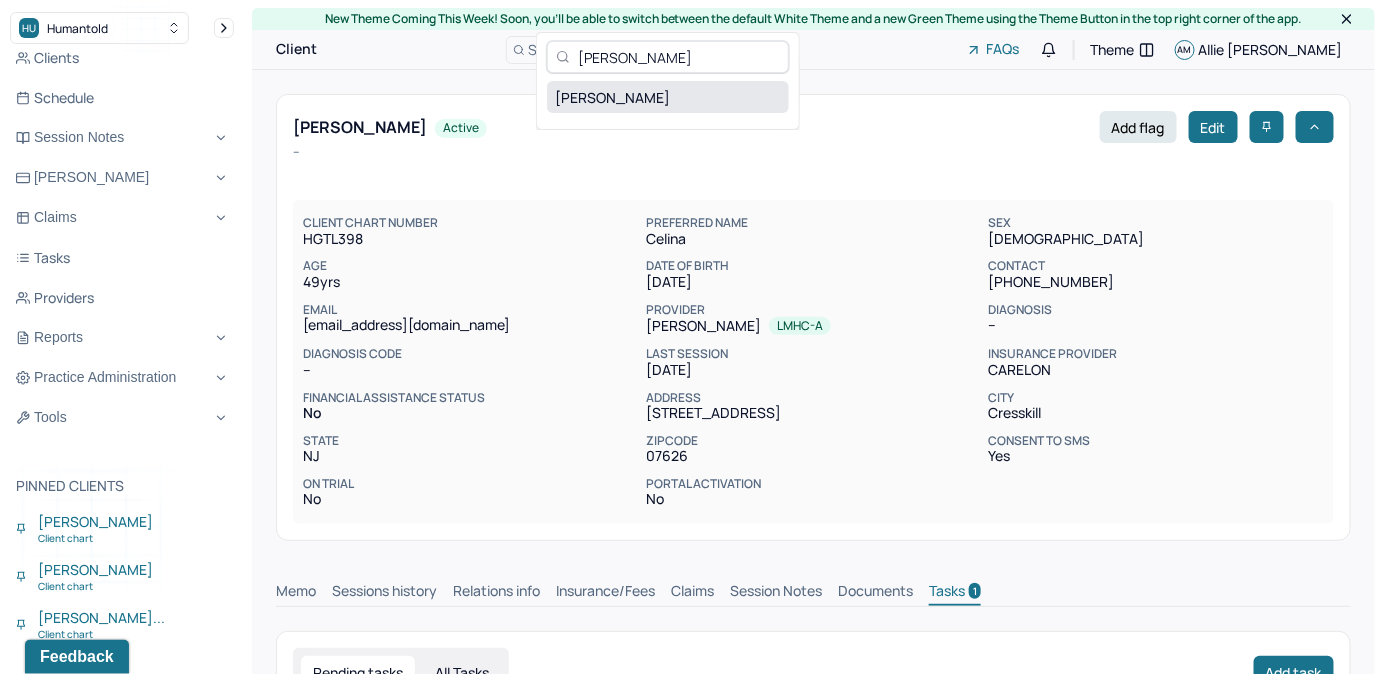 type on "[PERSON_NAME]" 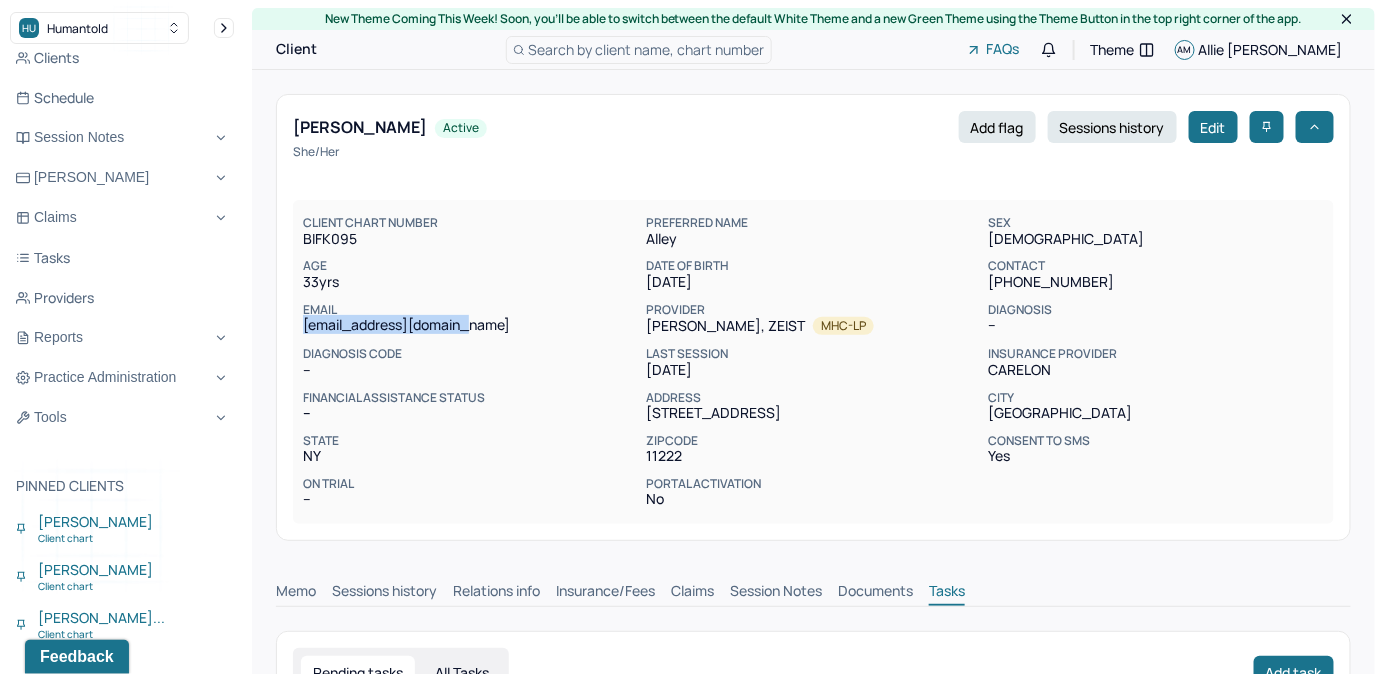 drag, startPoint x: 302, startPoint y: 326, endPoint x: 480, endPoint y: 335, distance: 178.22739 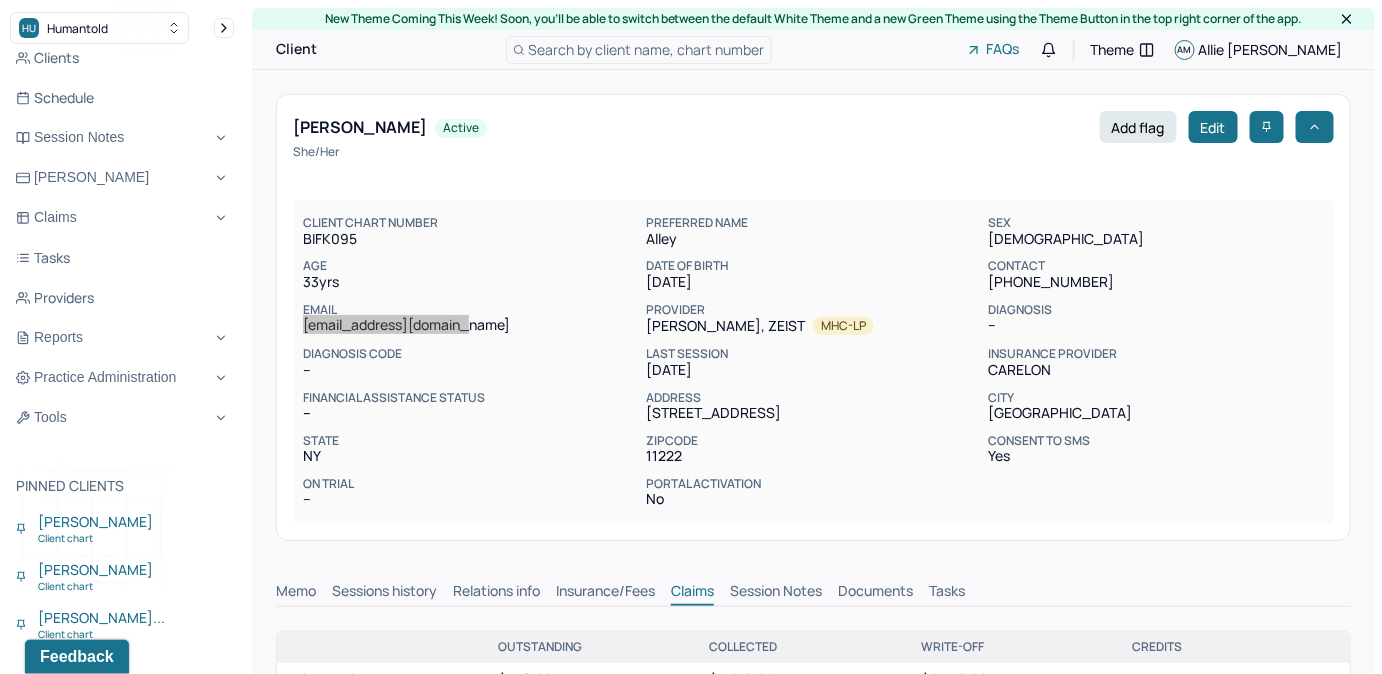 scroll, scrollTop: 1, scrollLeft: 0, axis: vertical 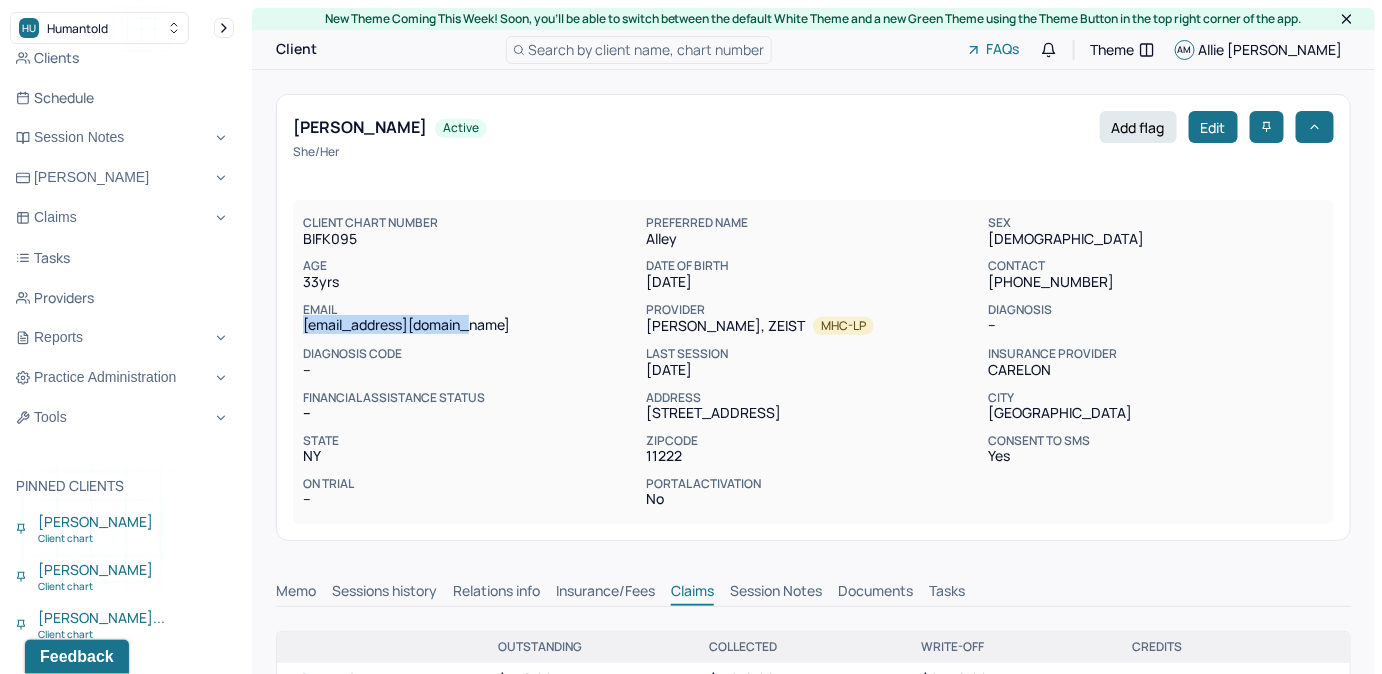 click on "Tasks" at bounding box center [947, 593] 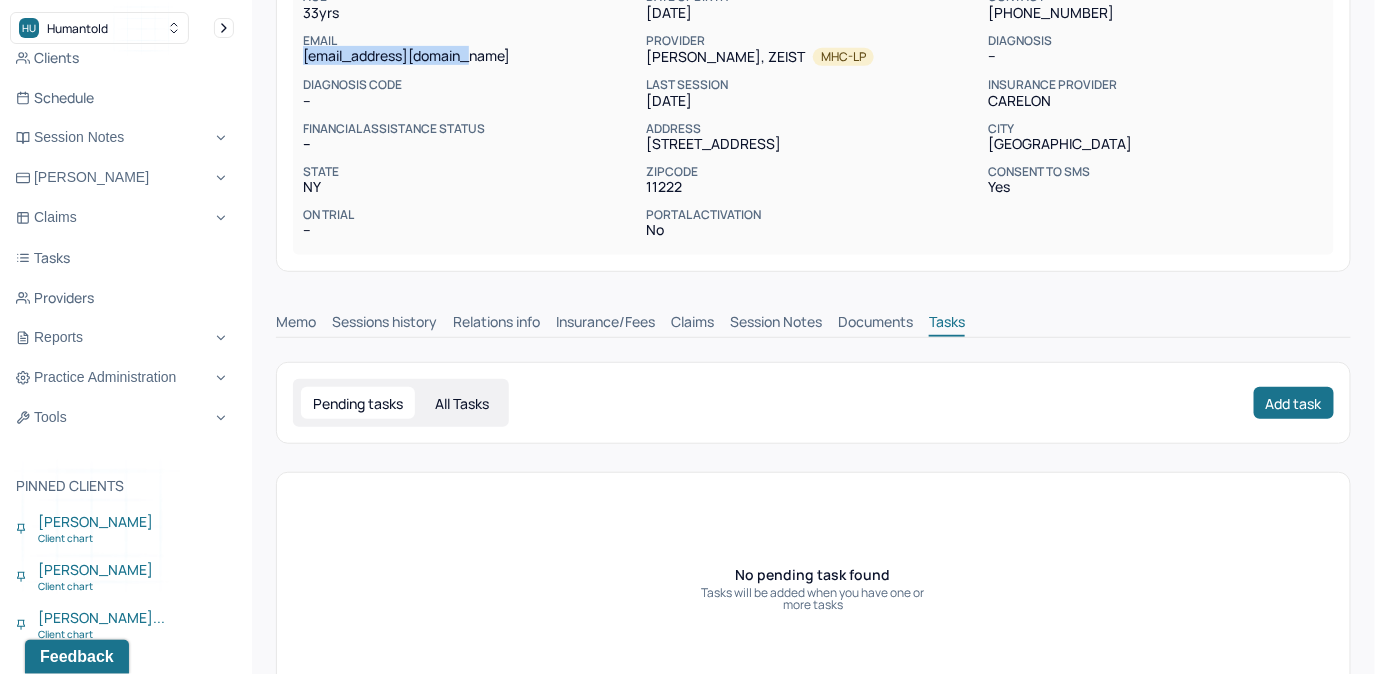 scroll, scrollTop: 331, scrollLeft: 0, axis: vertical 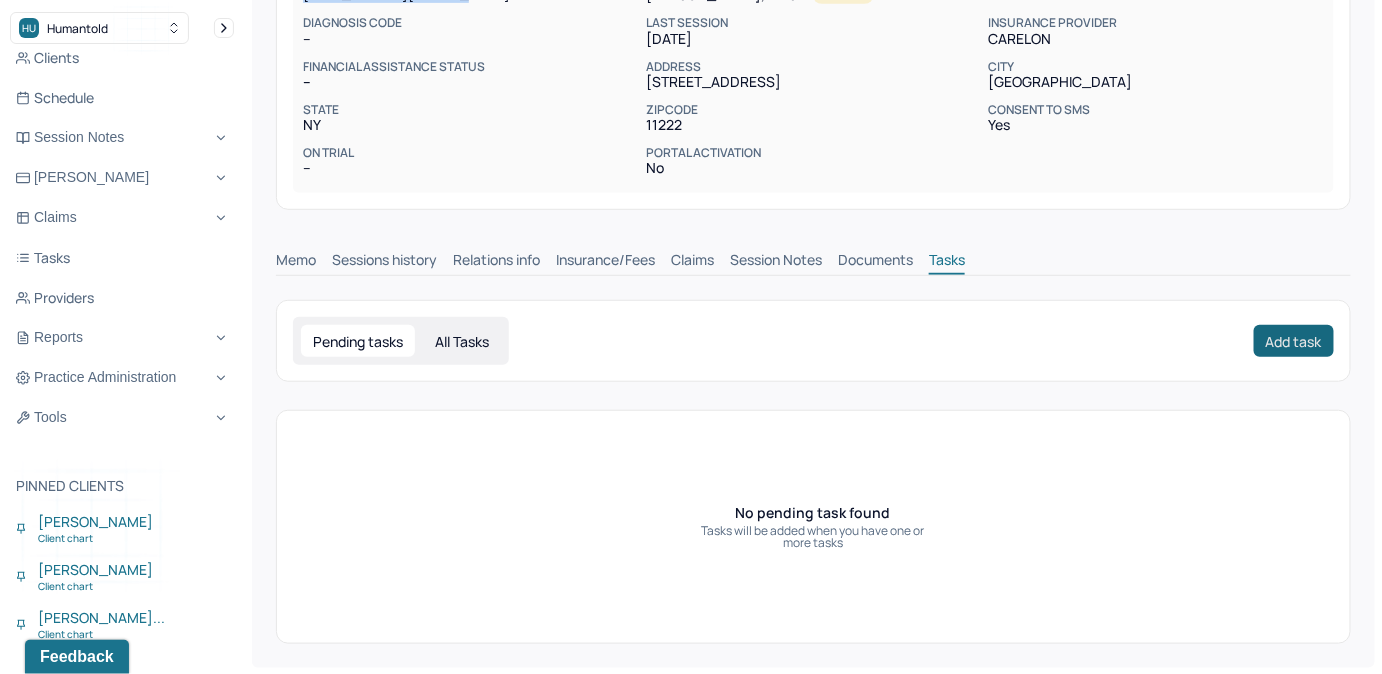 click on "Add task" at bounding box center [1294, 341] 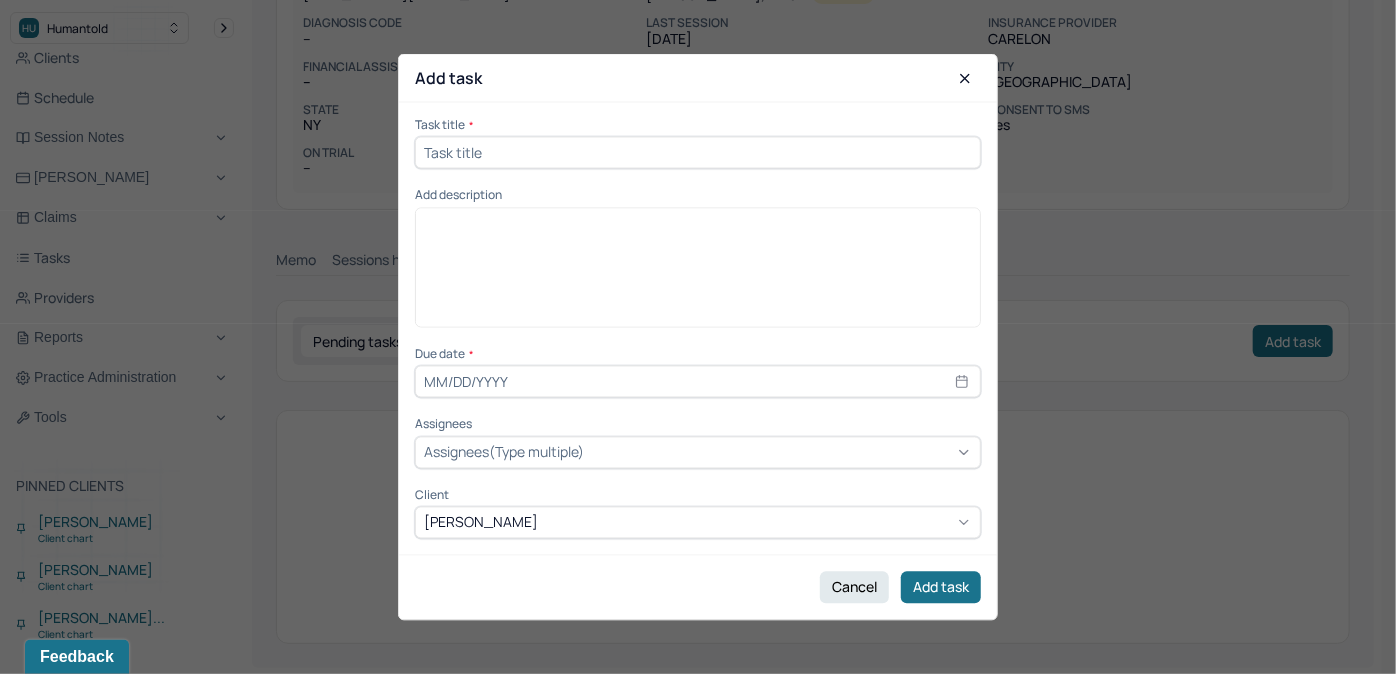 click at bounding box center [698, 153] 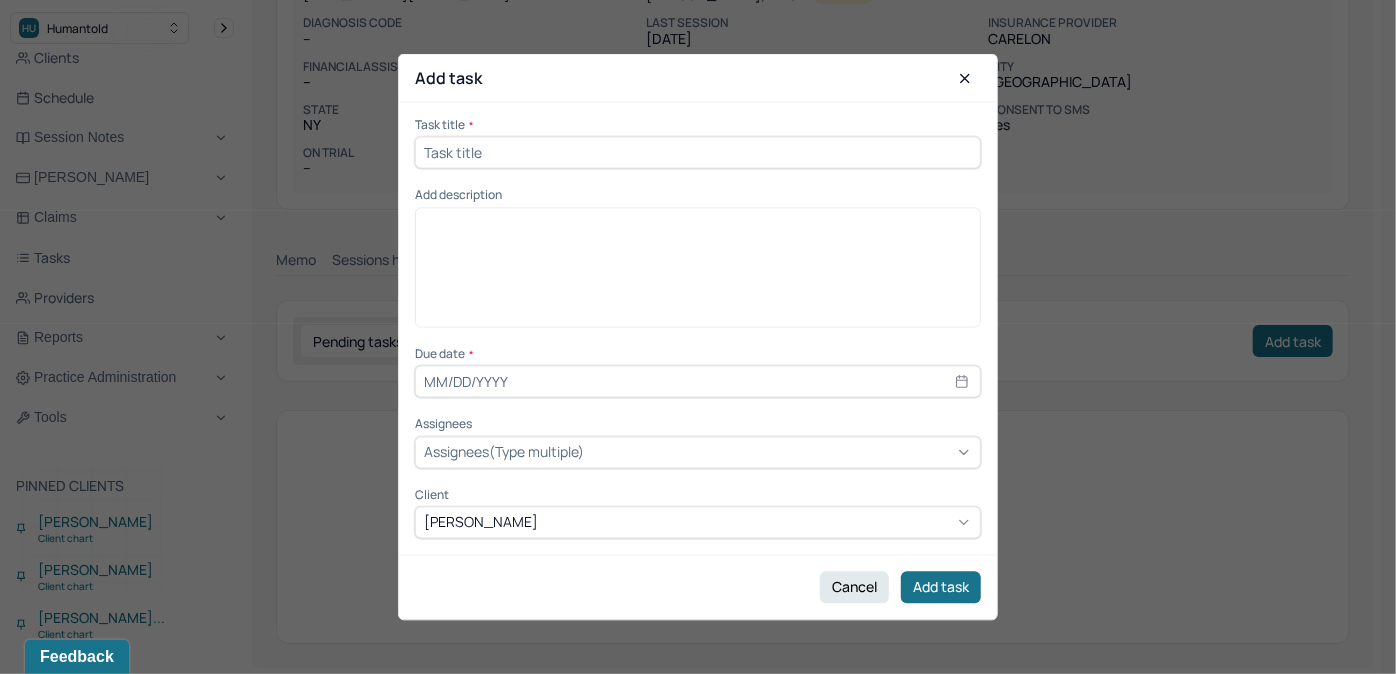 type on "respond check" 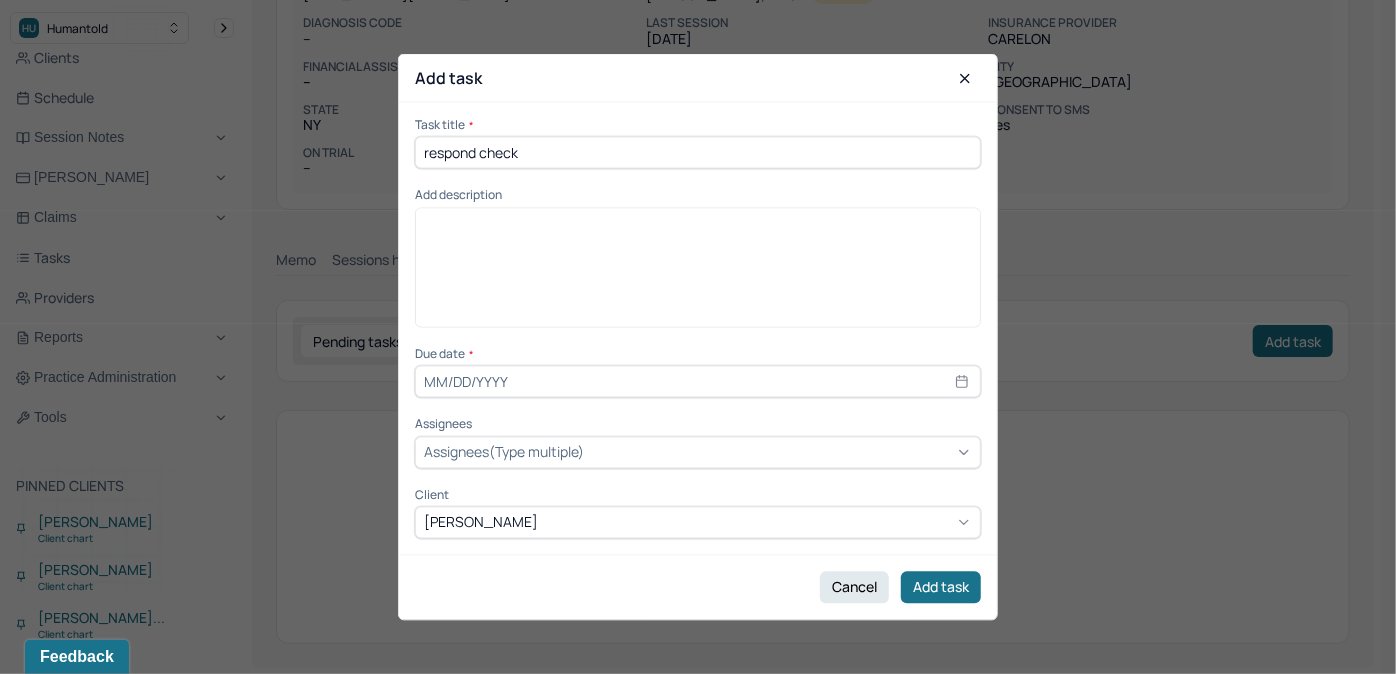 type on "[DATE]" 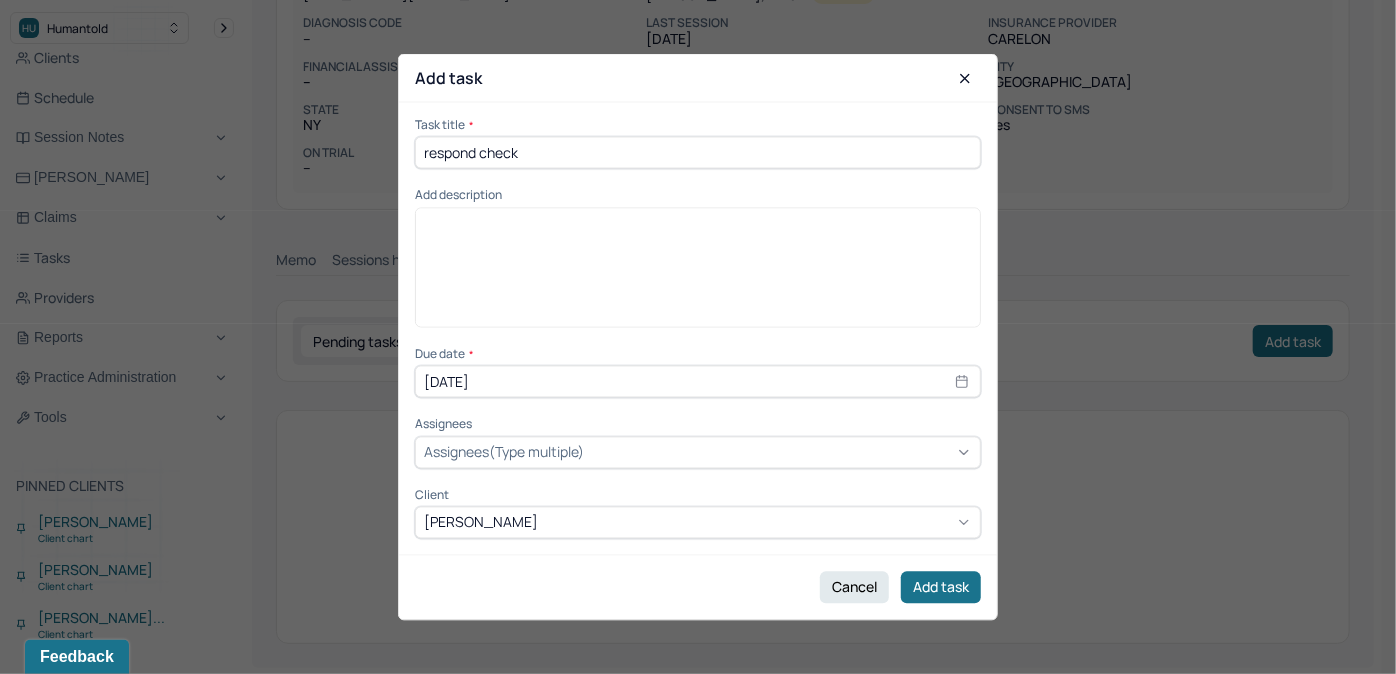 click at bounding box center [698, 274] 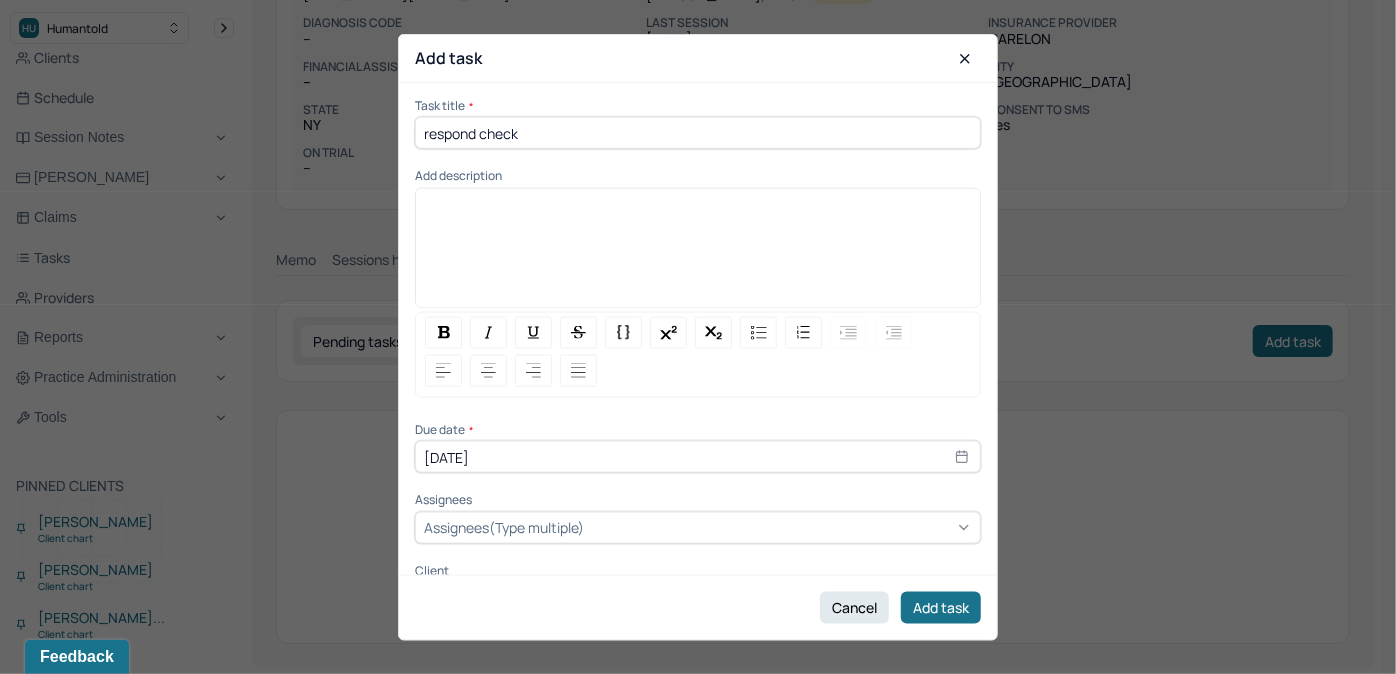 type 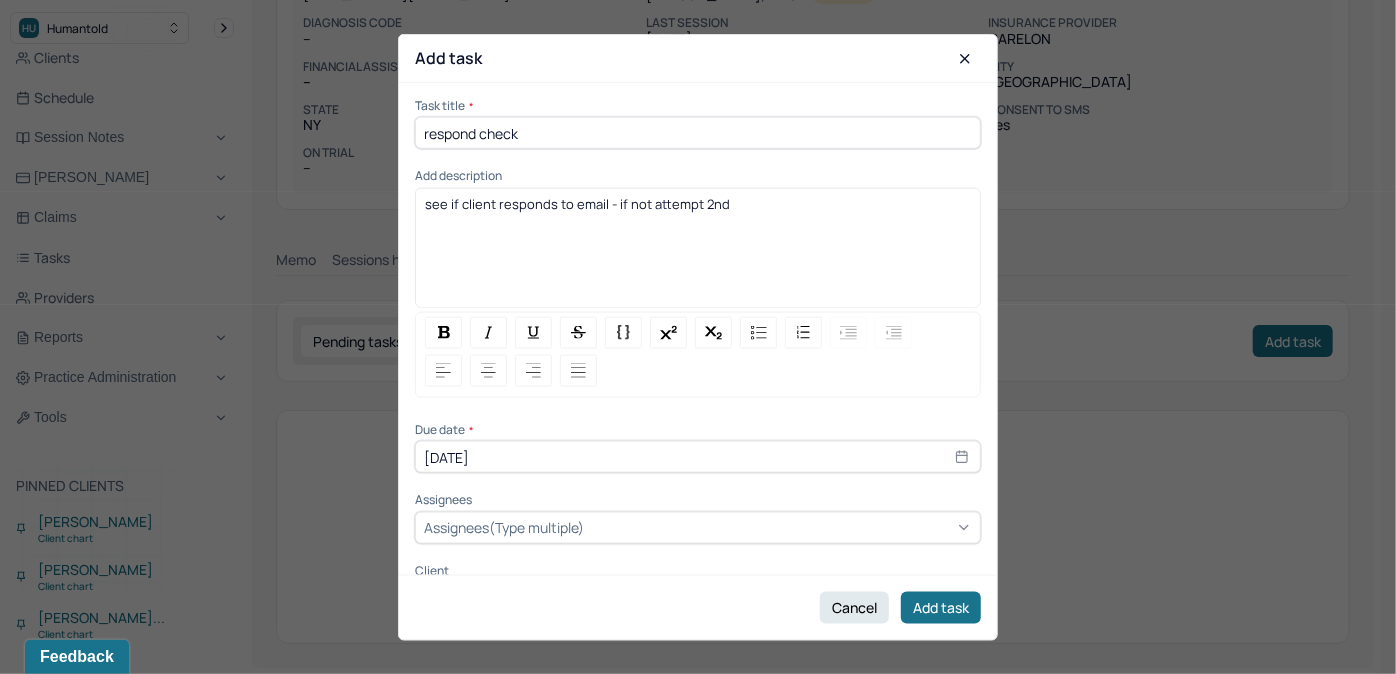 click on "Assignees(Type multiple)" at bounding box center (504, 527) 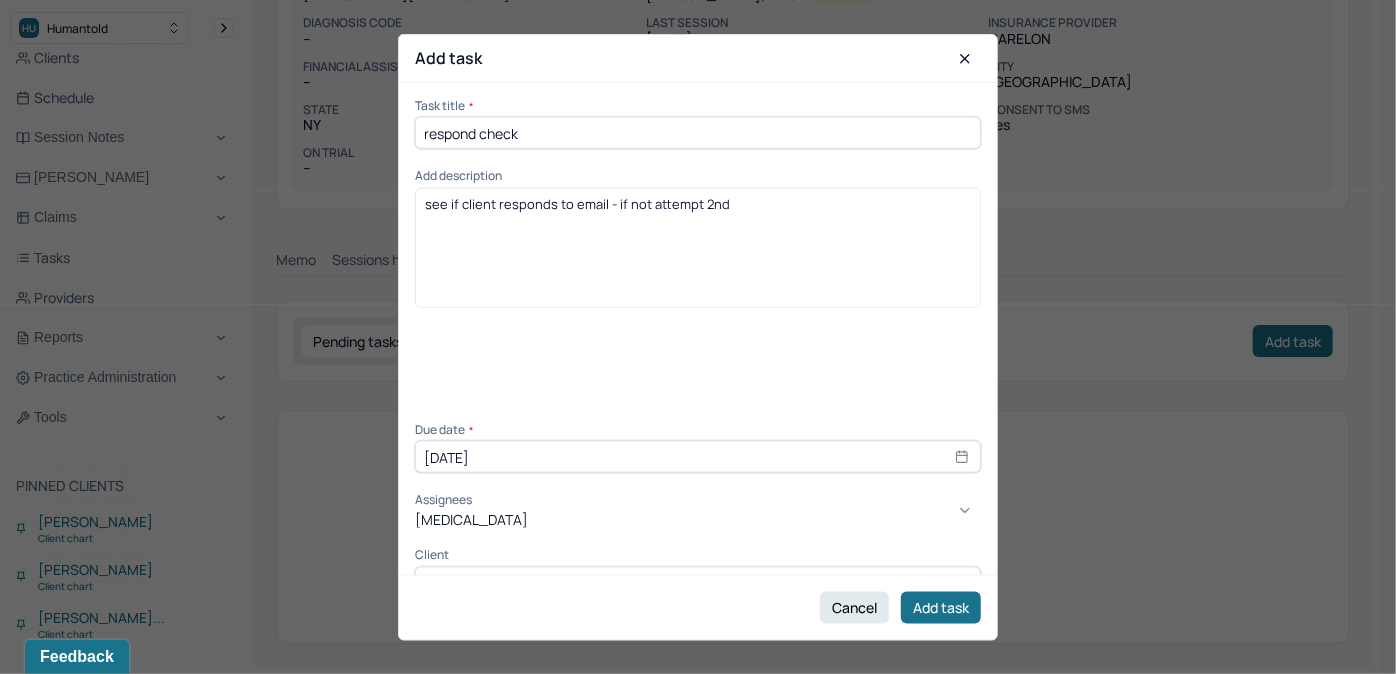 type on "allie" 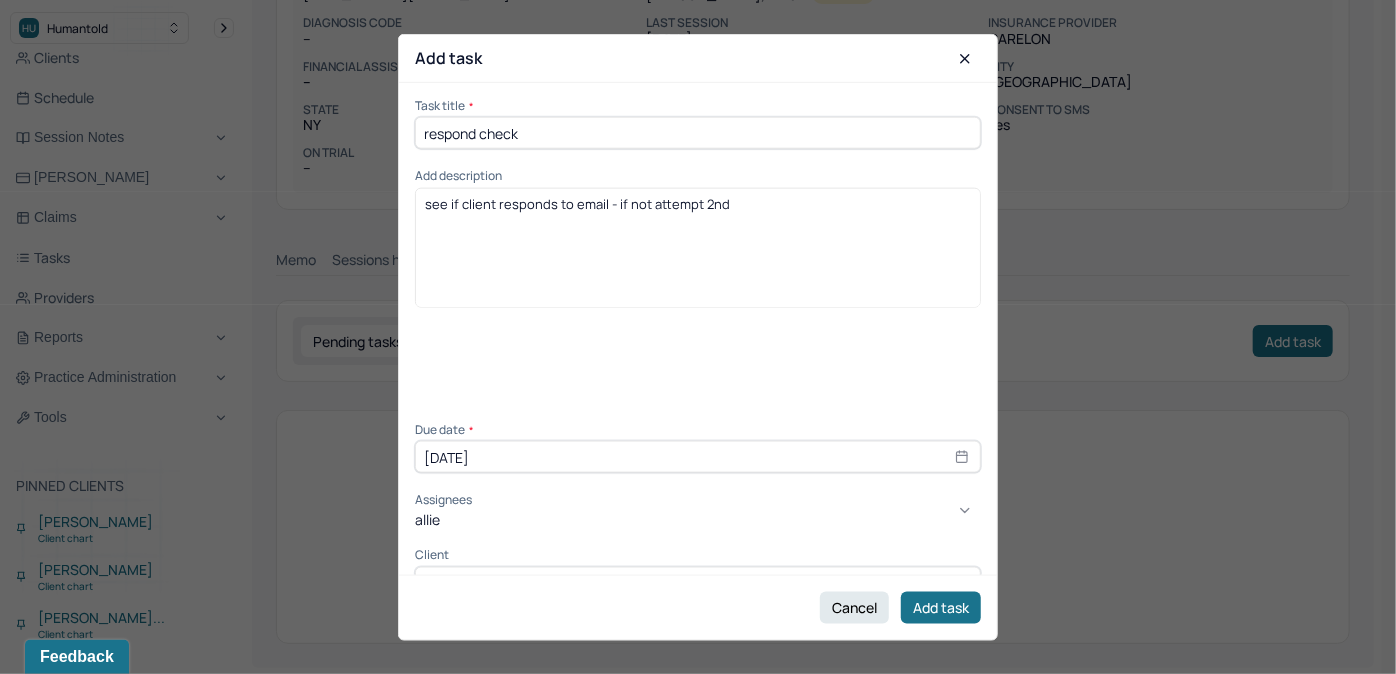 click on "[PERSON_NAME]" at bounding box center (691, 701) 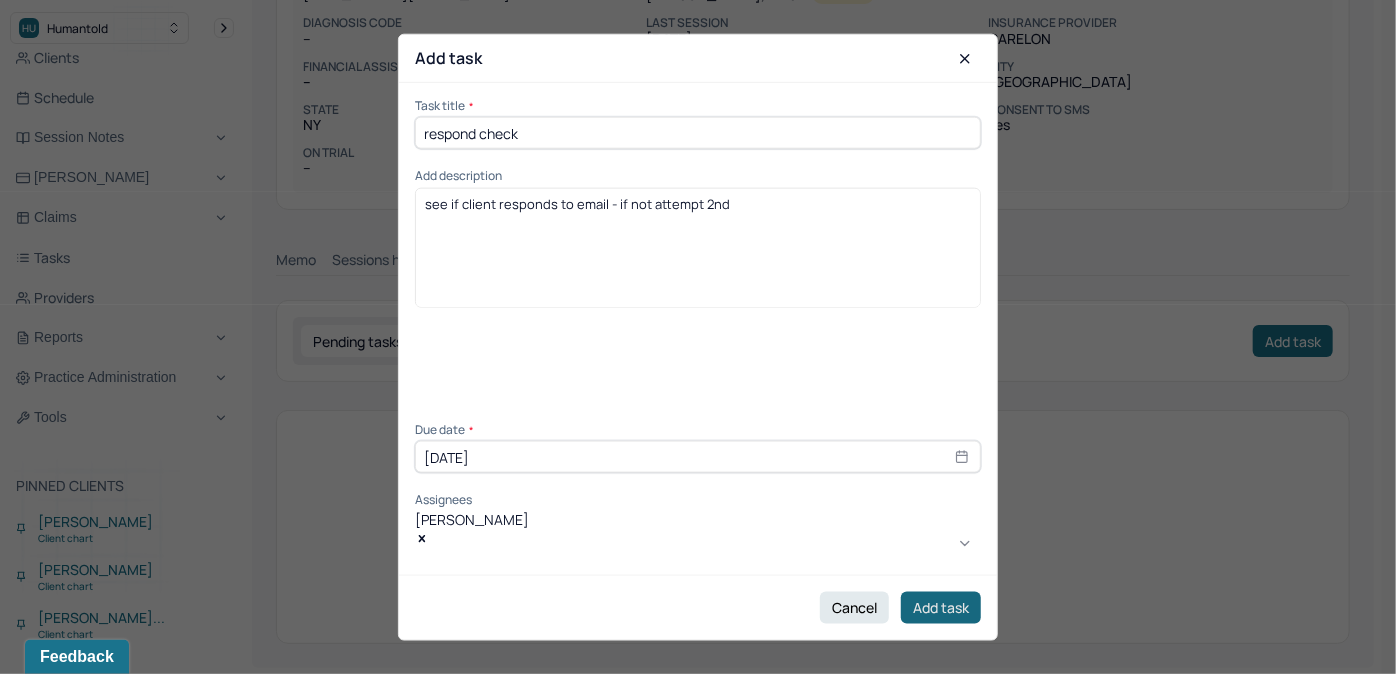 click on "Add task" at bounding box center (941, 607) 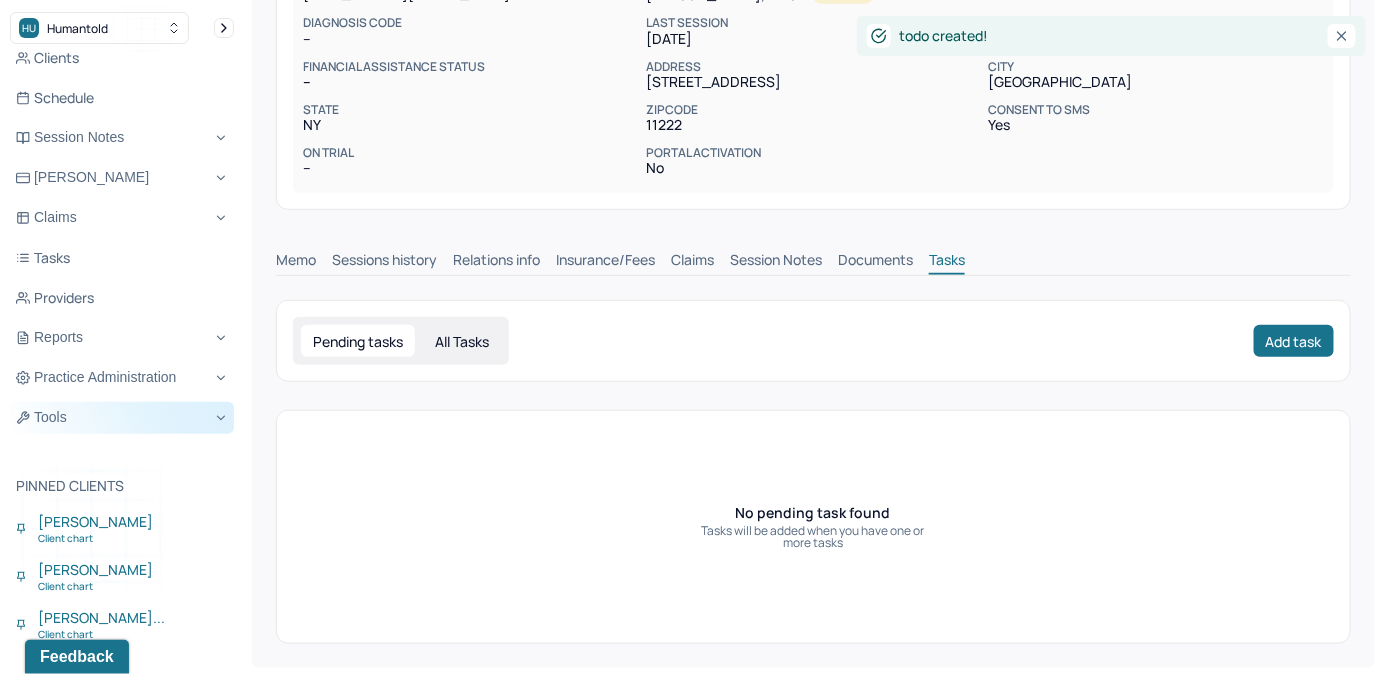 scroll, scrollTop: 232, scrollLeft: 0, axis: vertical 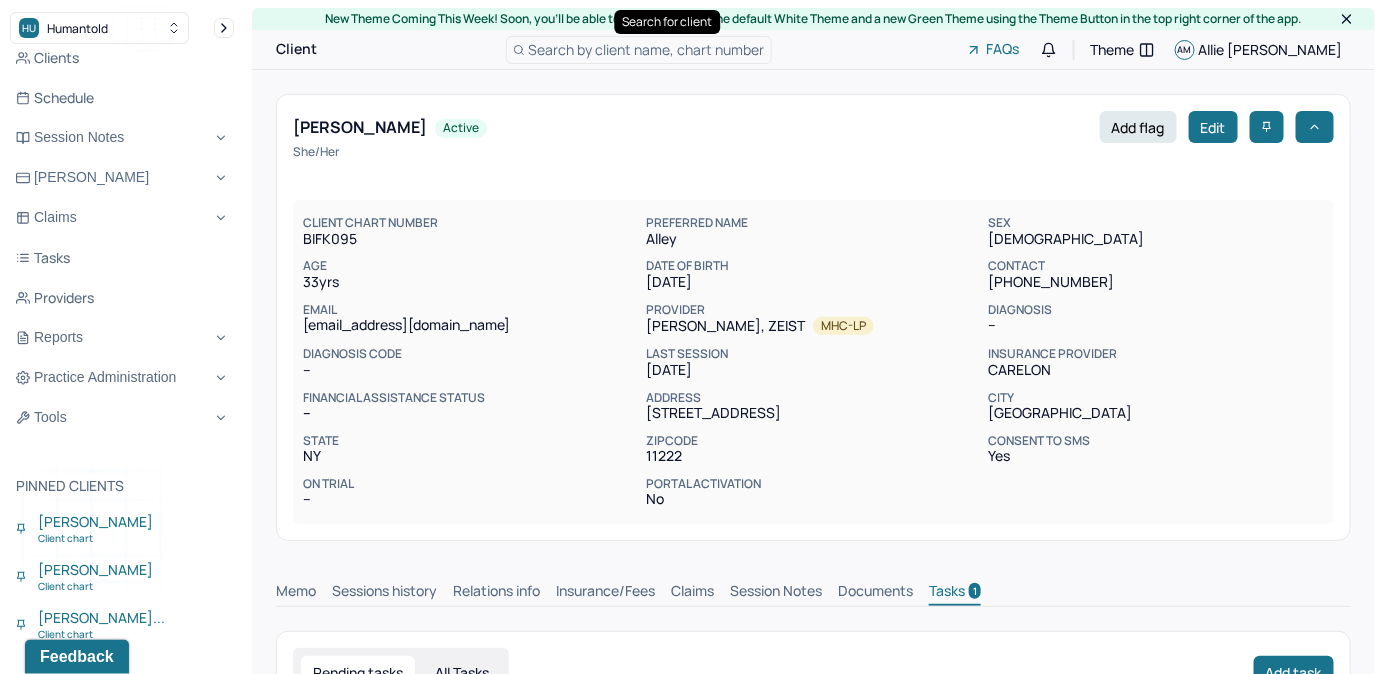 click on "Search by client name, chart number" at bounding box center (647, 49) 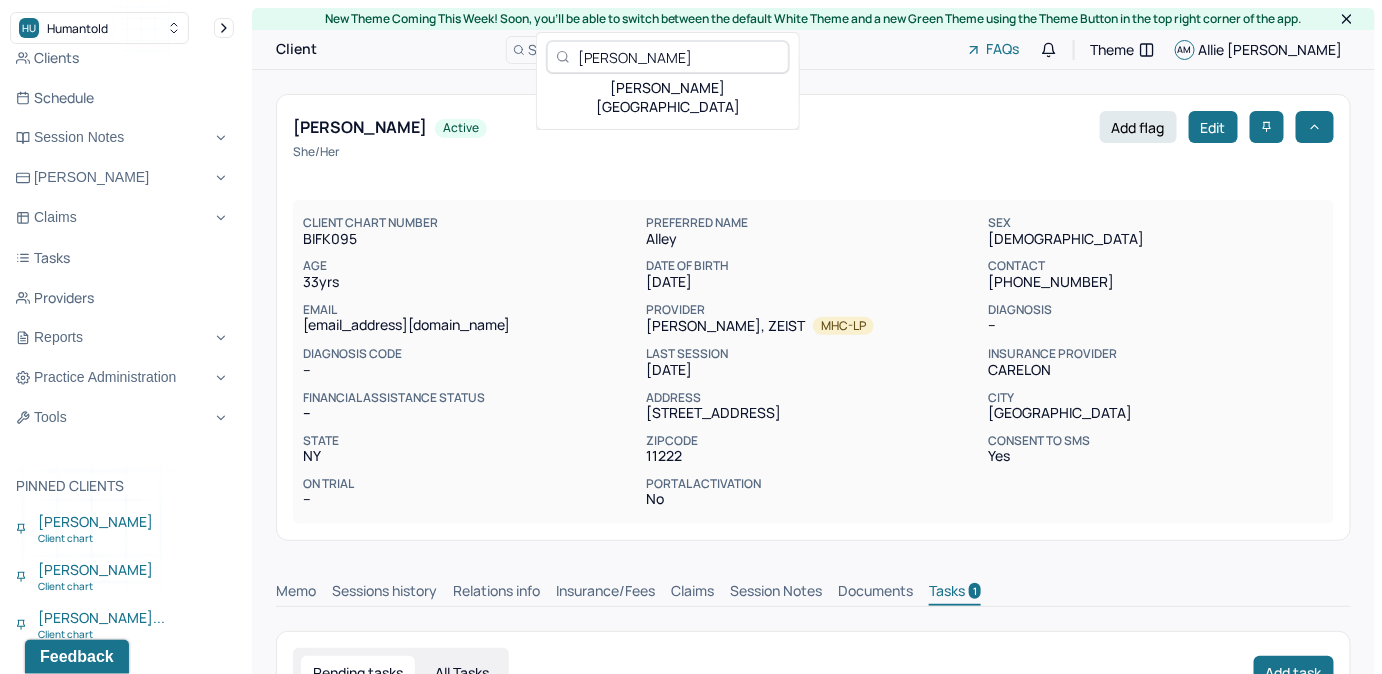 type on "[PERSON_NAME]" 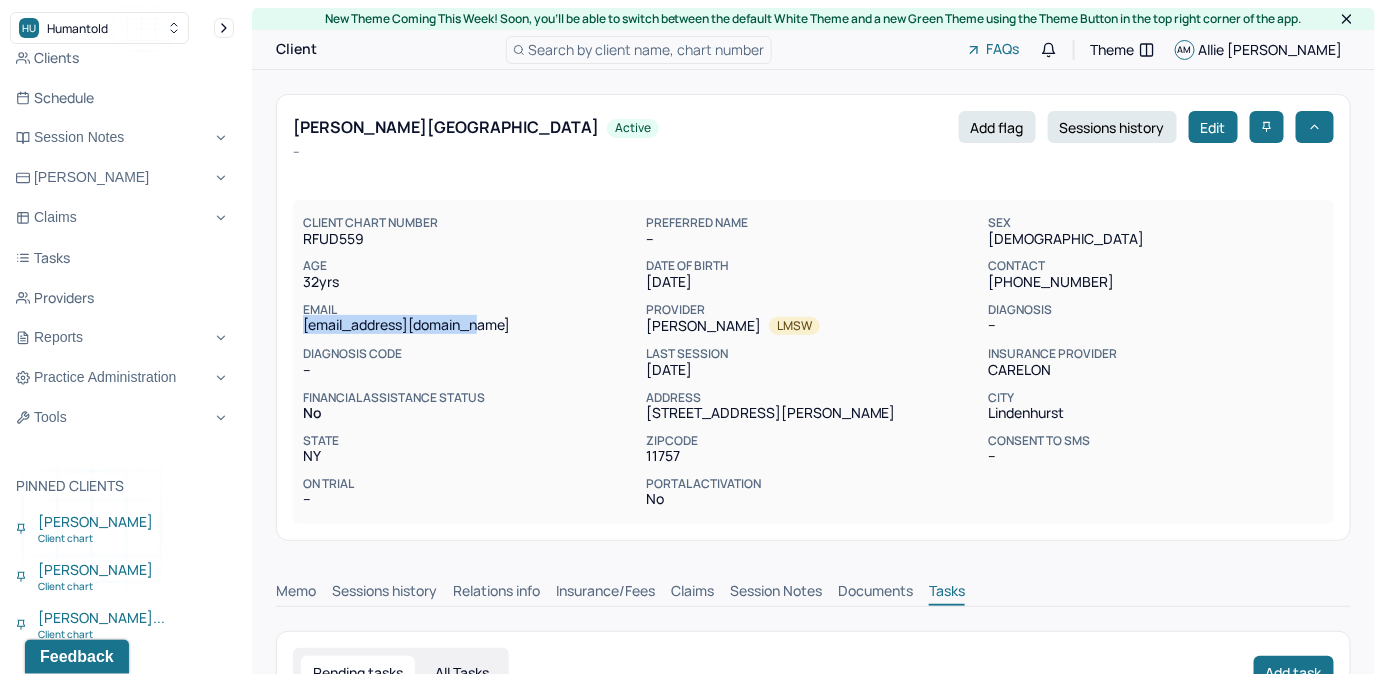 drag, startPoint x: 303, startPoint y: 318, endPoint x: 491, endPoint y: 324, distance: 188.09572 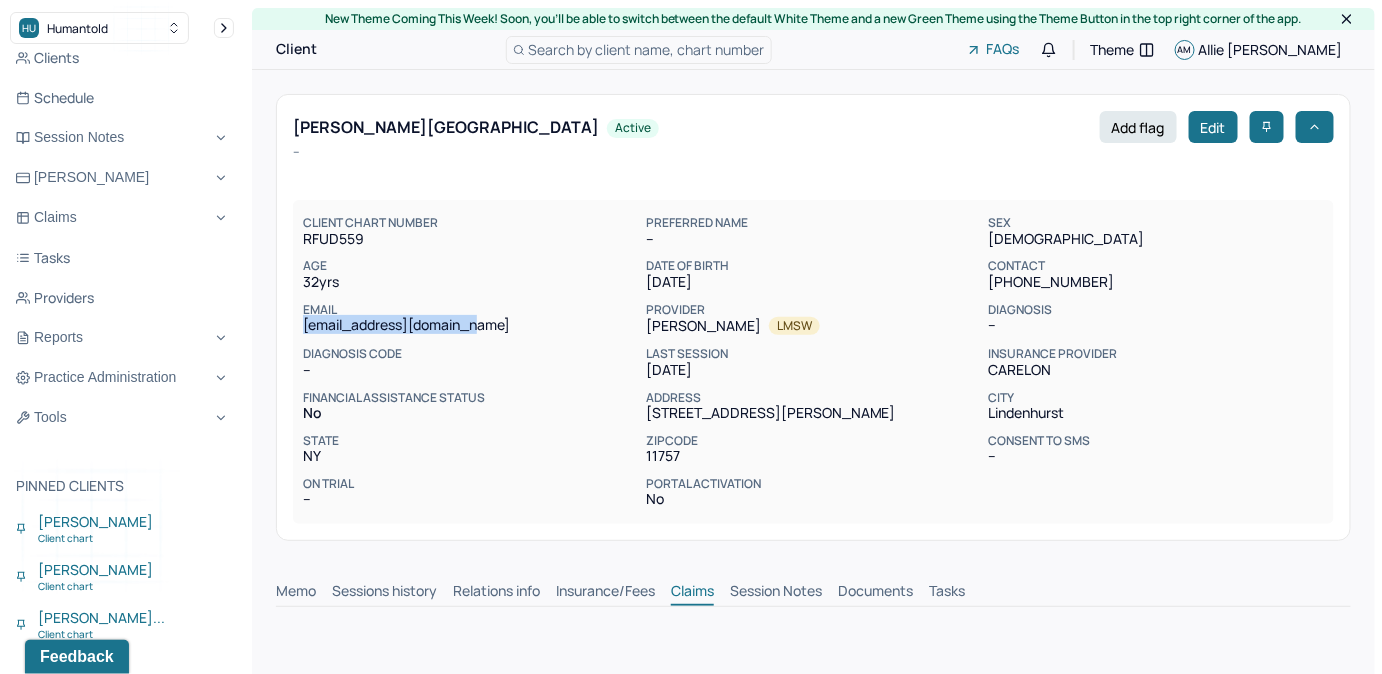 scroll, scrollTop: 1, scrollLeft: 0, axis: vertical 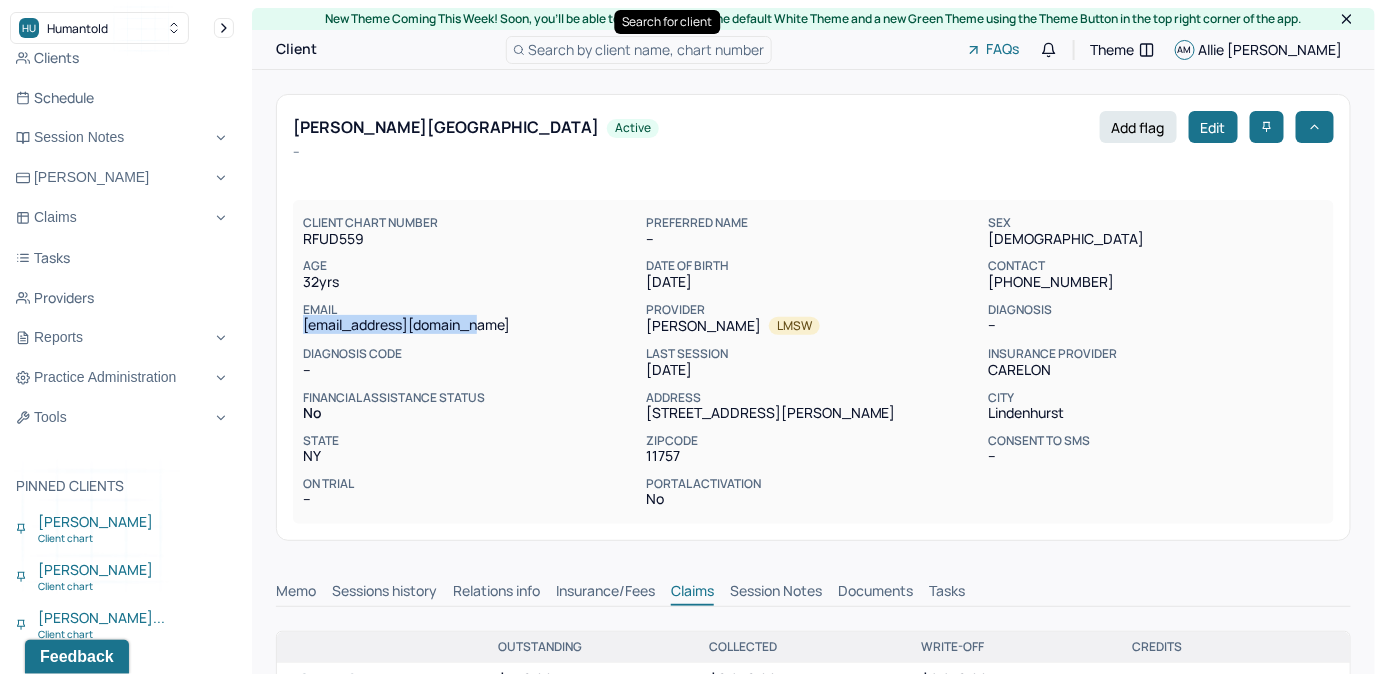 click on "Search by client name, chart number" at bounding box center (647, 49) 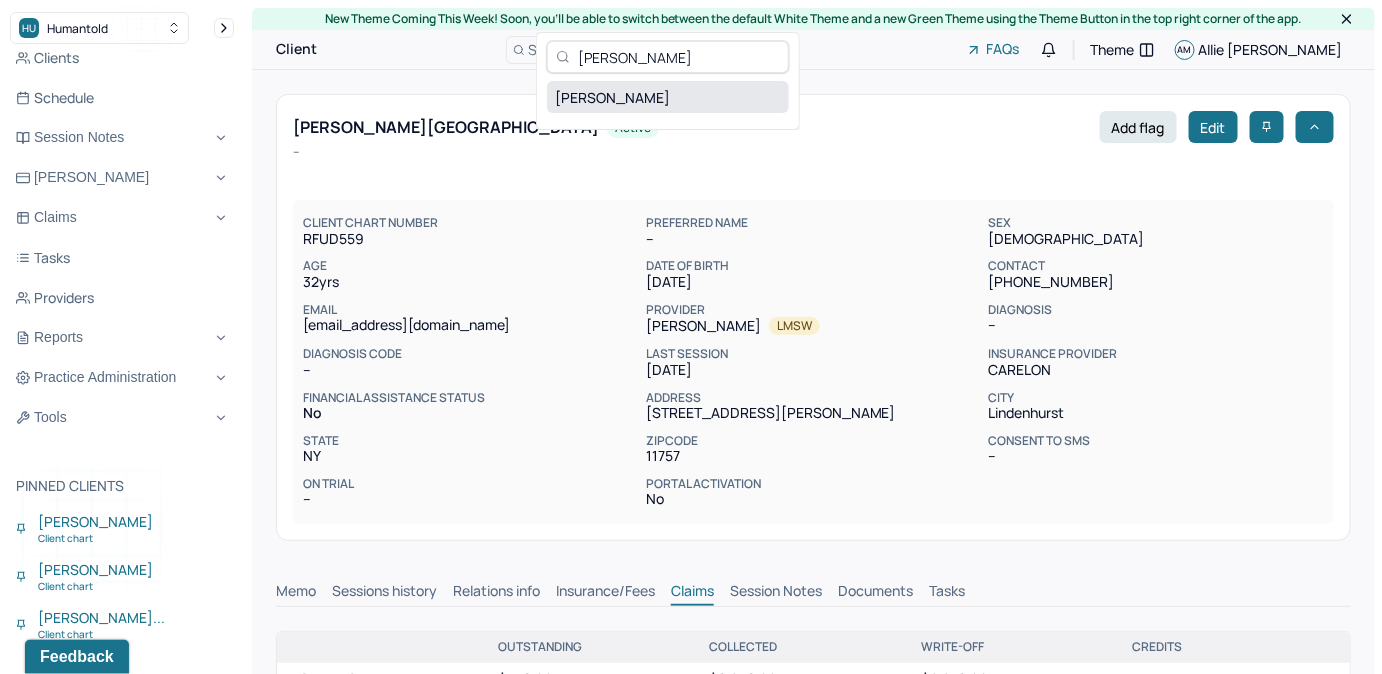 type on "[PERSON_NAME]" 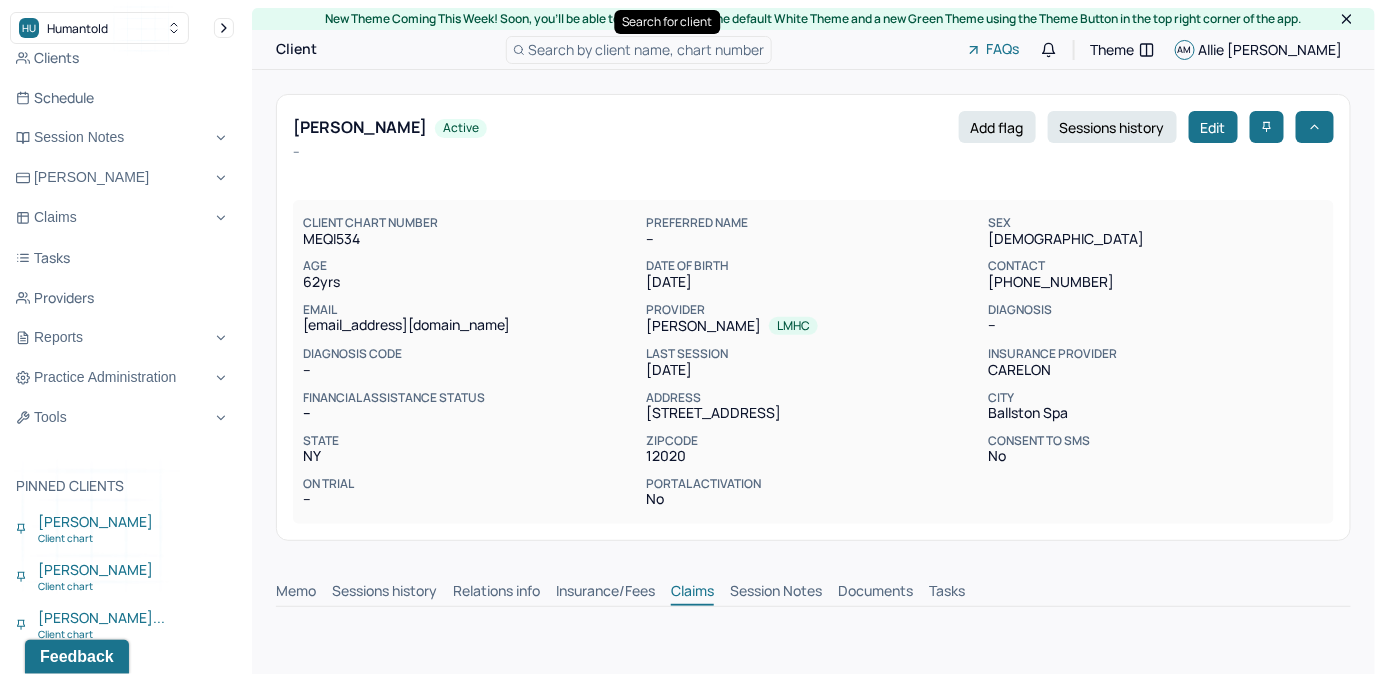 scroll, scrollTop: 1, scrollLeft: 0, axis: vertical 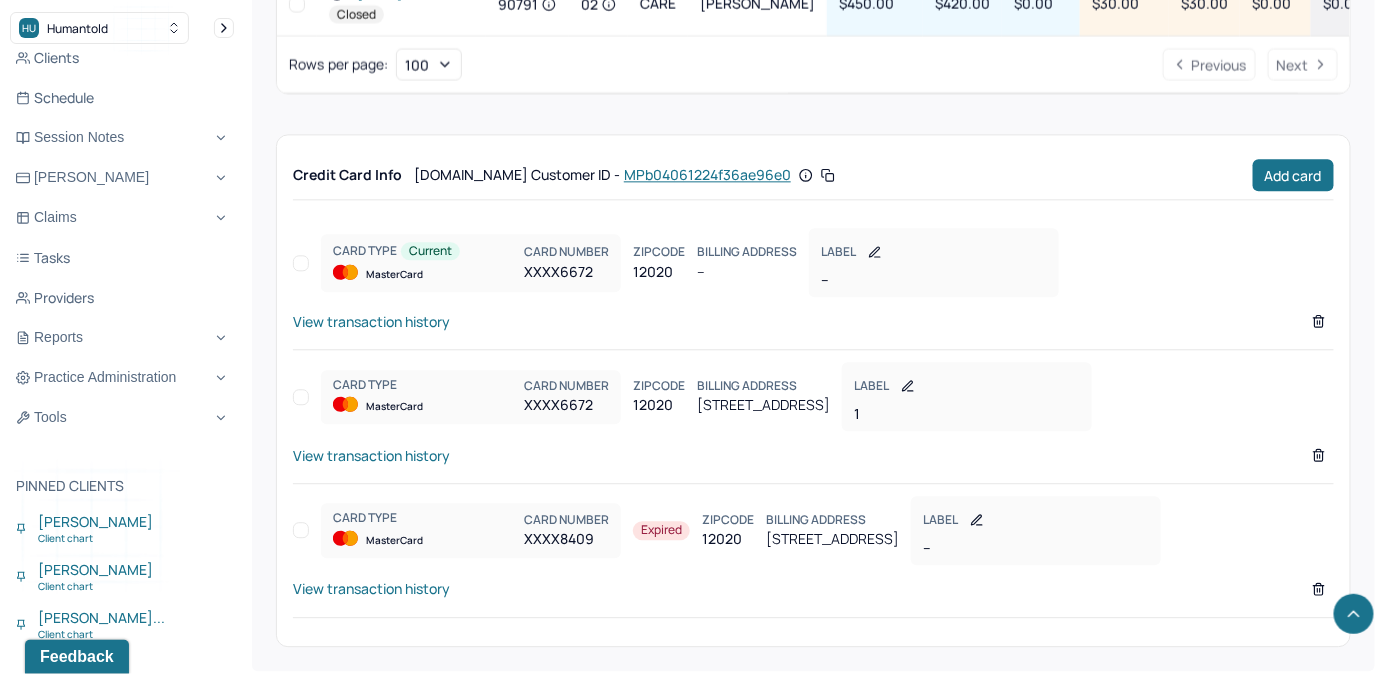 click on "View transaction history" at bounding box center (371, 321) 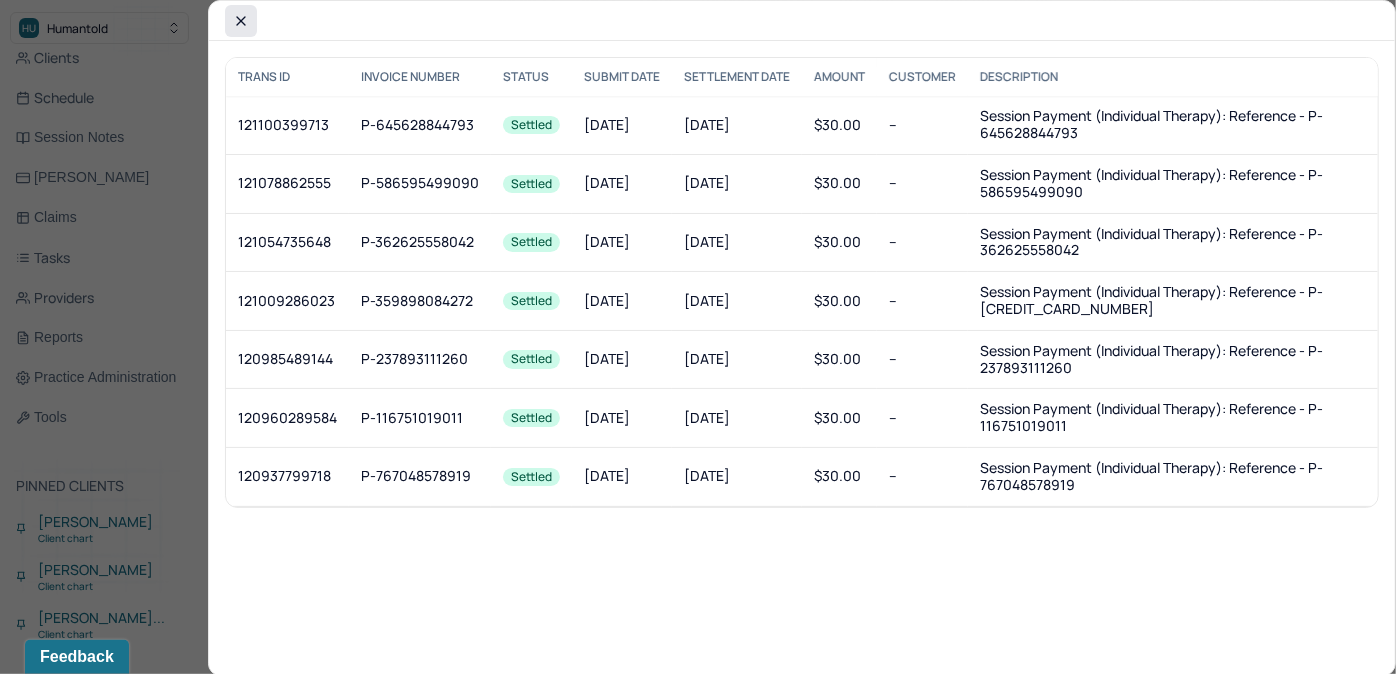 click 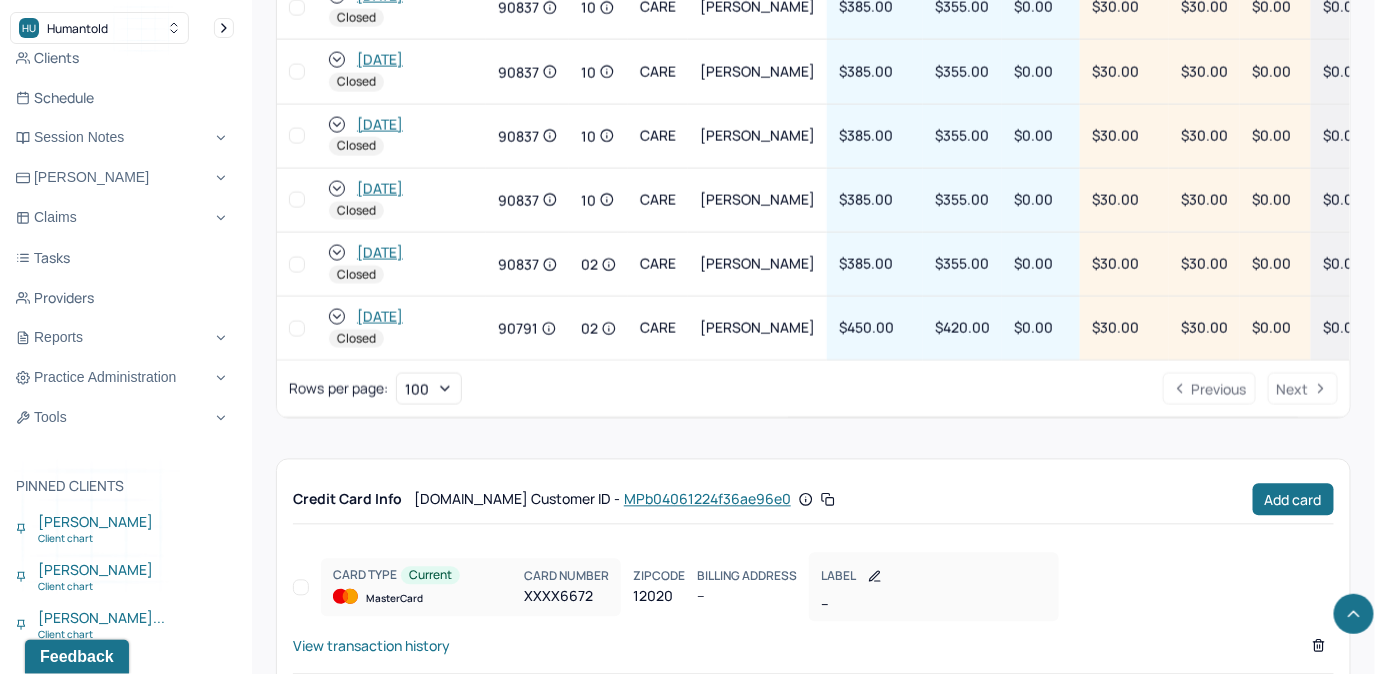 scroll, scrollTop: 1018, scrollLeft: 0, axis: vertical 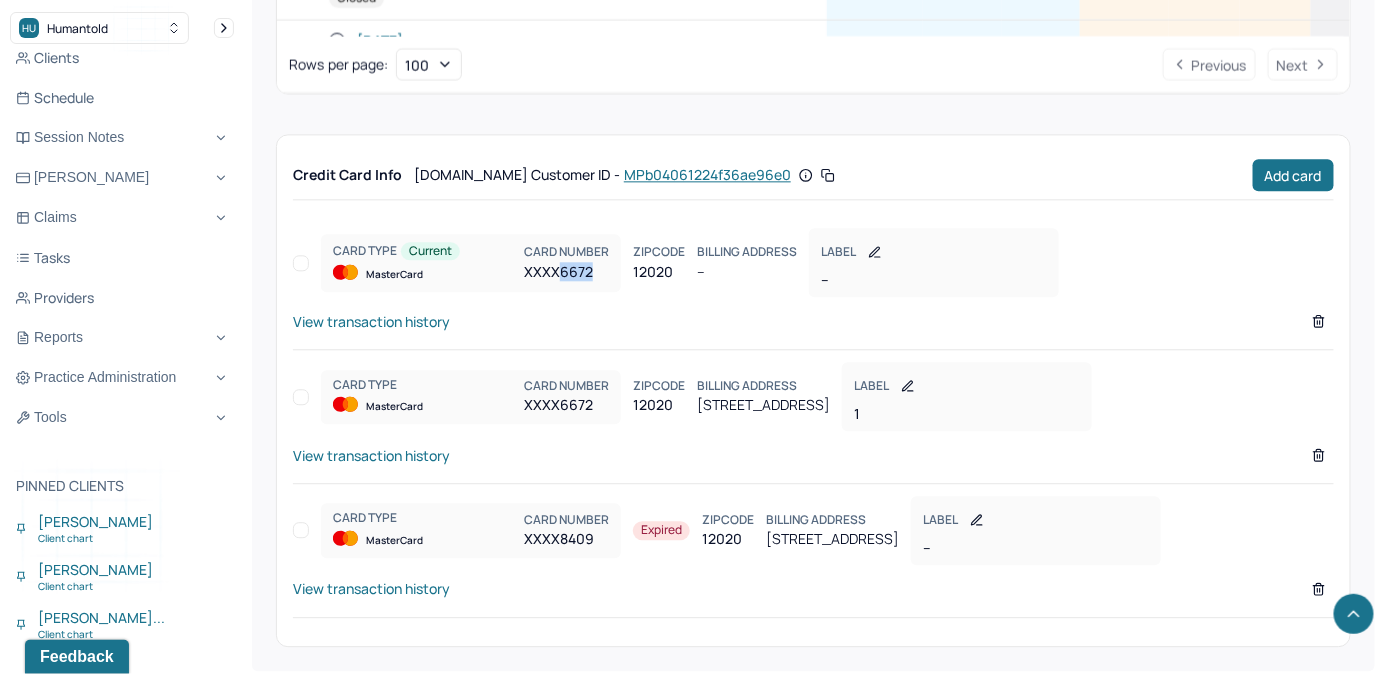 drag, startPoint x: 557, startPoint y: 267, endPoint x: 597, endPoint y: 263, distance: 40.1995 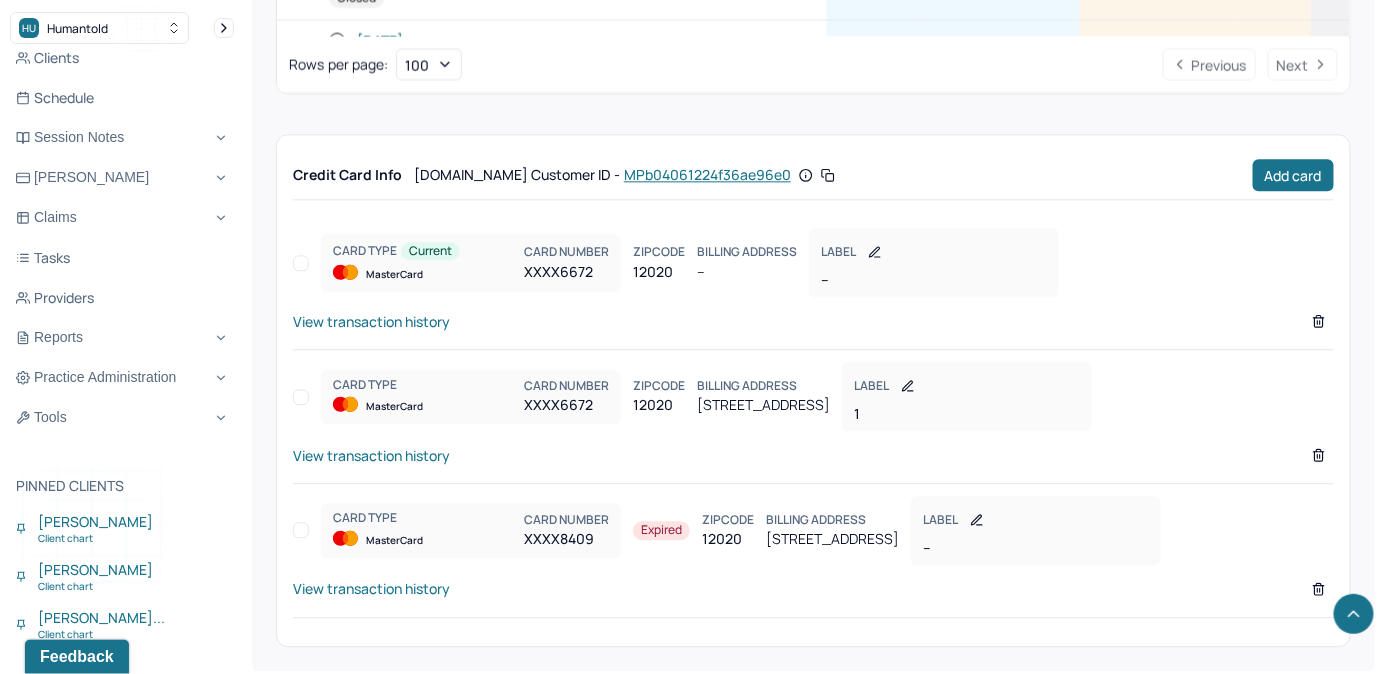 drag, startPoint x: 597, startPoint y: 263, endPoint x: 637, endPoint y: 315, distance: 65.60488 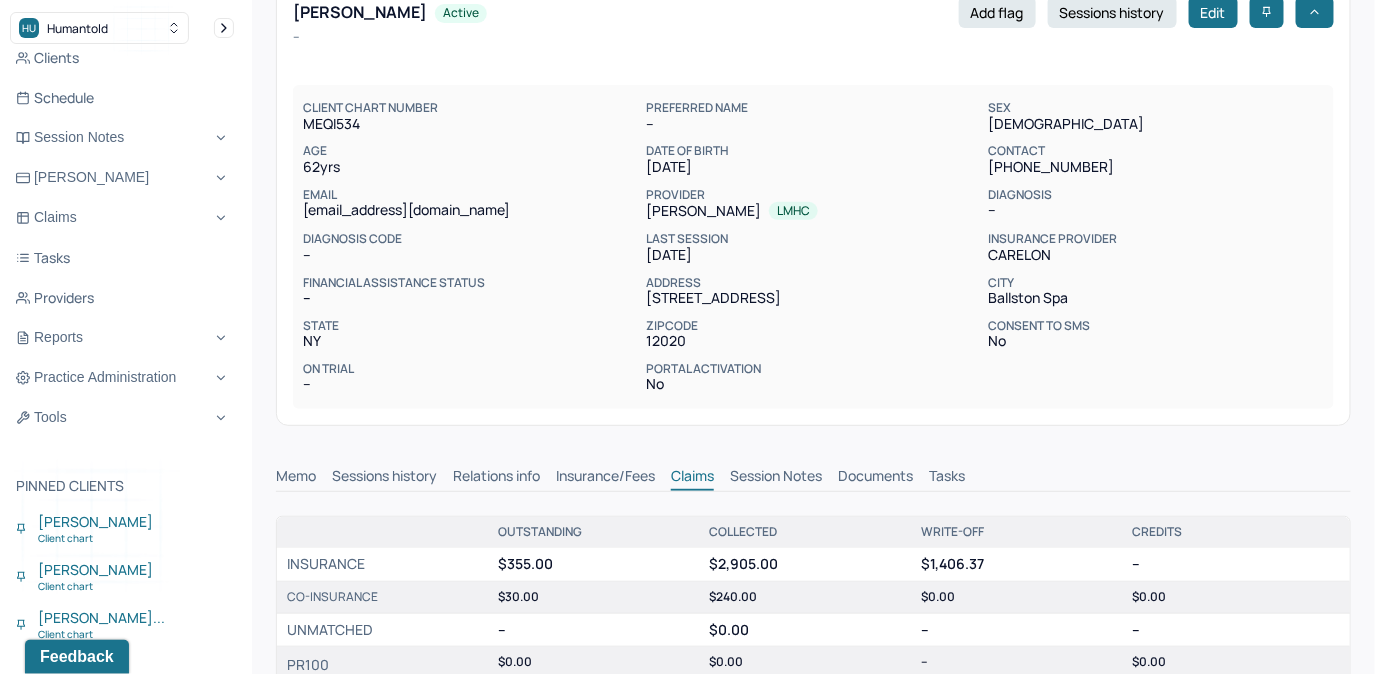 scroll, scrollTop: 109, scrollLeft: 0, axis: vertical 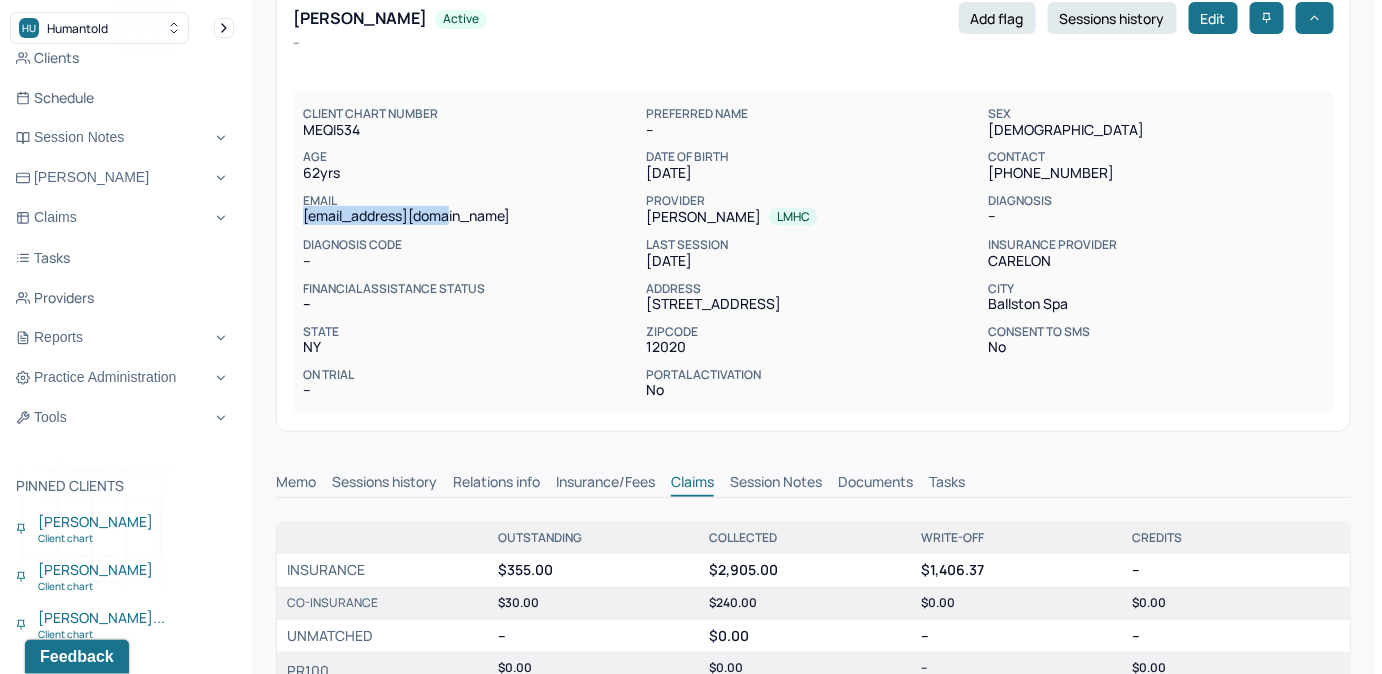 drag, startPoint x: 301, startPoint y: 213, endPoint x: 478, endPoint y: 230, distance: 177.81451 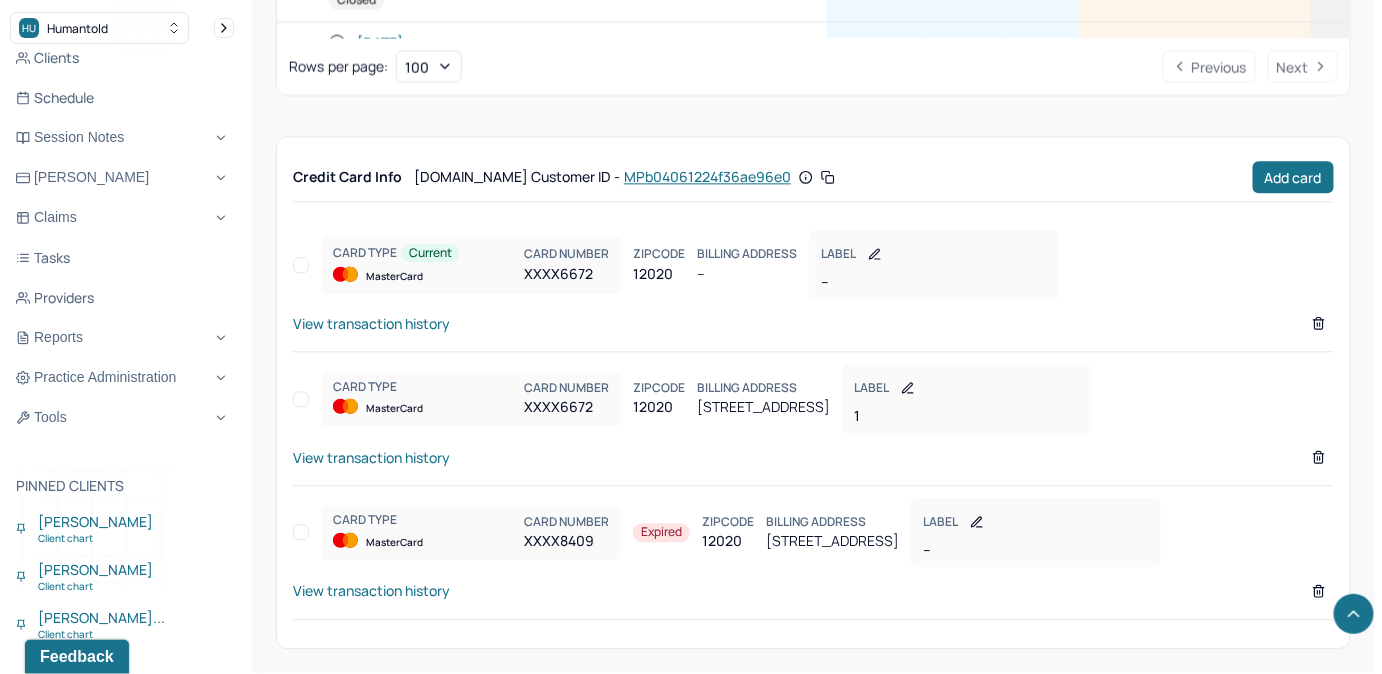 scroll, scrollTop: 1472, scrollLeft: 0, axis: vertical 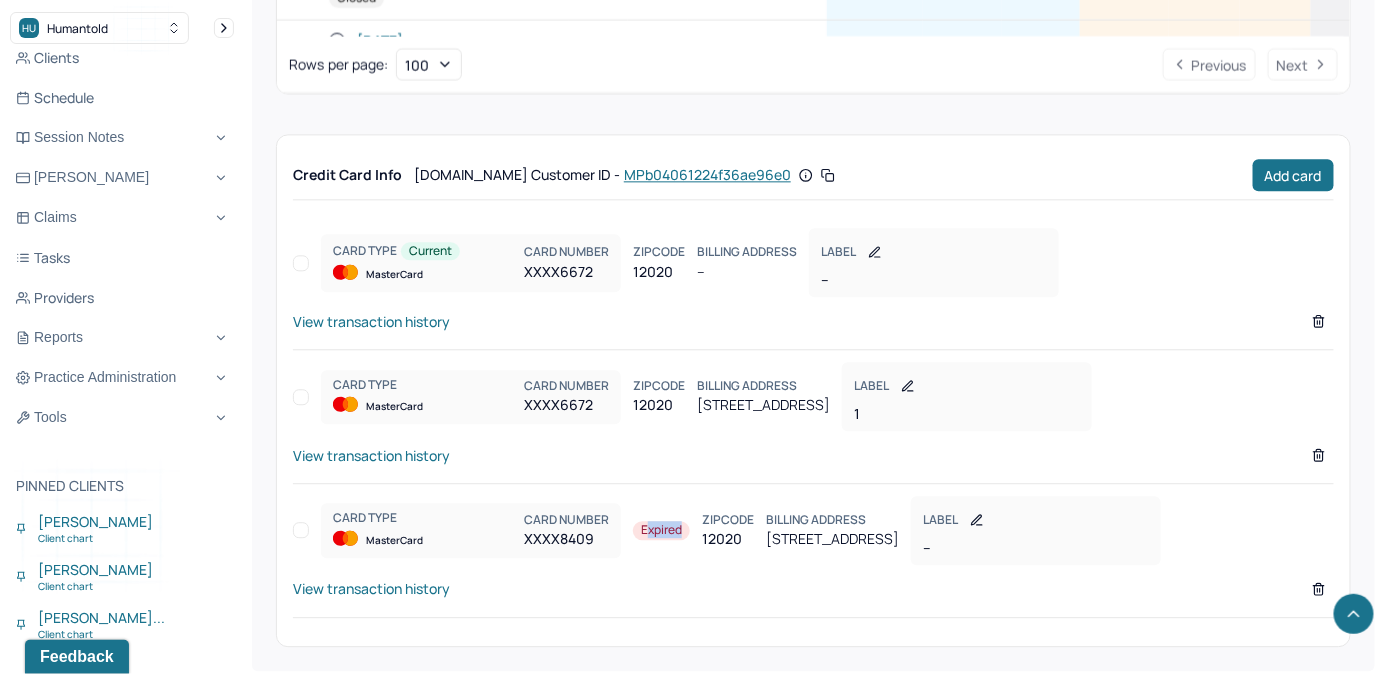 drag, startPoint x: 644, startPoint y: 523, endPoint x: 686, endPoint y: 525, distance: 42.047592 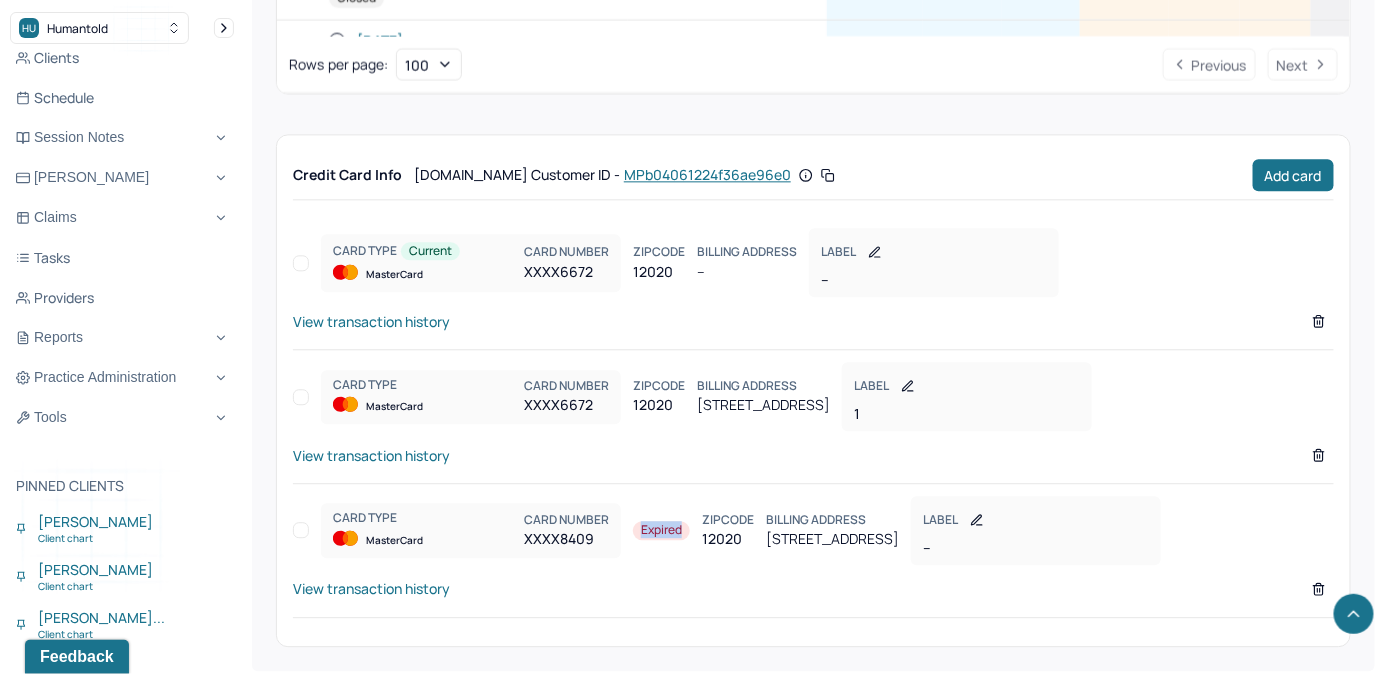 click on "Expired" at bounding box center [661, 530] 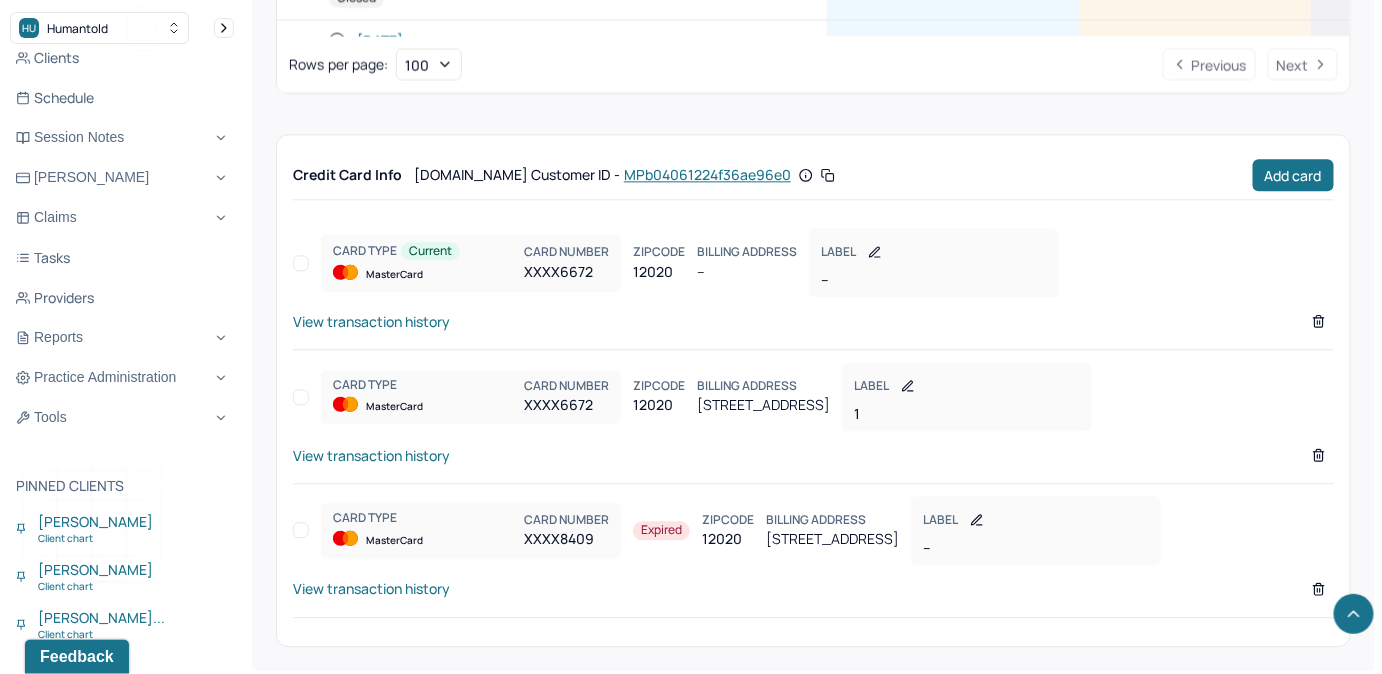 drag, startPoint x: 684, startPoint y: 529, endPoint x: 666, endPoint y: 555, distance: 31.622776 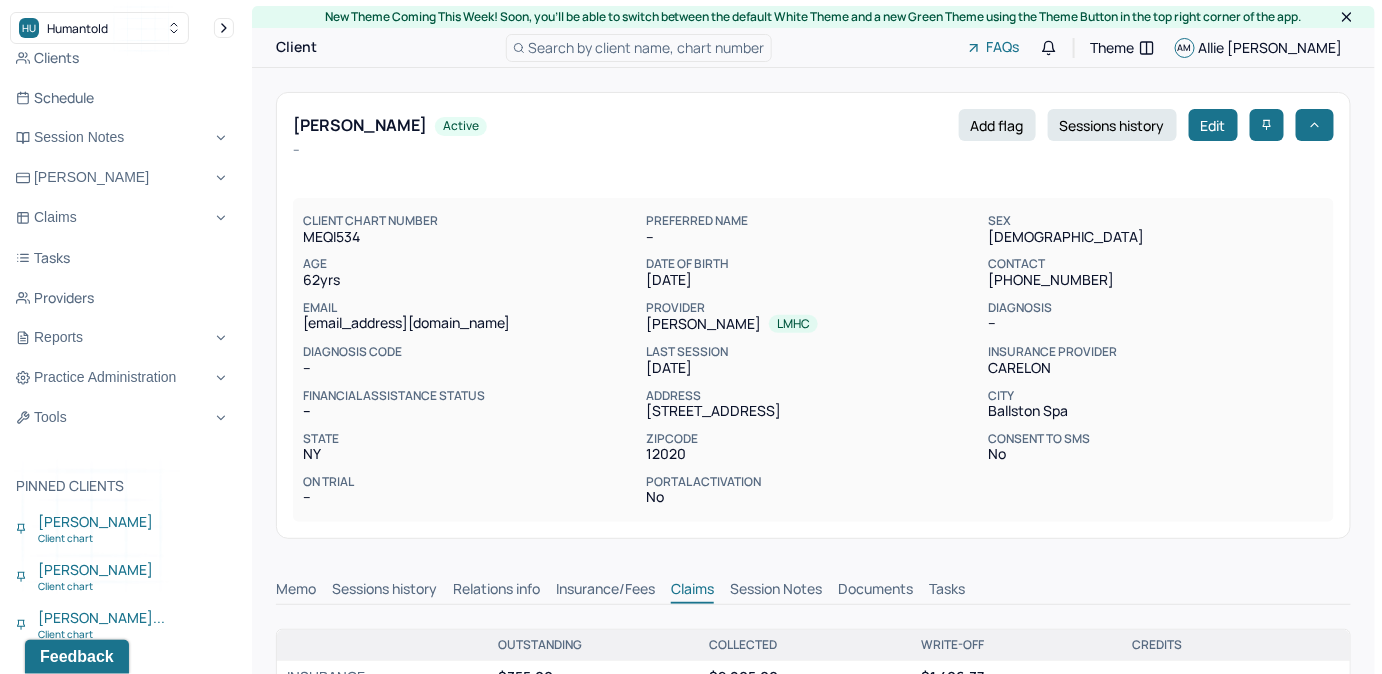 scroll, scrollTop: 0, scrollLeft: 0, axis: both 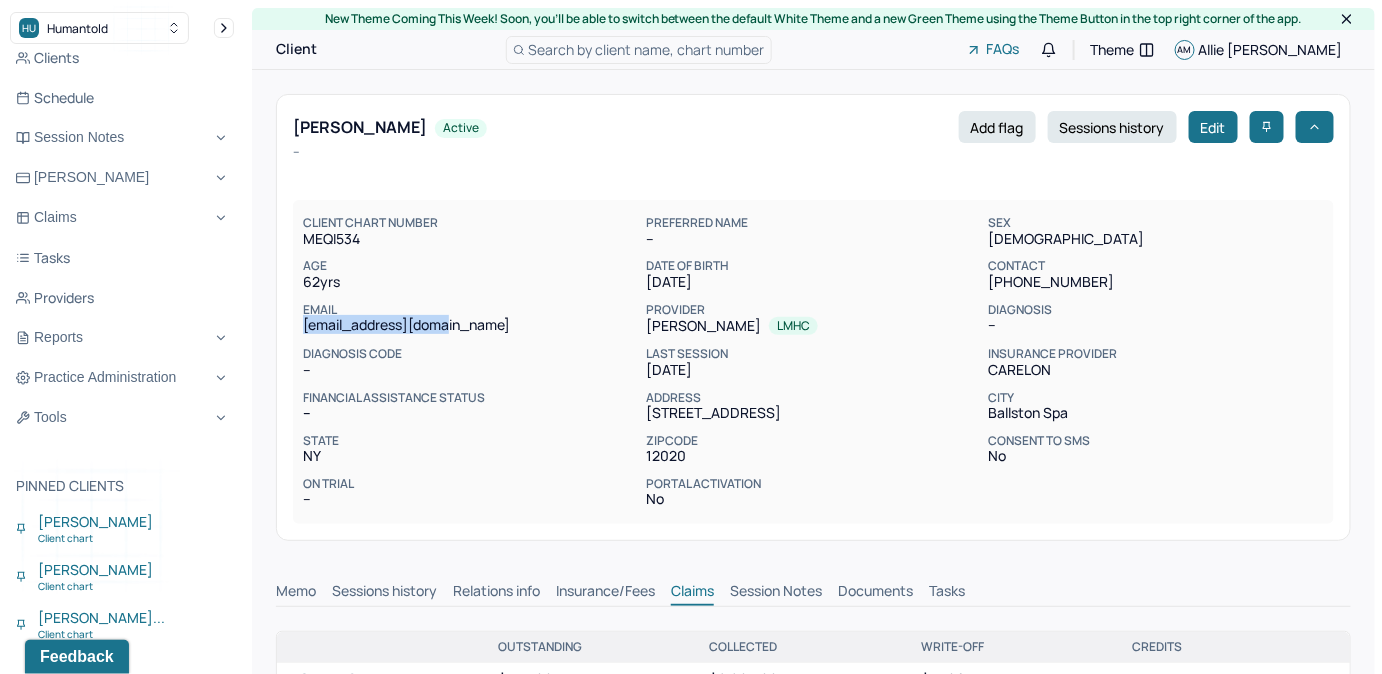 drag, startPoint x: 302, startPoint y: 324, endPoint x: 469, endPoint y: 328, distance: 167.0479 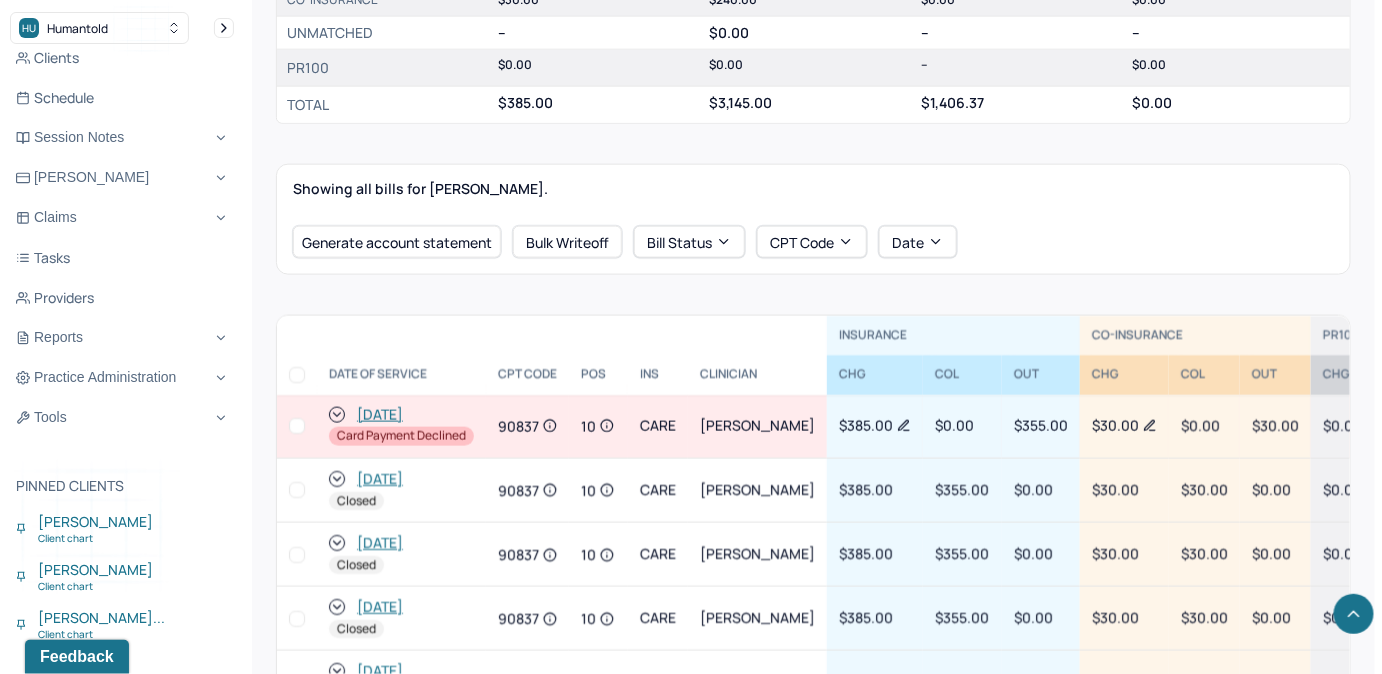 scroll, scrollTop: 727, scrollLeft: 0, axis: vertical 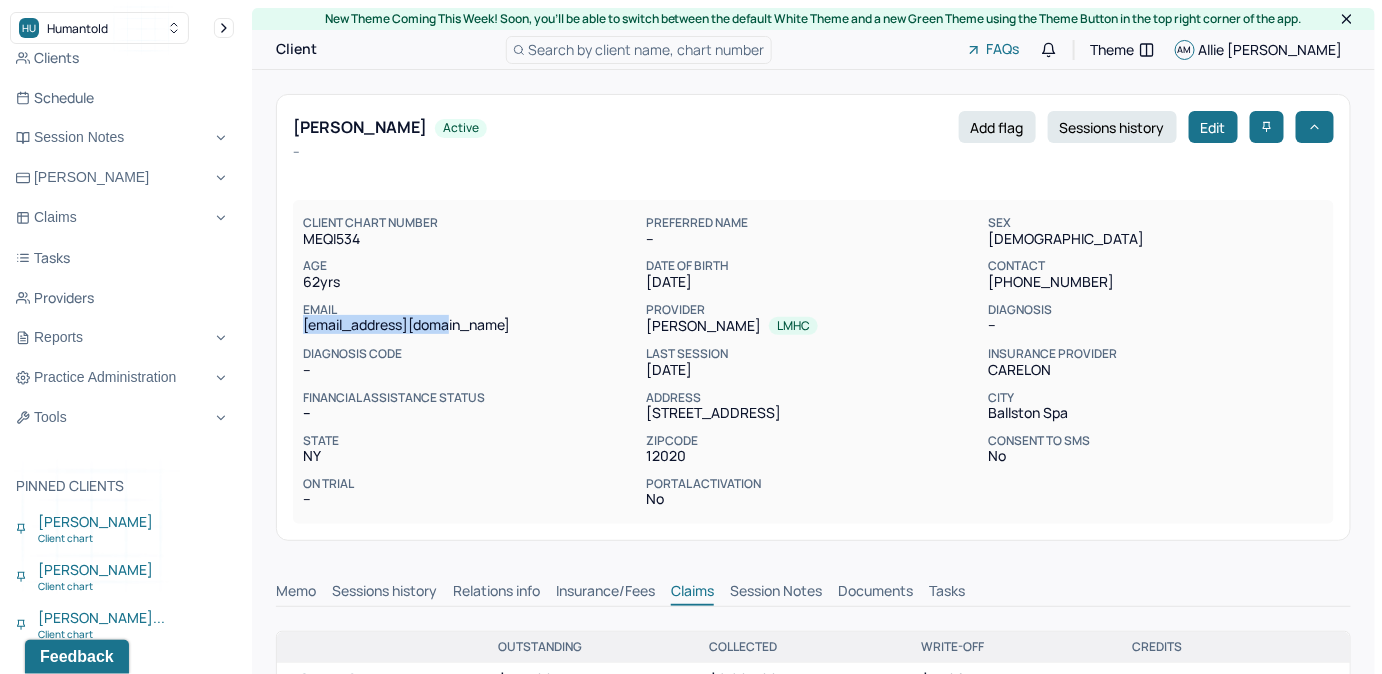click on "Tasks" at bounding box center (947, 593) 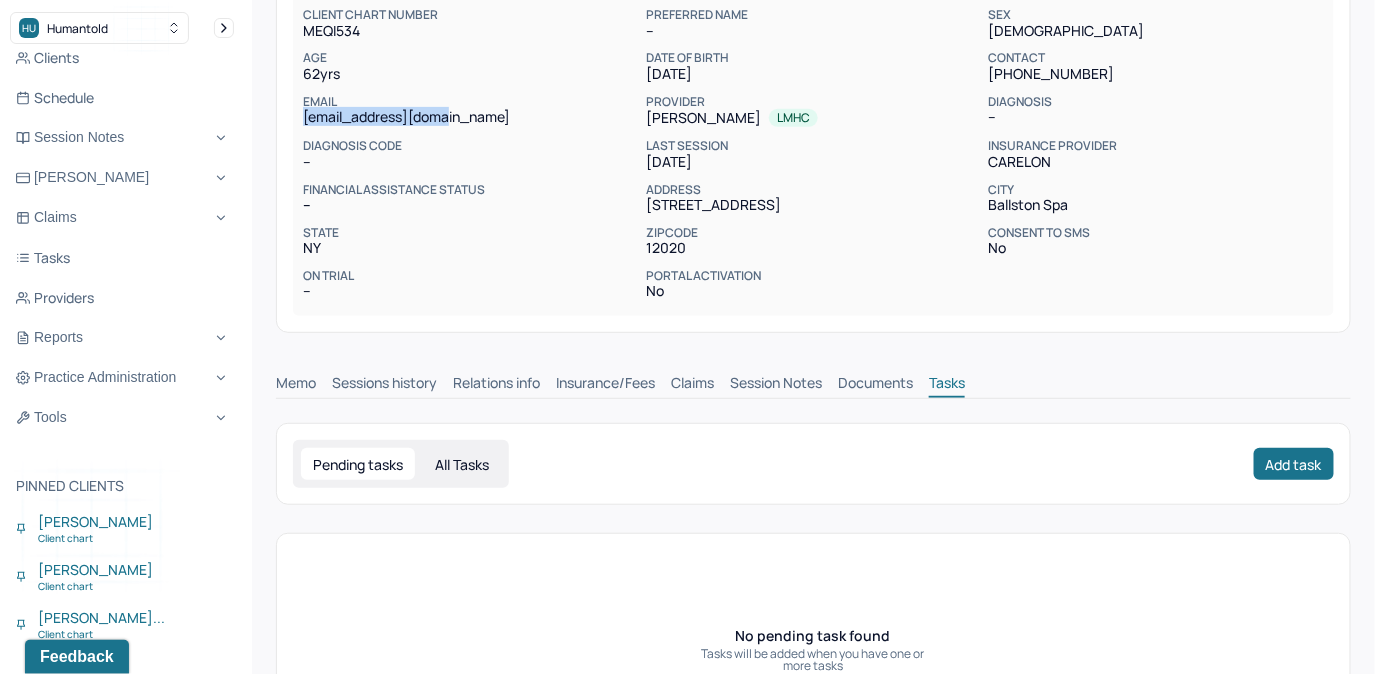 scroll, scrollTop: 331, scrollLeft: 0, axis: vertical 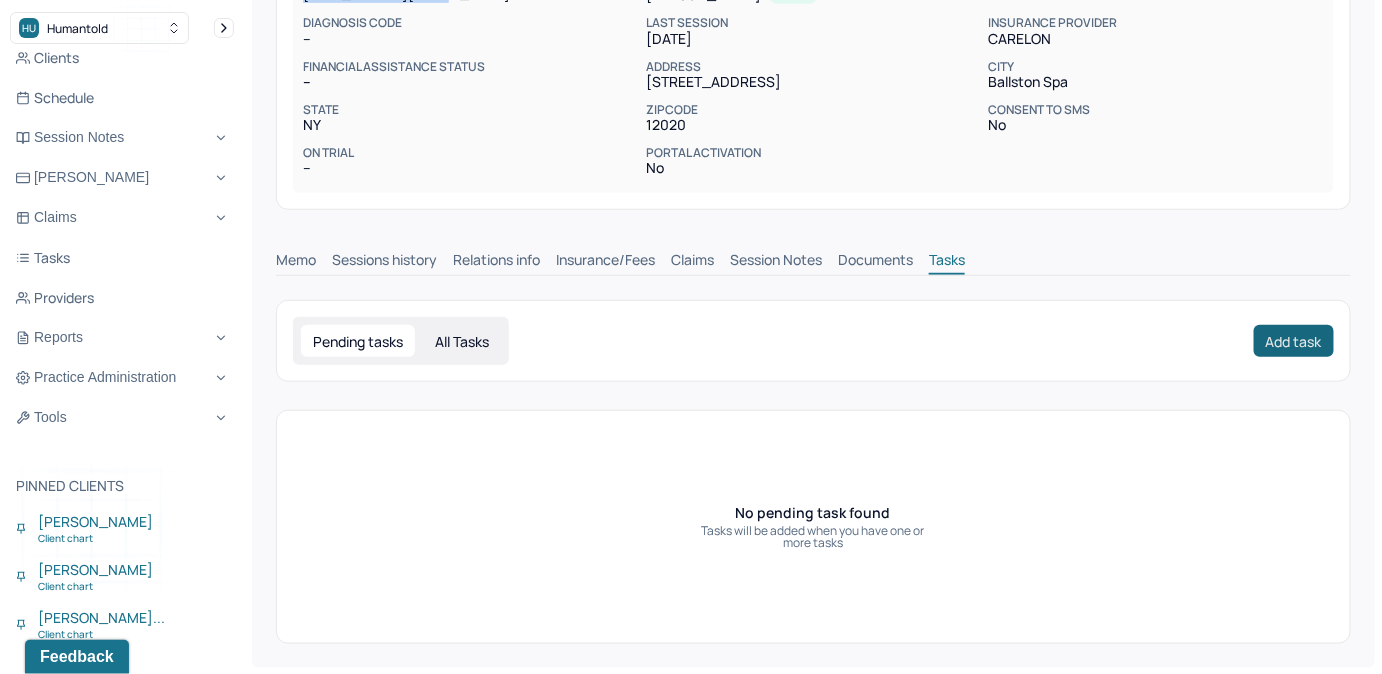 click on "Add task" at bounding box center [1294, 341] 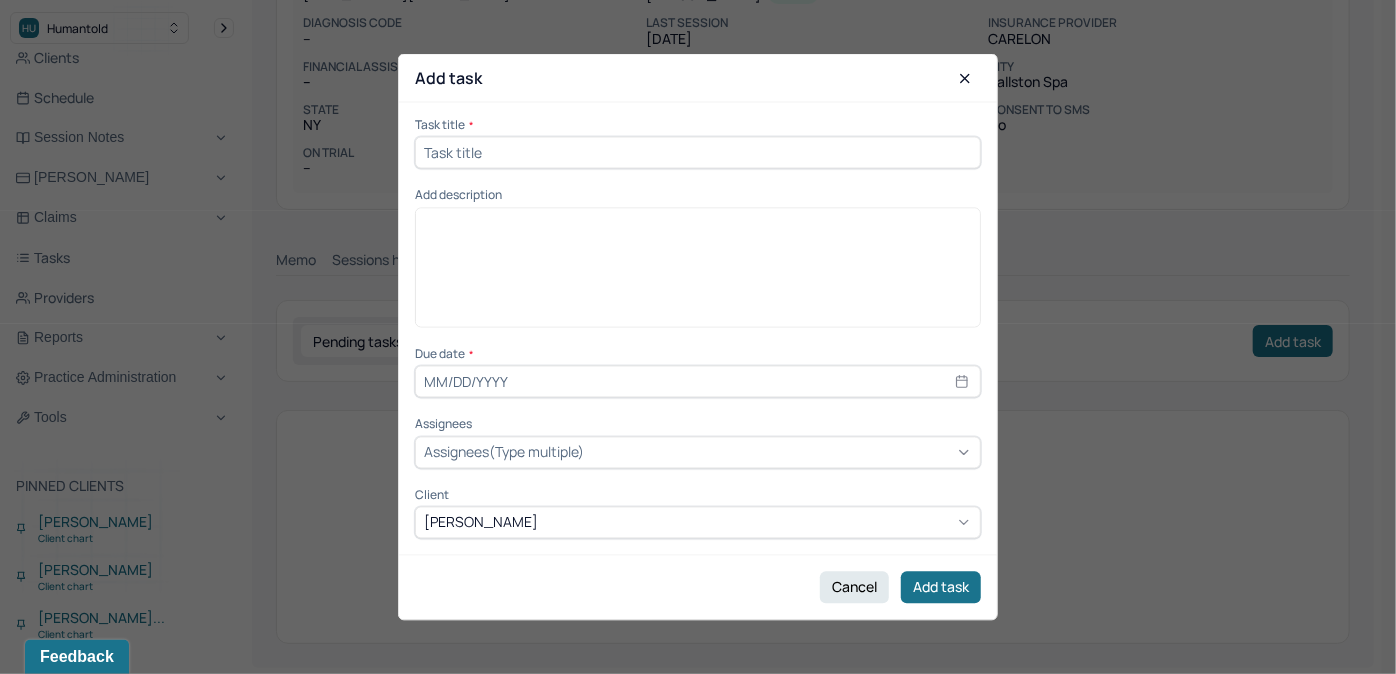 click at bounding box center (698, 153) 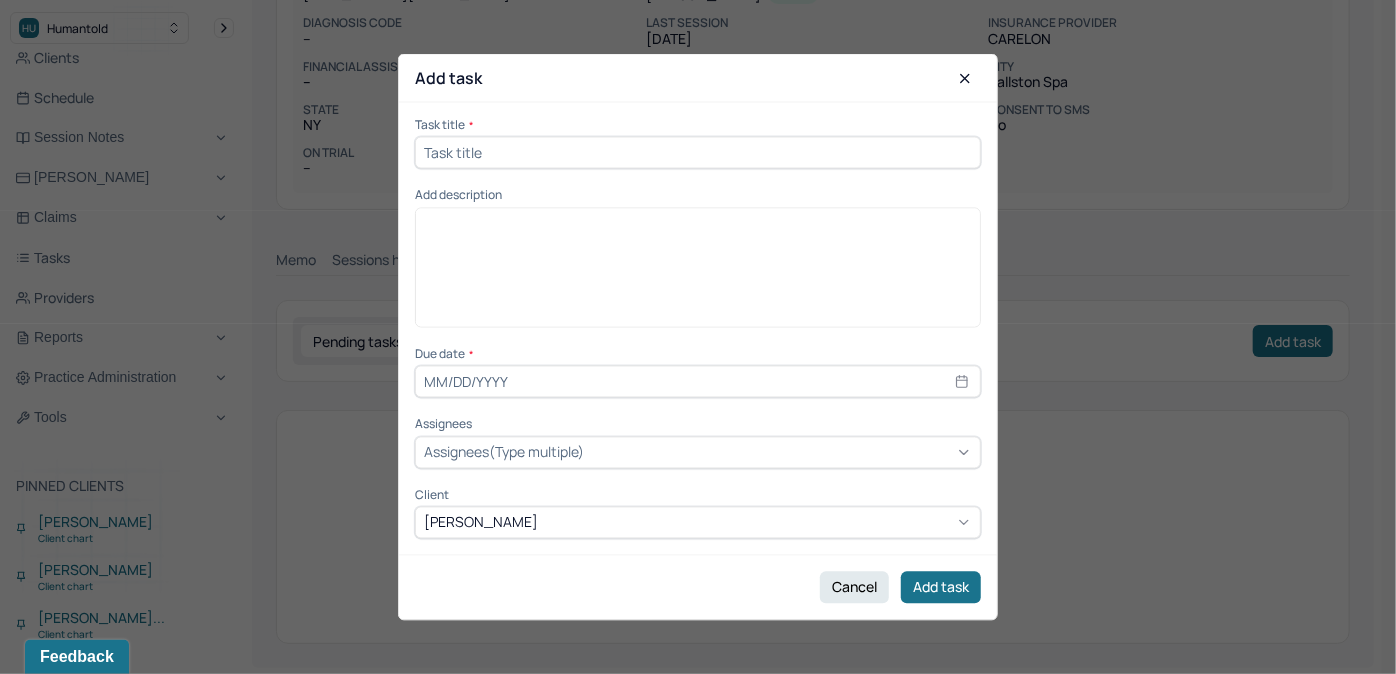 type on "respond check" 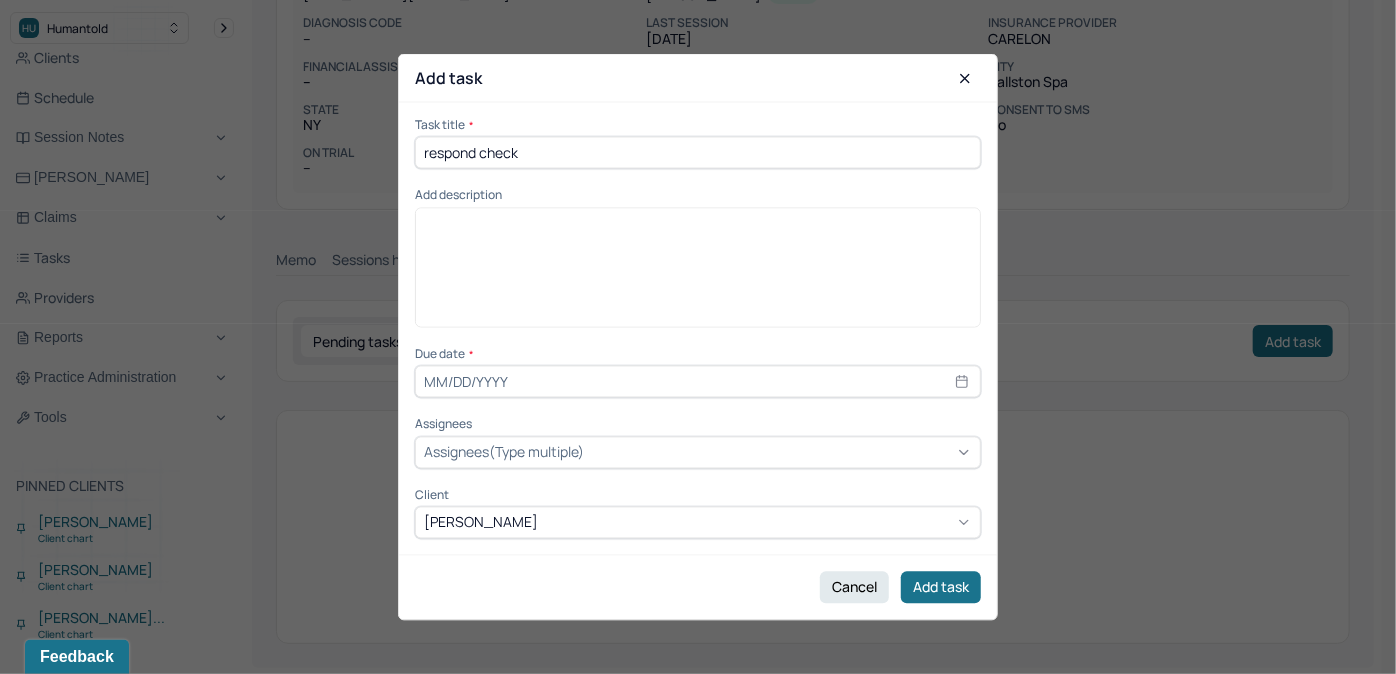 type on "[DATE]" 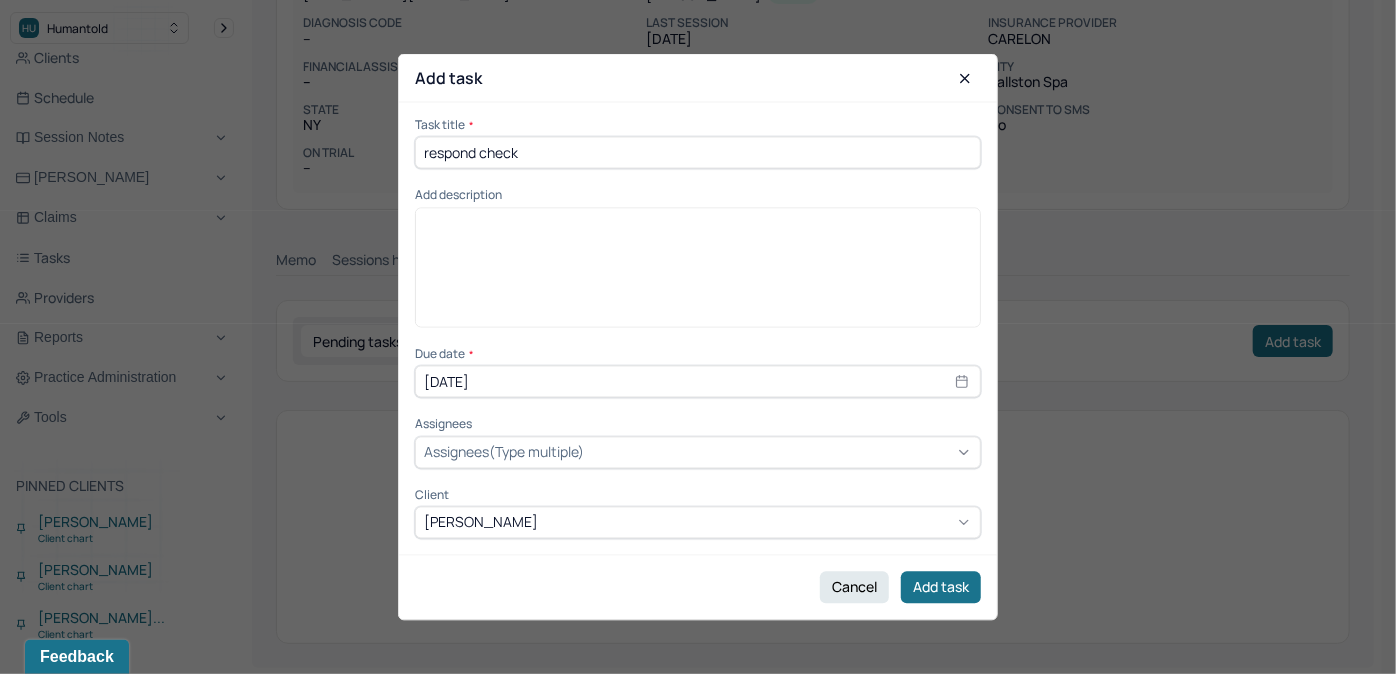 click at bounding box center (698, 274) 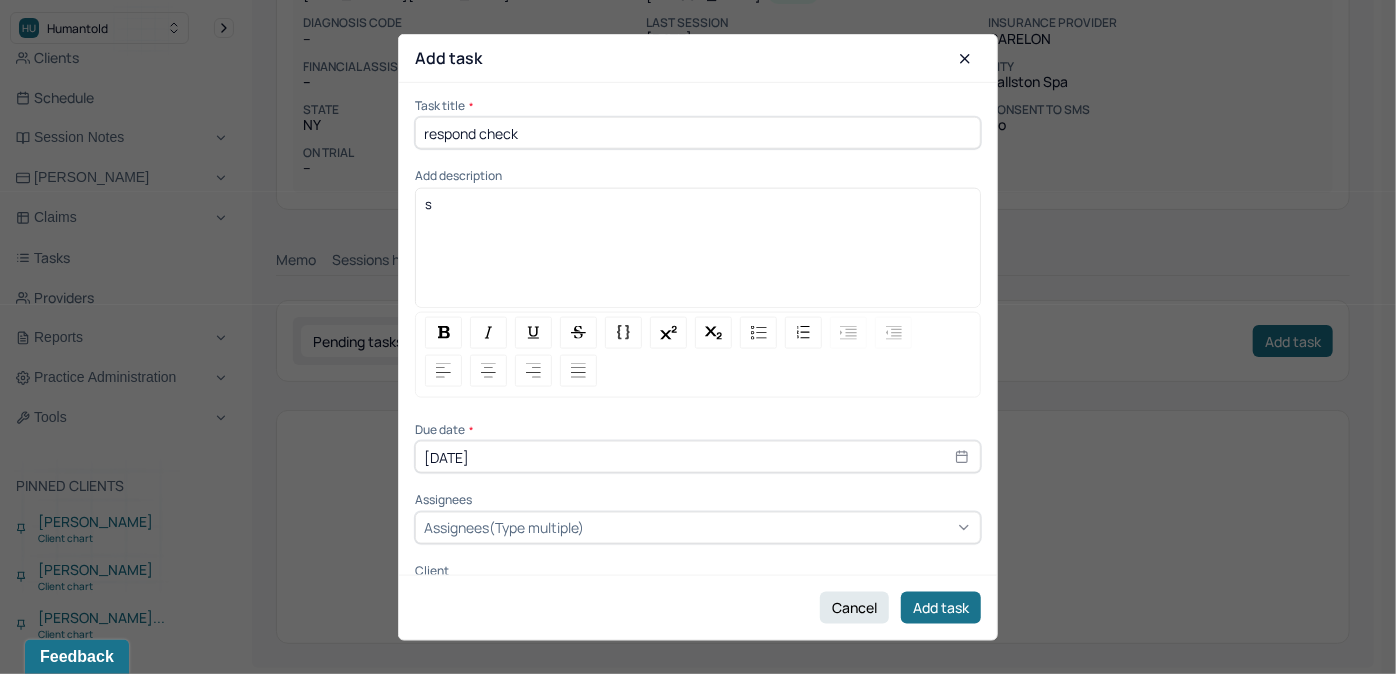 type 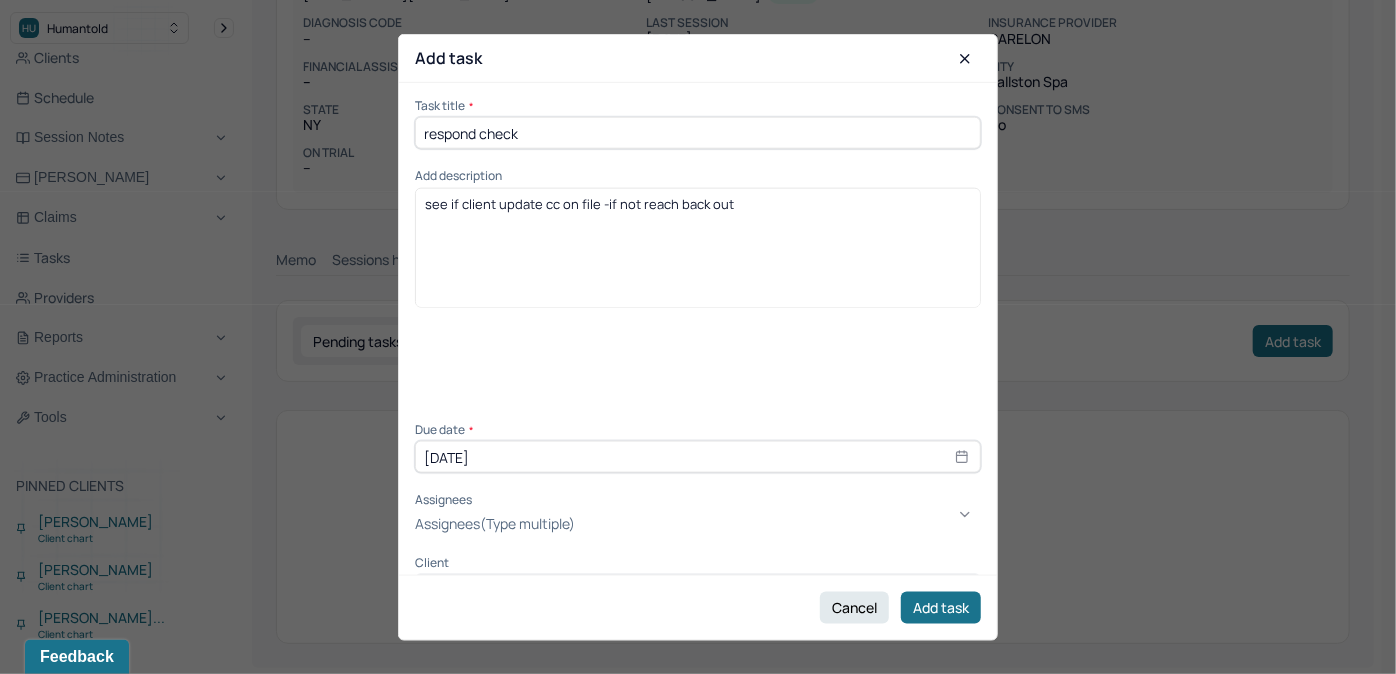 click on "Assignees(Type multiple)" at bounding box center [495, 523] 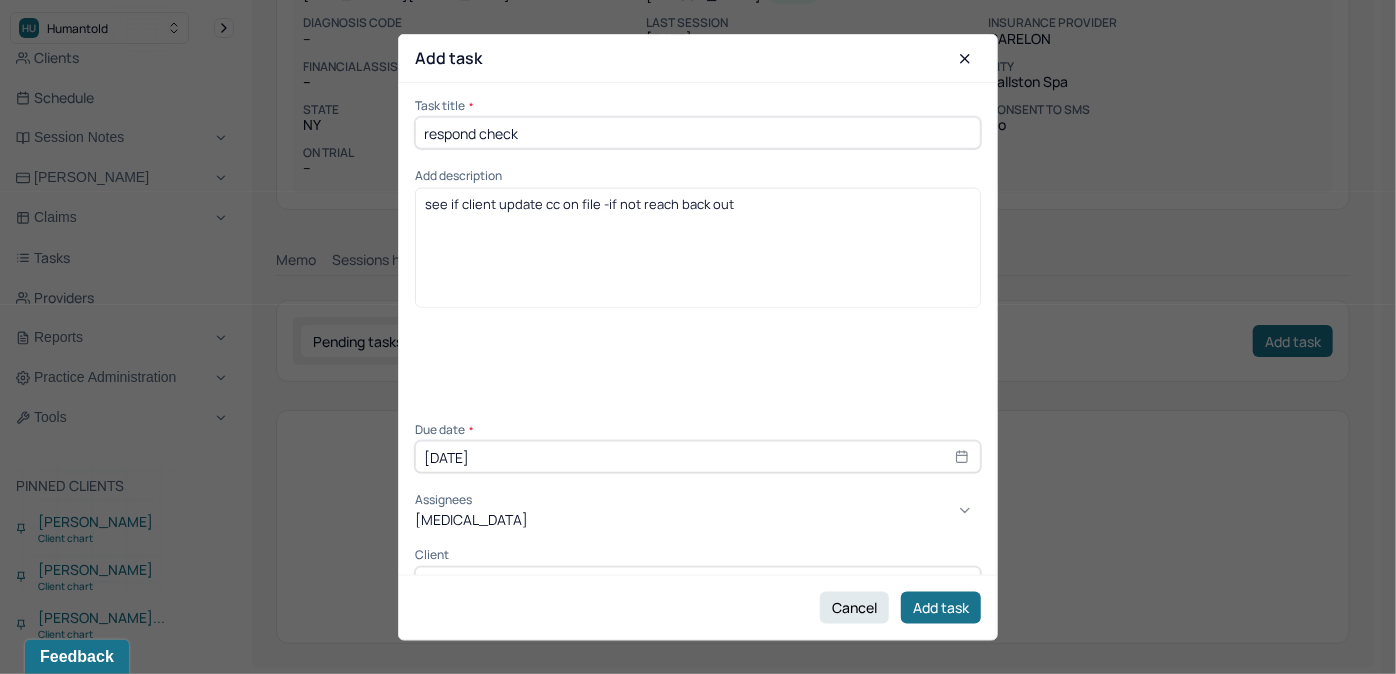 type on "allie" 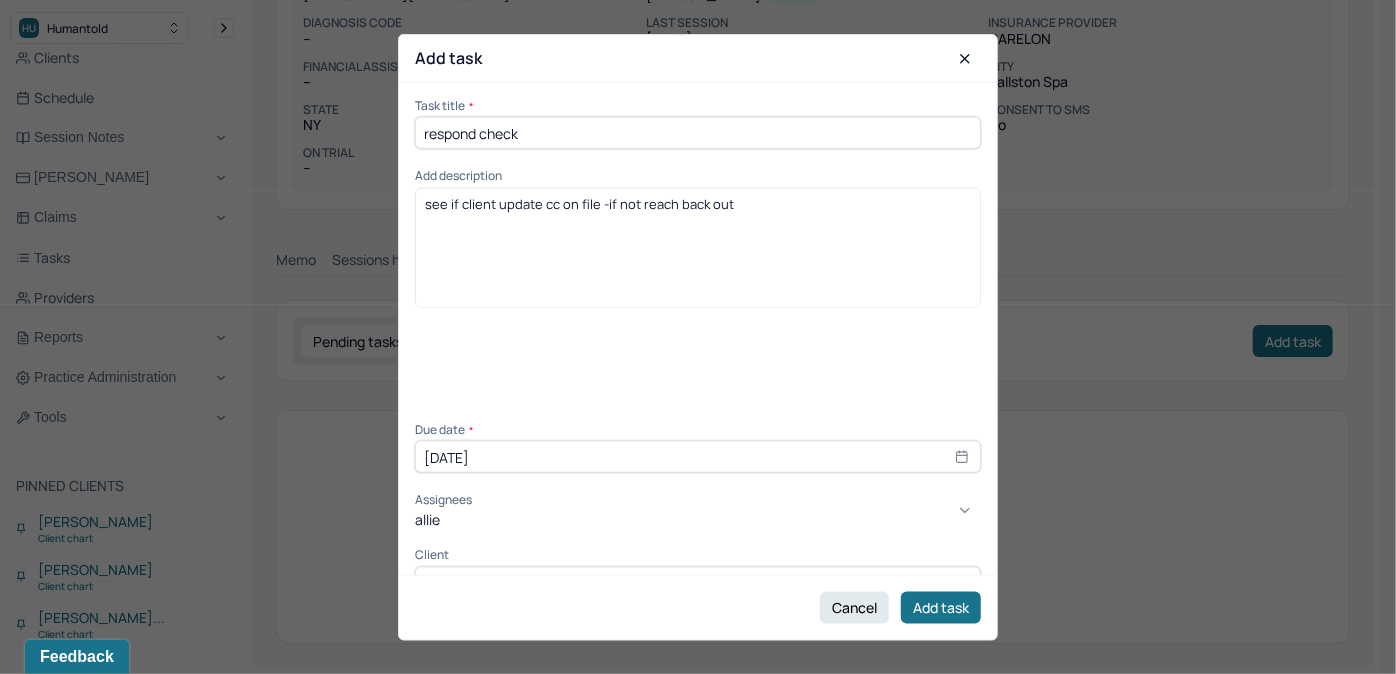 click on "[PERSON_NAME]" at bounding box center [691, 701] 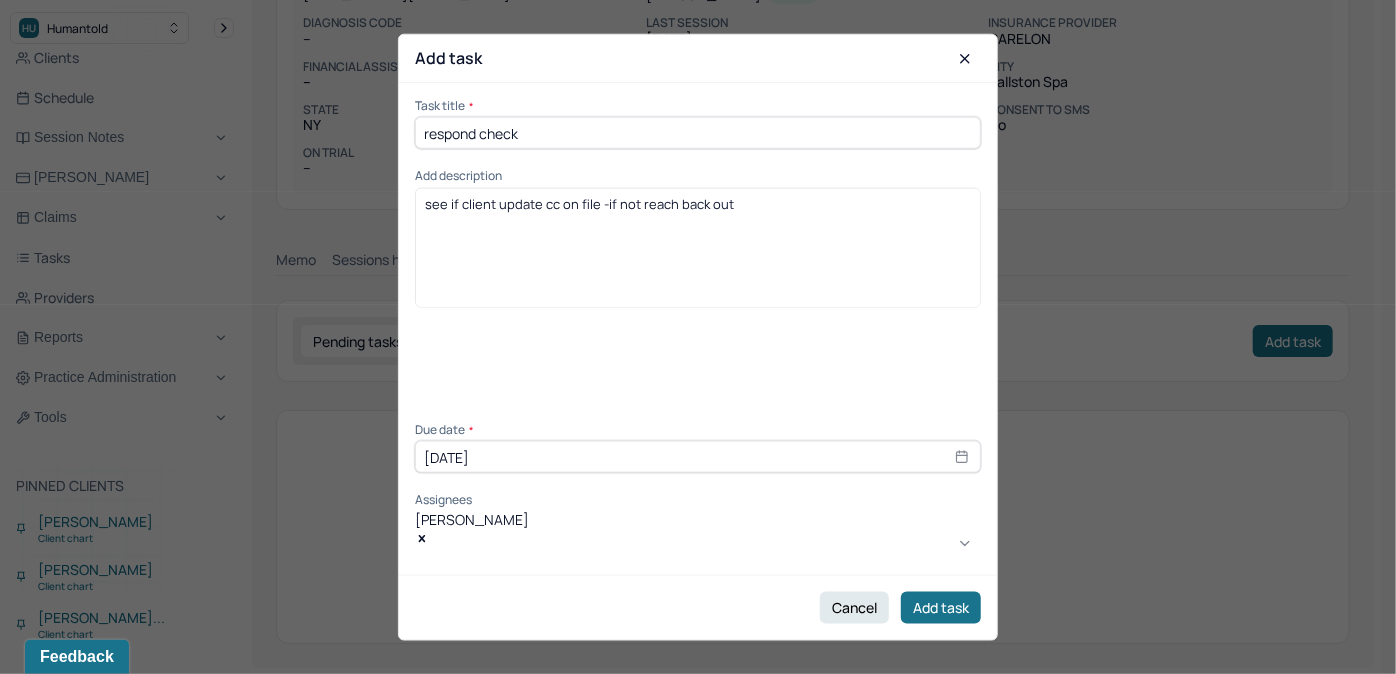 click on "[DATE]" at bounding box center (698, 457) 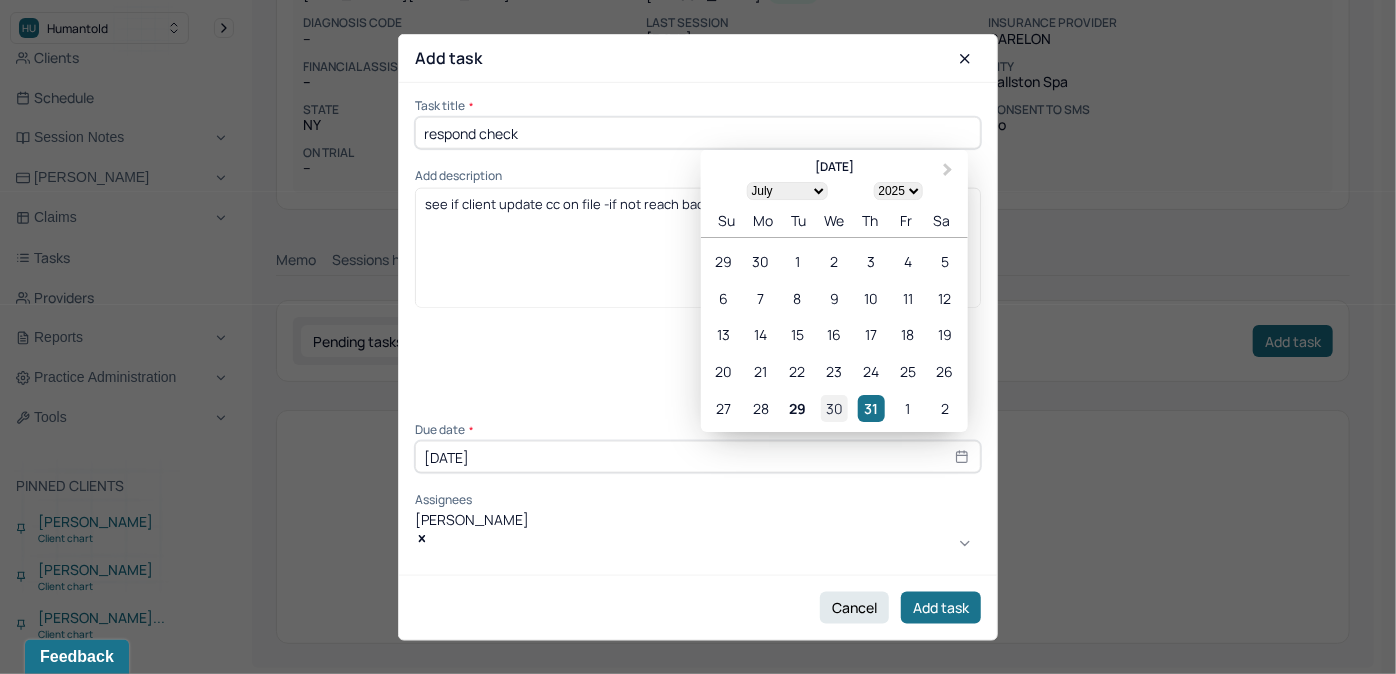 click on "30" at bounding box center (834, 408) 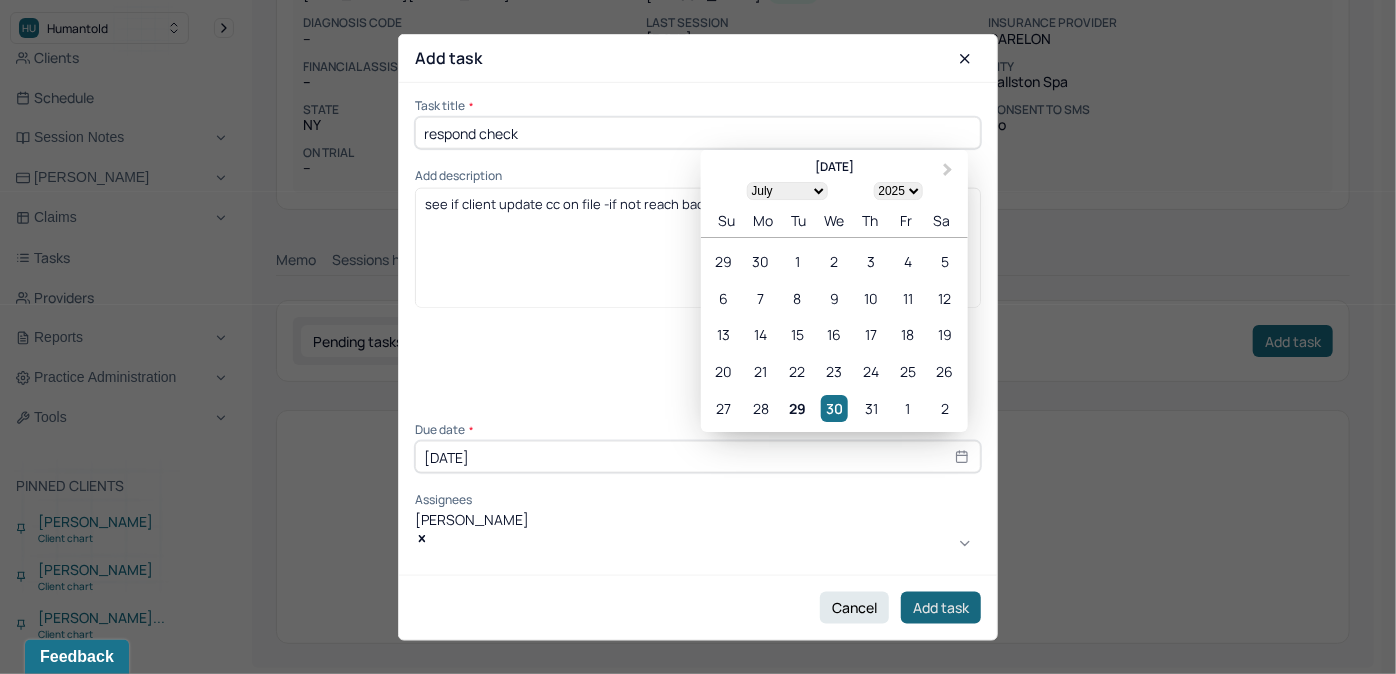 click on "Add task" at bounding box center (941, 607) 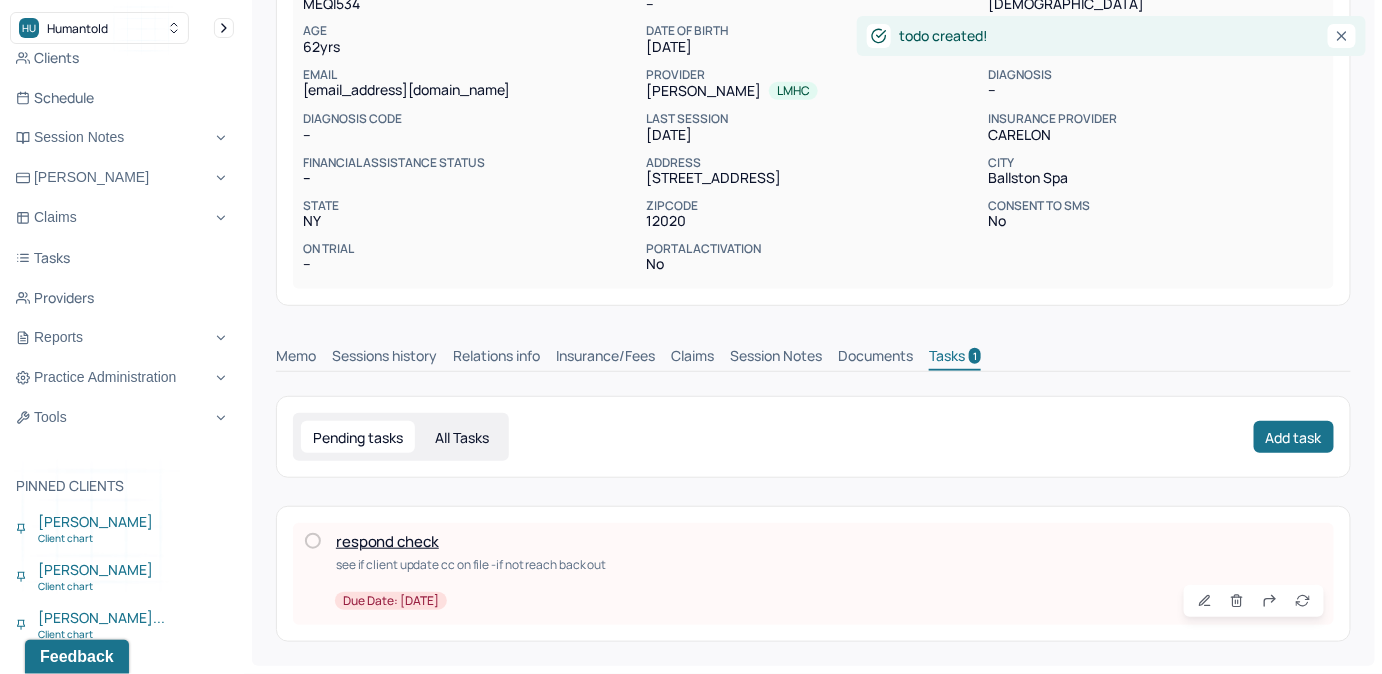 scroll, scrollTop: 232, scrollLeft: 0, axis: vertical 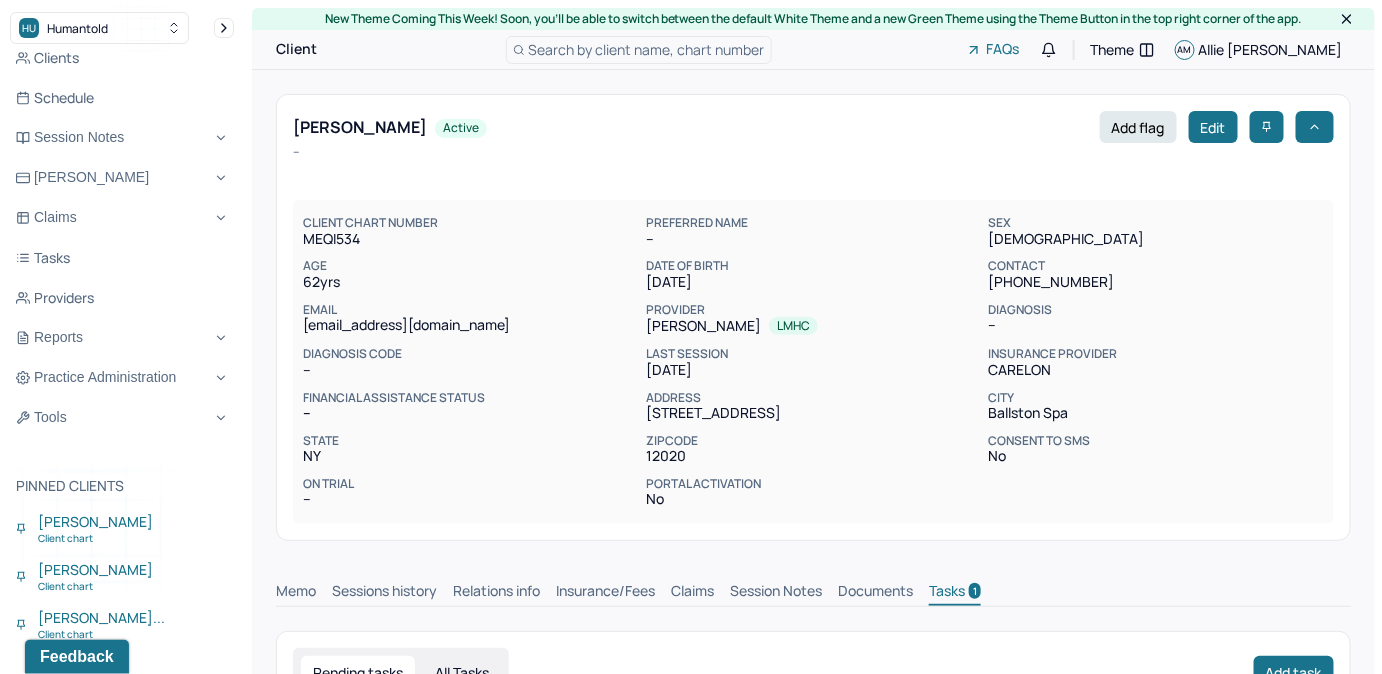 click on "Search by client name, chart number" at bounding box center (647, 49) 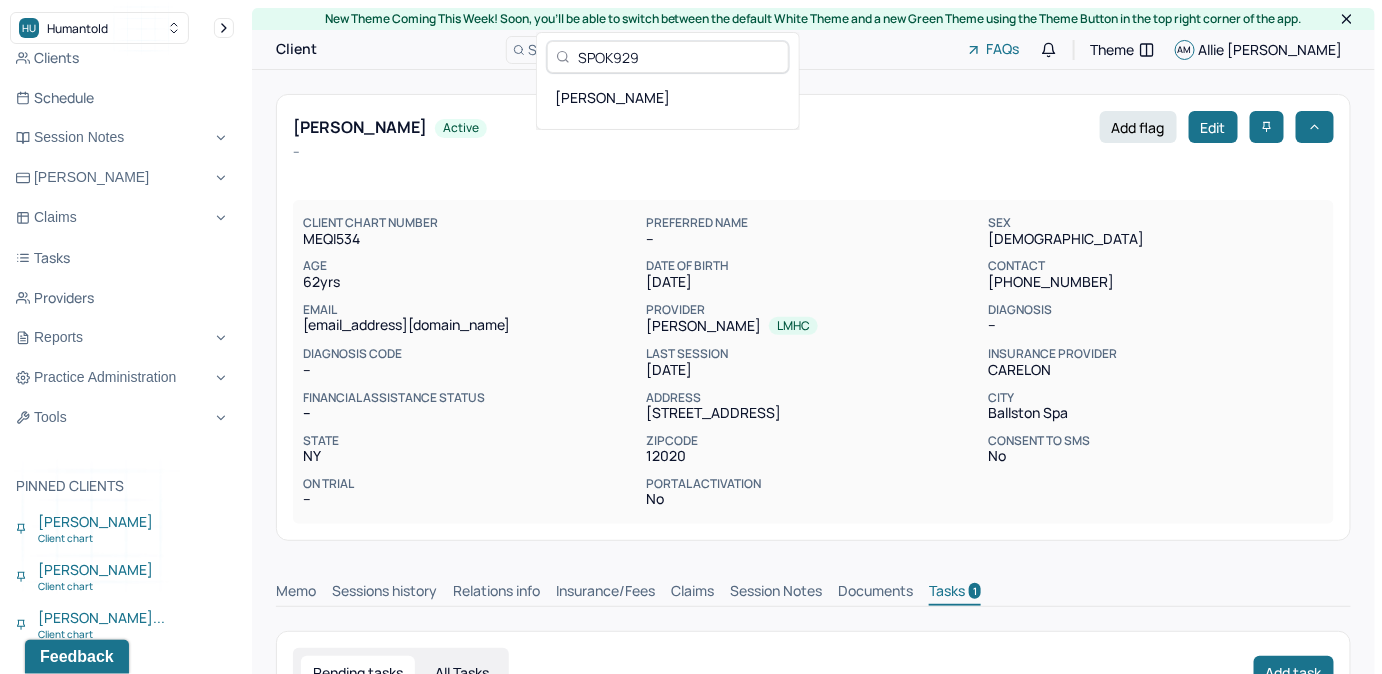 type on "SPOK929" 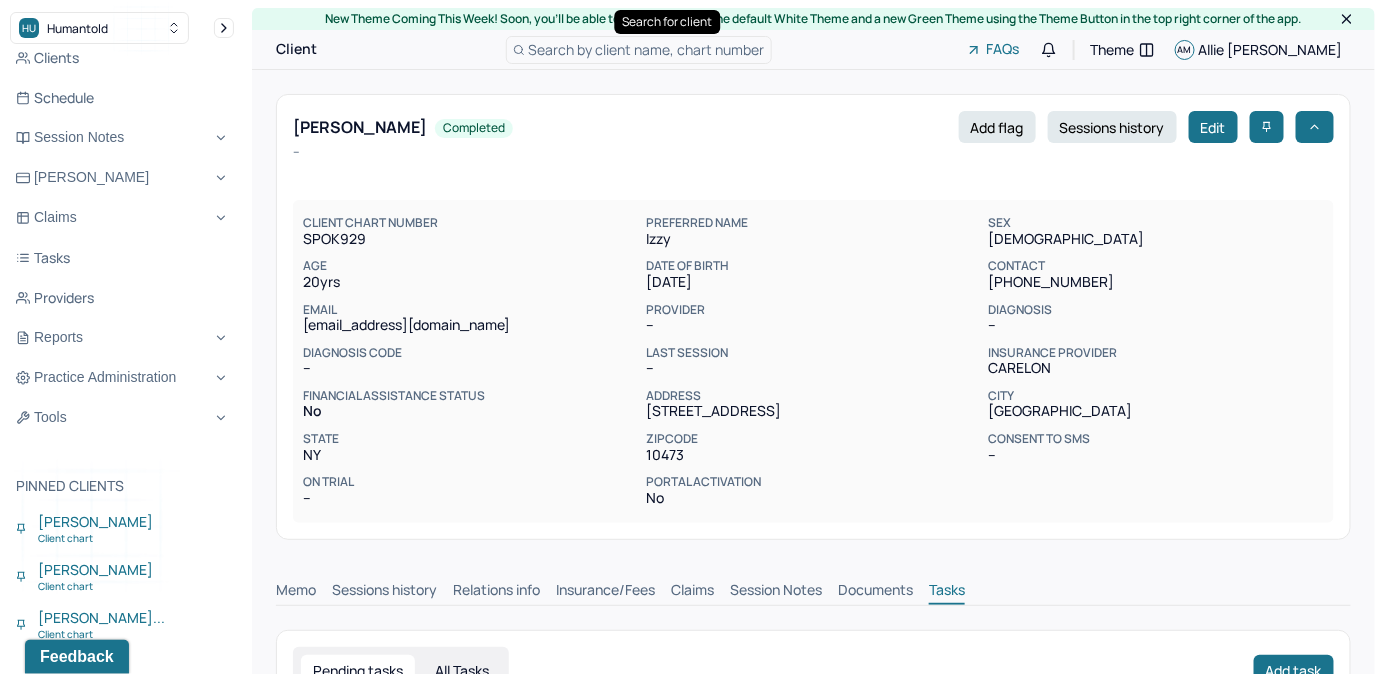 scroll, scrollTop: 1, scrollLeft: 0, axis: vertical 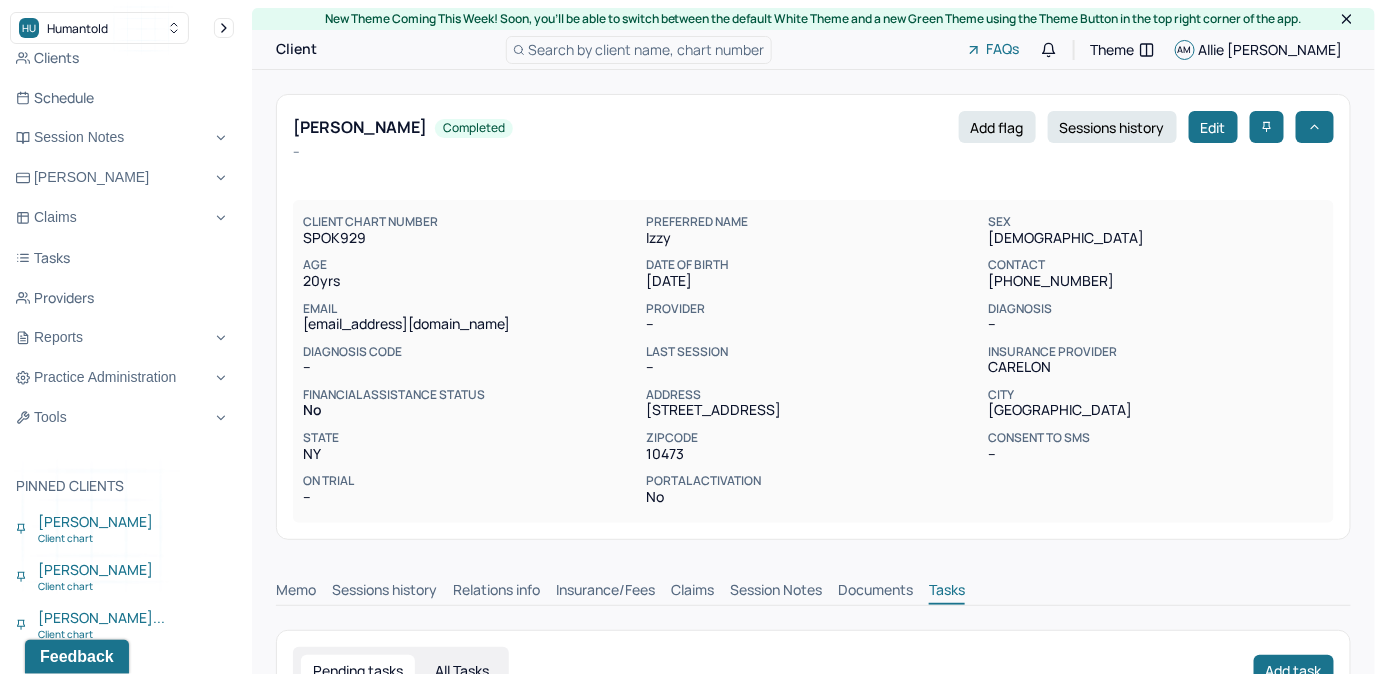 click on "Claims" at bounding box center (692, 592) 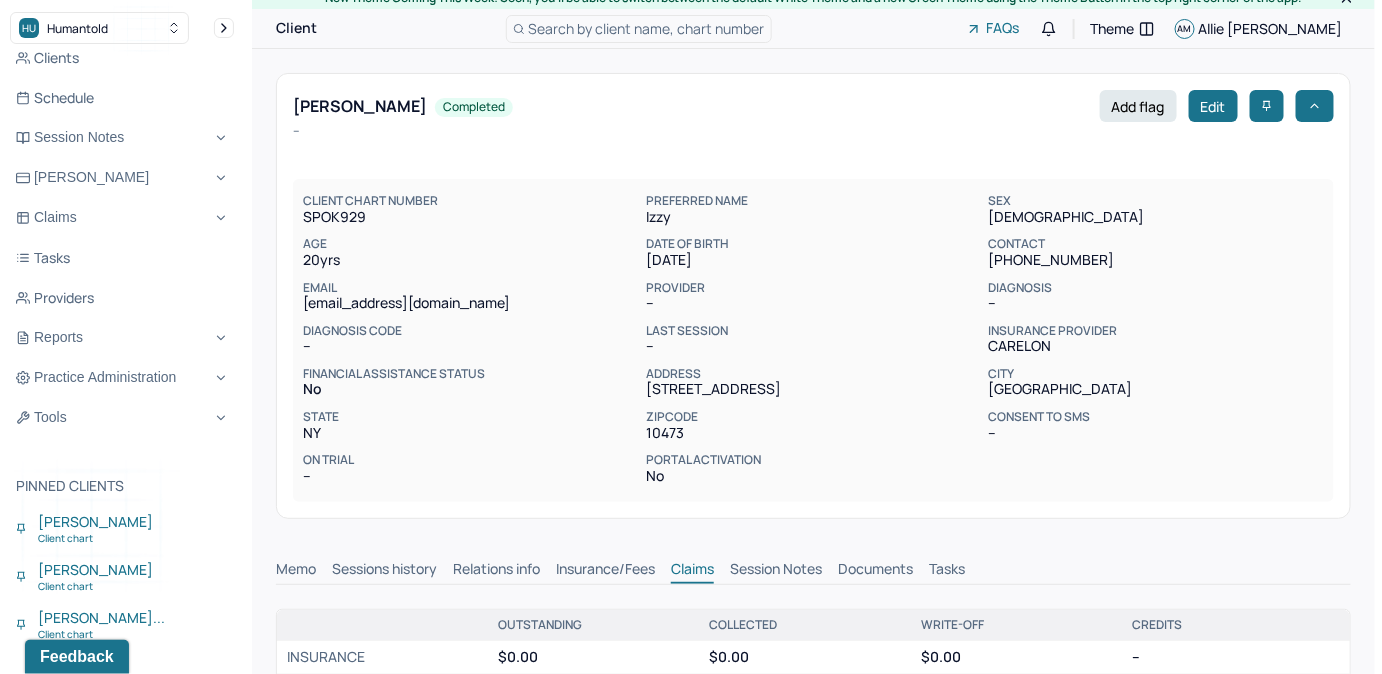 scroll, scrollTop: 0, scrollLeft: 0, axis: both 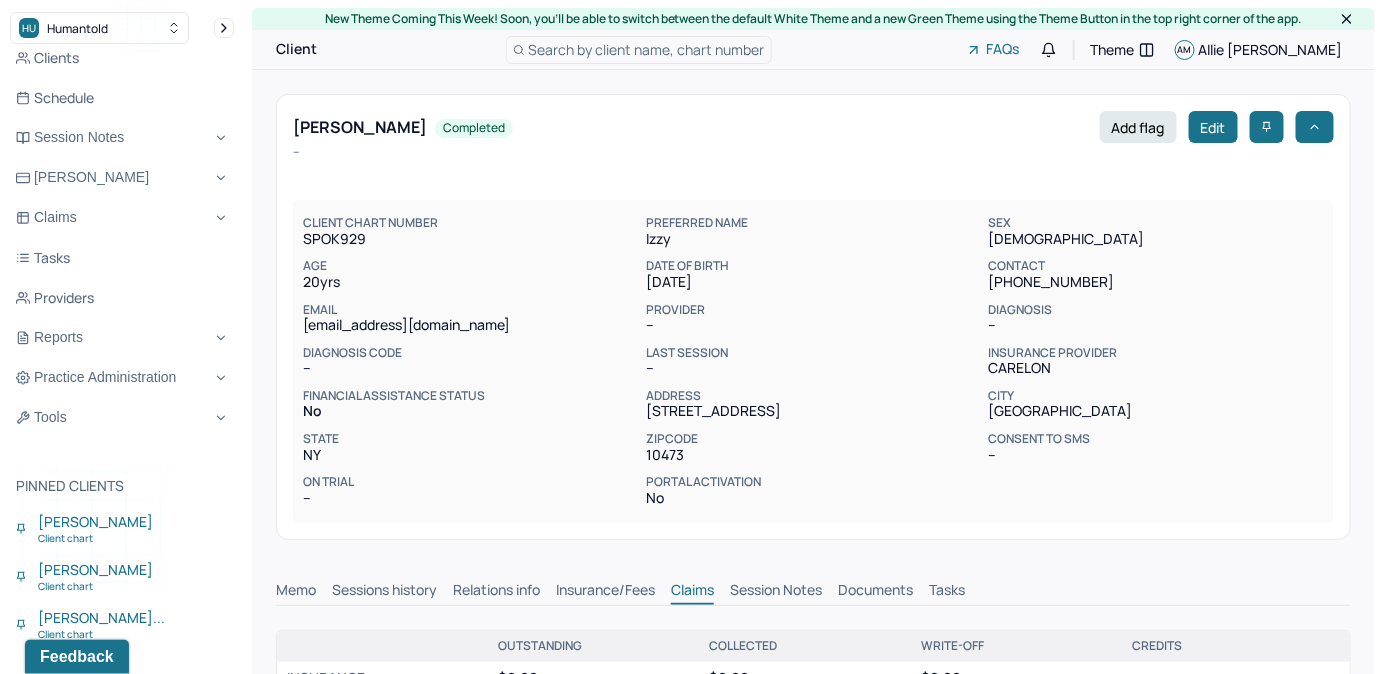 click on "Search by client name, chart number" at bounding box center (647, 49) 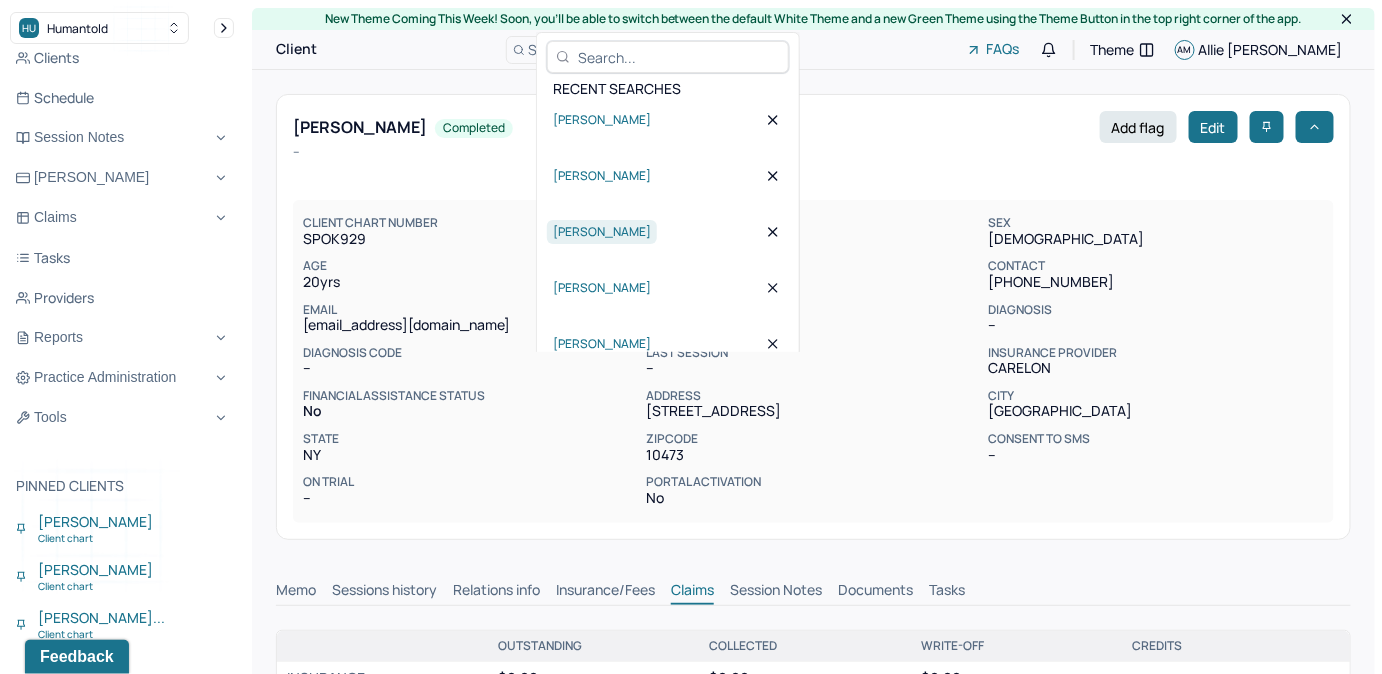 type 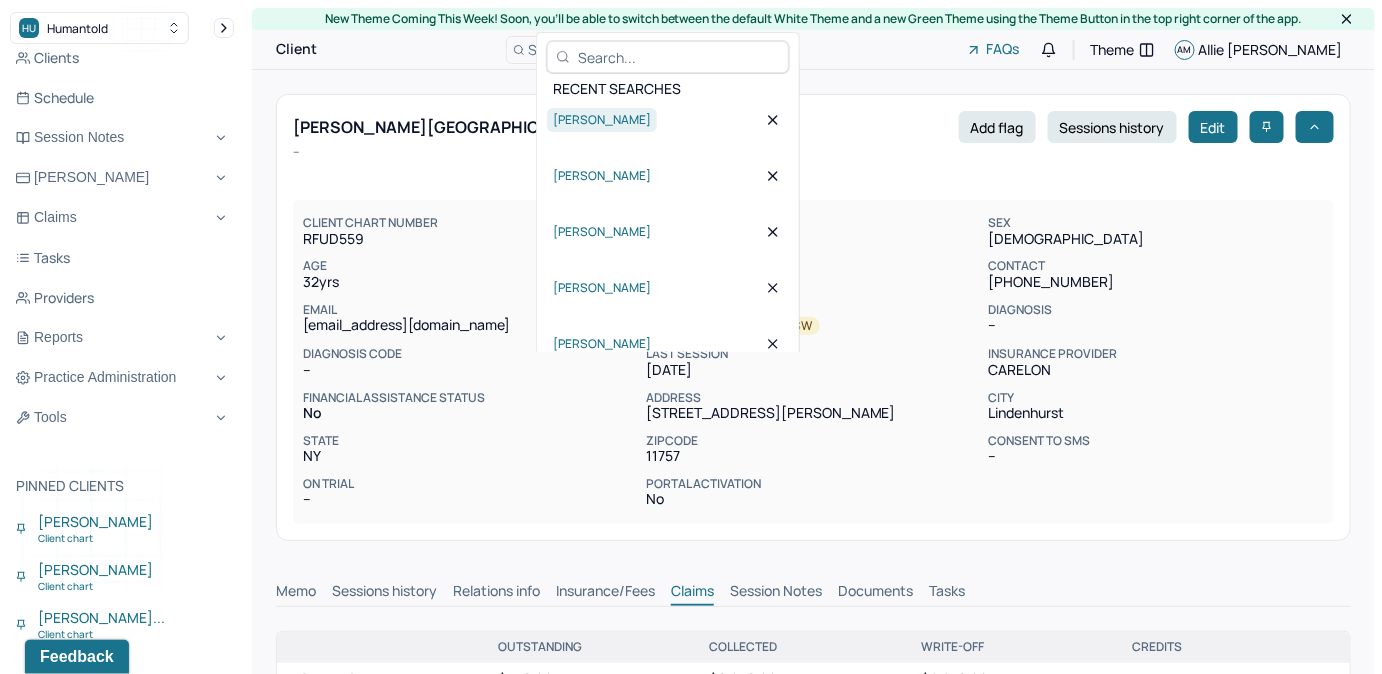 drag, startPoint x: 607, startPoint y: 123, endPoint x: 588, endPoint y: 130, distance: 20.248457 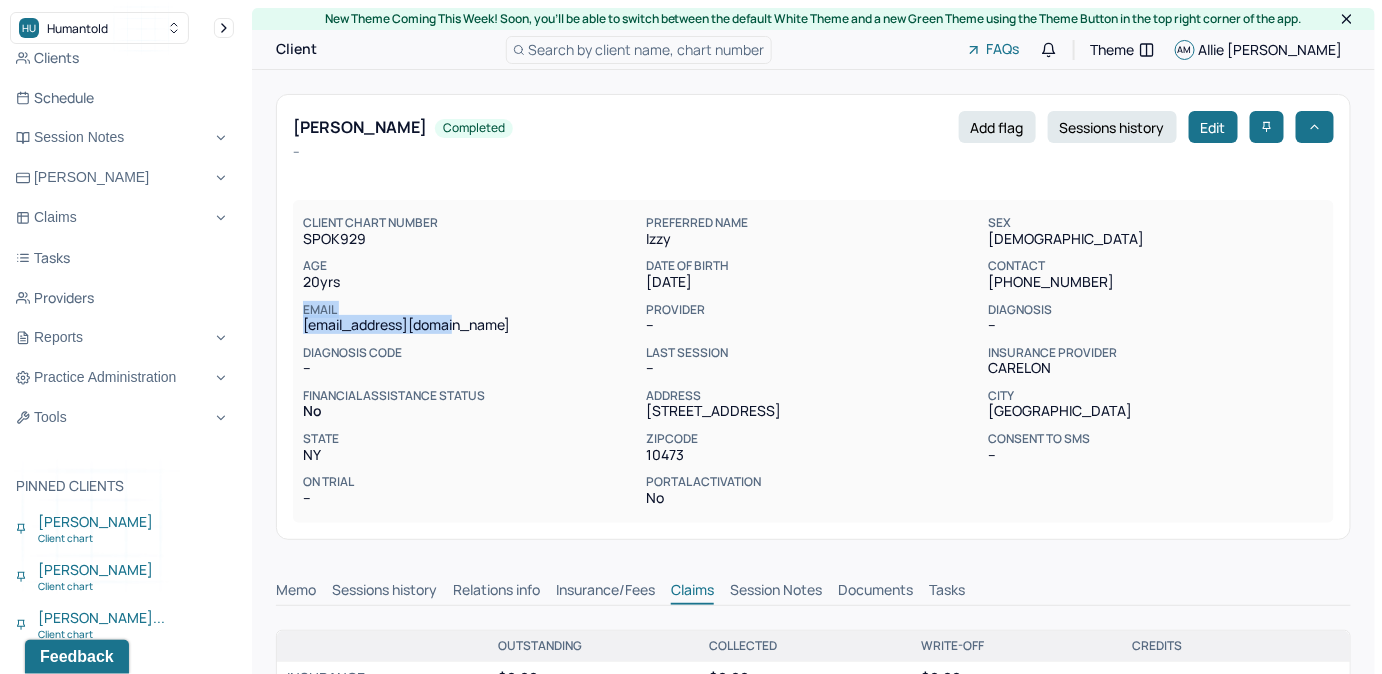 drag, startPoint x: 296, startPoint y: 315, endPoint x: 484, endPoint y: 328, distance: 188.44893 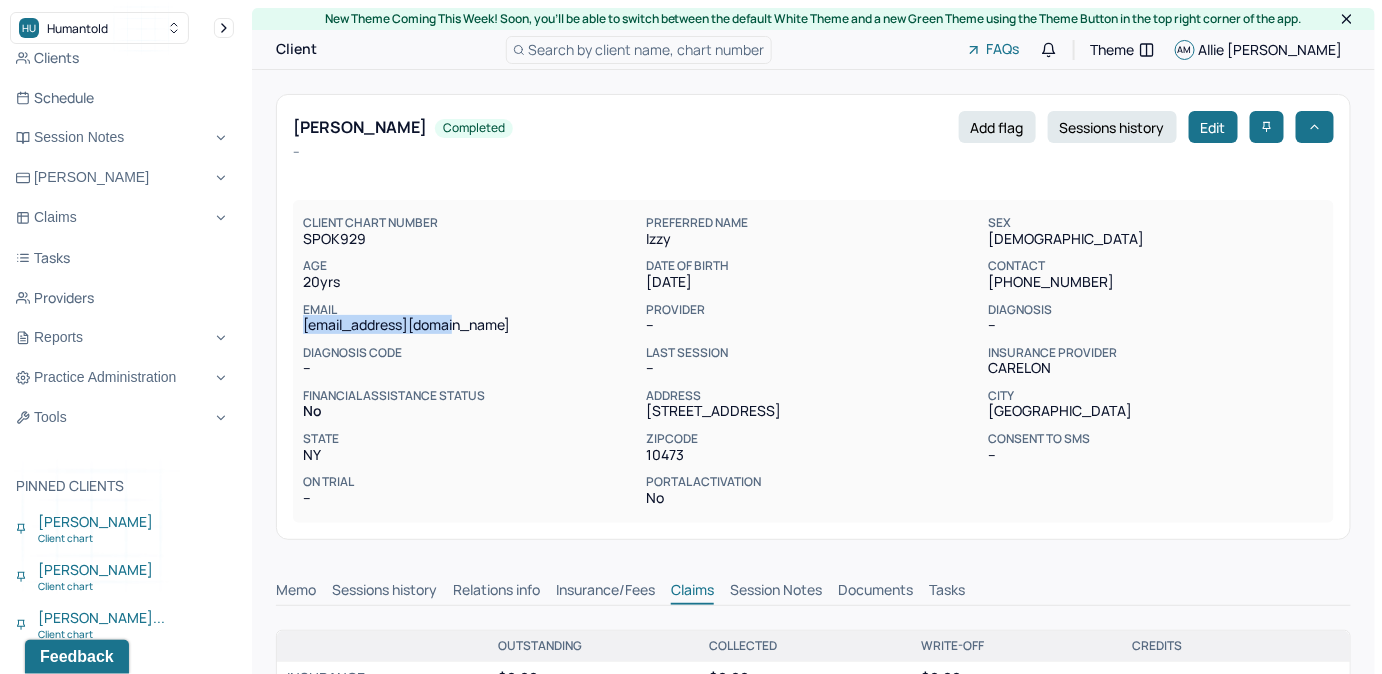 drag, startPoint x: 303, startPoint y: 329, endPoint x: 489, endPoint y: 333, distance: 186.043 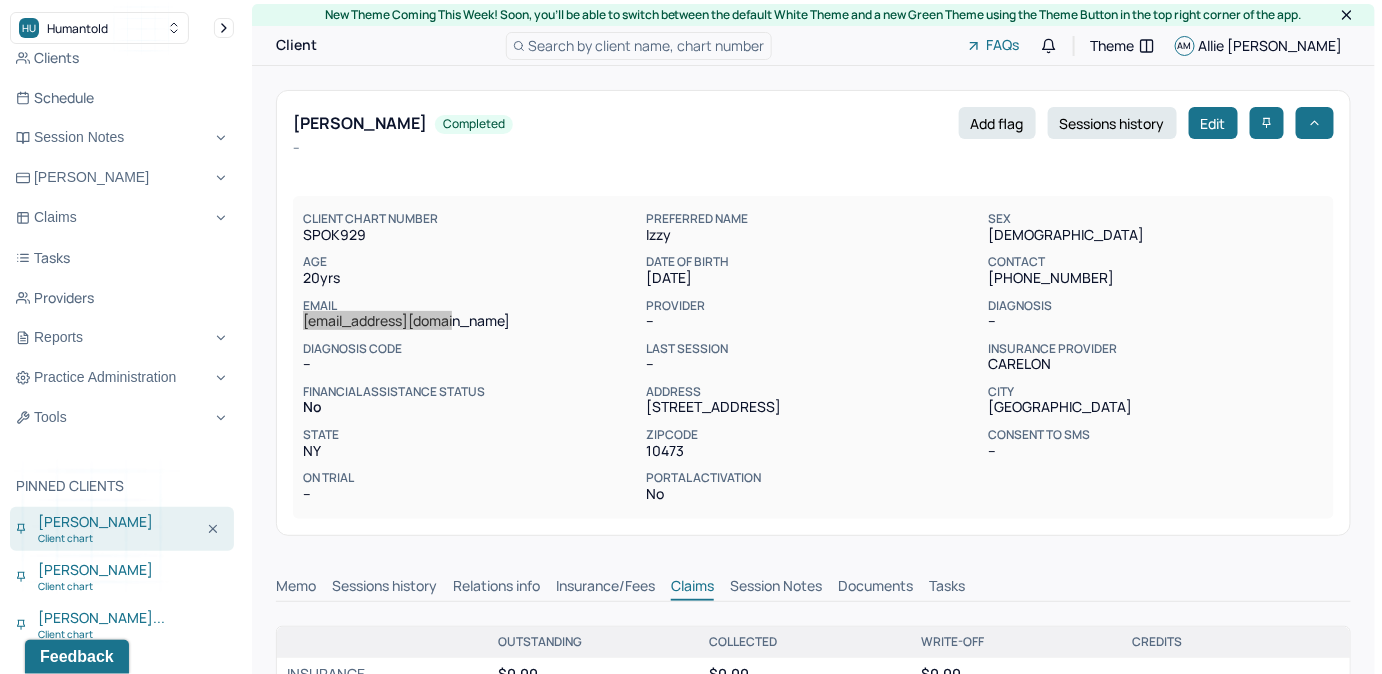 scroll, scrollTop: 0, scrollLeft: 0, axis: both 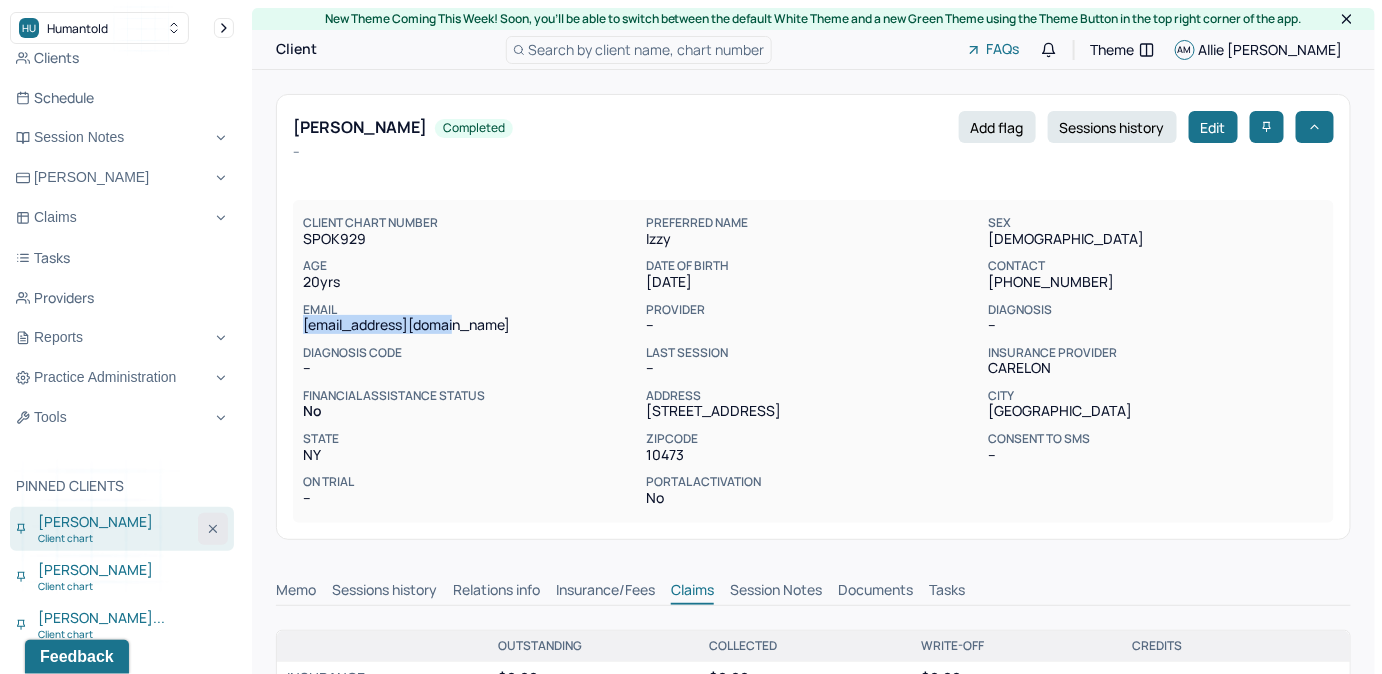 click at bounding box center [213, 529] 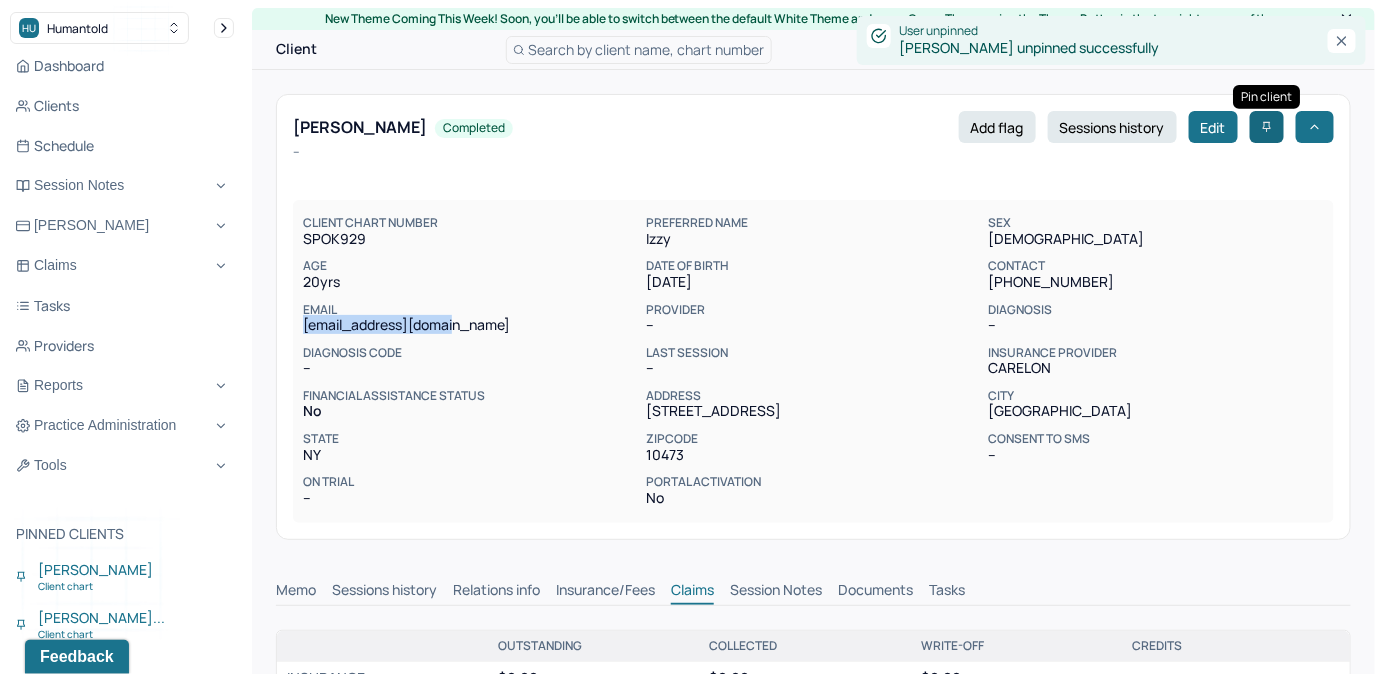 click at bounding box center (1267, 127) 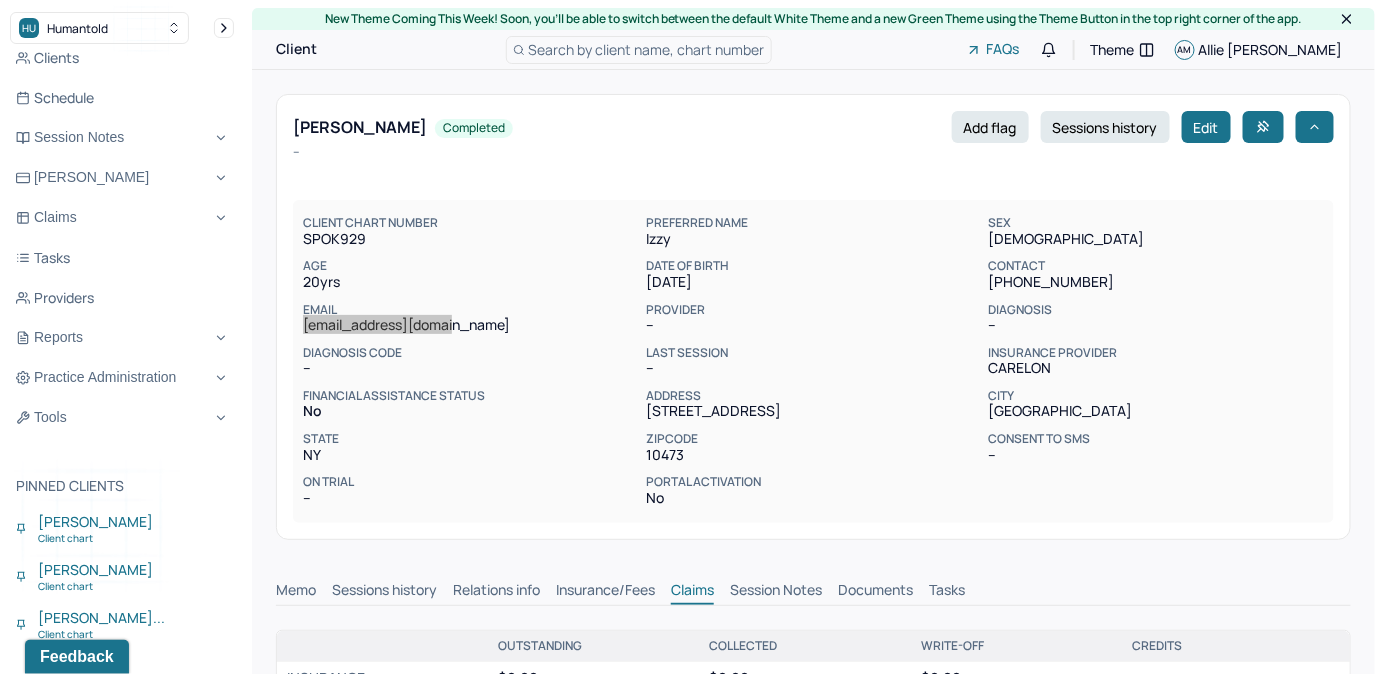 scroll, scrollTop: 1, scrollLeft: 0, axis: vertical 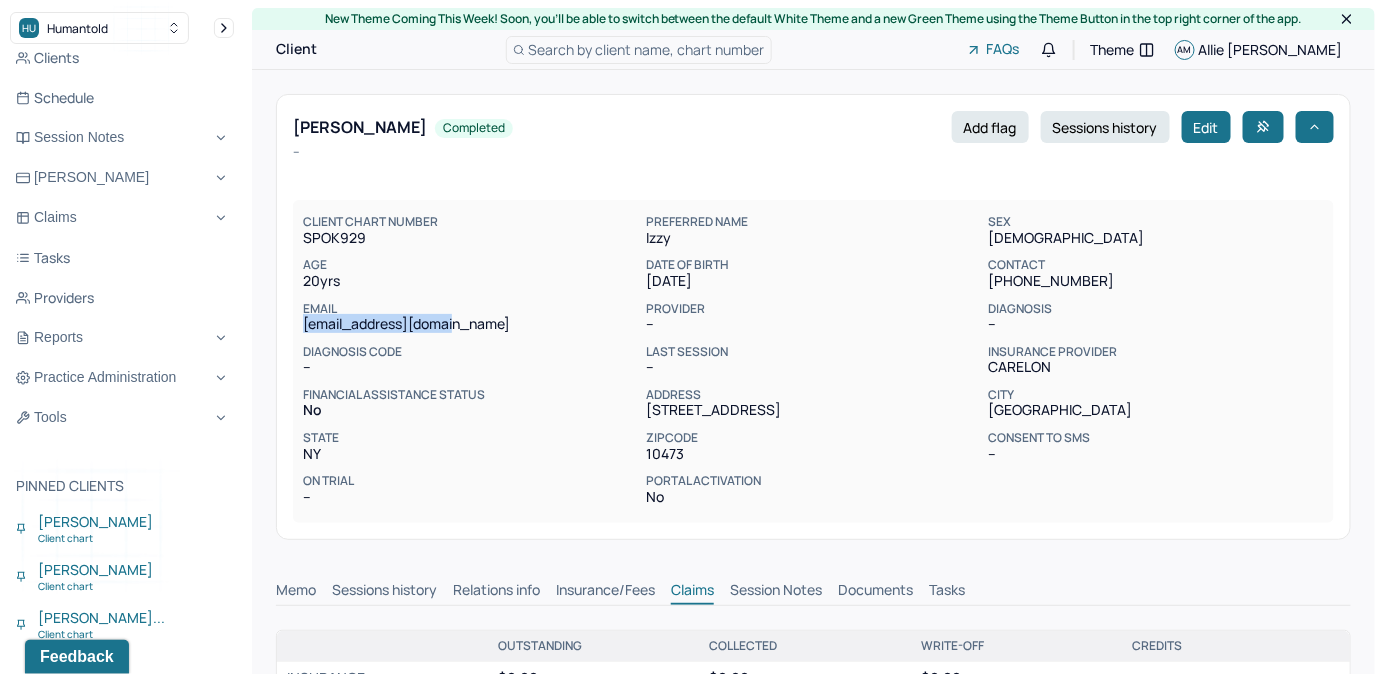 click on "Tasks" at bounding box center (947, 592) 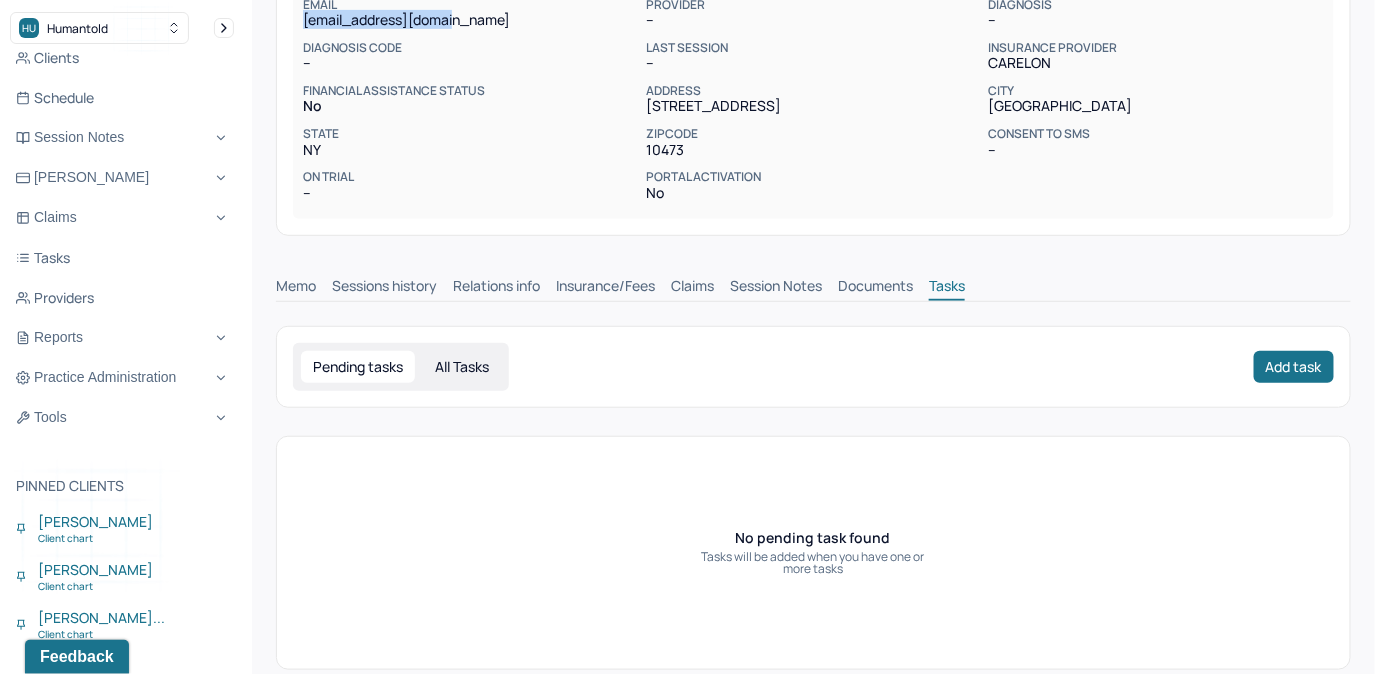 scroll, scrollTop: 330, scrollLeft: 0, axis: vertical 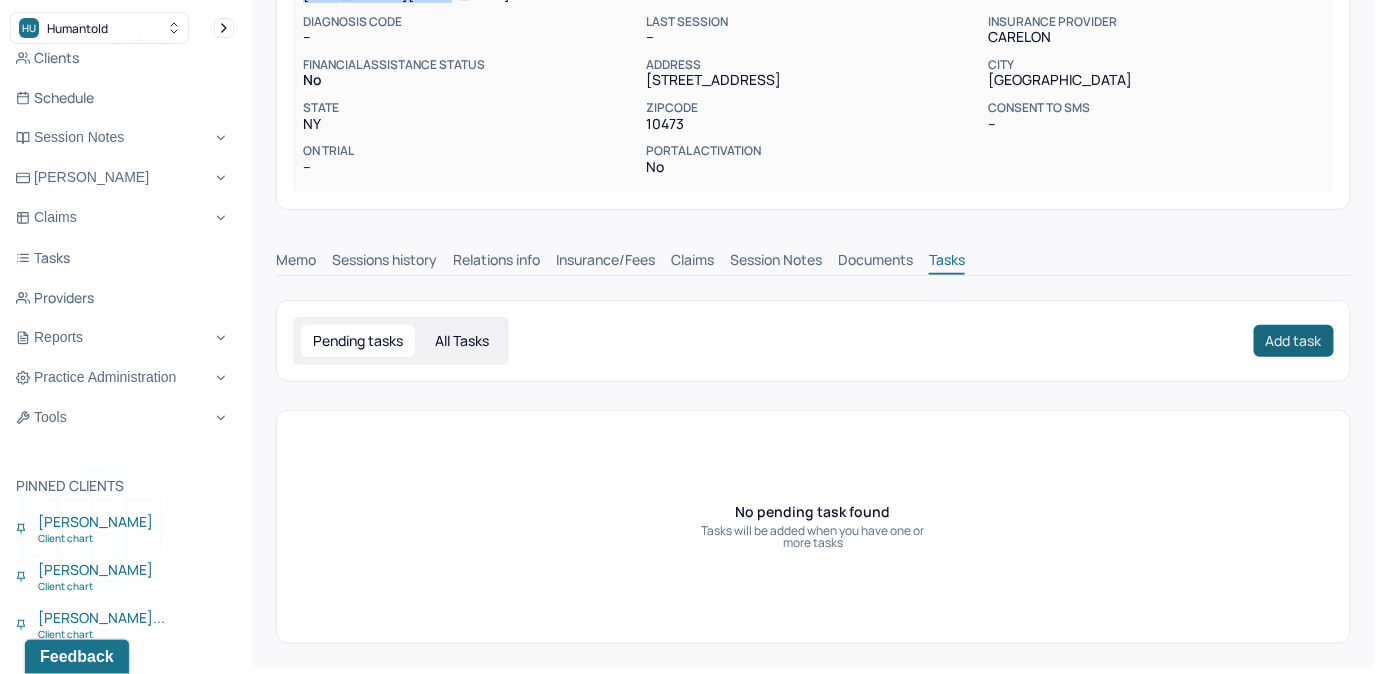 click on "Add task" at bounding box center [1294, 341] 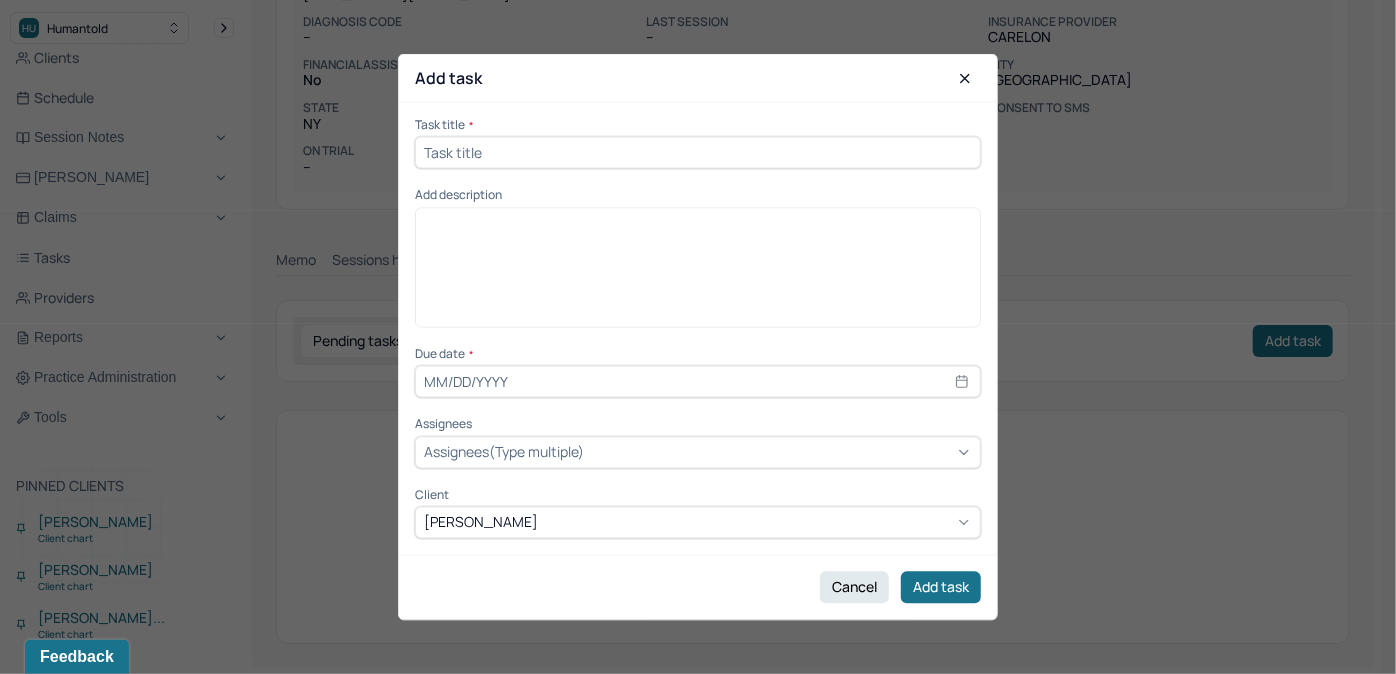 click at bounding box center (698, 153) 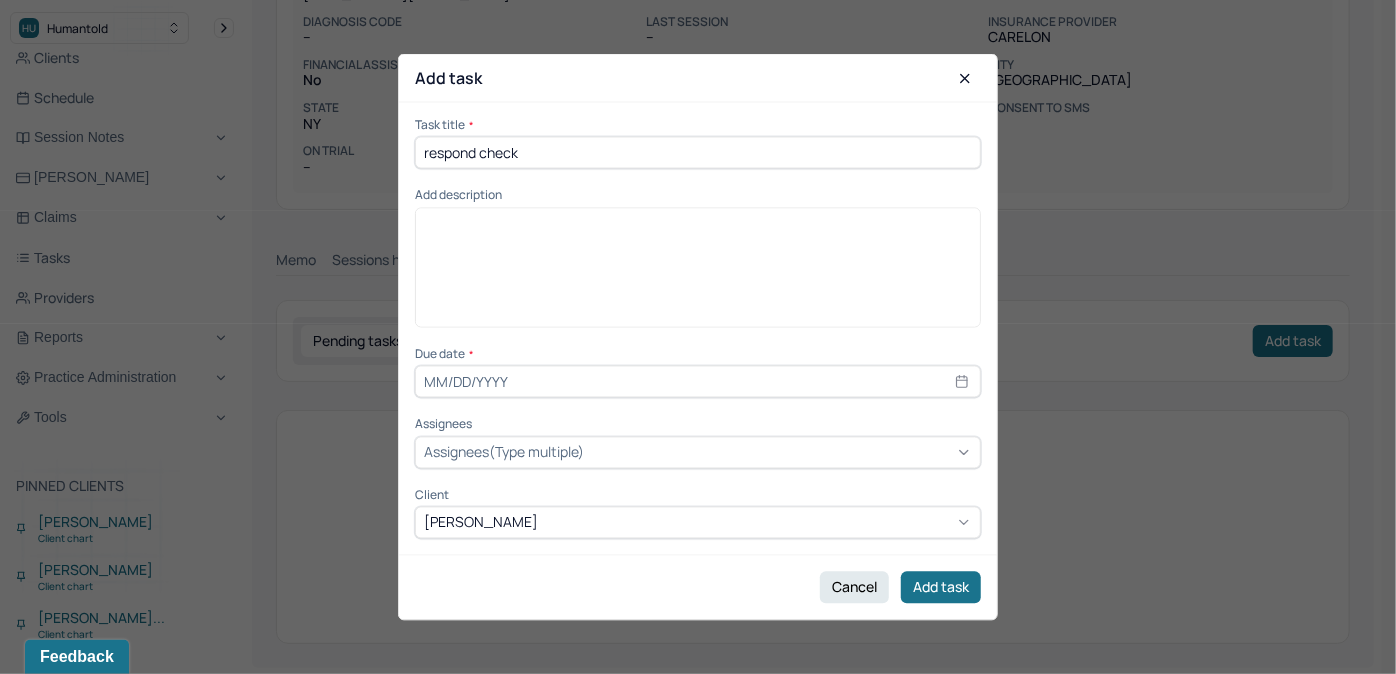 type on "[DATE]" 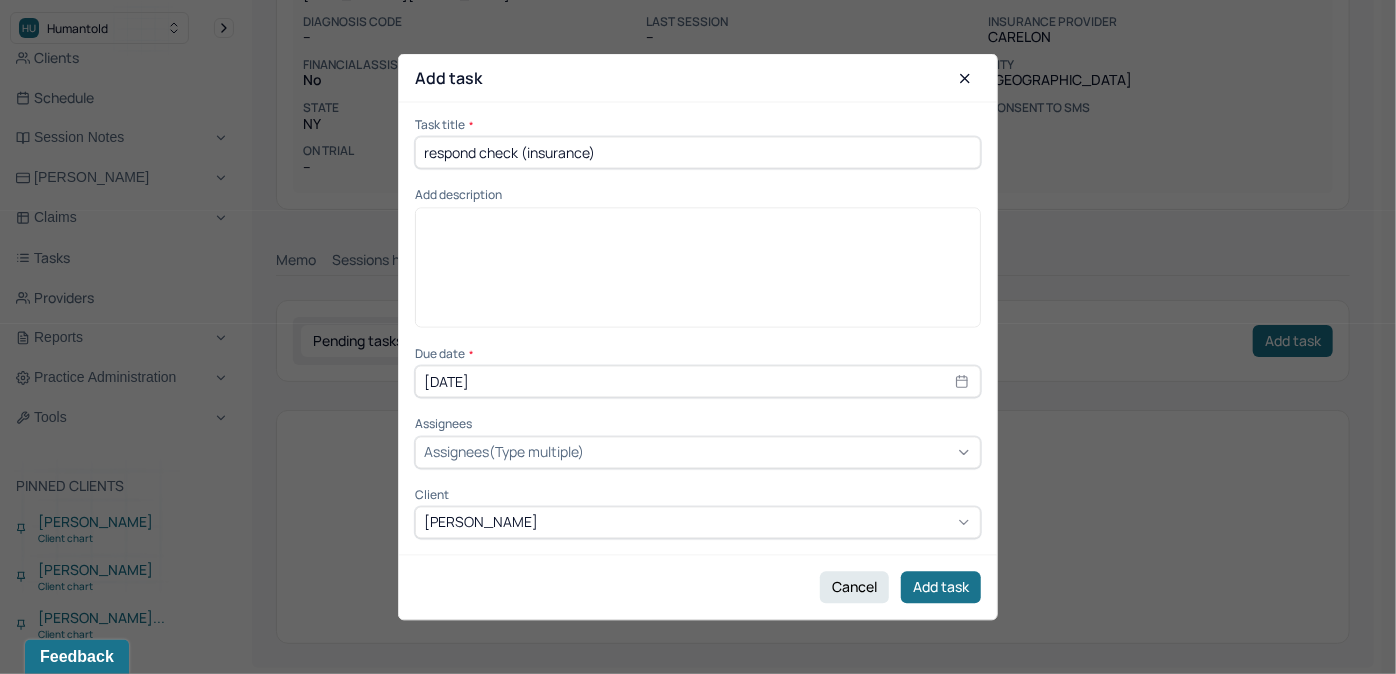 type on "respond check (insurance)" 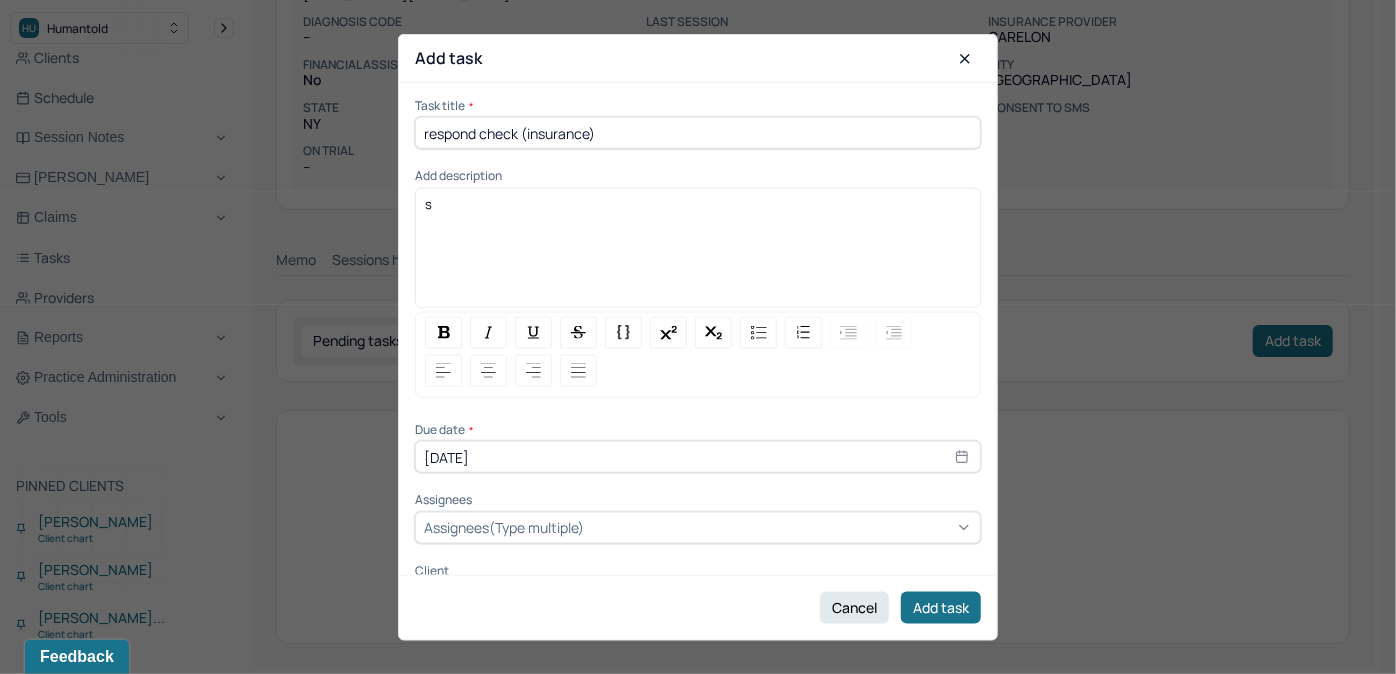 type 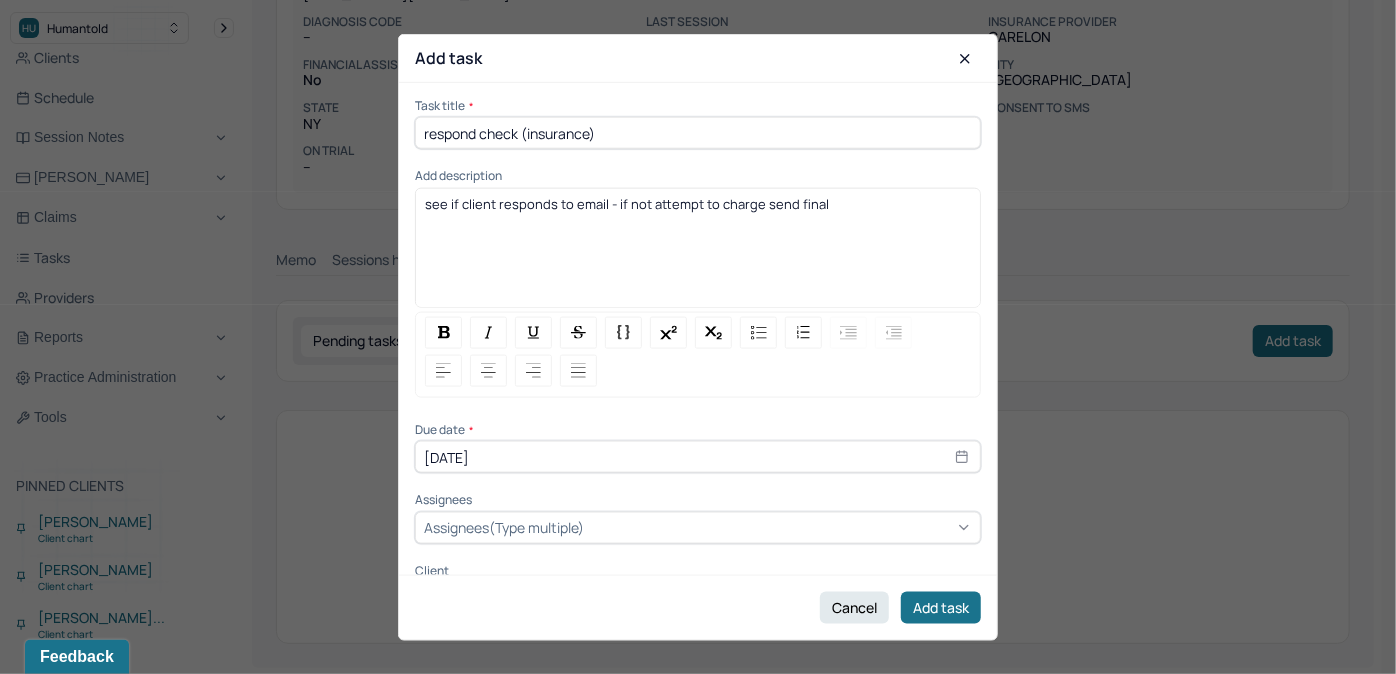 click on "[DATE]" at bounding box center [698, 457] 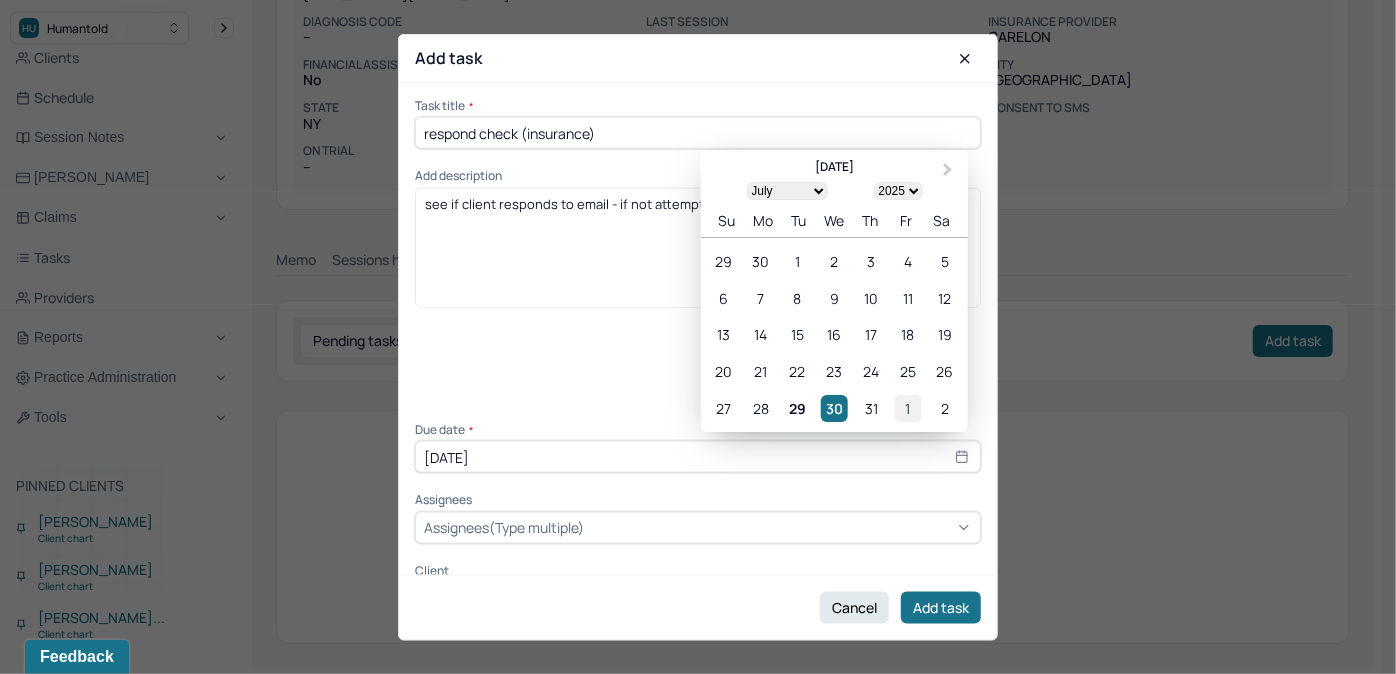 click on "1" at bounding box center [907, 408] 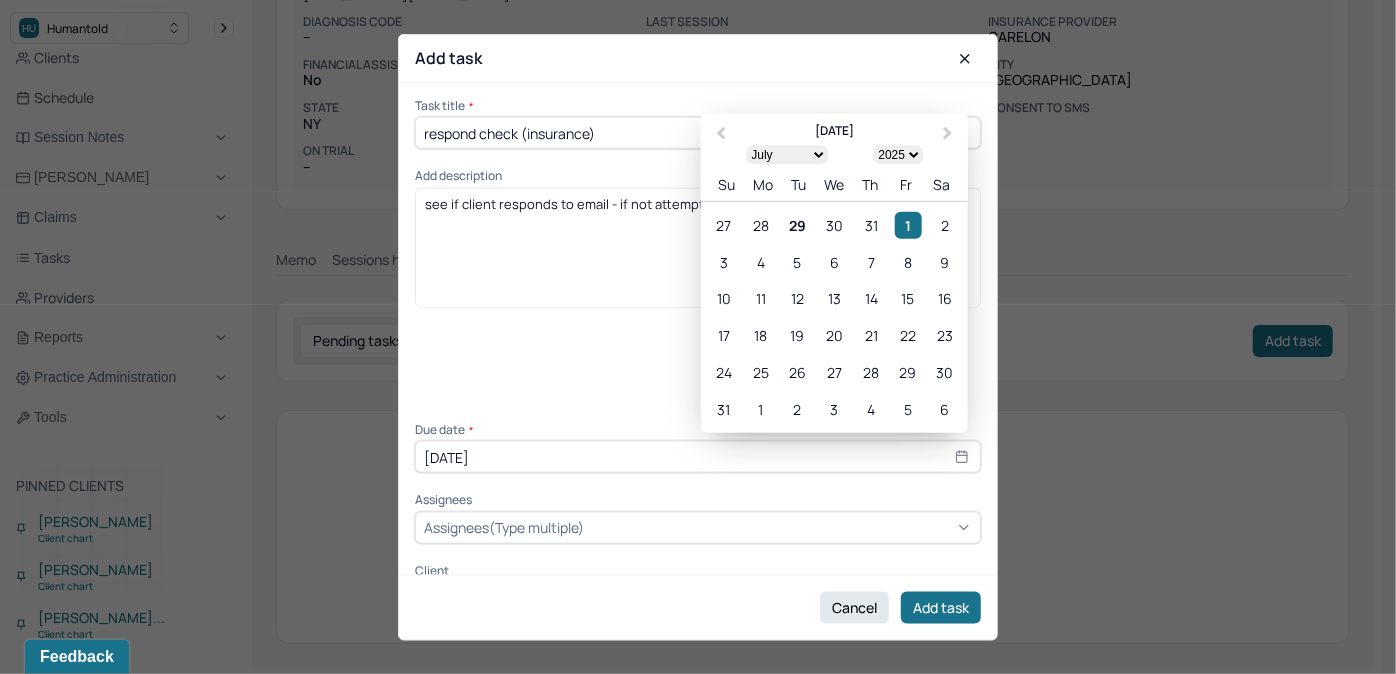 type on "[DATE]" 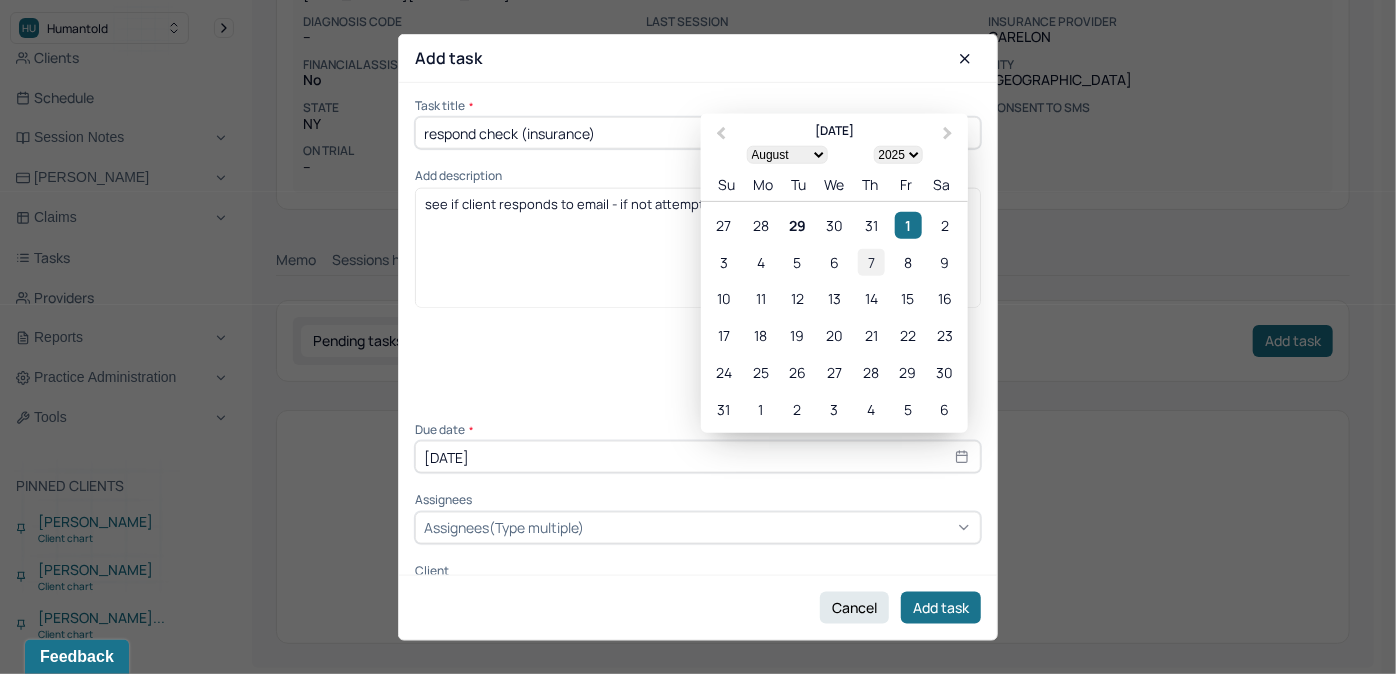 click on "7" at bounding box center [871, 261] 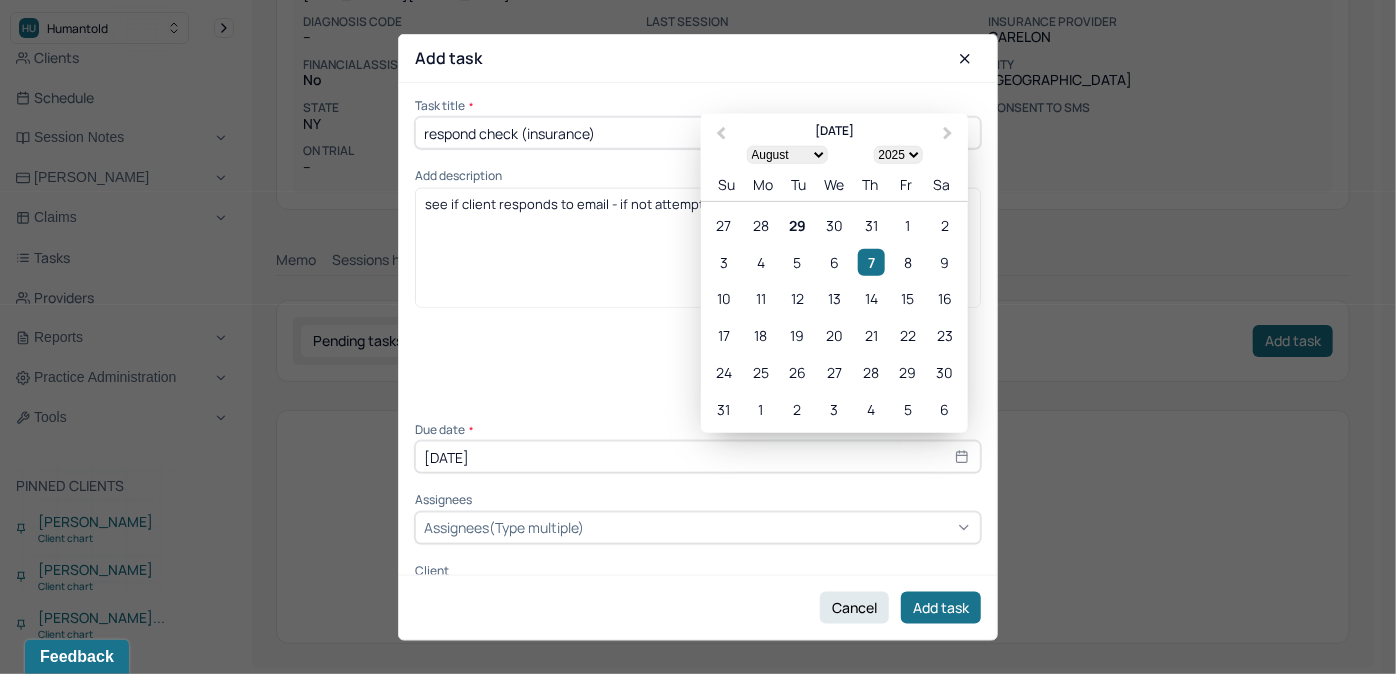 click at bounding box center (591, 527) 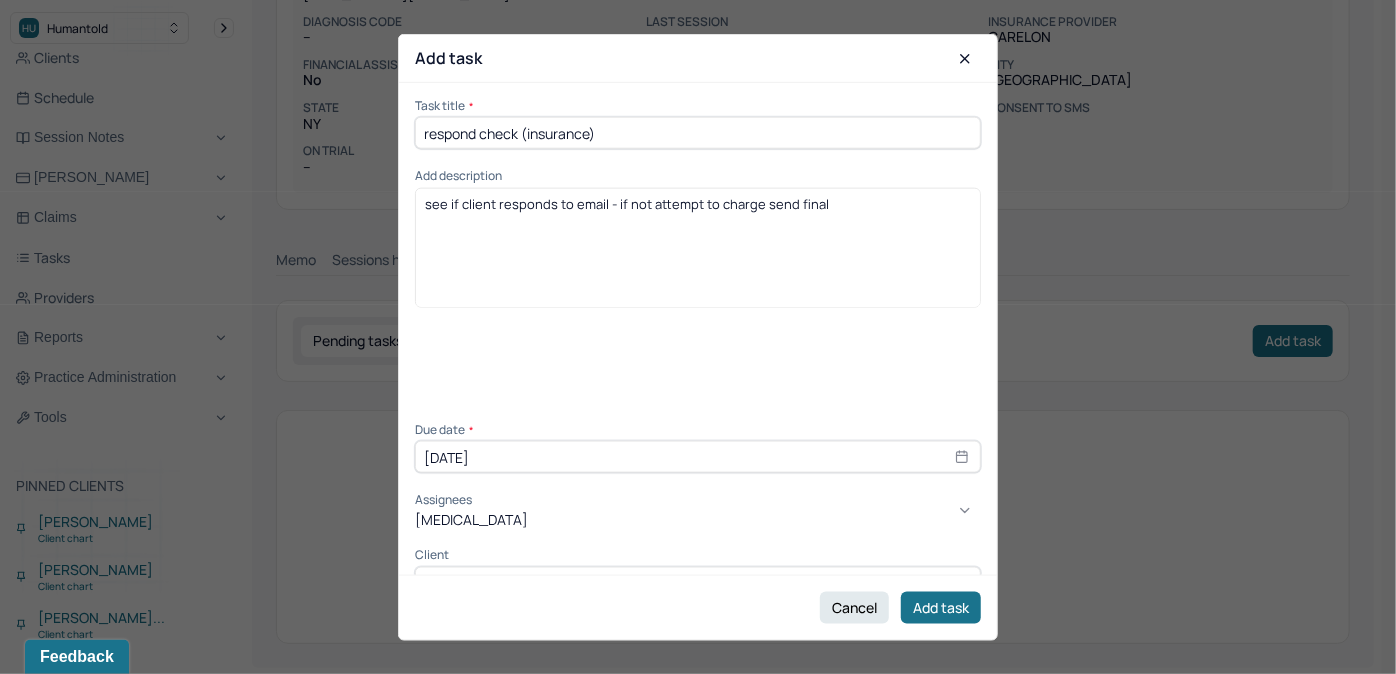 type on "allie" 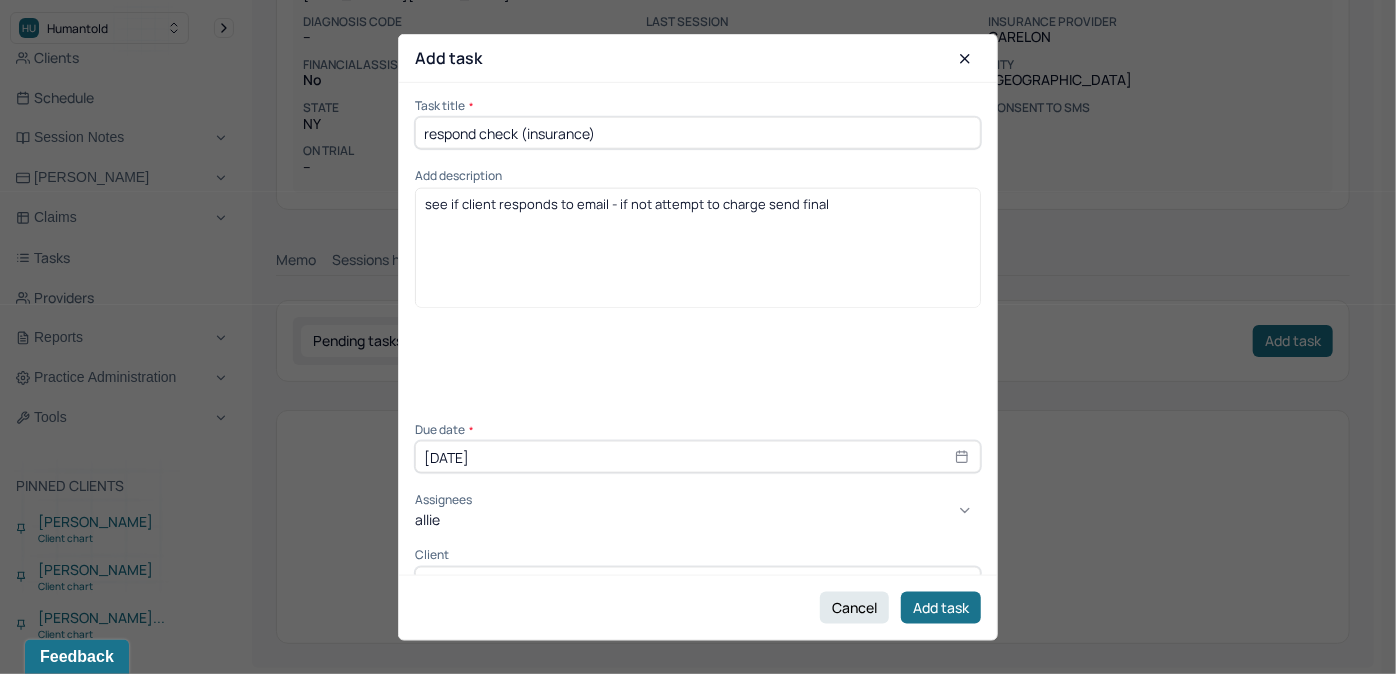 click on "[PERSON_NAME]" at bounding box center (691, 700) 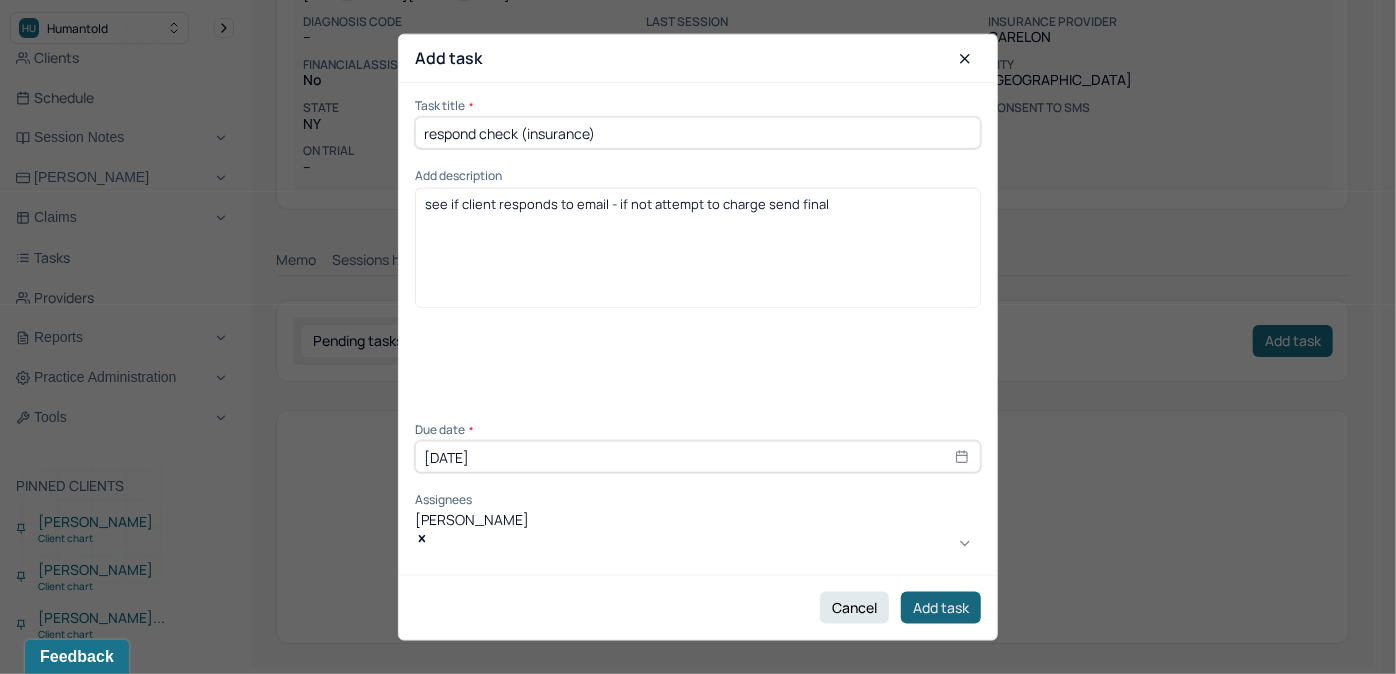 click on "Add task" at bounding box center (941, 607) 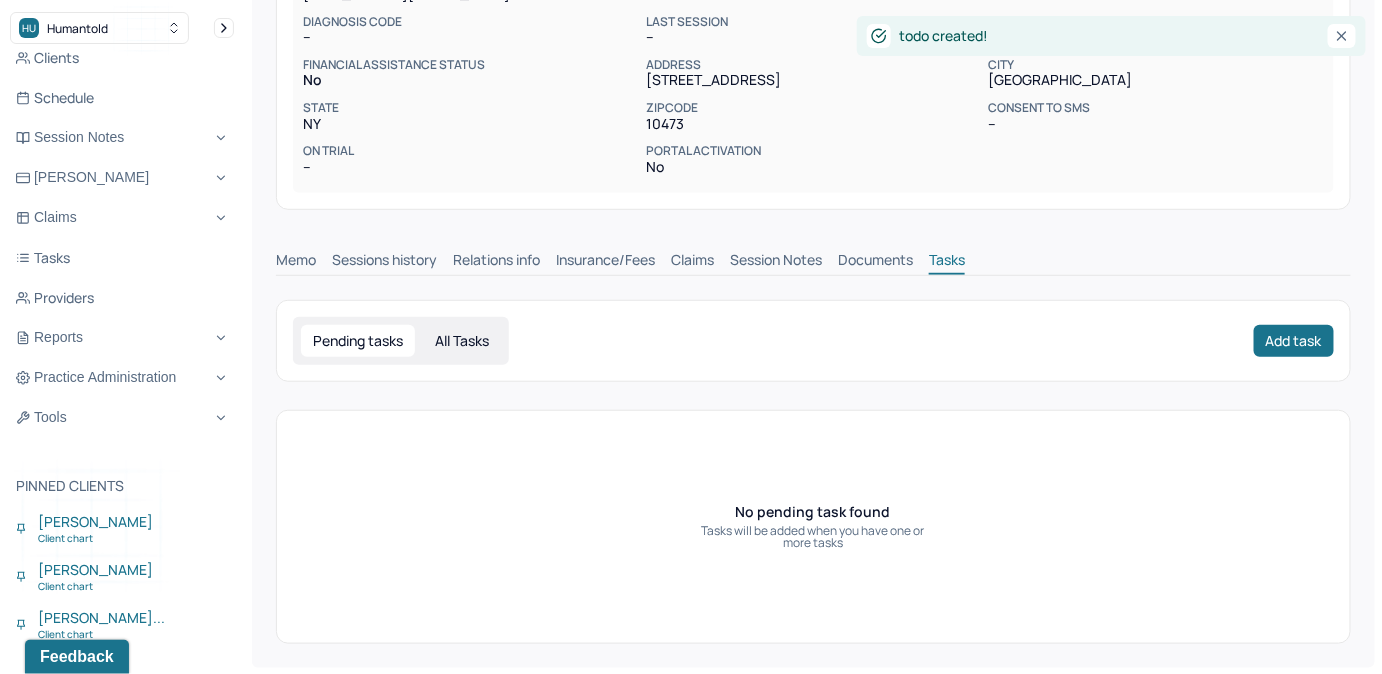 scroll, scrollTop: 231, scrollLeft: 0, axis: vertical 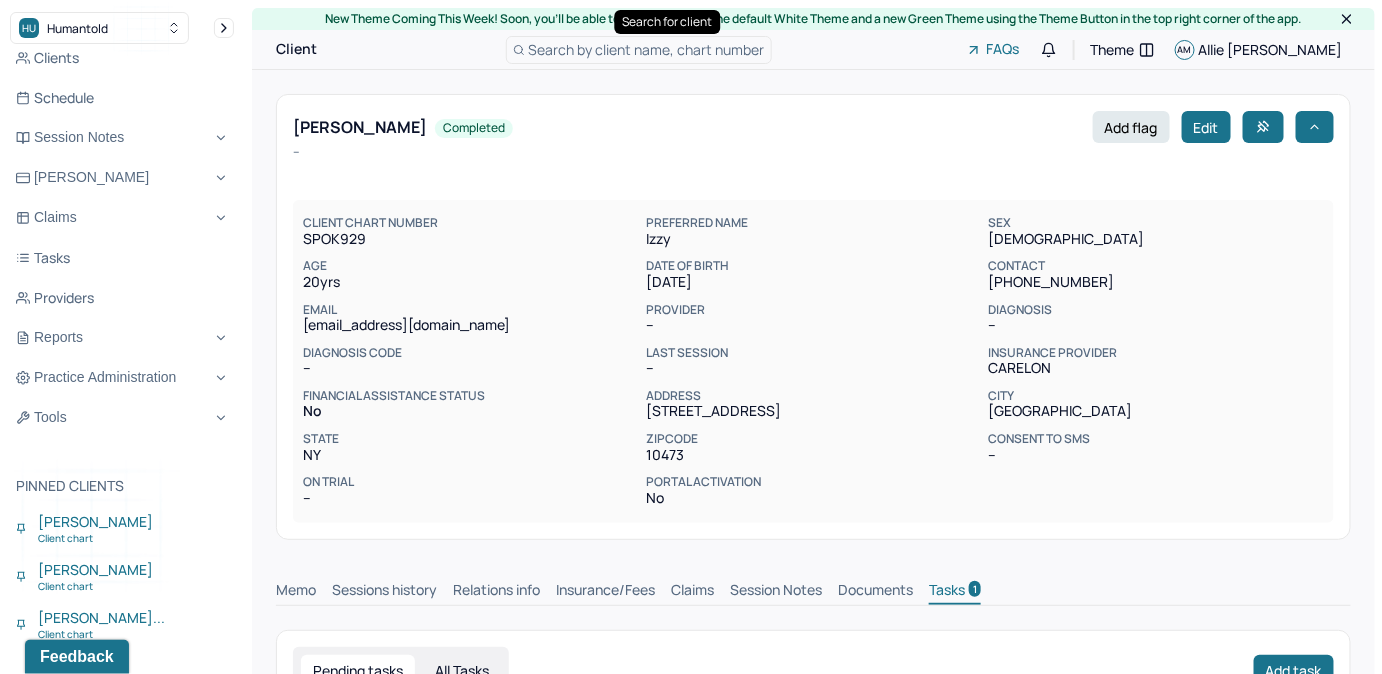 click on "Search by client name, chart number" at bounding box center [647, 49] 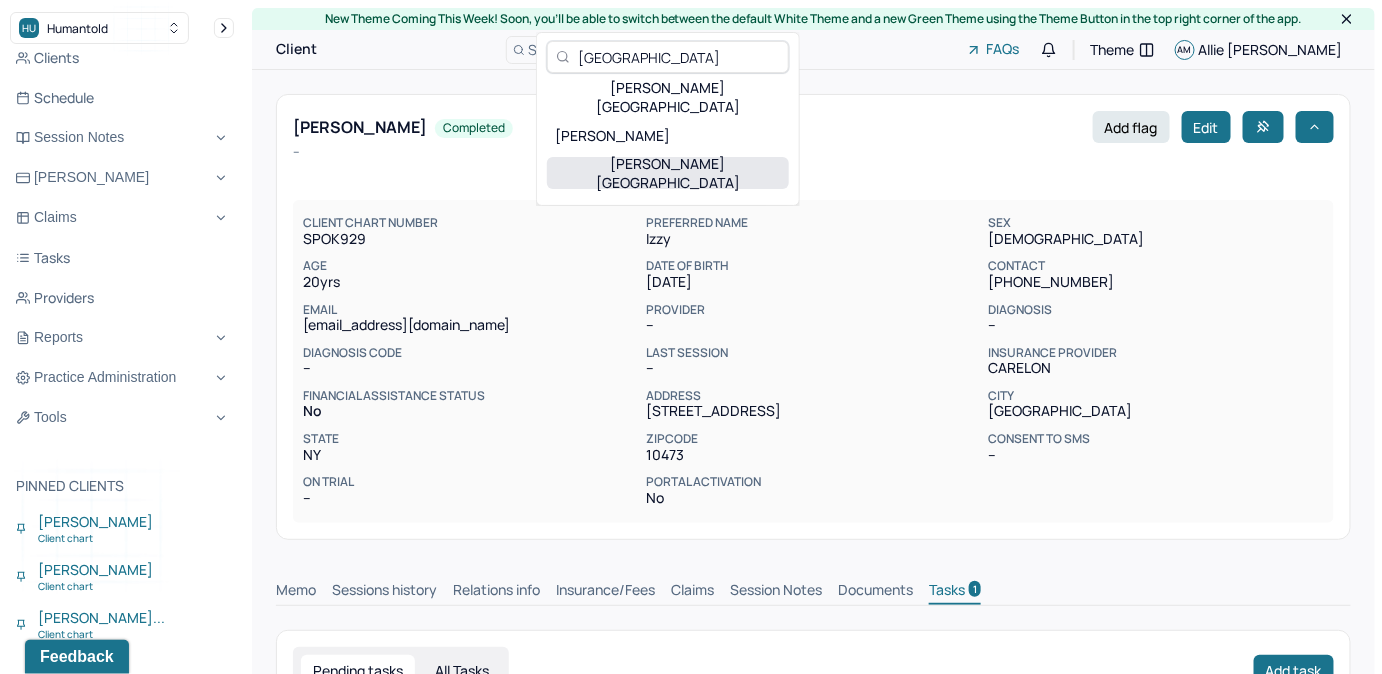 type on "[GEOGRAPHIC_DATA]" 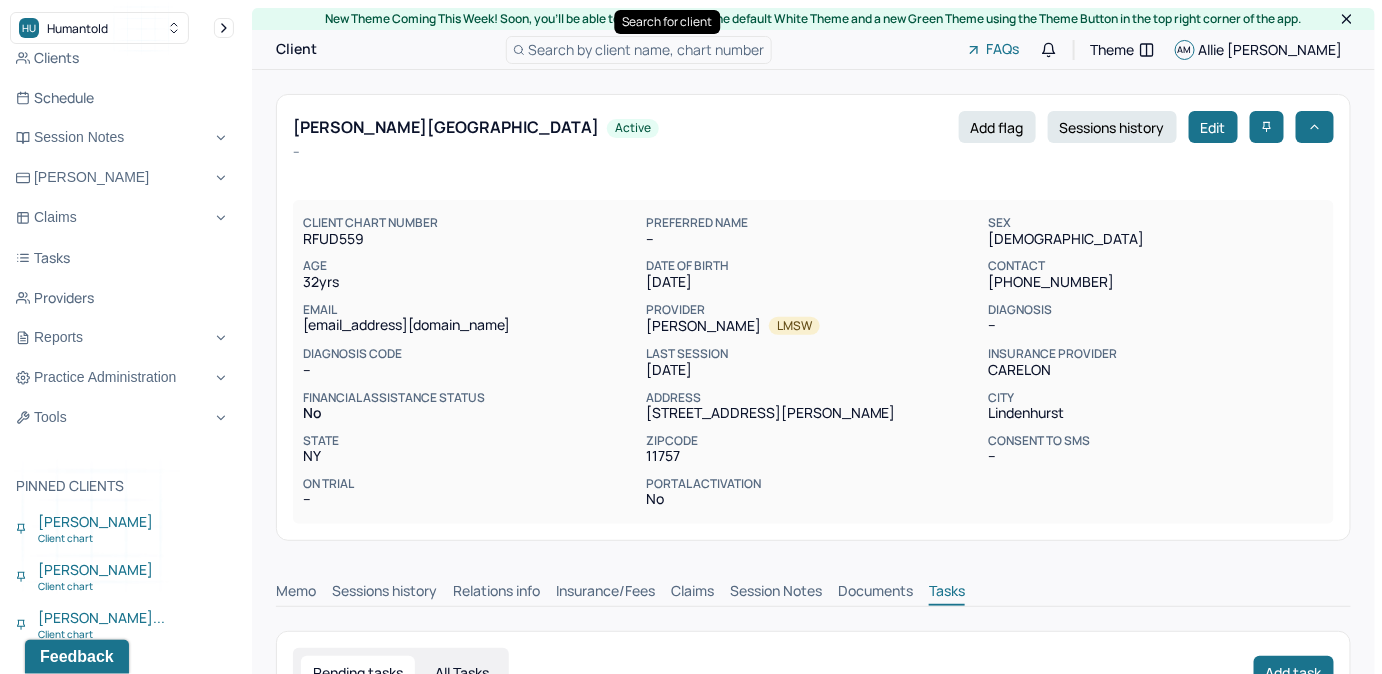 scroll, scrollTop: 1, scrollLeft: 0, axis: vertical 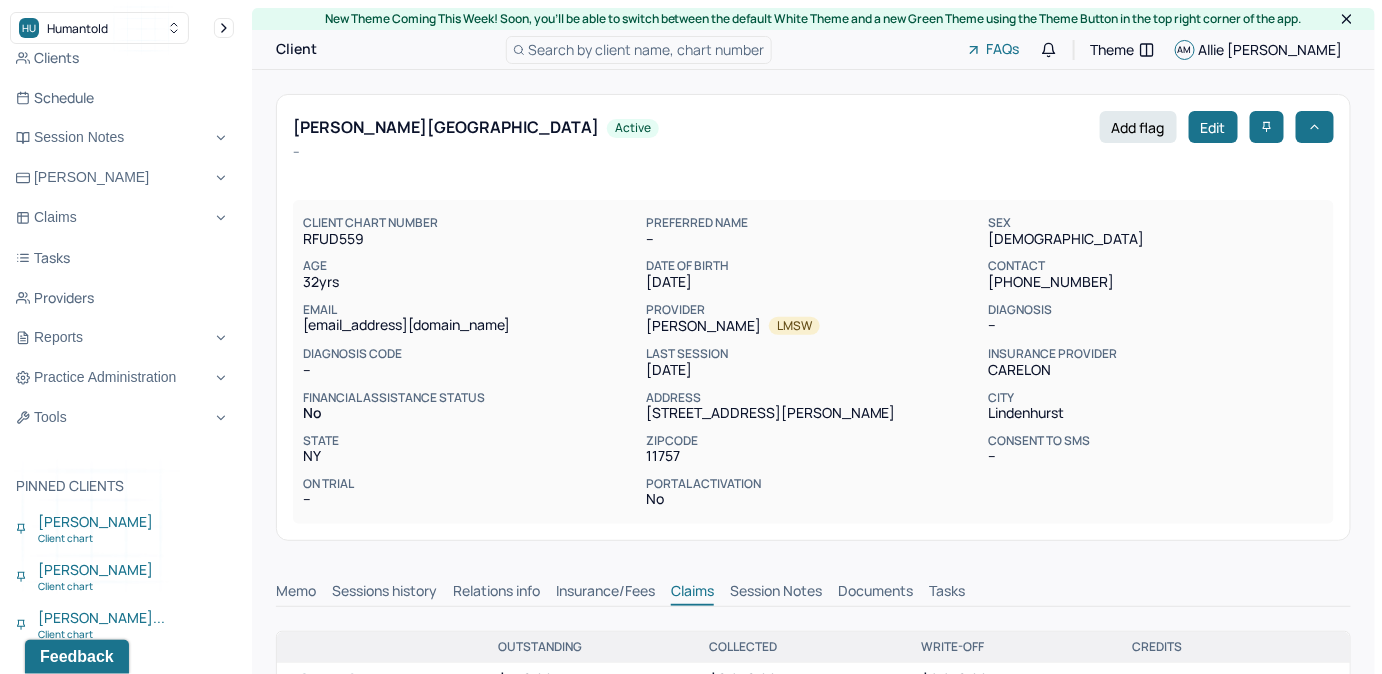 click on "Tasks" at bounding box center (947, 593) 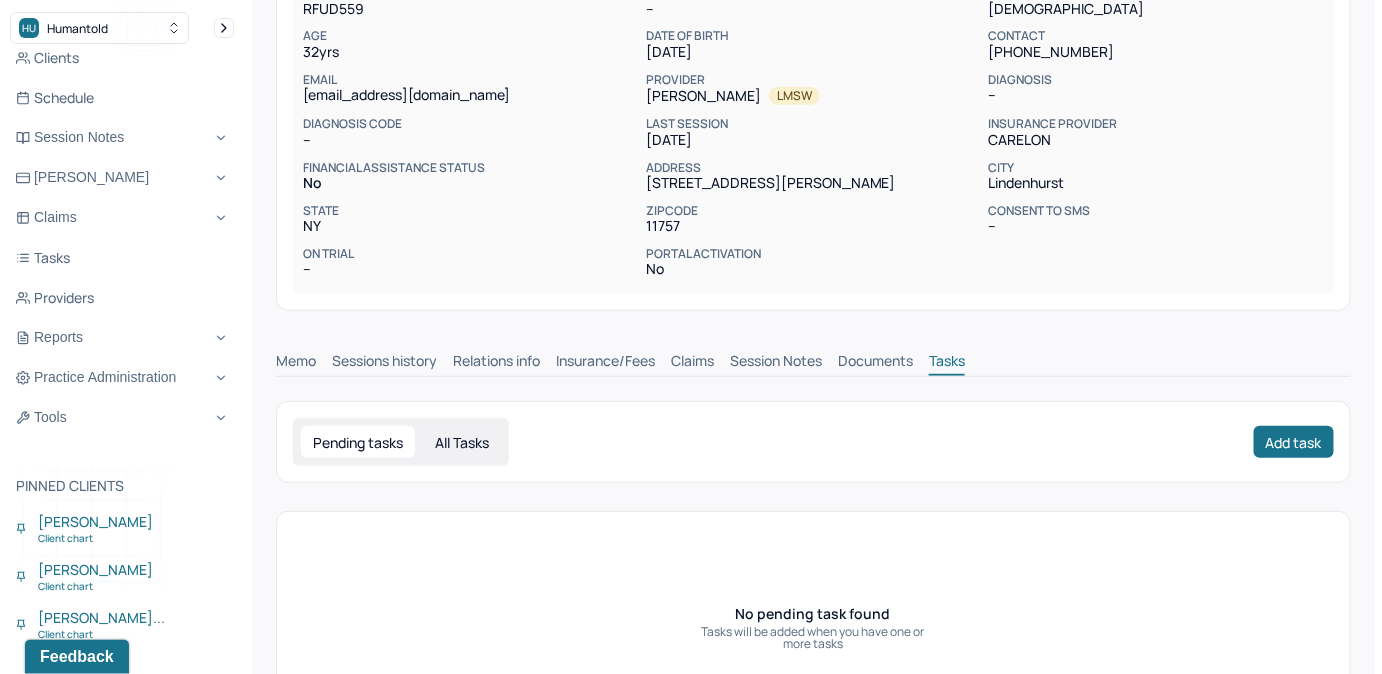 scroll, scrollTop: 331, scrollLeft: 0, axis: vertical 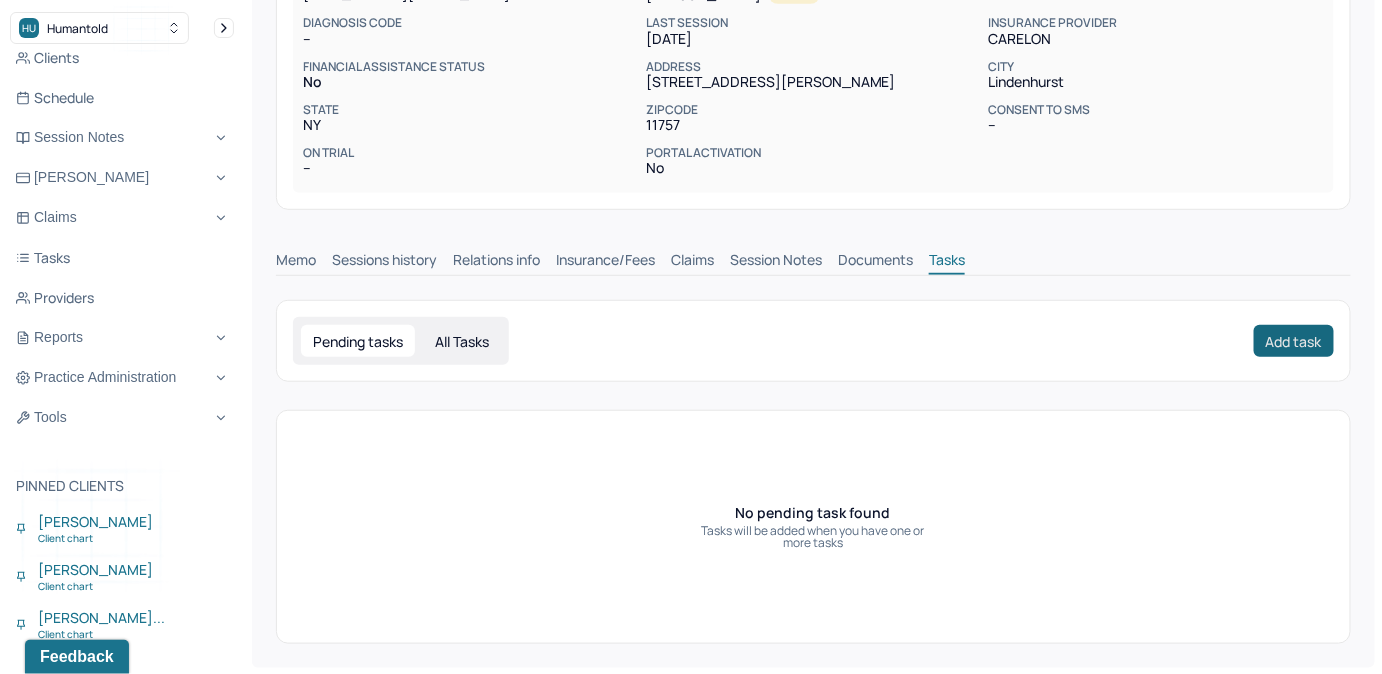 click on "Add task" at bounding box center (1294, 341) 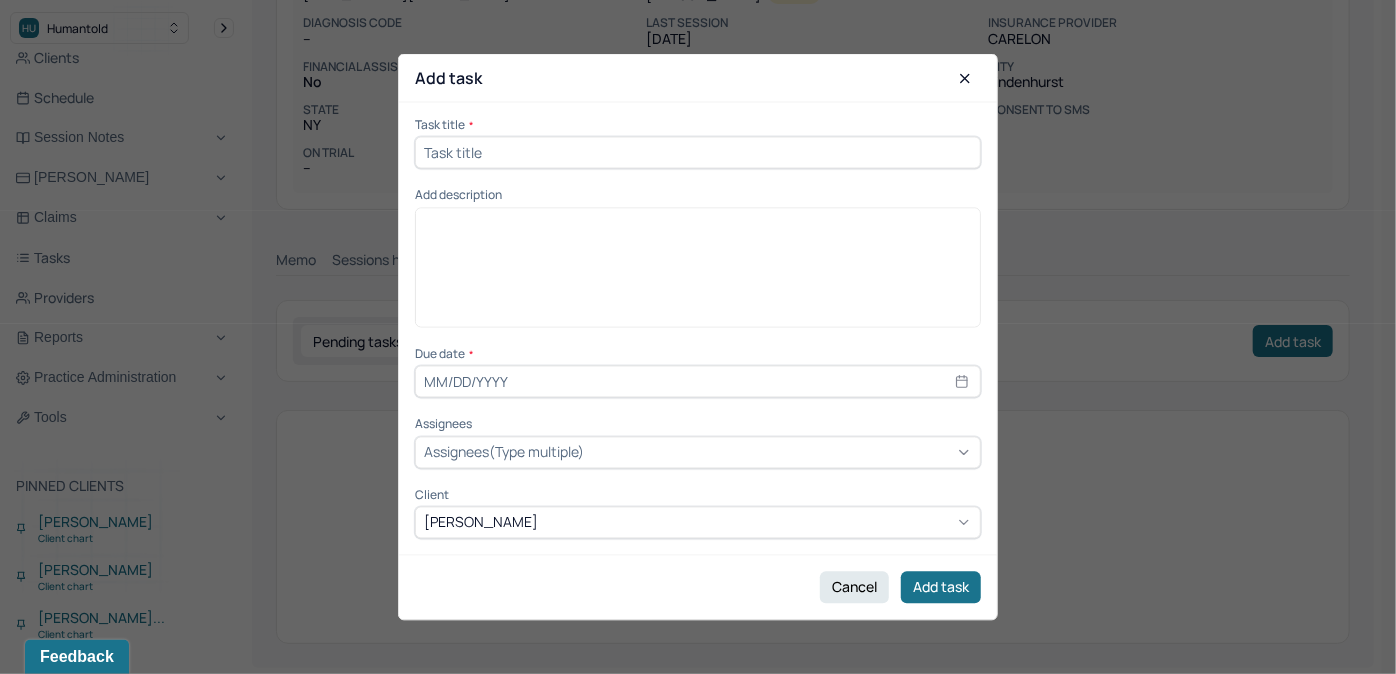 click at bounding box center (698, 153) 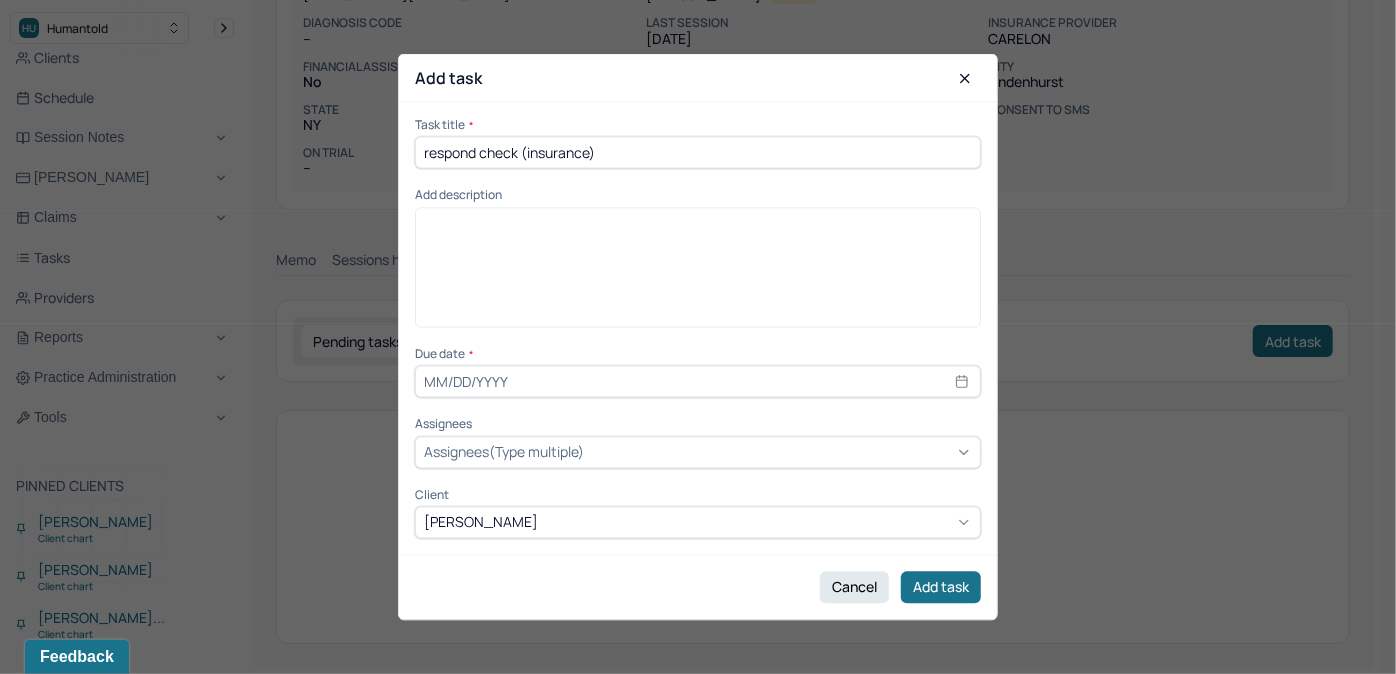 type on "[DATE]" 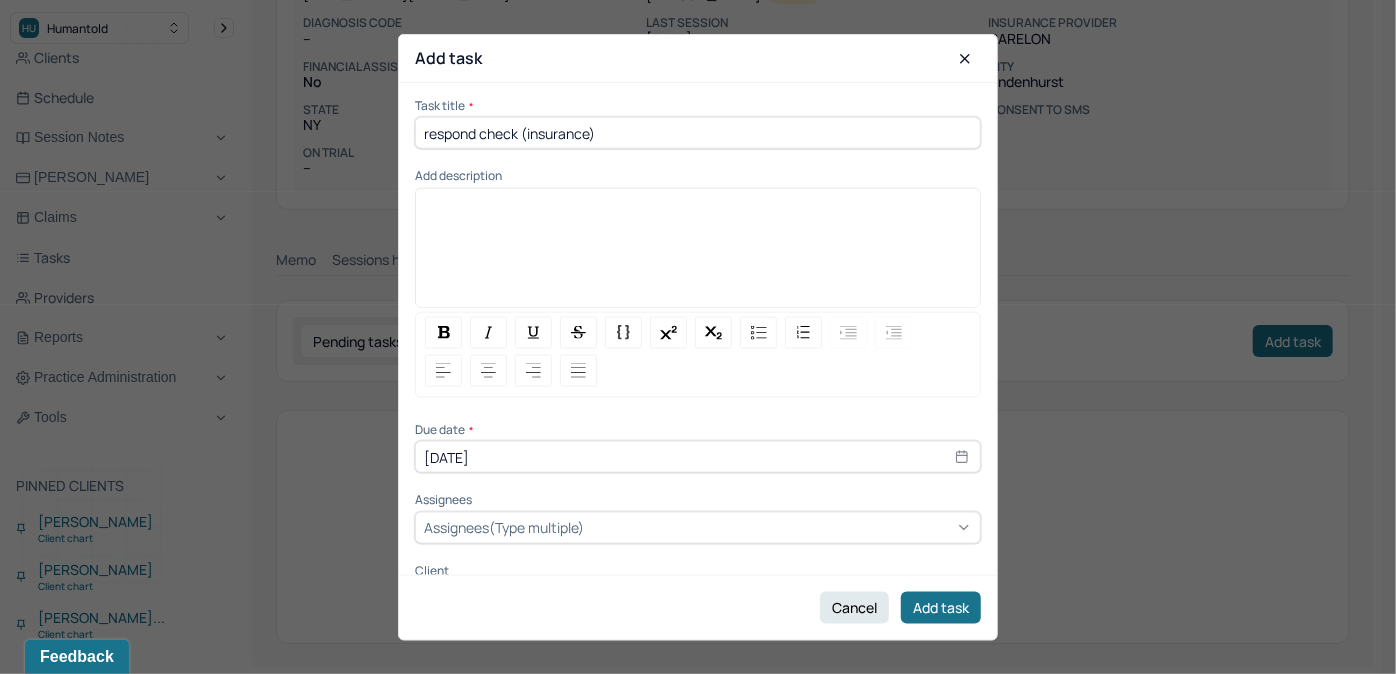click at bounding box center (698, 254) 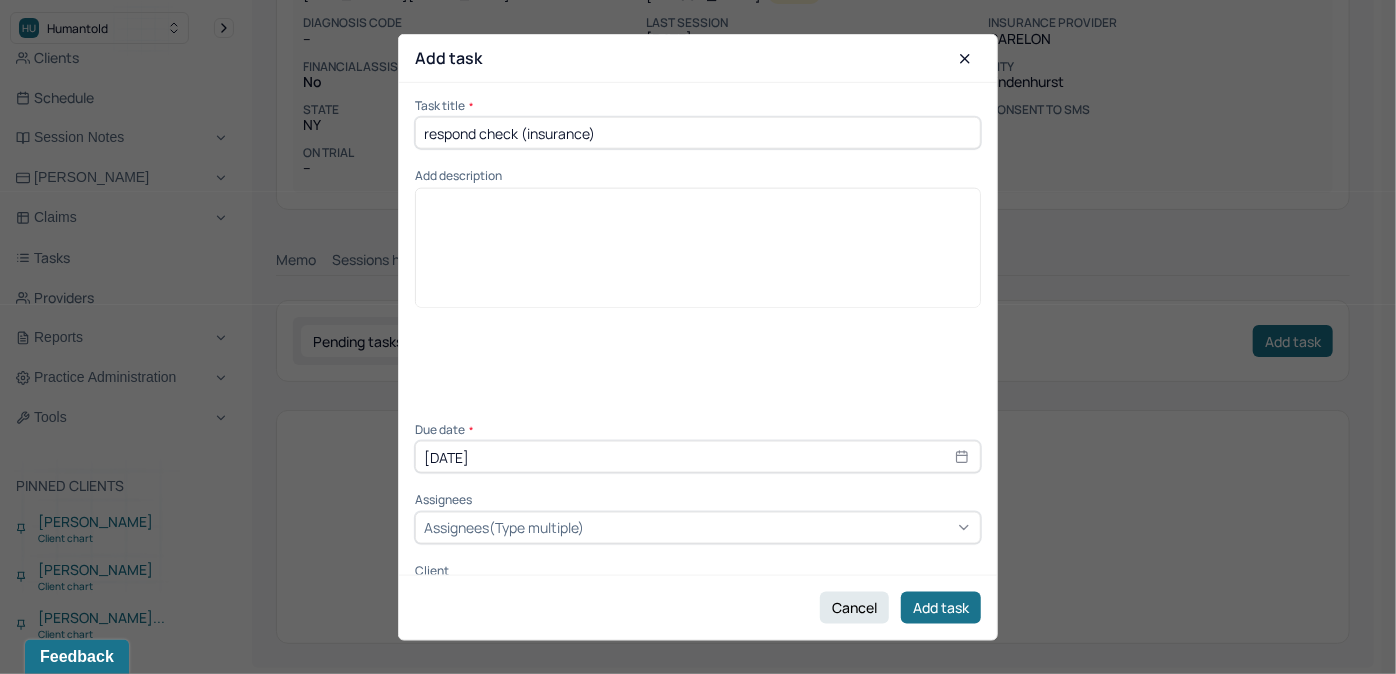 drag, startPoint x: 618, startPoint y: 139, endPoint x: 522, endPoint y: 144, distance: 96.13012 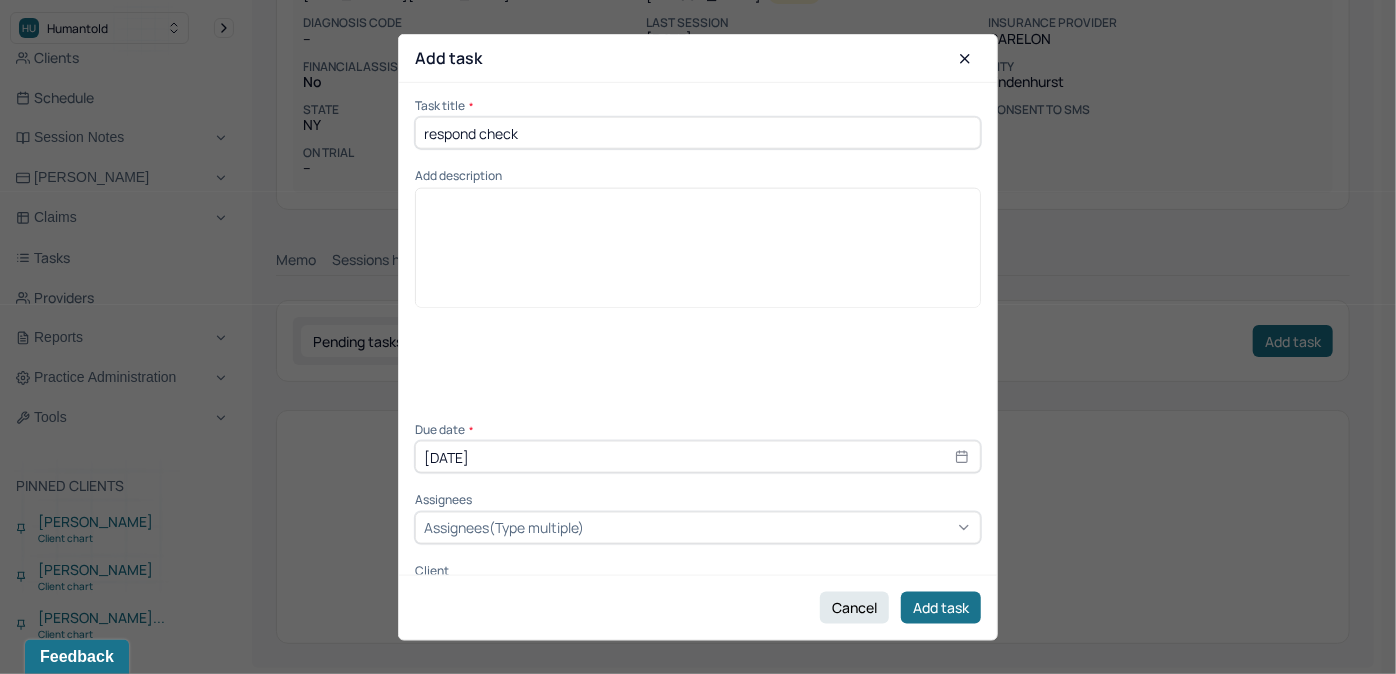 type on "respond check" 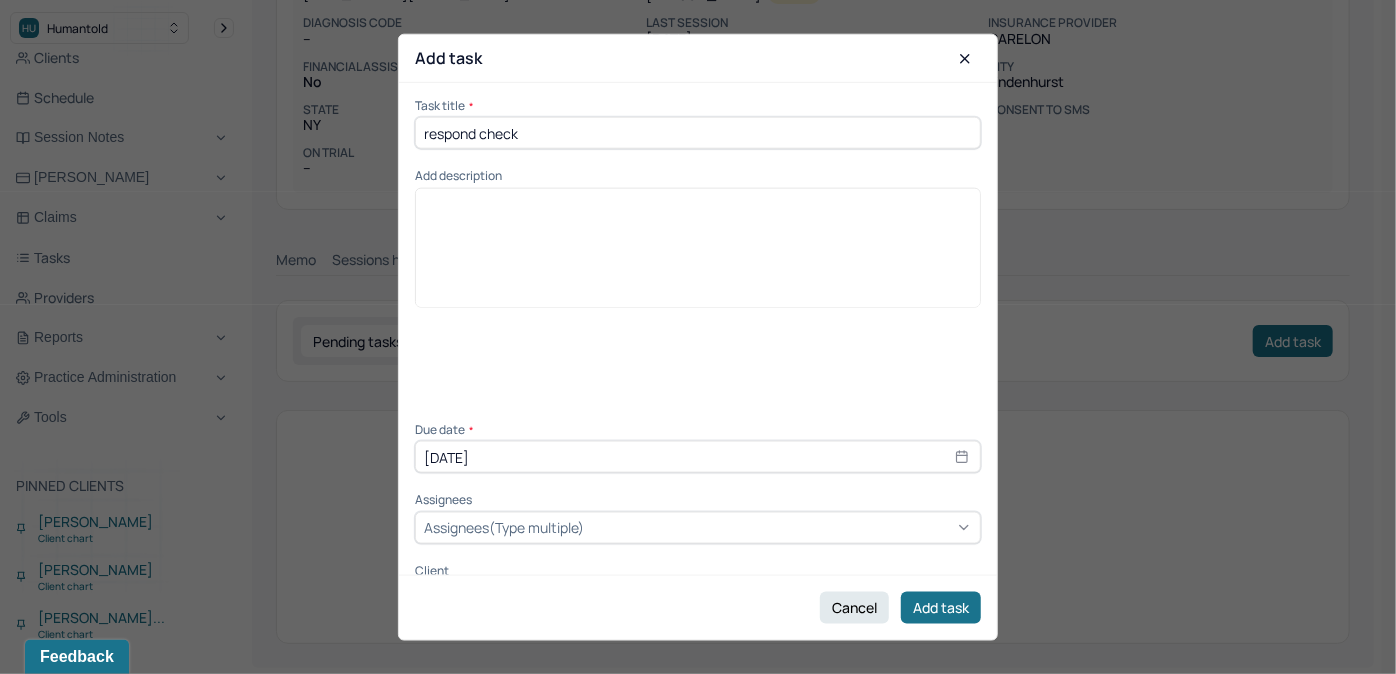 click at bounding box center [698, 294] 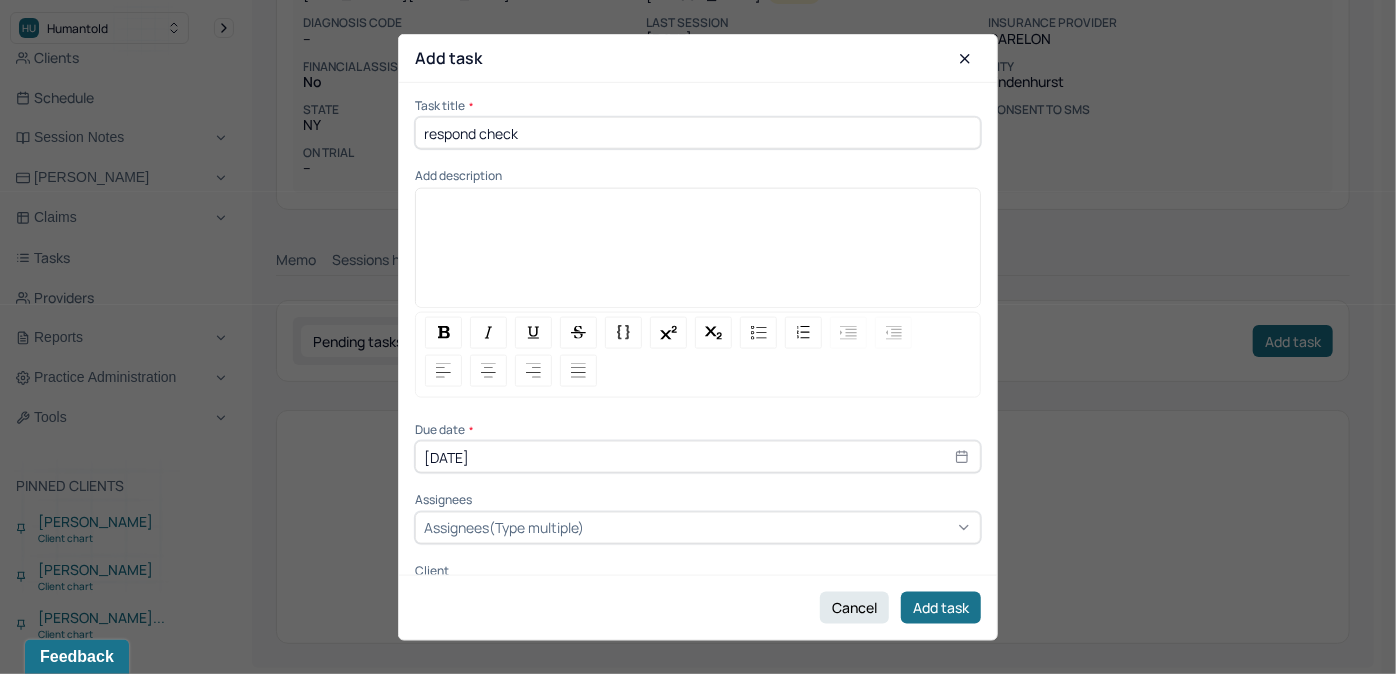 click at bounding box center [698, 254] 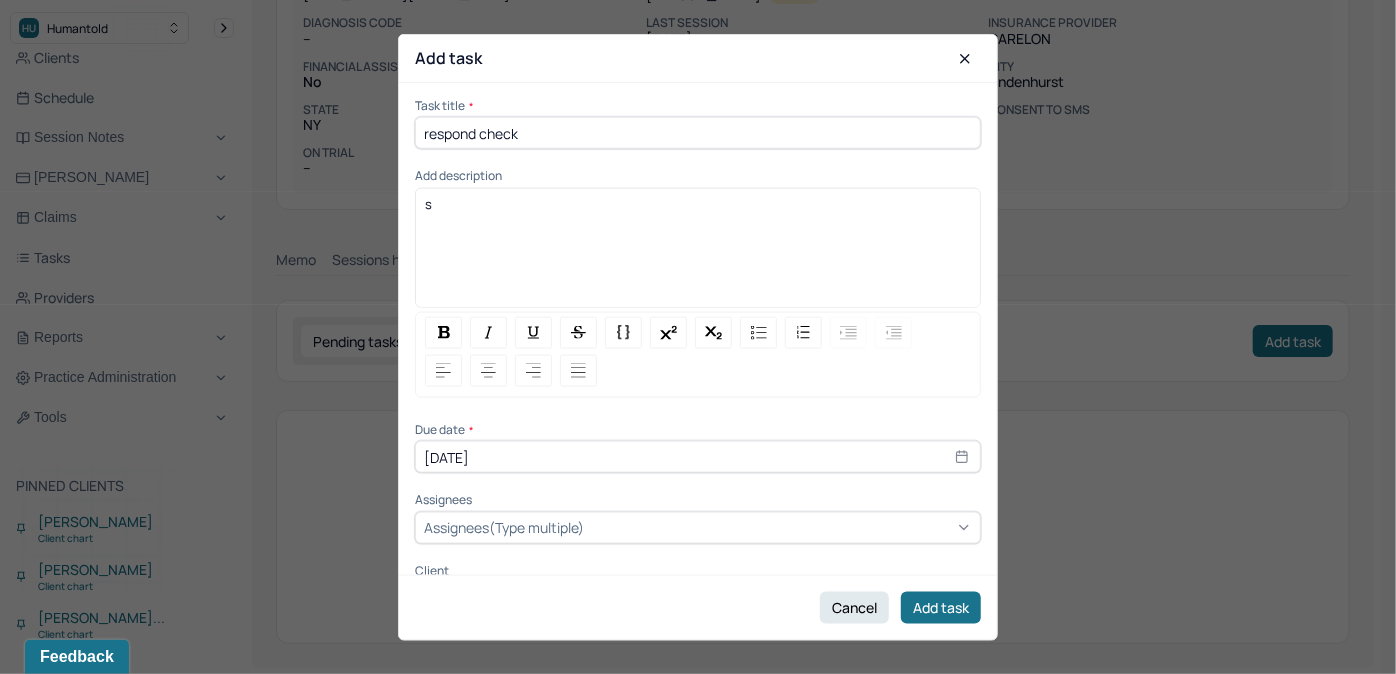 type 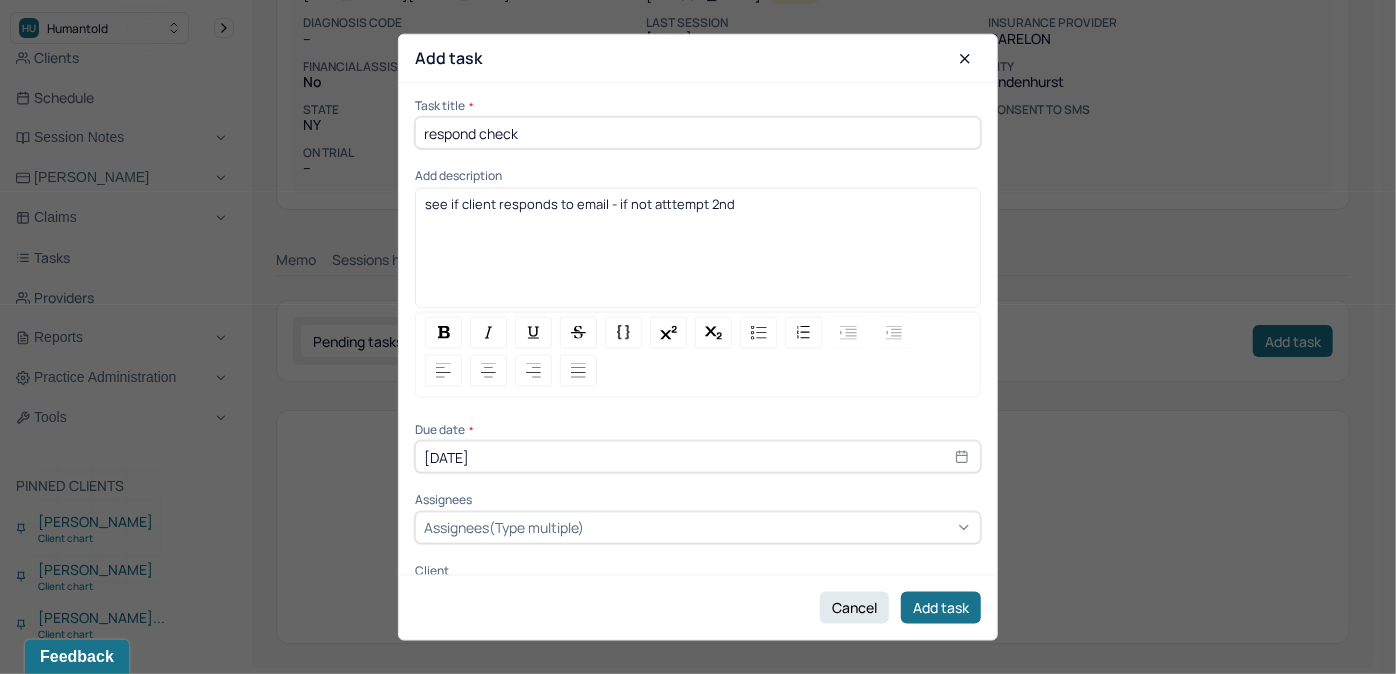 click on "Task title * respond check Add description see if client responds to email - if not atttempt 2nd  Due date * [DATE] Assignees Assignees(Type multiple) Client [PERSON_NAME]" at bounding box center (698, 356) 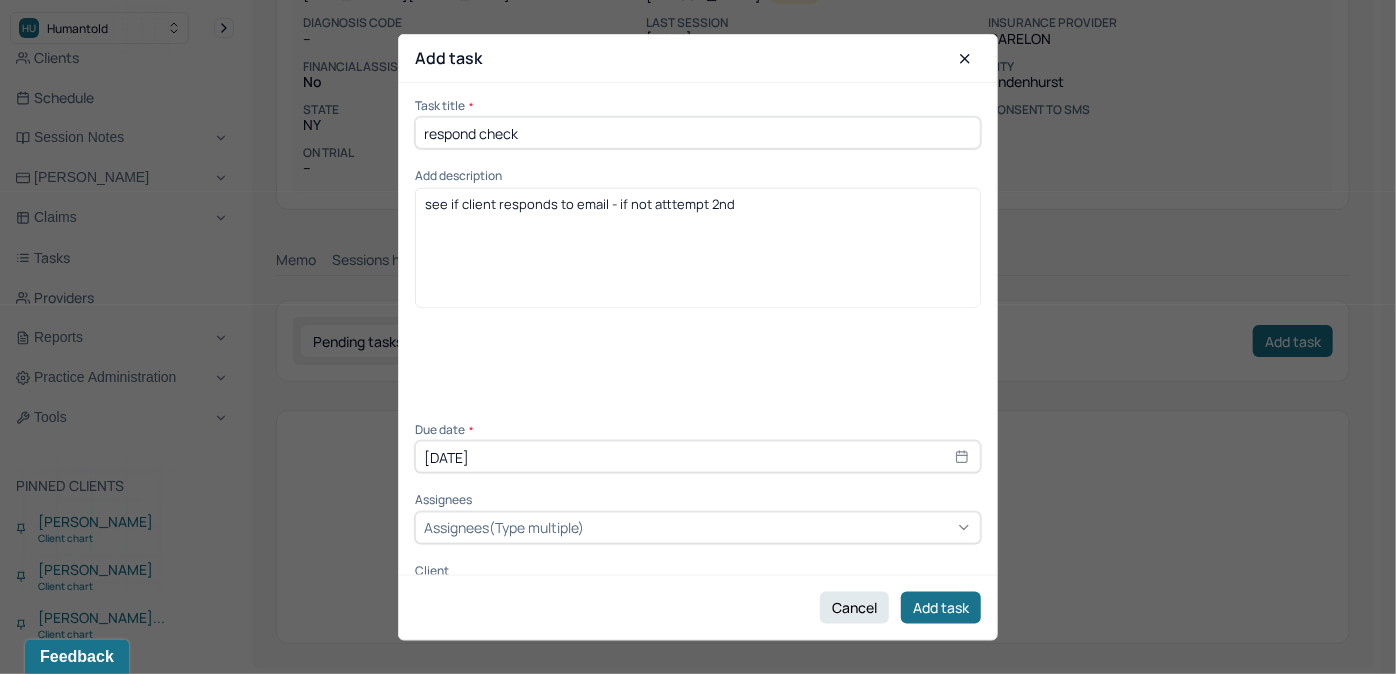 click on "[DATE]" at bounding box center [698, 457] 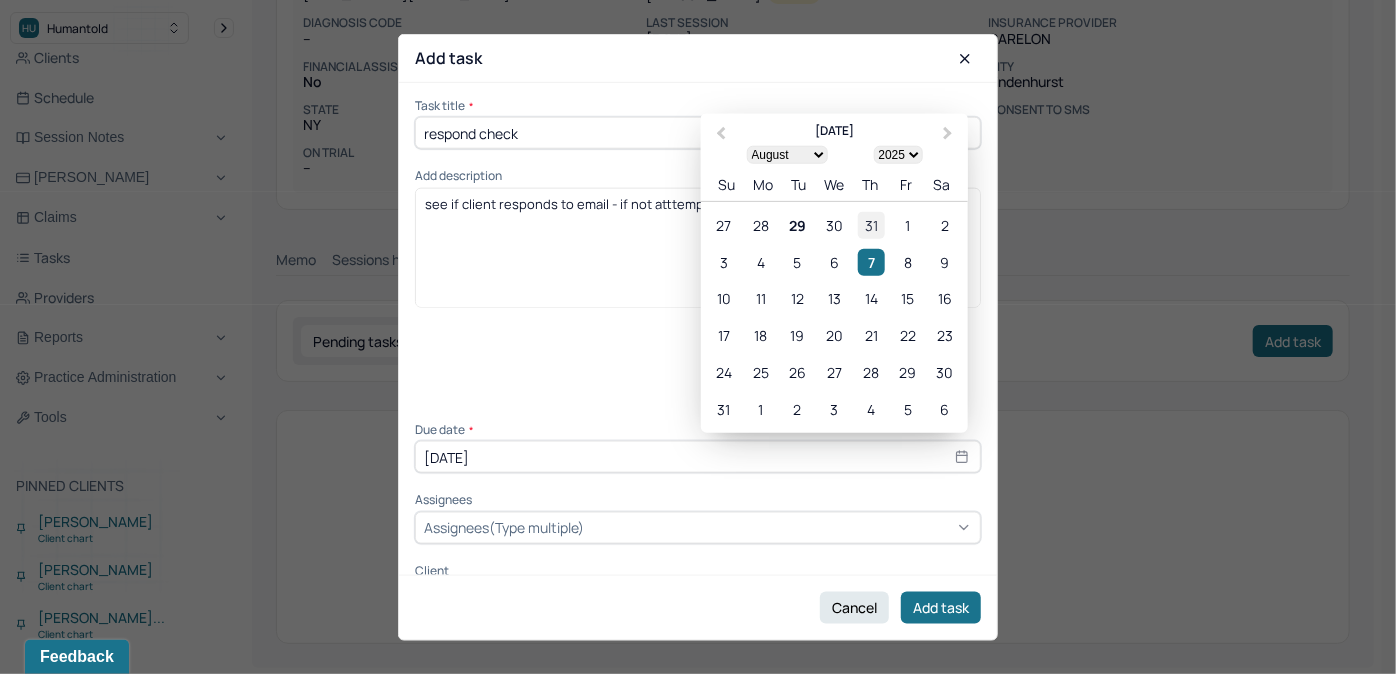 click on "31" at bounding box center (871, 224) 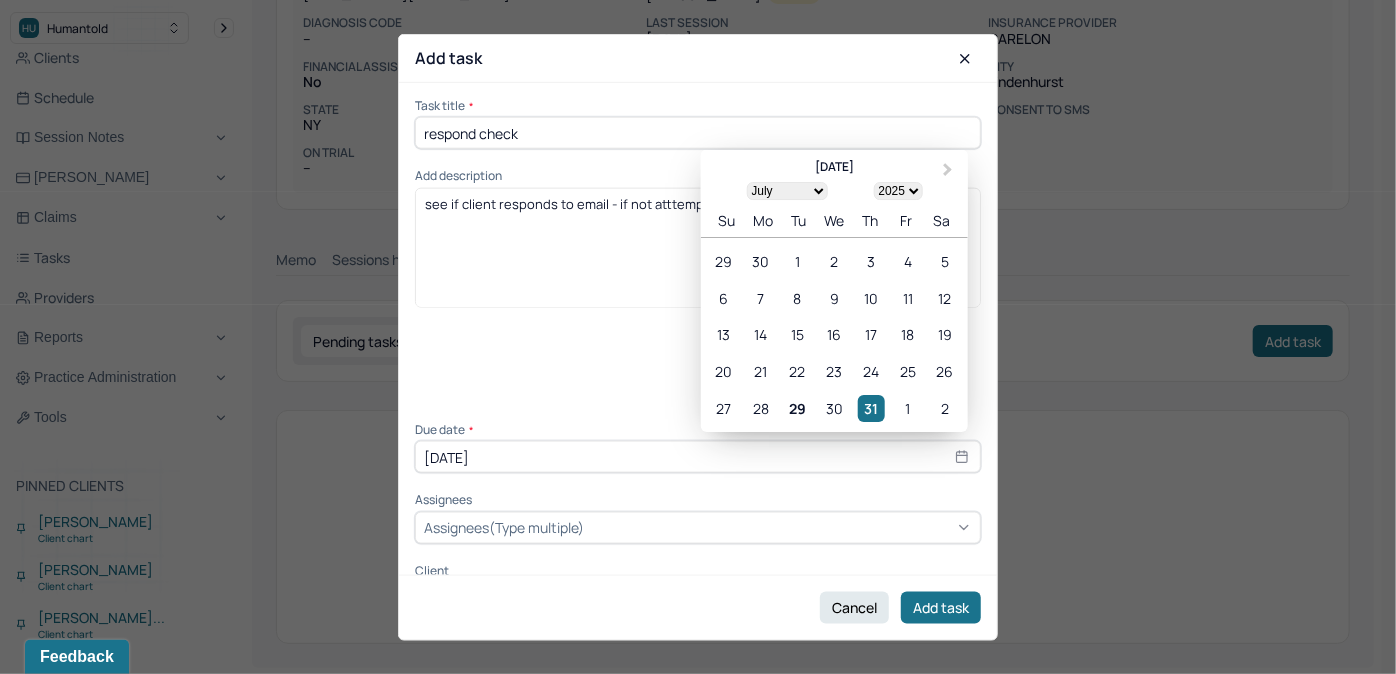 click on "Assignees(Type multiple)" at bounding box center [504, 527] 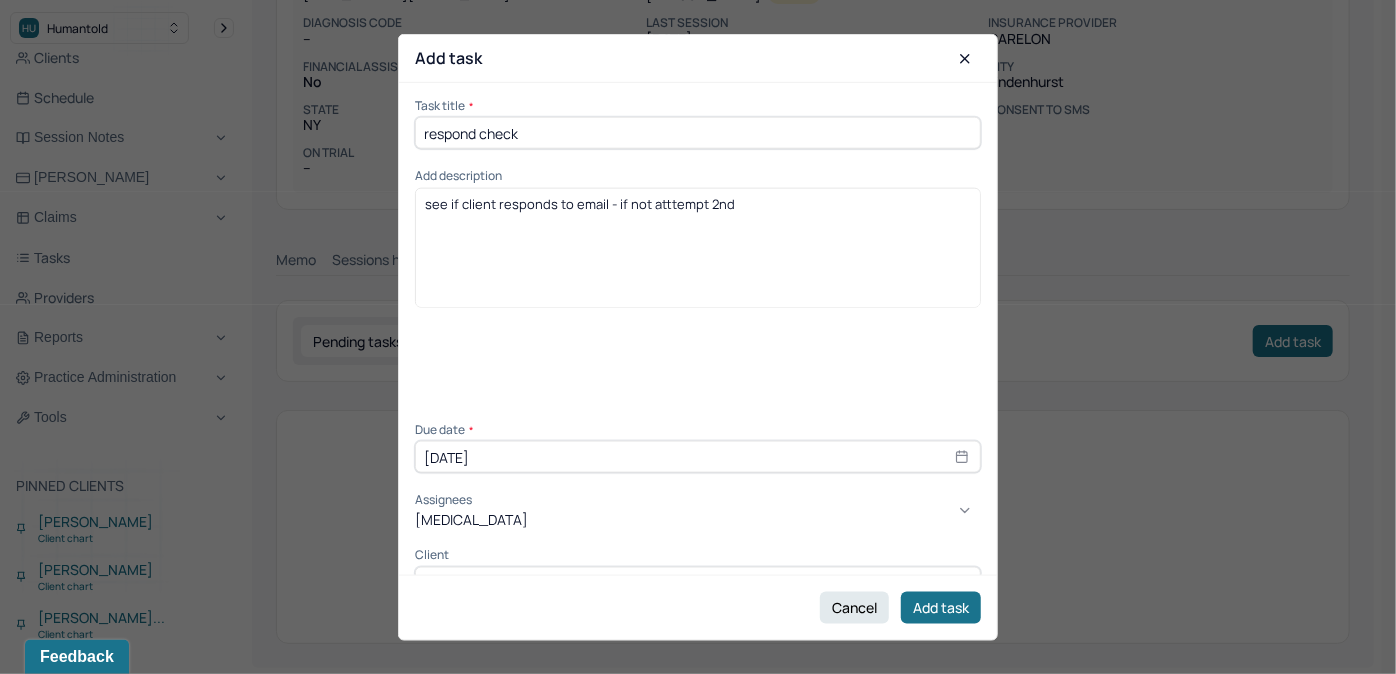 type on "allie" 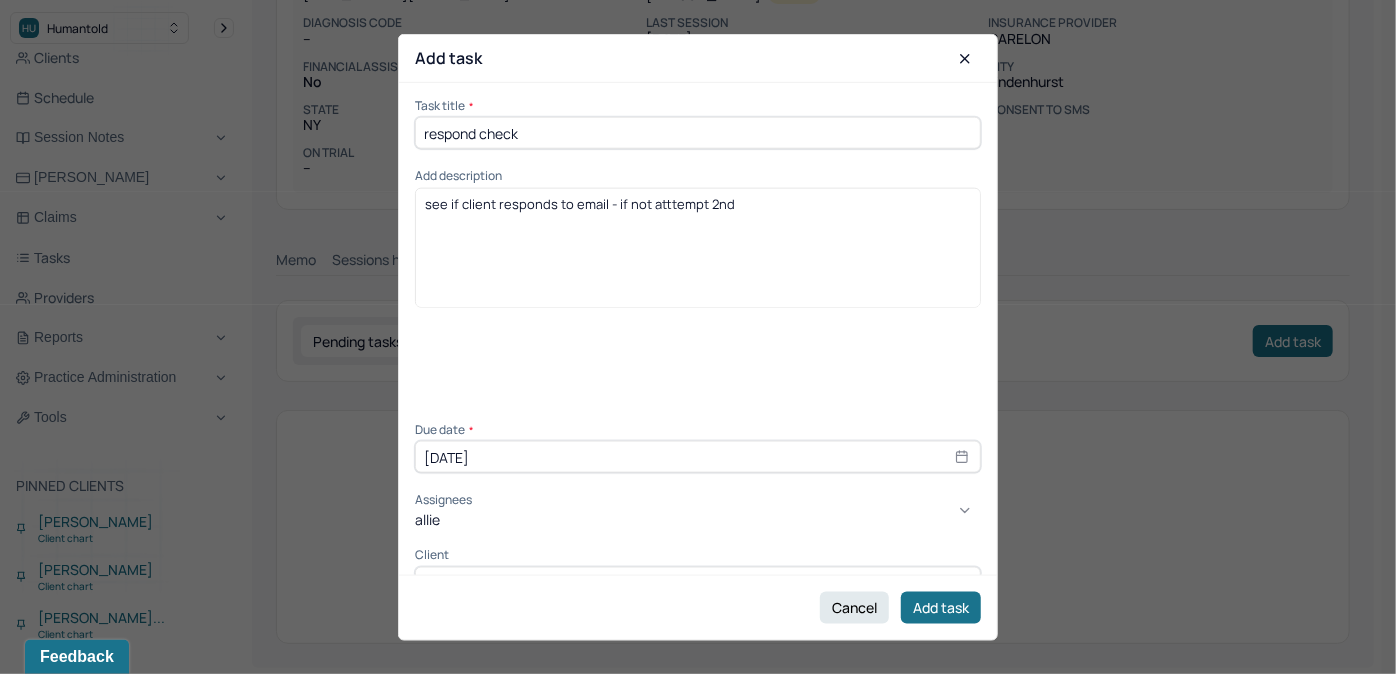 click on "[PERSON_NAME]" at bounding box center (691, 701) 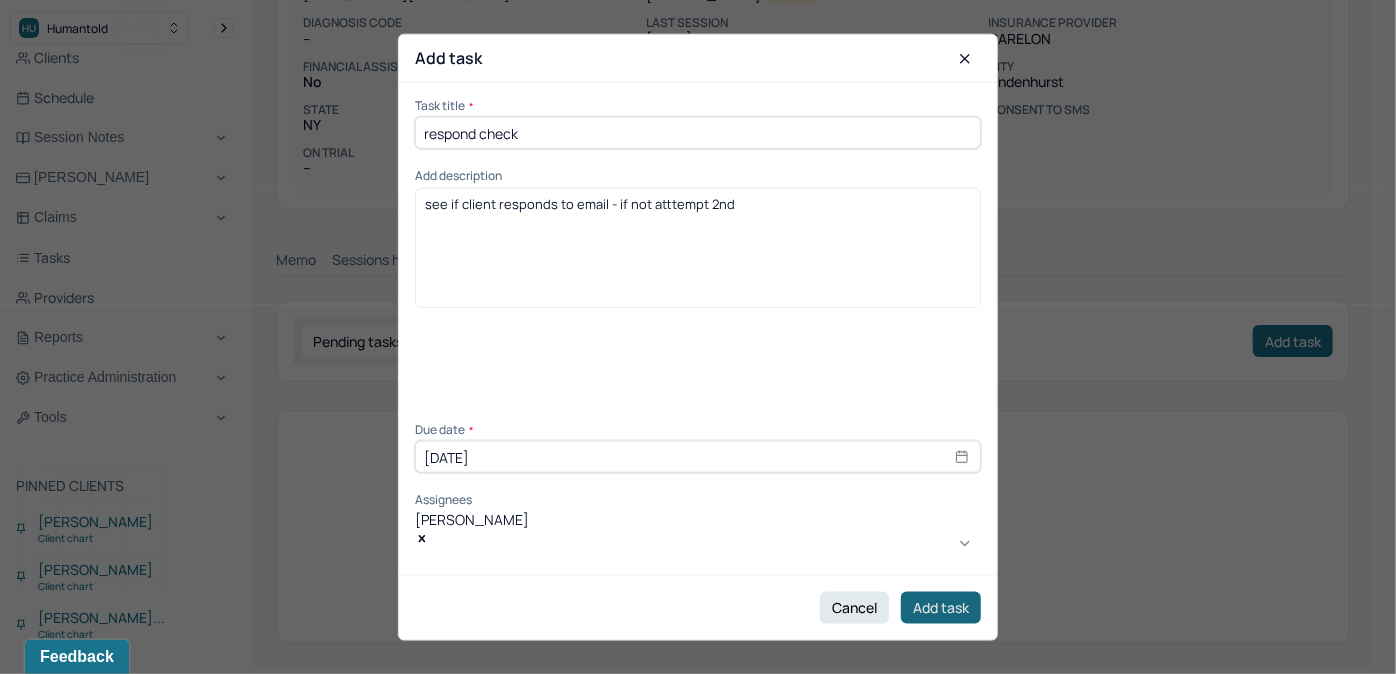 click on "Add task" at bounding box center (941, 607) 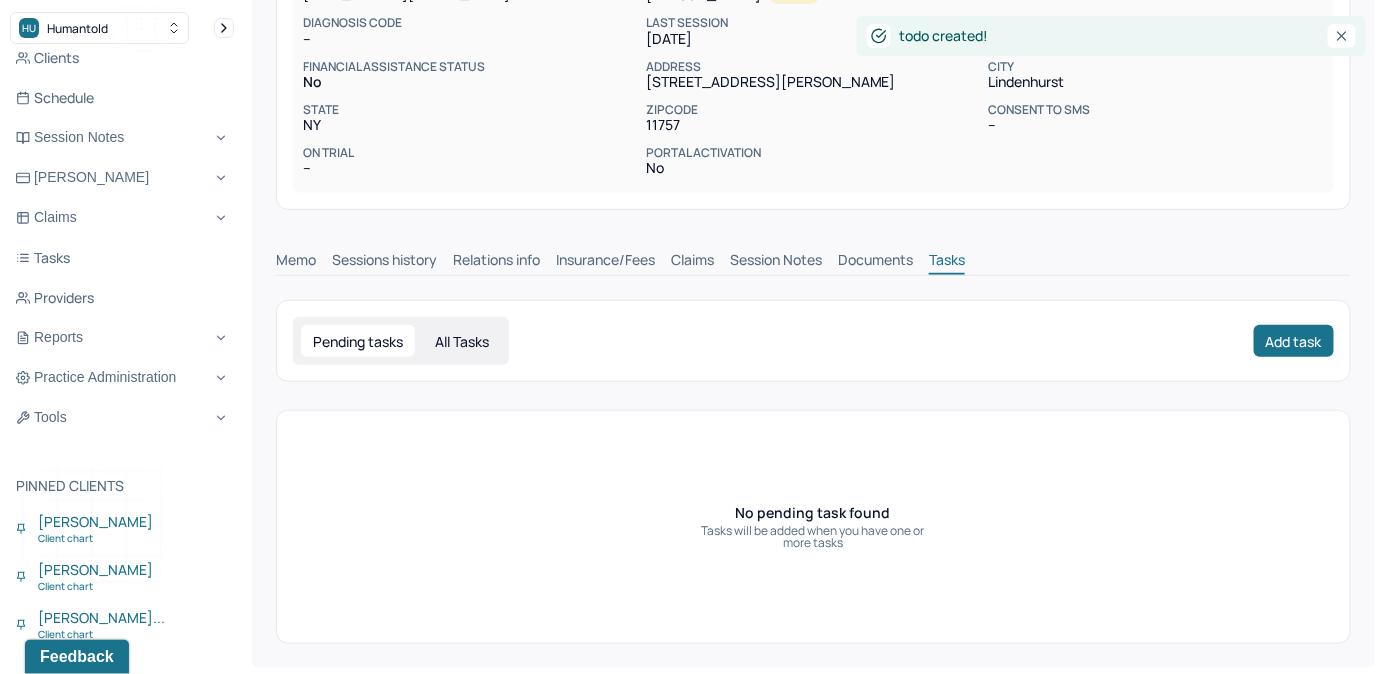 scroll, scrollTop: 232, scrollLeft: 0, axis: vertical 